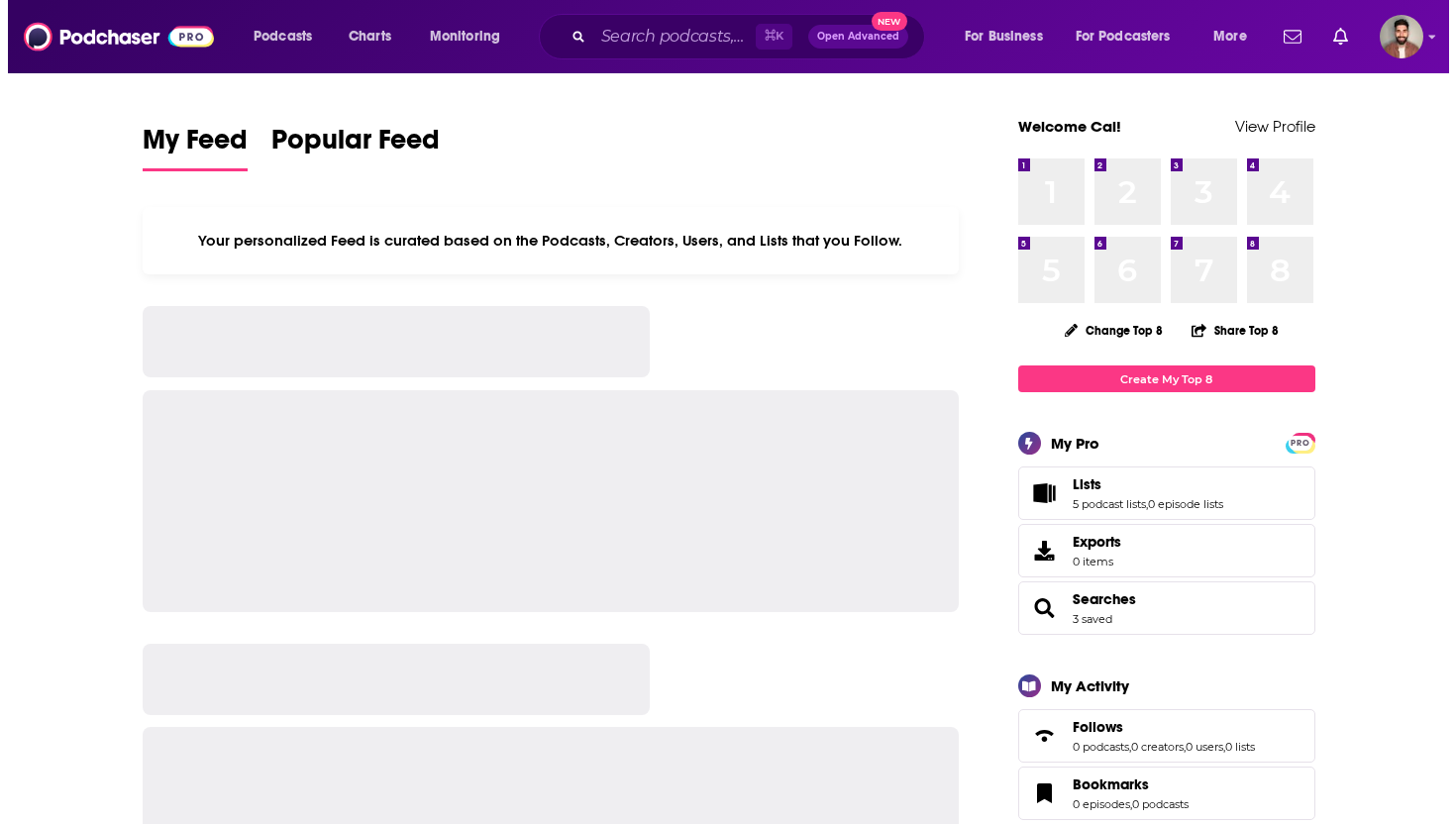 scroll, scrollTop: 0, scrollLeft: 0, axis: both 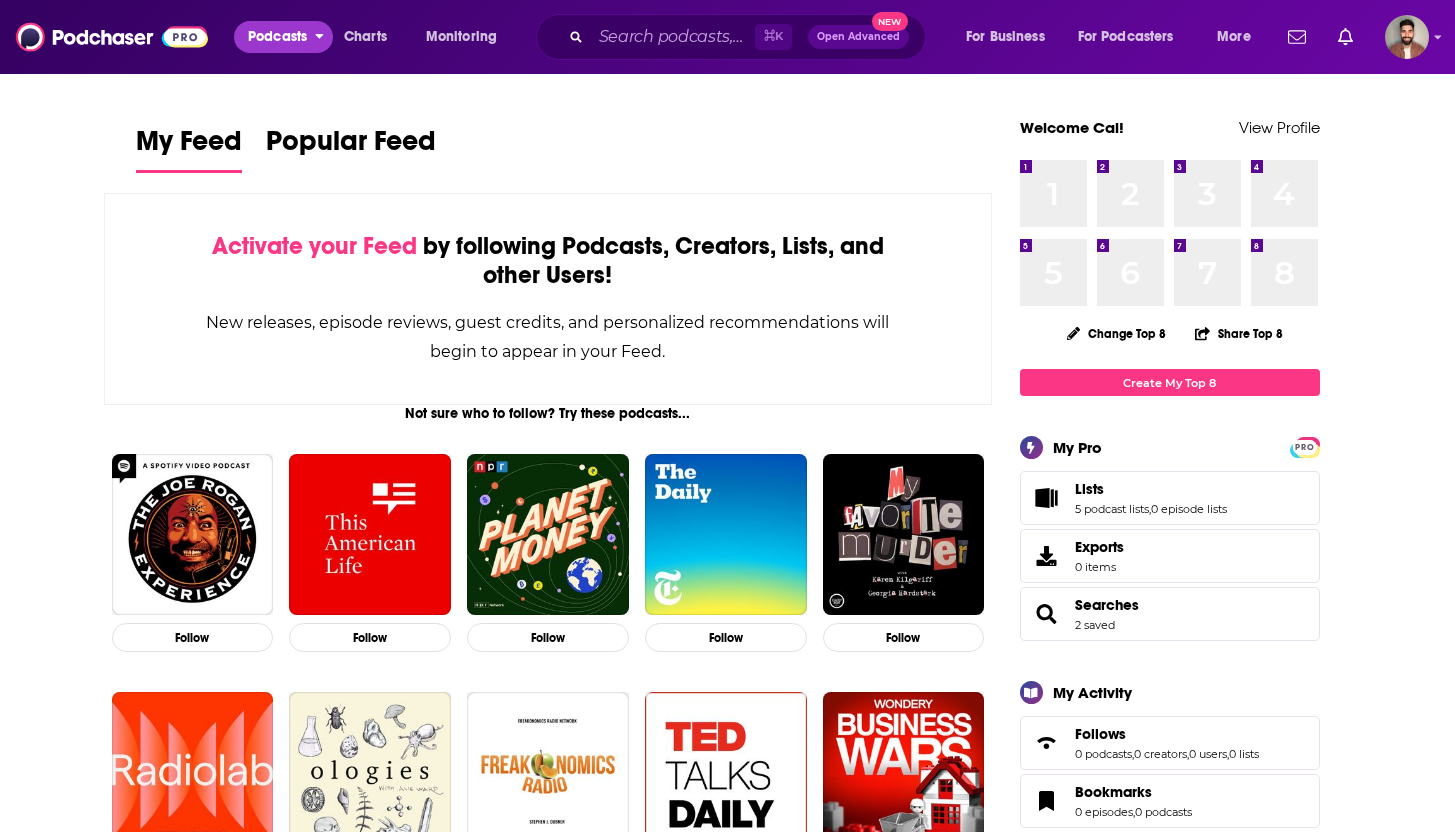 click on "Podcasts" at bounding box center (283, 37) 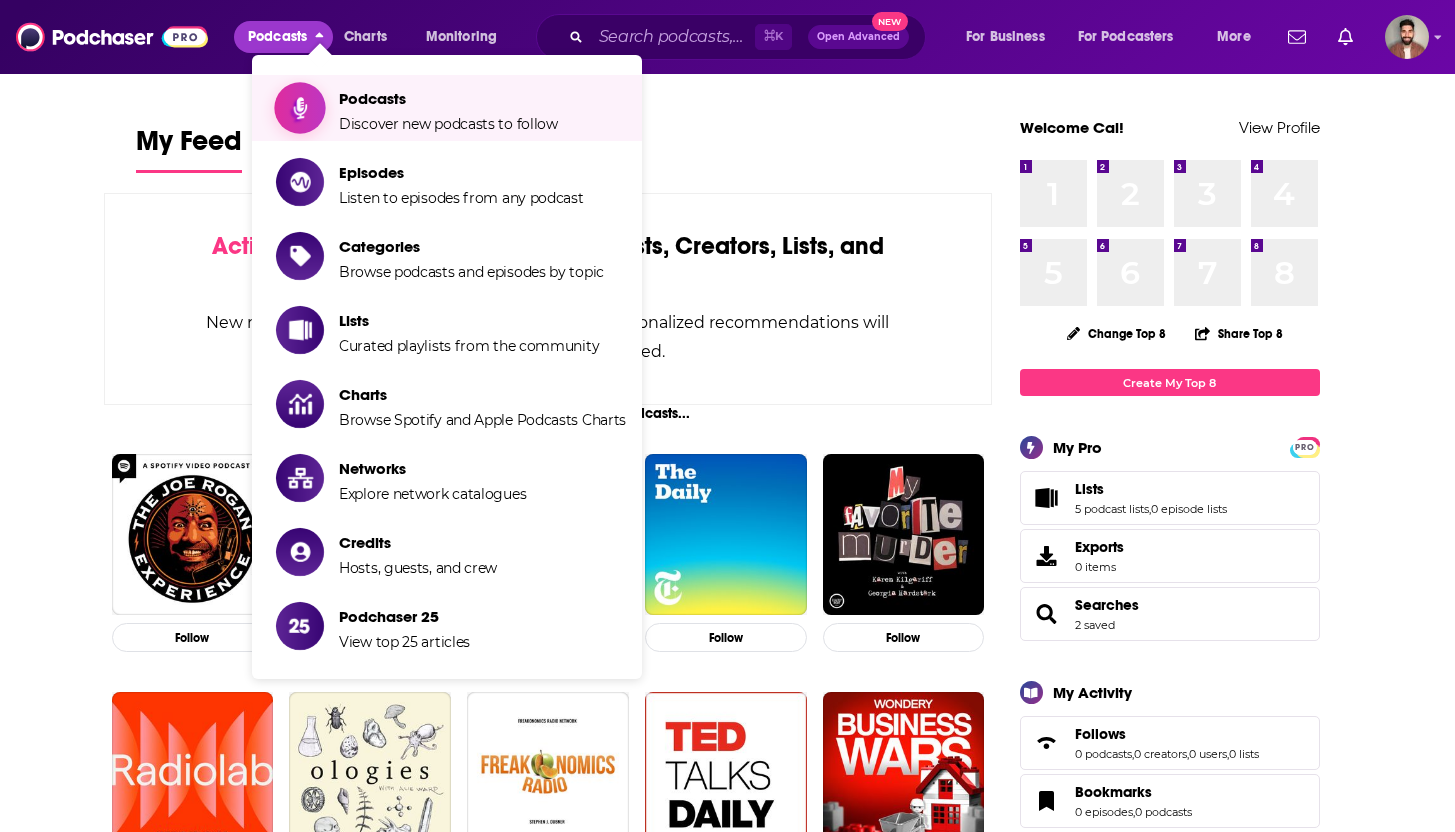click on "Podcasts Discover new podcasts to follow" at bounding box center [448, 108] 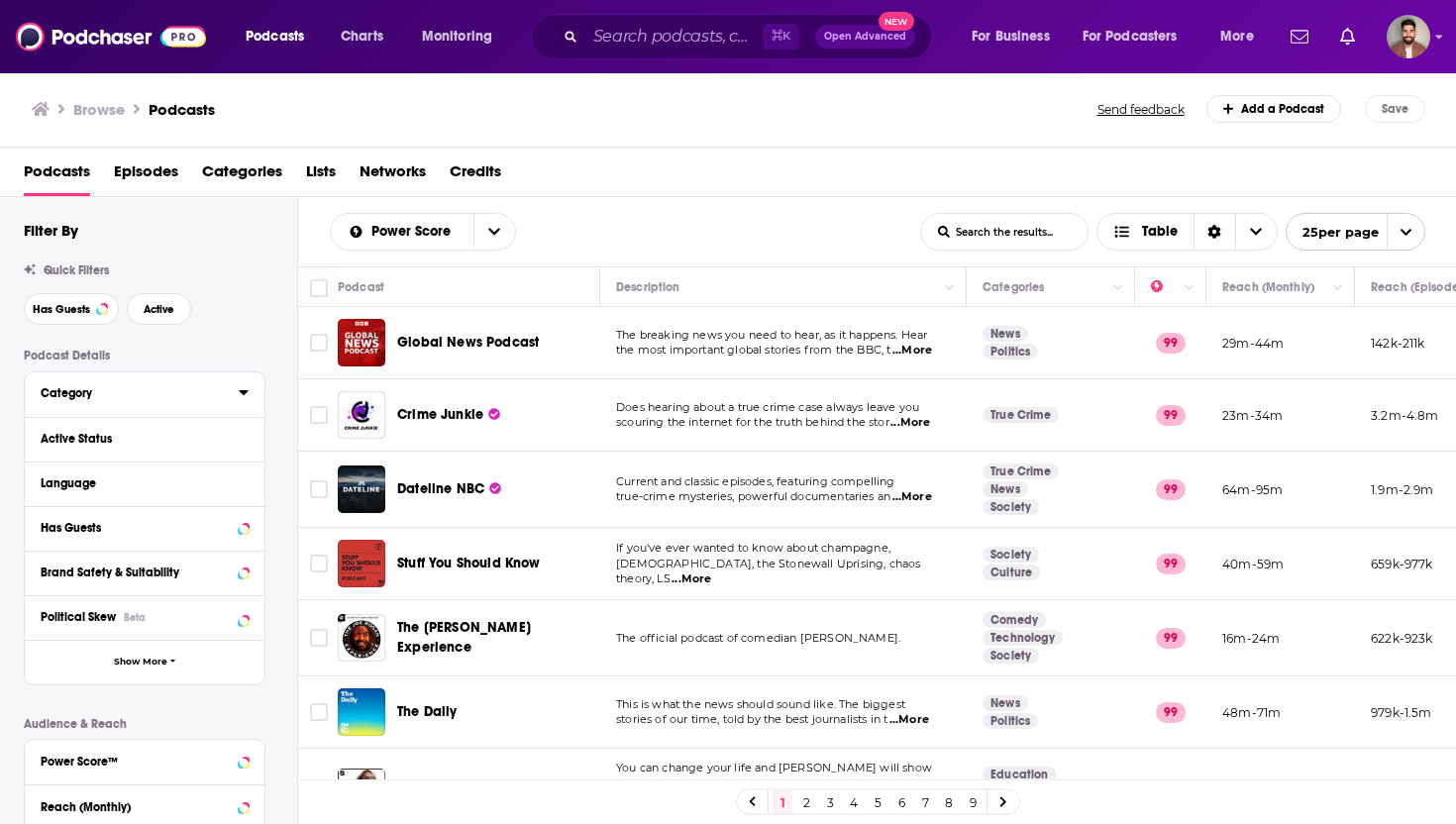 click 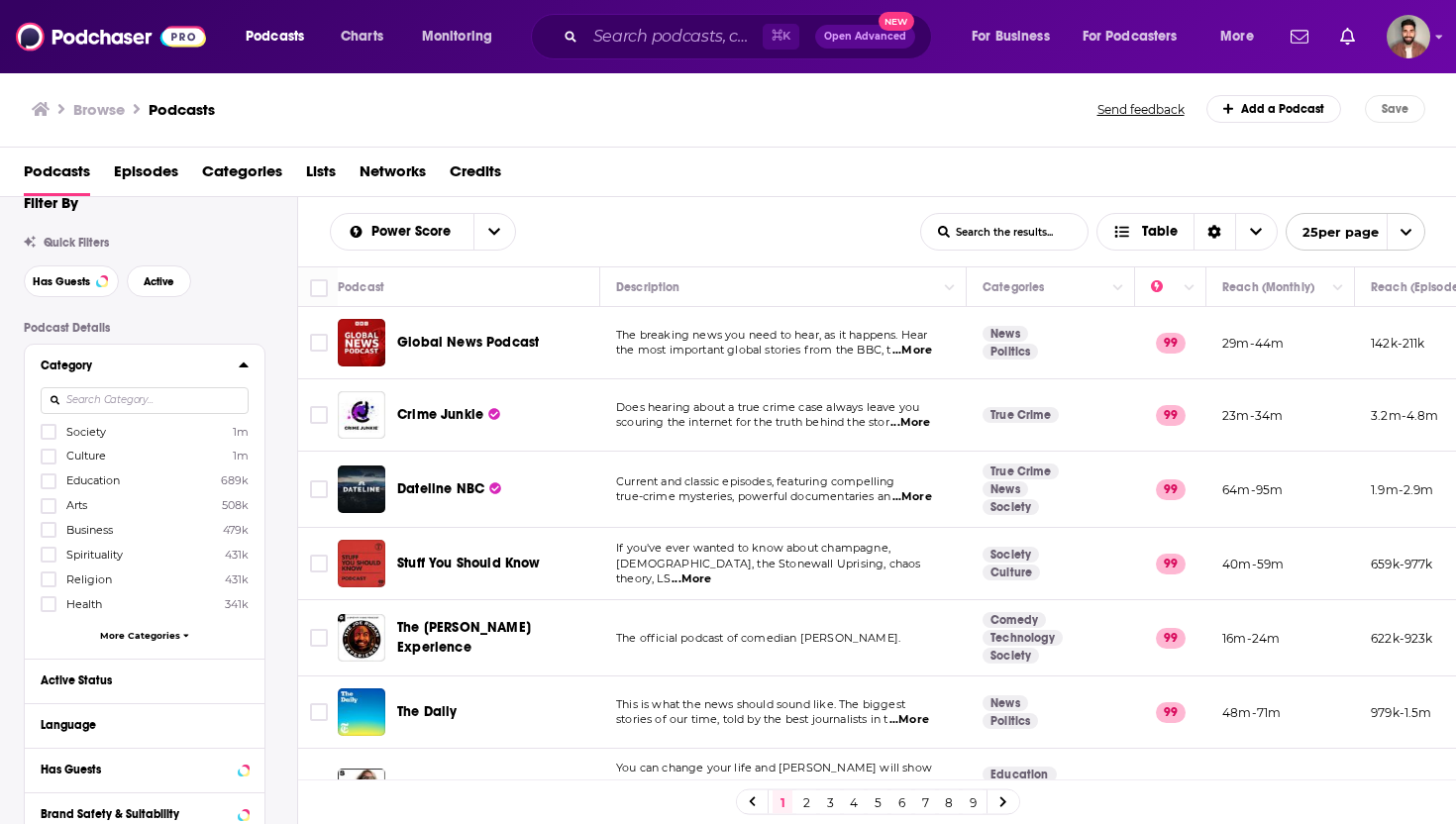 scroll, scrollTop: 38, scrollLeft: 0, axis: vertical 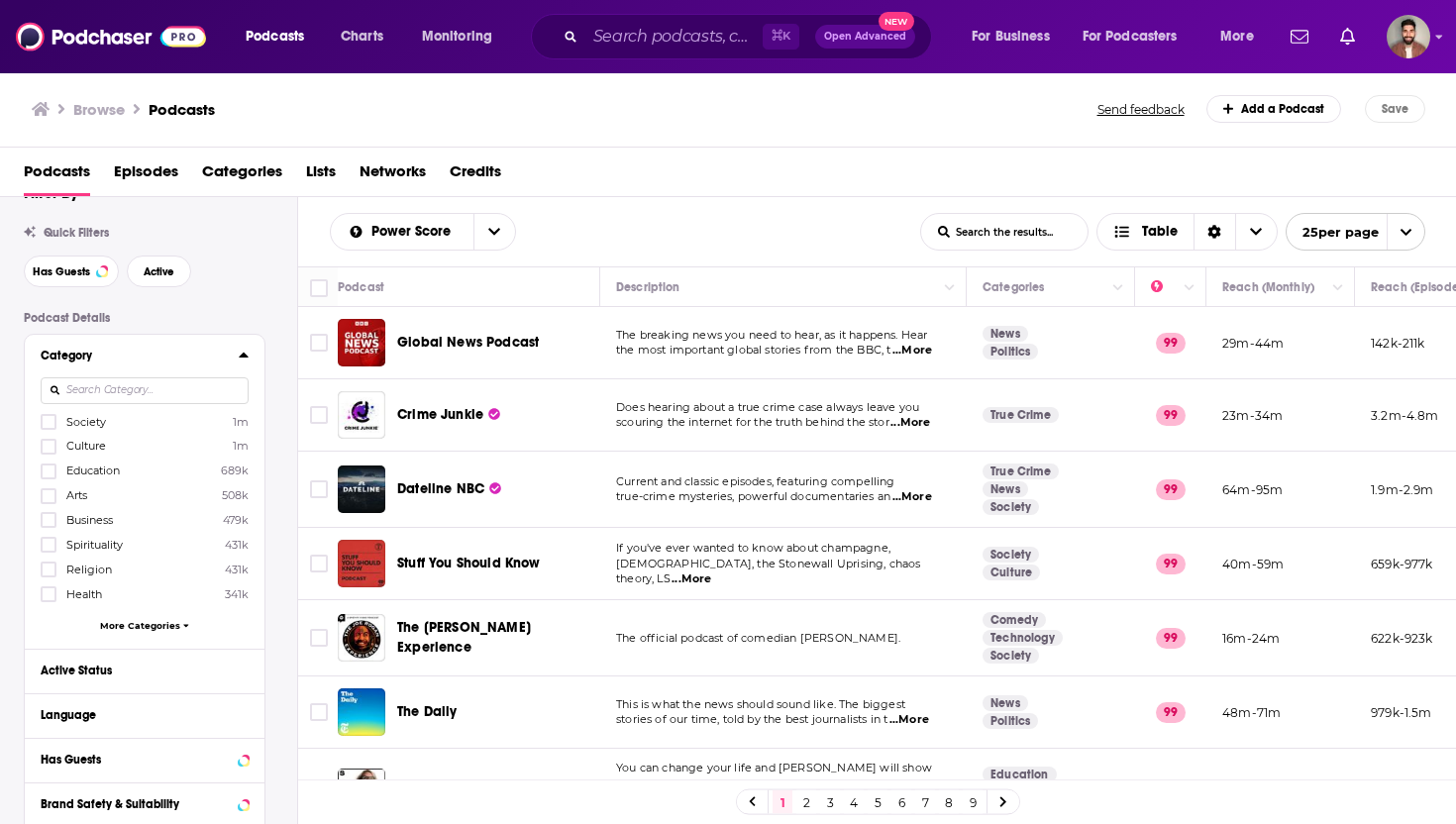 click on "Society 1m Culture 1m Education 689k Arts 508k Business 479k Spirituality 431k Religion 431k Health 341k More Categories" at bounding box center [145, 527] 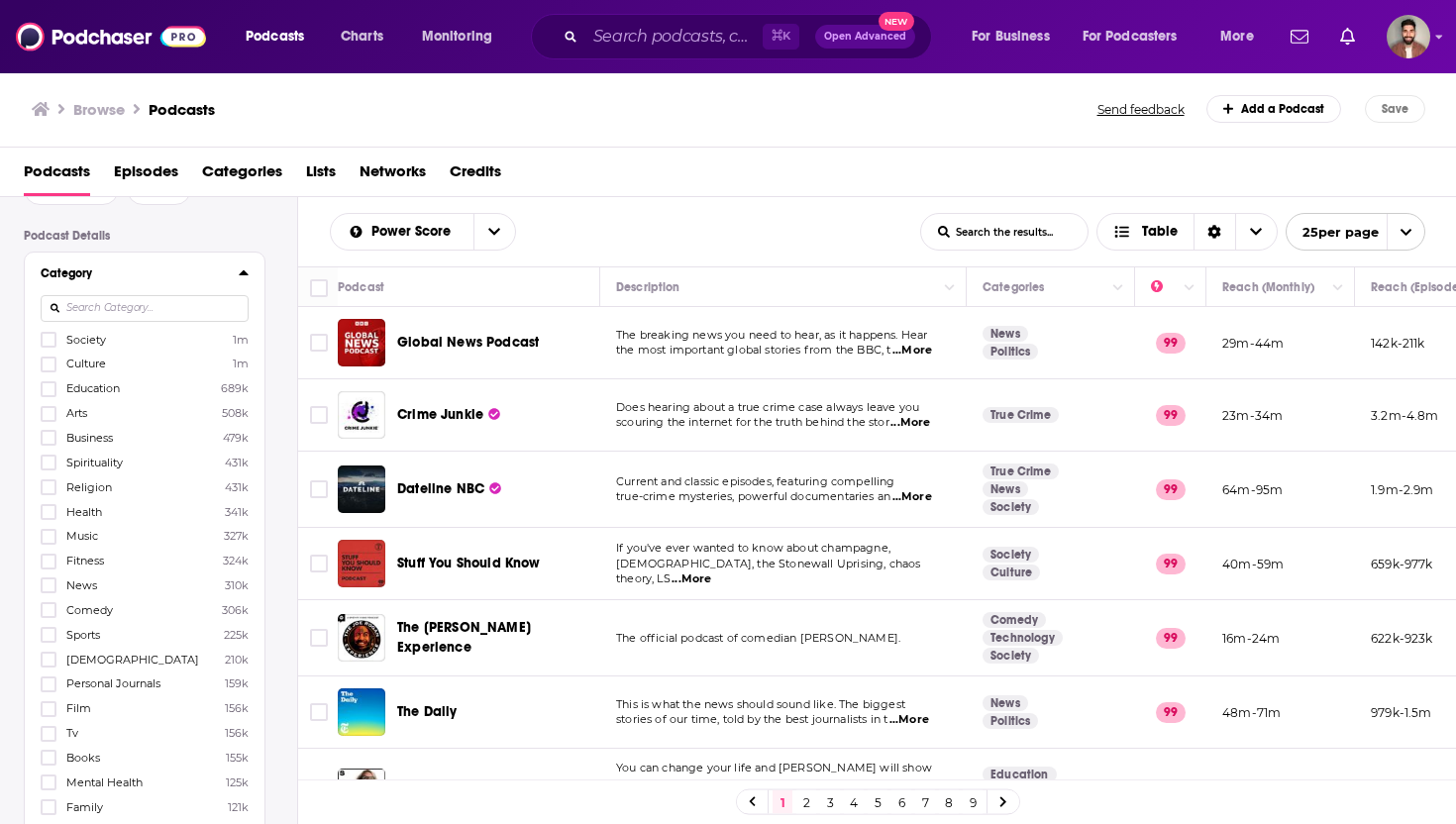scroll, scrollTop: 142, scrollLeft: 0, axis: vertical 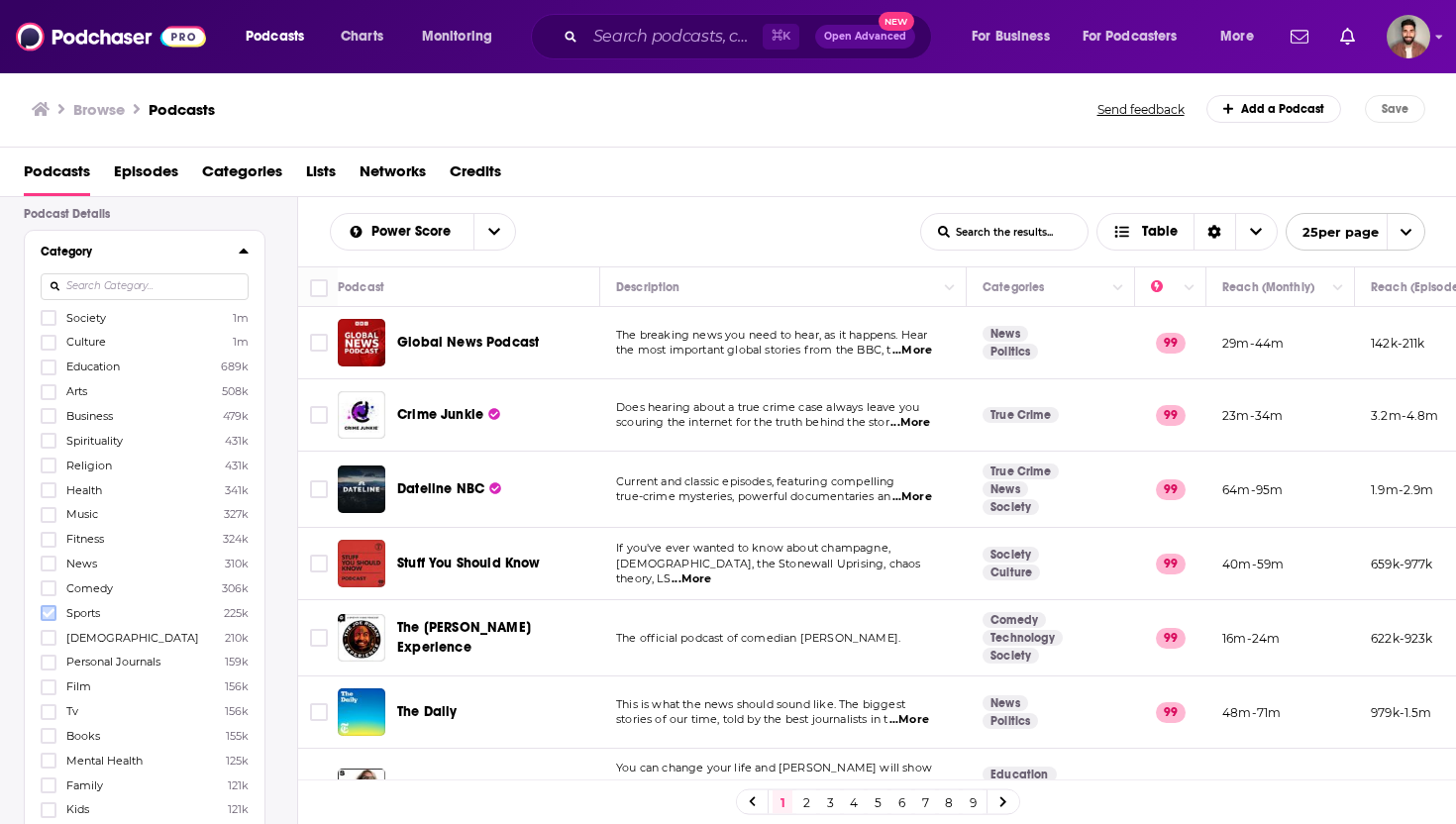 click 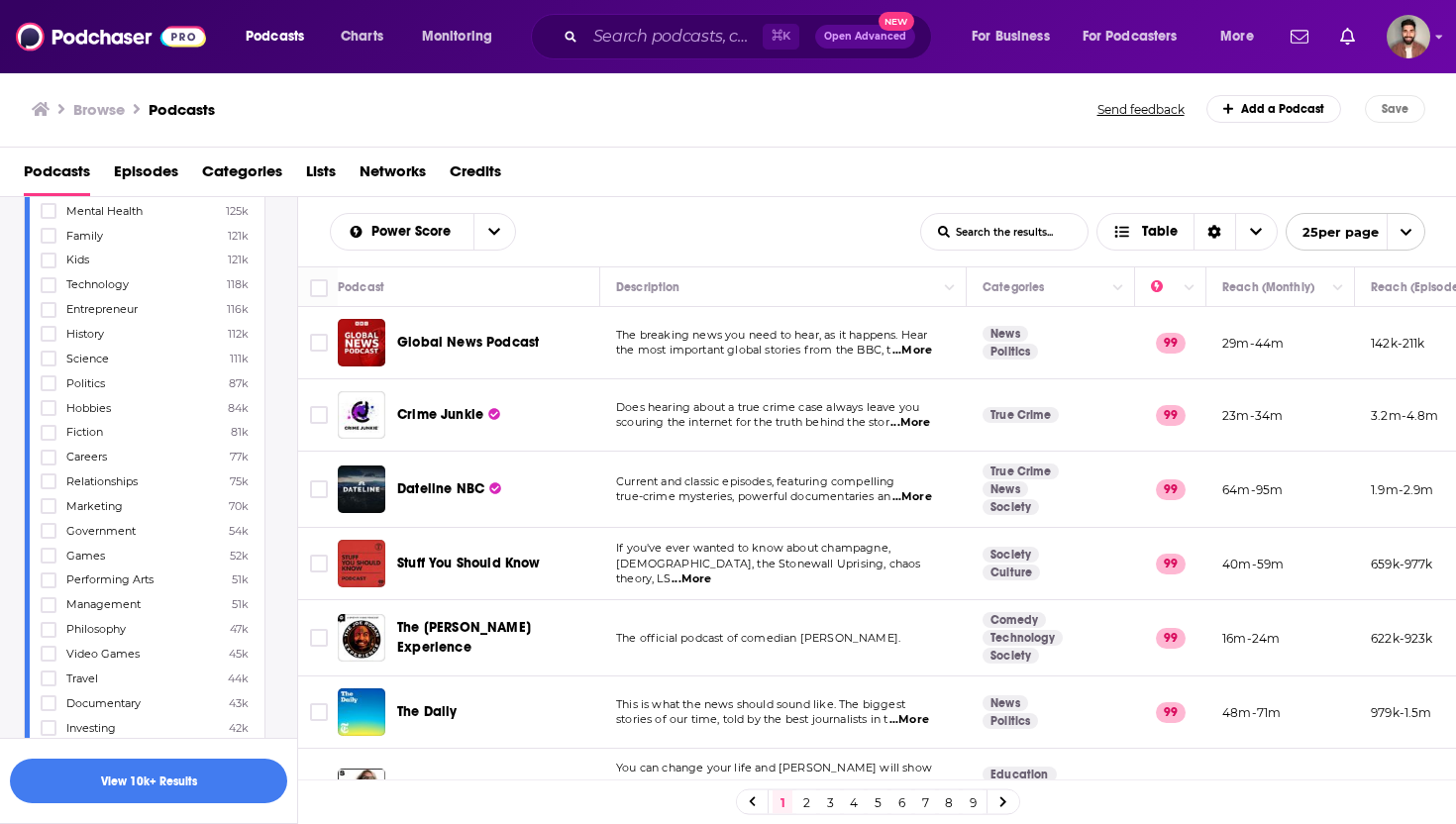 scroll, scrollTop: 692, scrollLeft: 0, axis: vertical 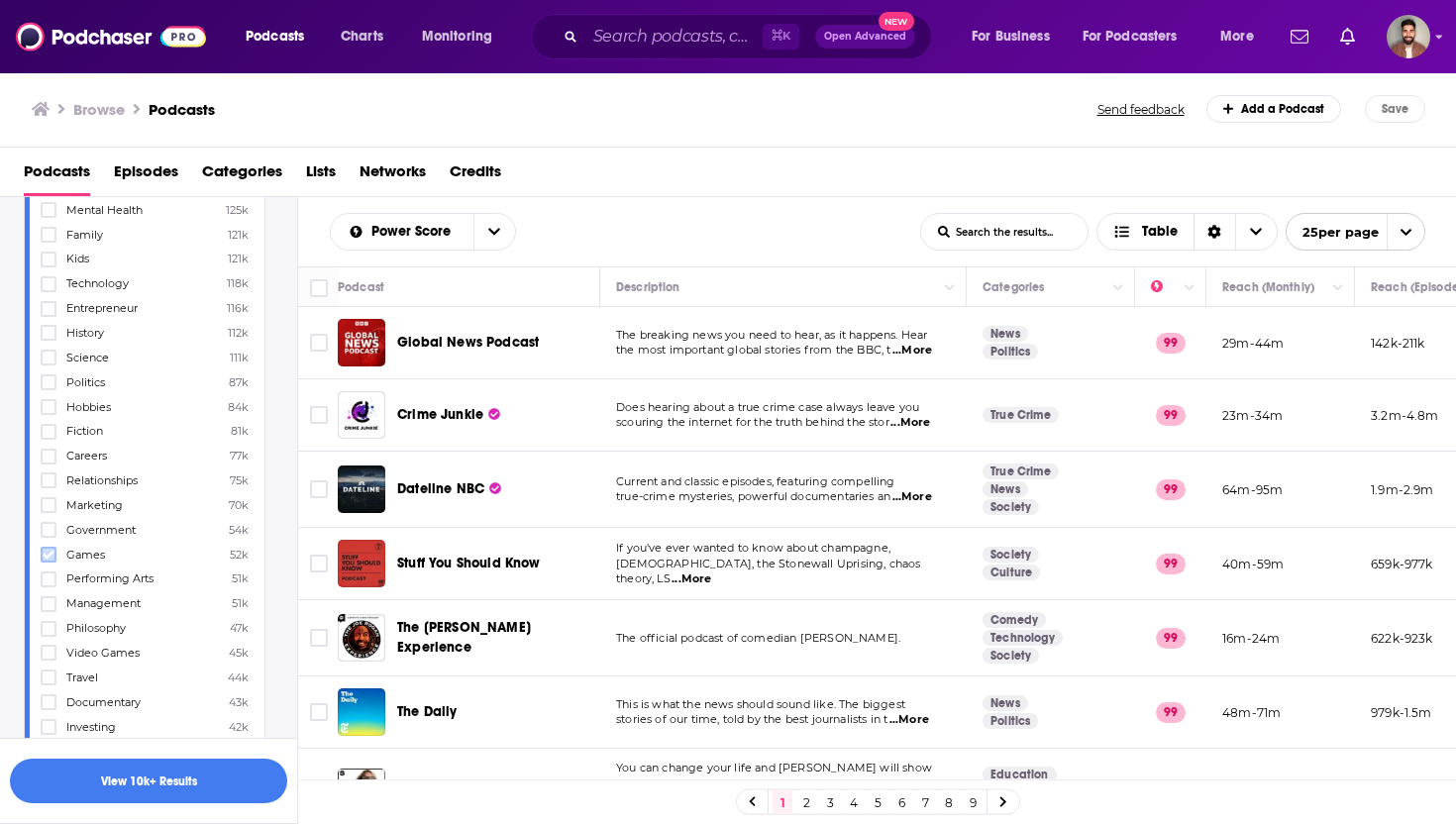 click 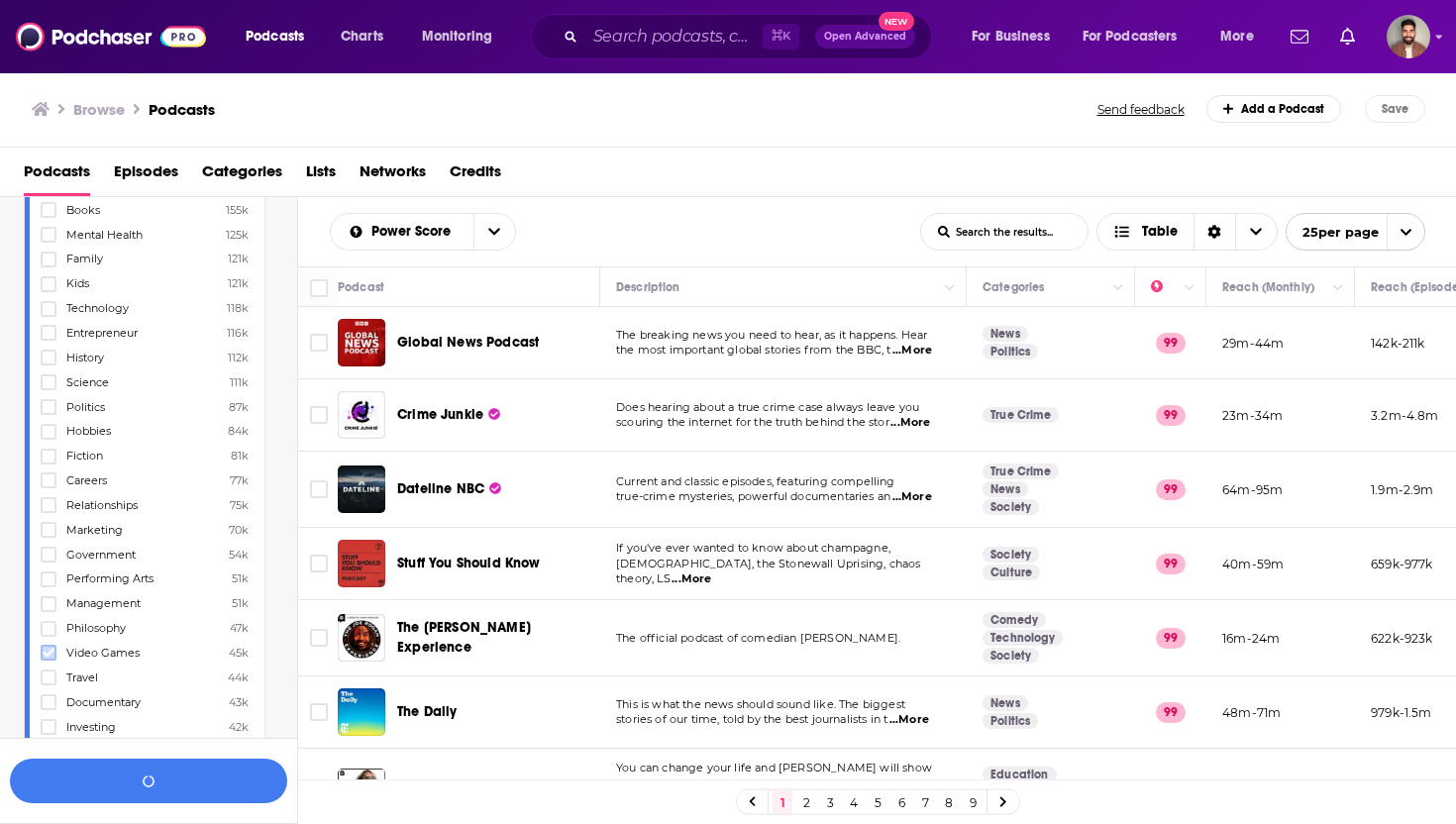 click 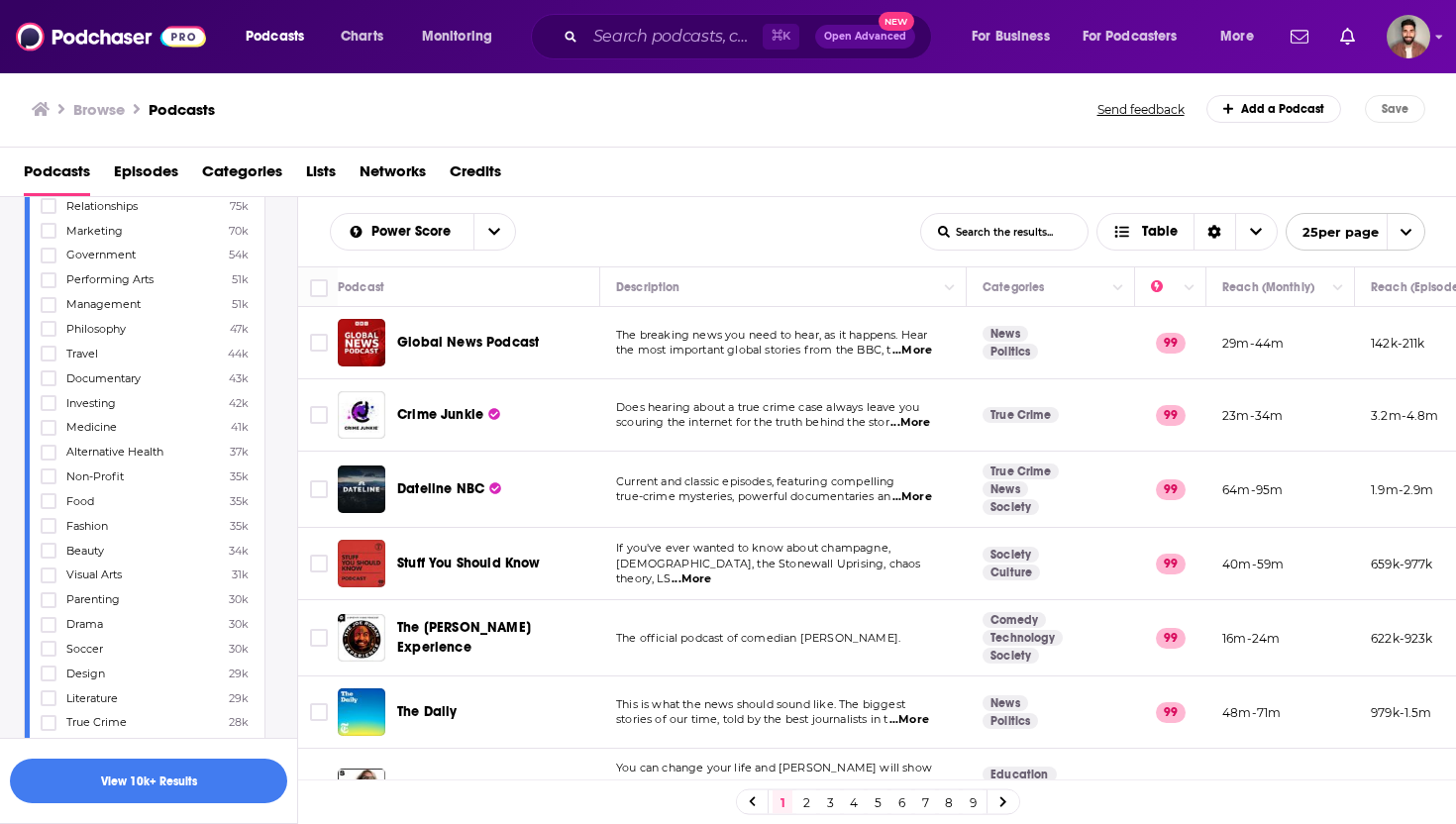 scroll, scrollTop: 1034, scrollLeft: 0, axis: vertical 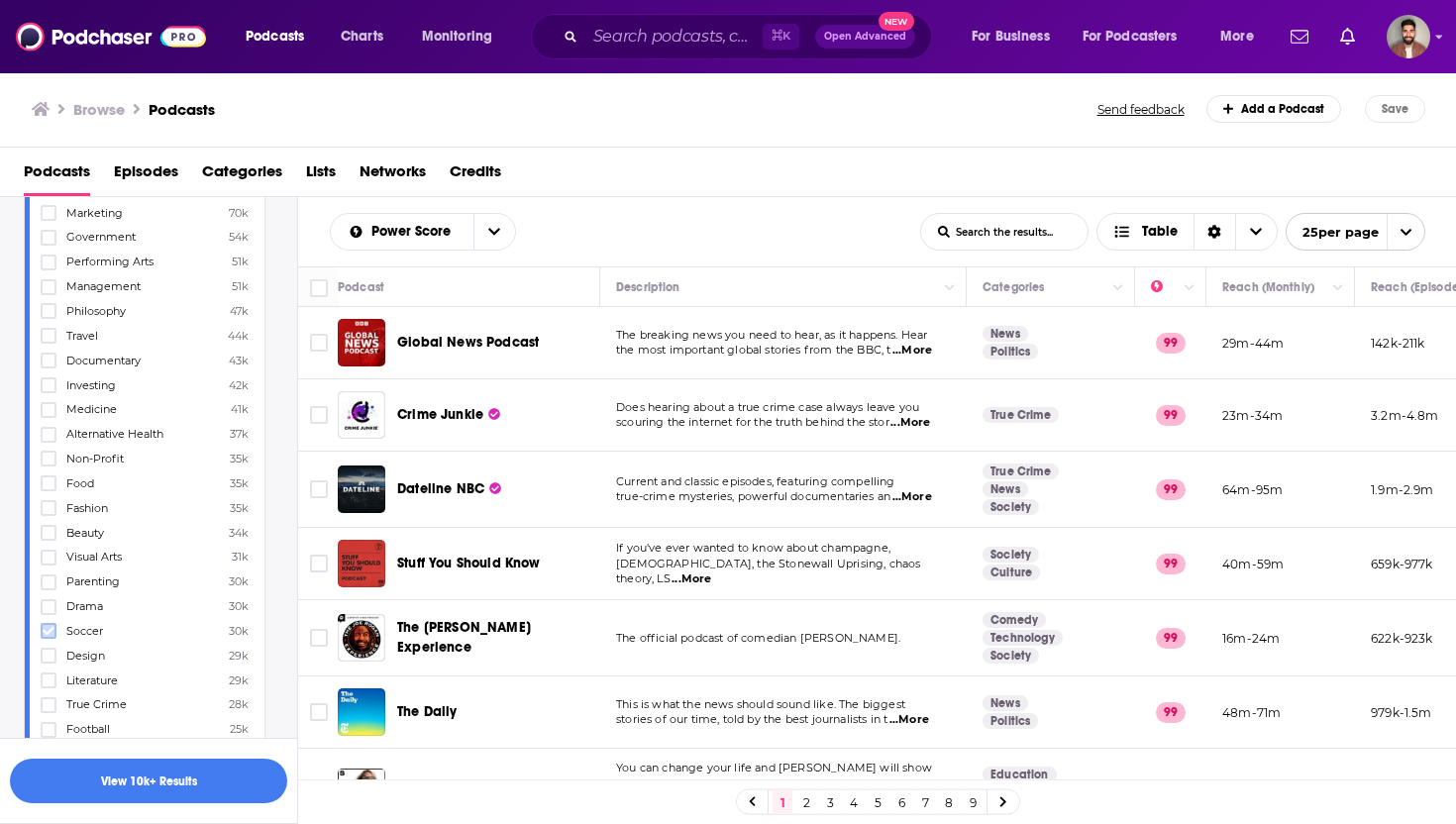 click 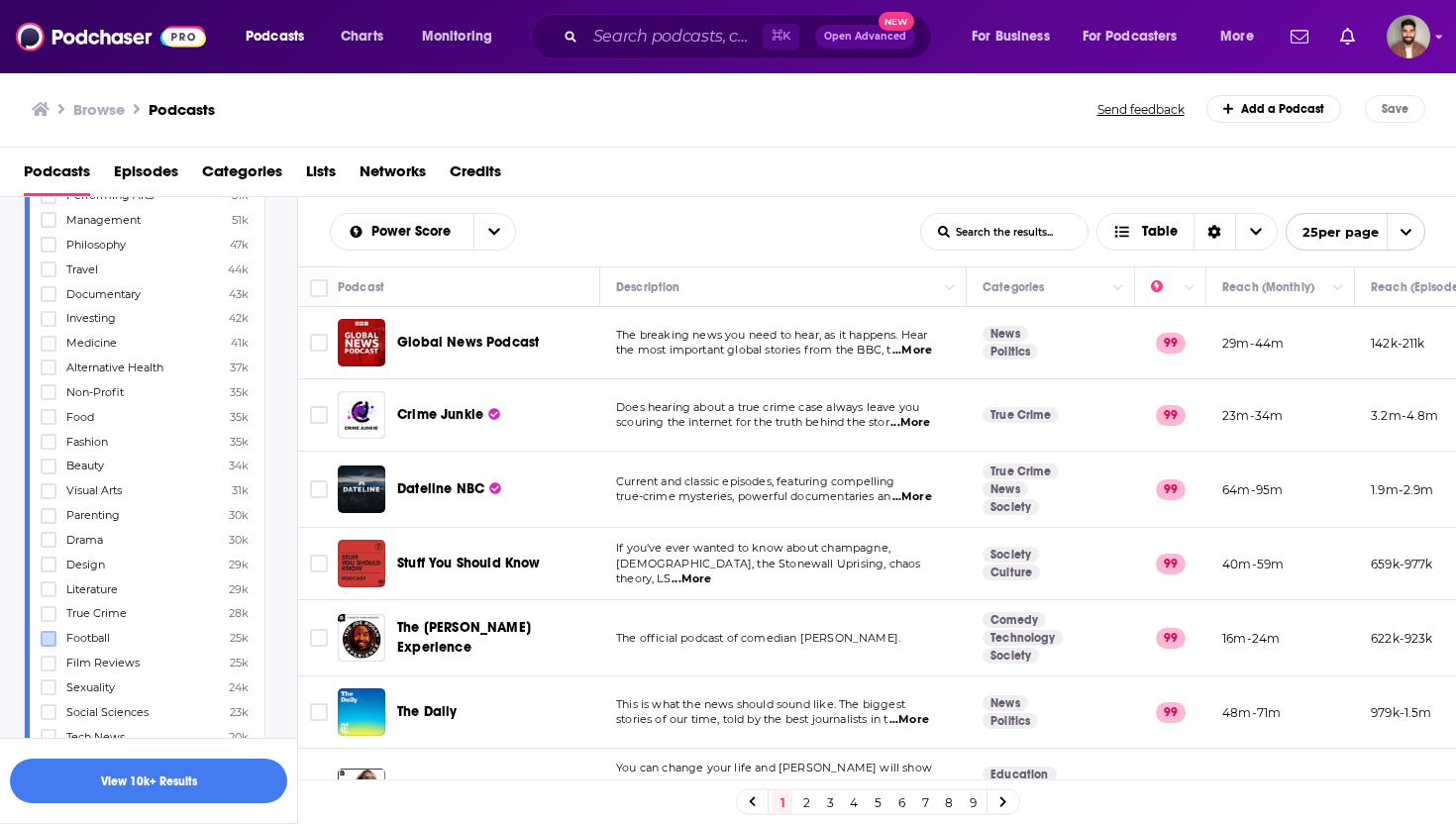 scroll, scrollTop: 1125, scrollLeft: 0, axis: vertical 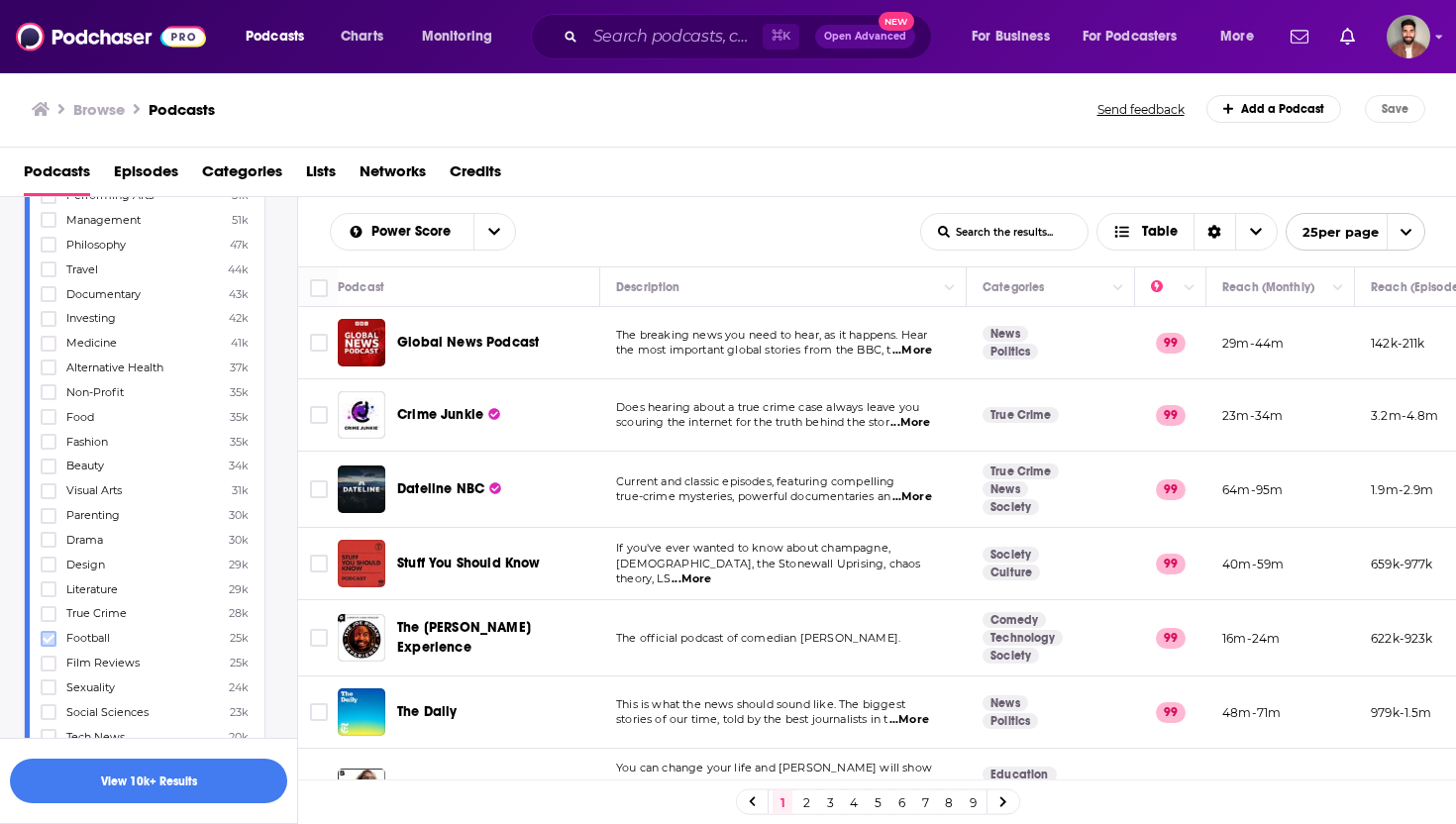 click 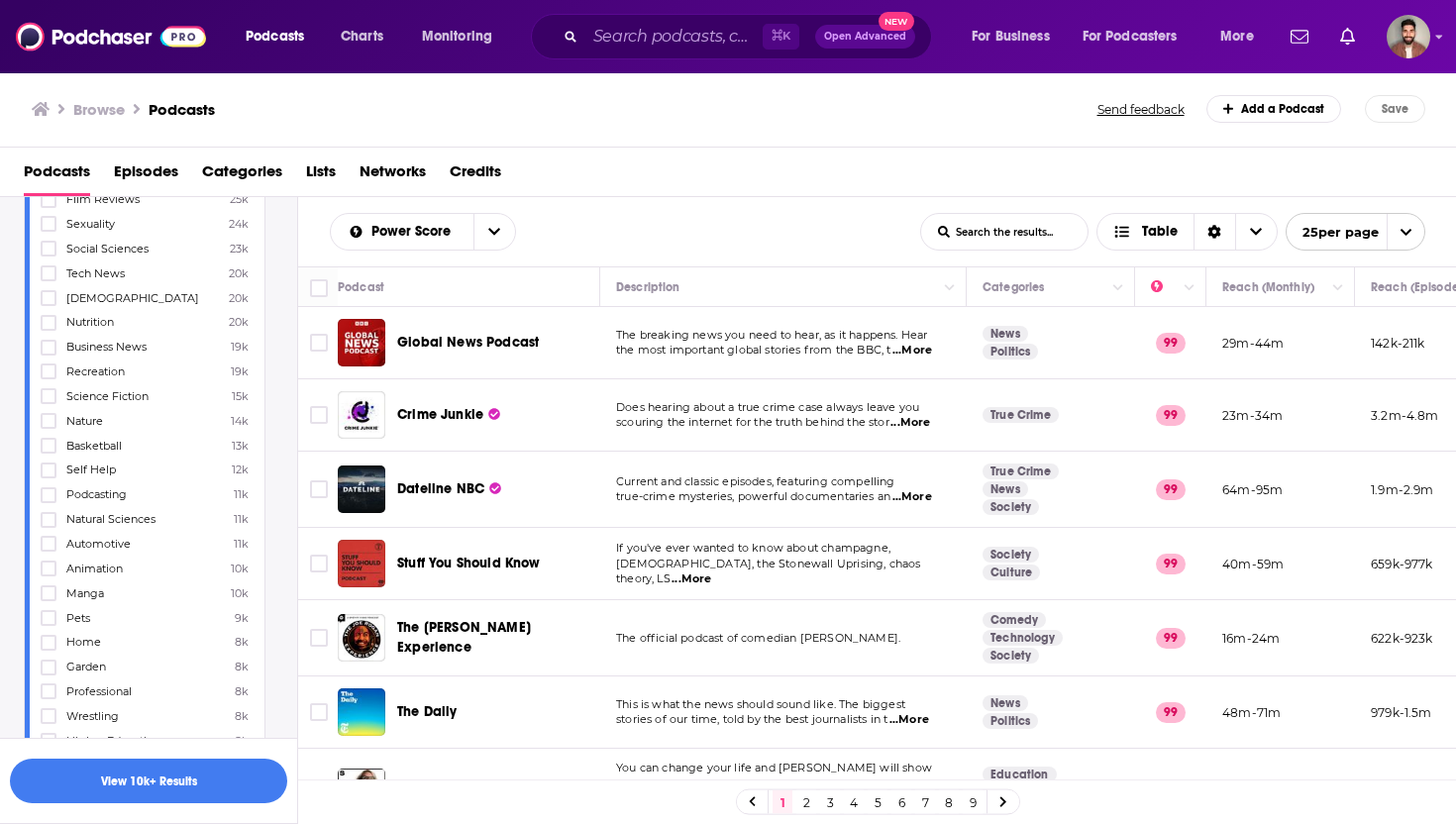 scroll, scrollTop: 1602, scrollLeft: 0, axis: vertical 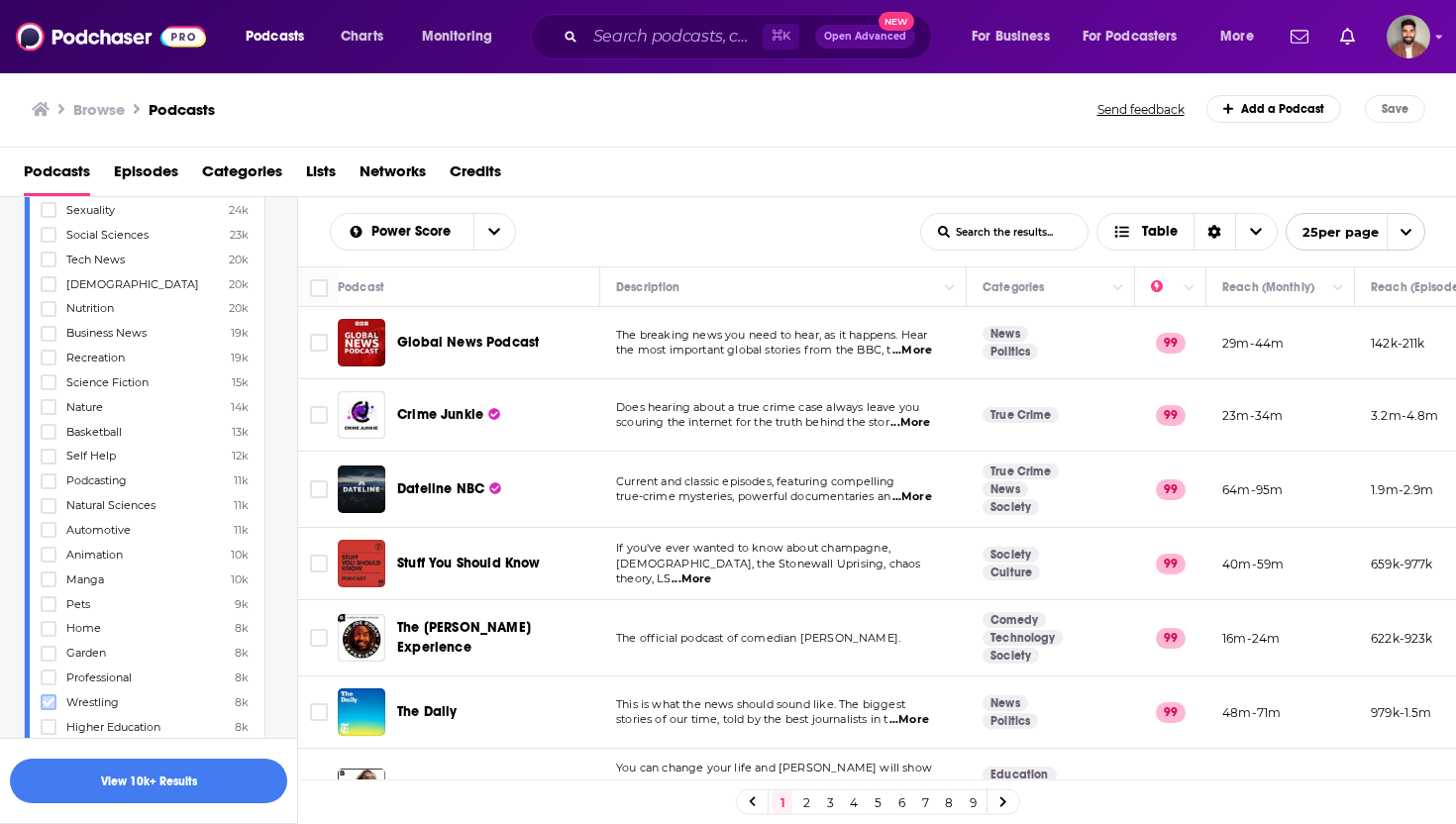 click 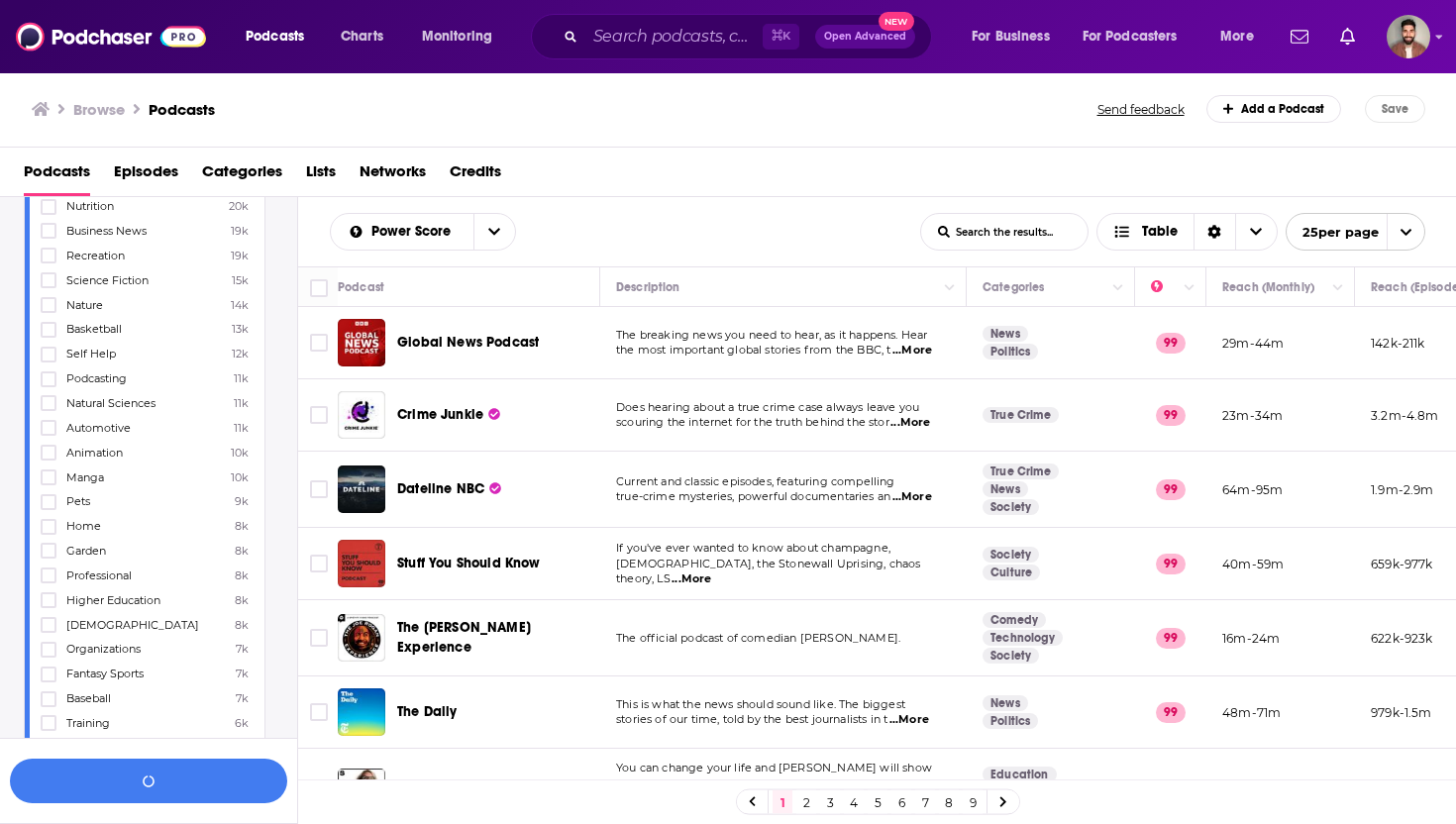 scroll, scrollTop: 1736, scrollLeft: 0, axis: vertical 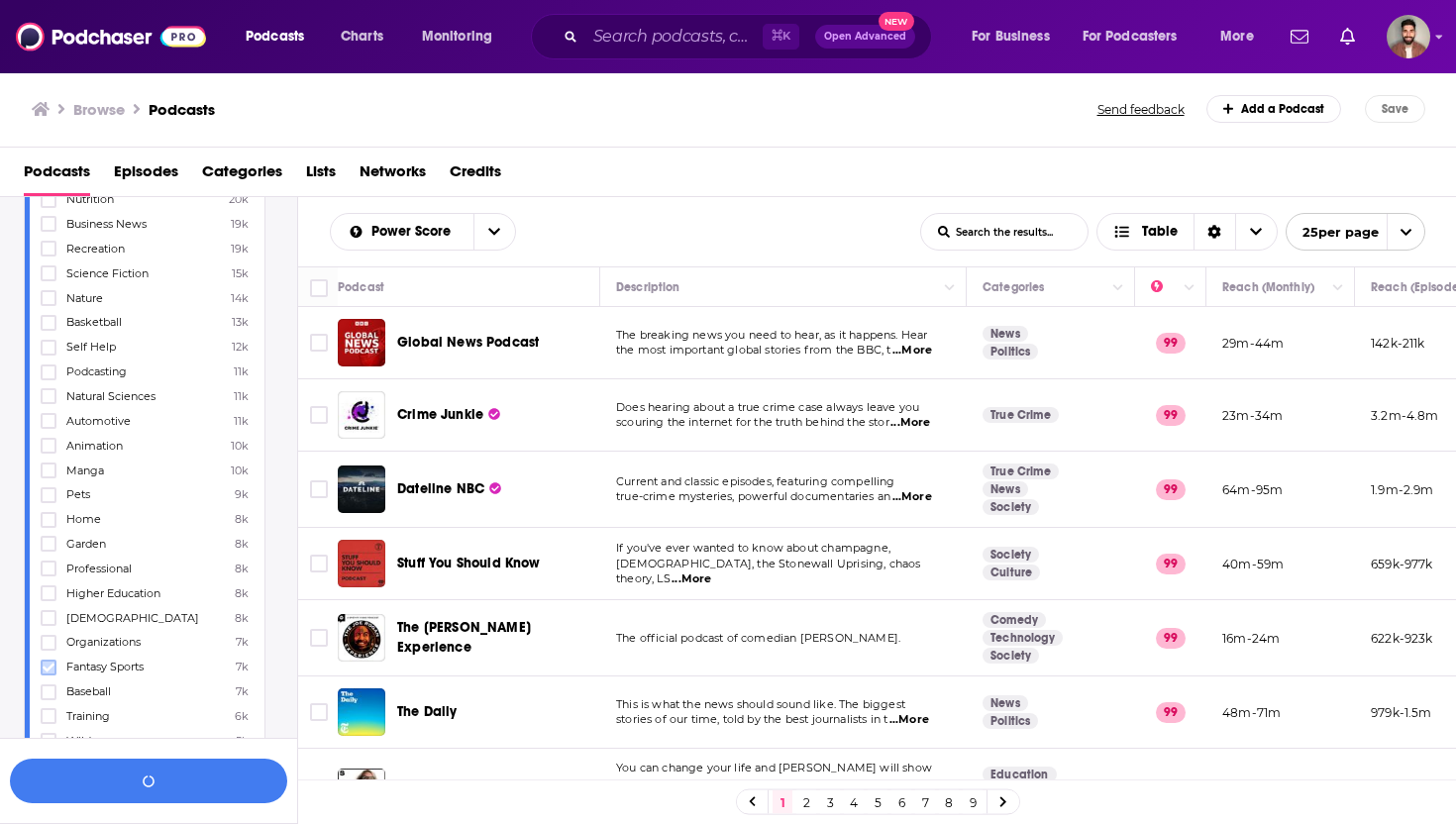 click 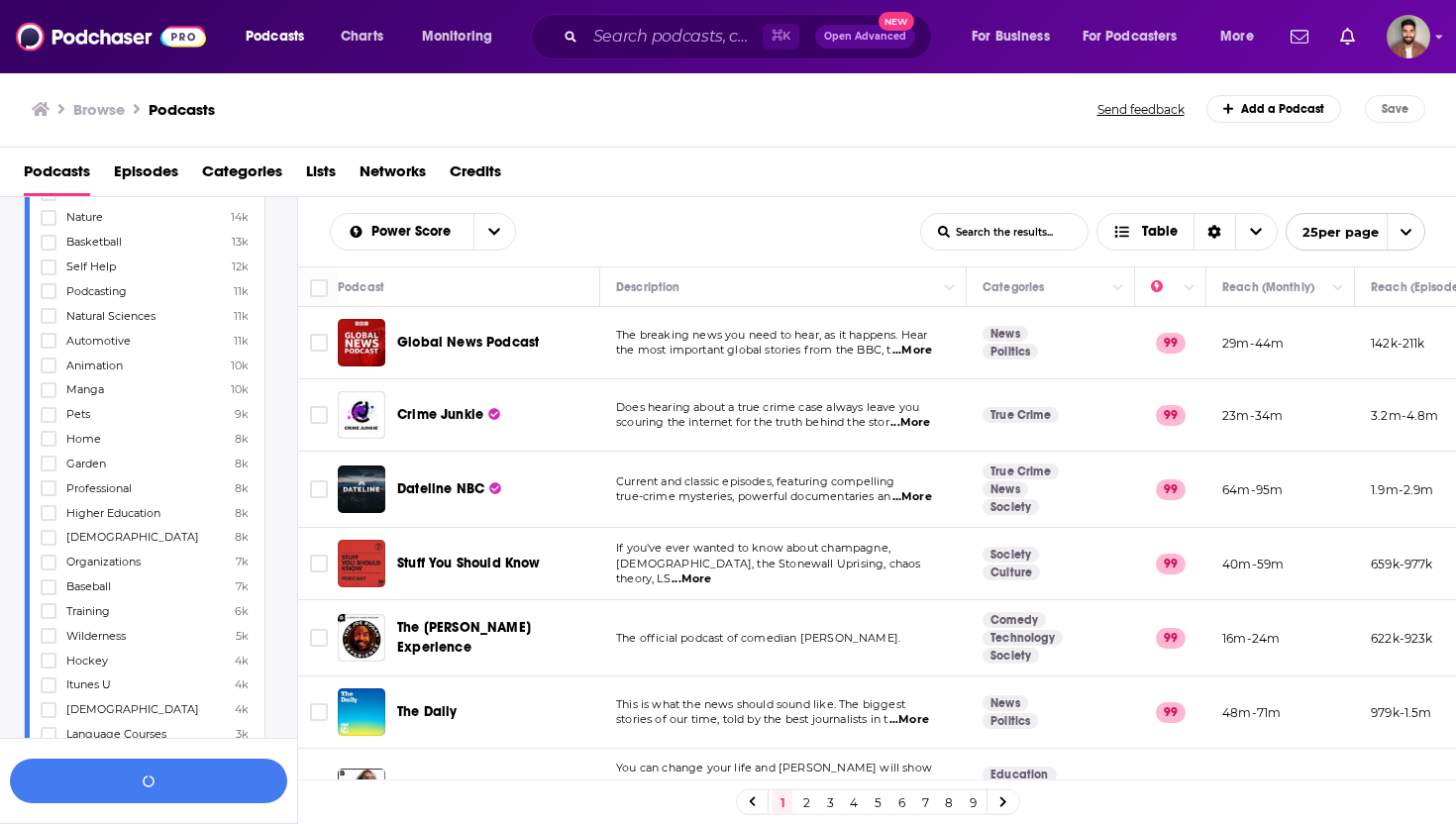 scroll, scrollTop: 1845, scrollLeft: 0, axis: vertical 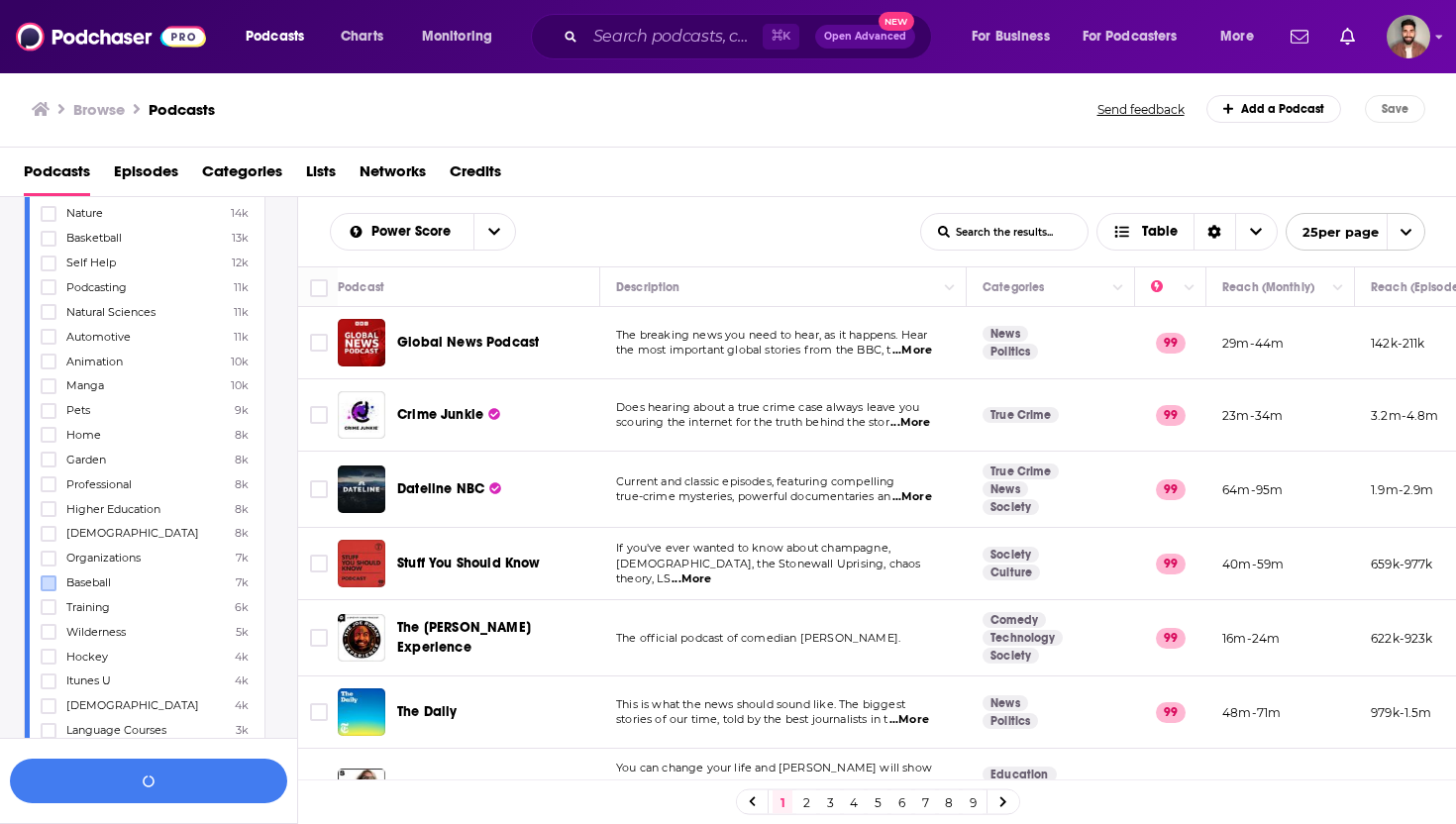 click at bounding box center (49, 583) 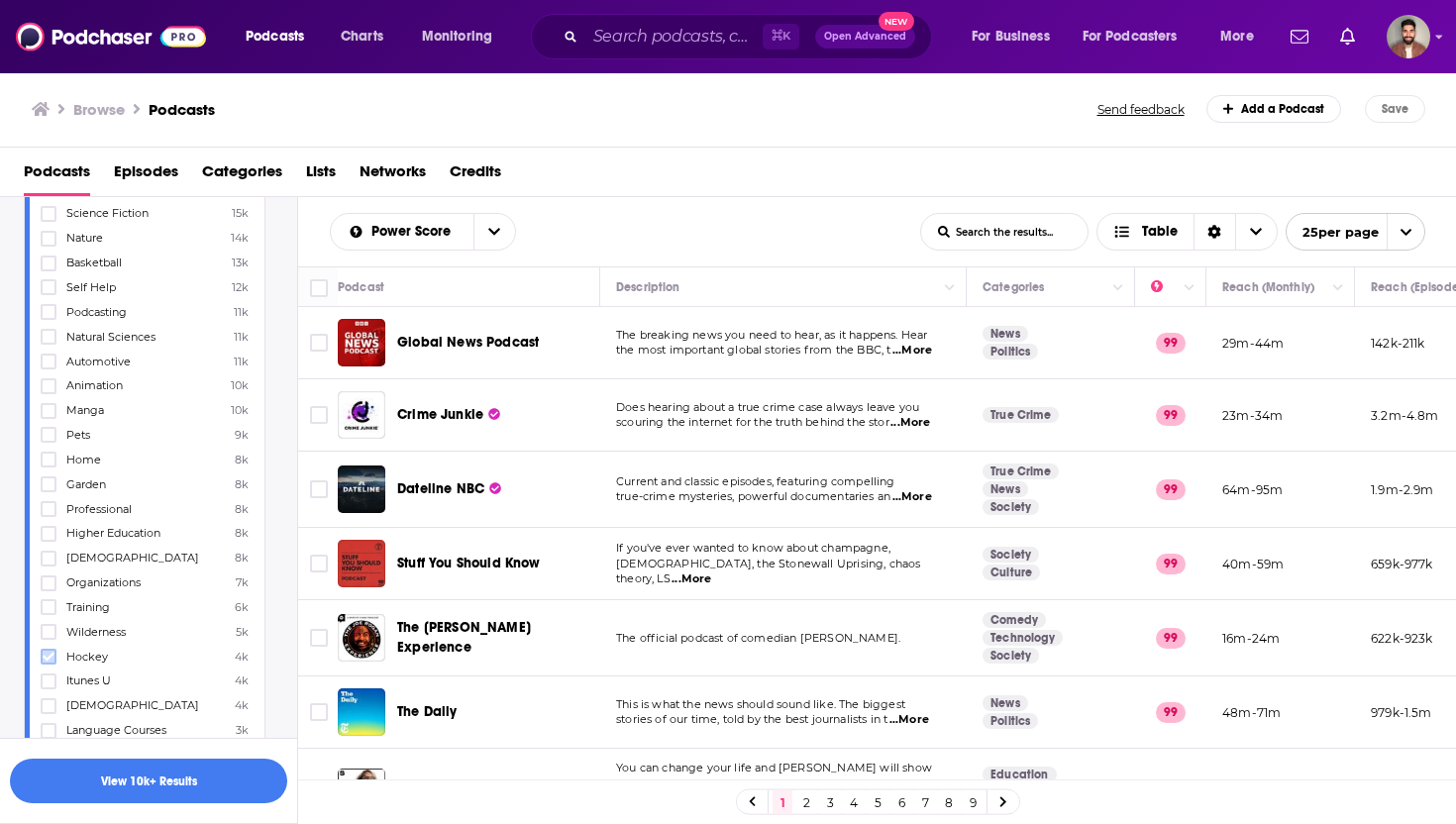 click 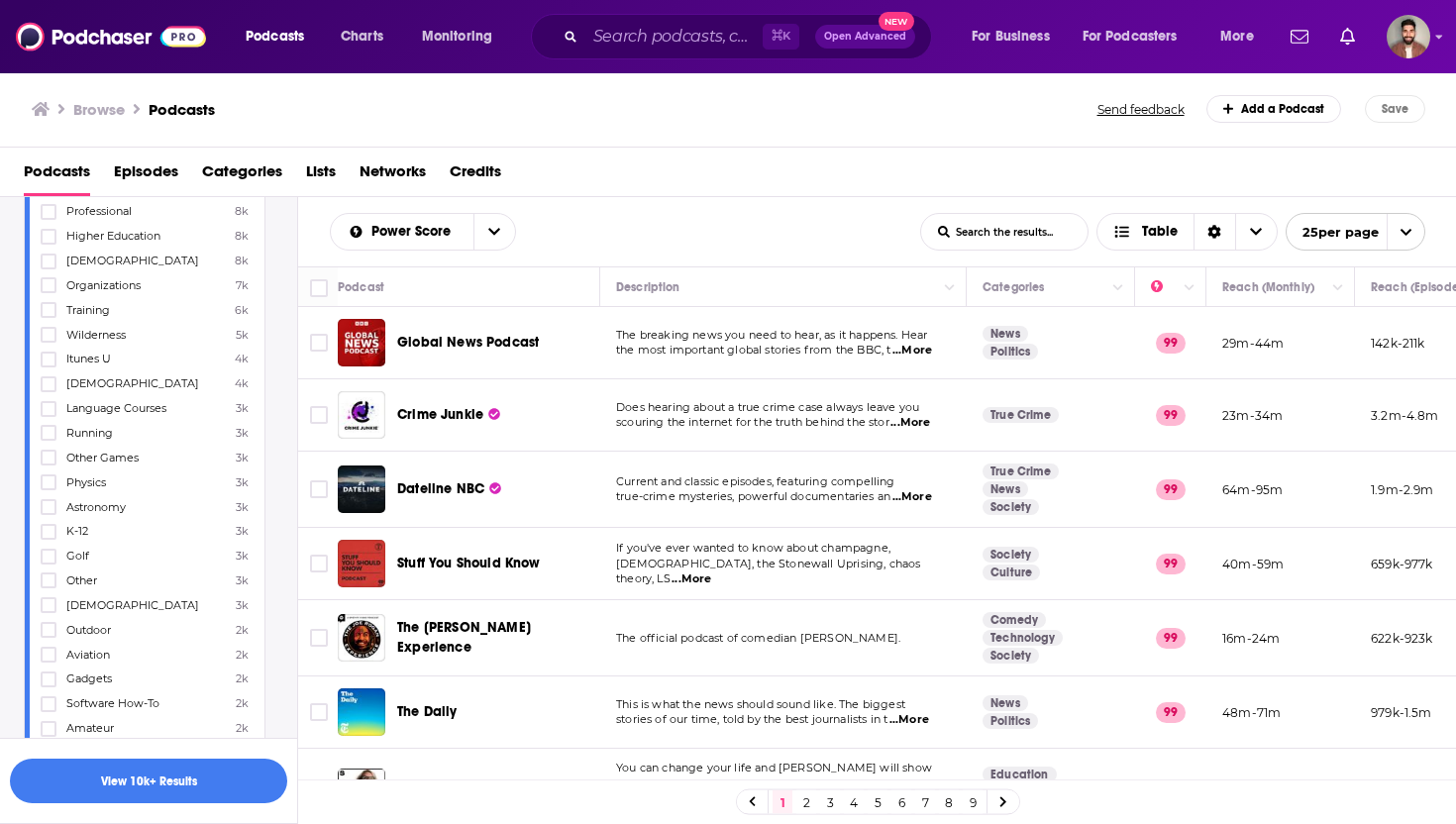 scroll, scrollTop: 2171, scrollLeft: 0, axis: vertical 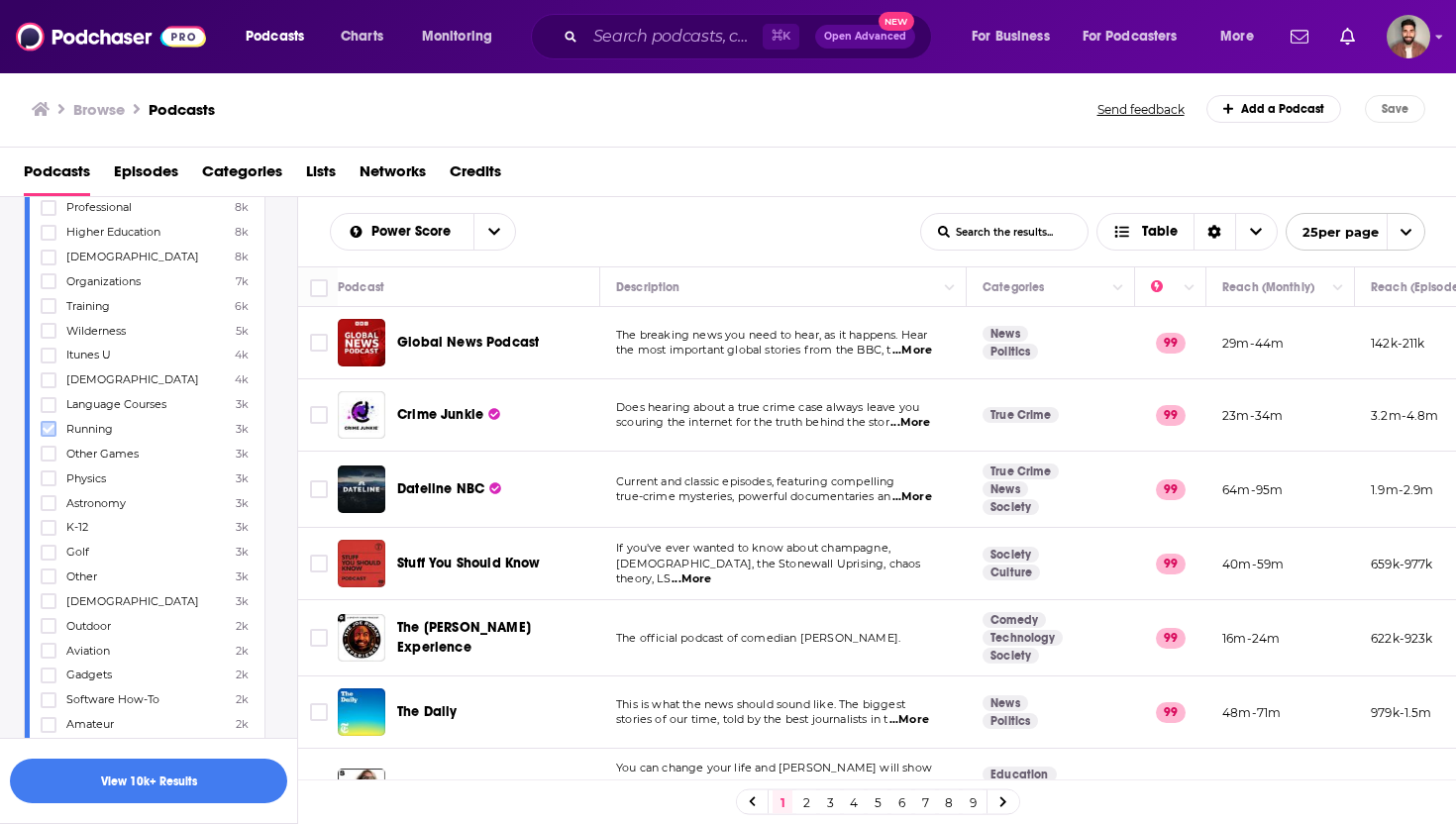 click 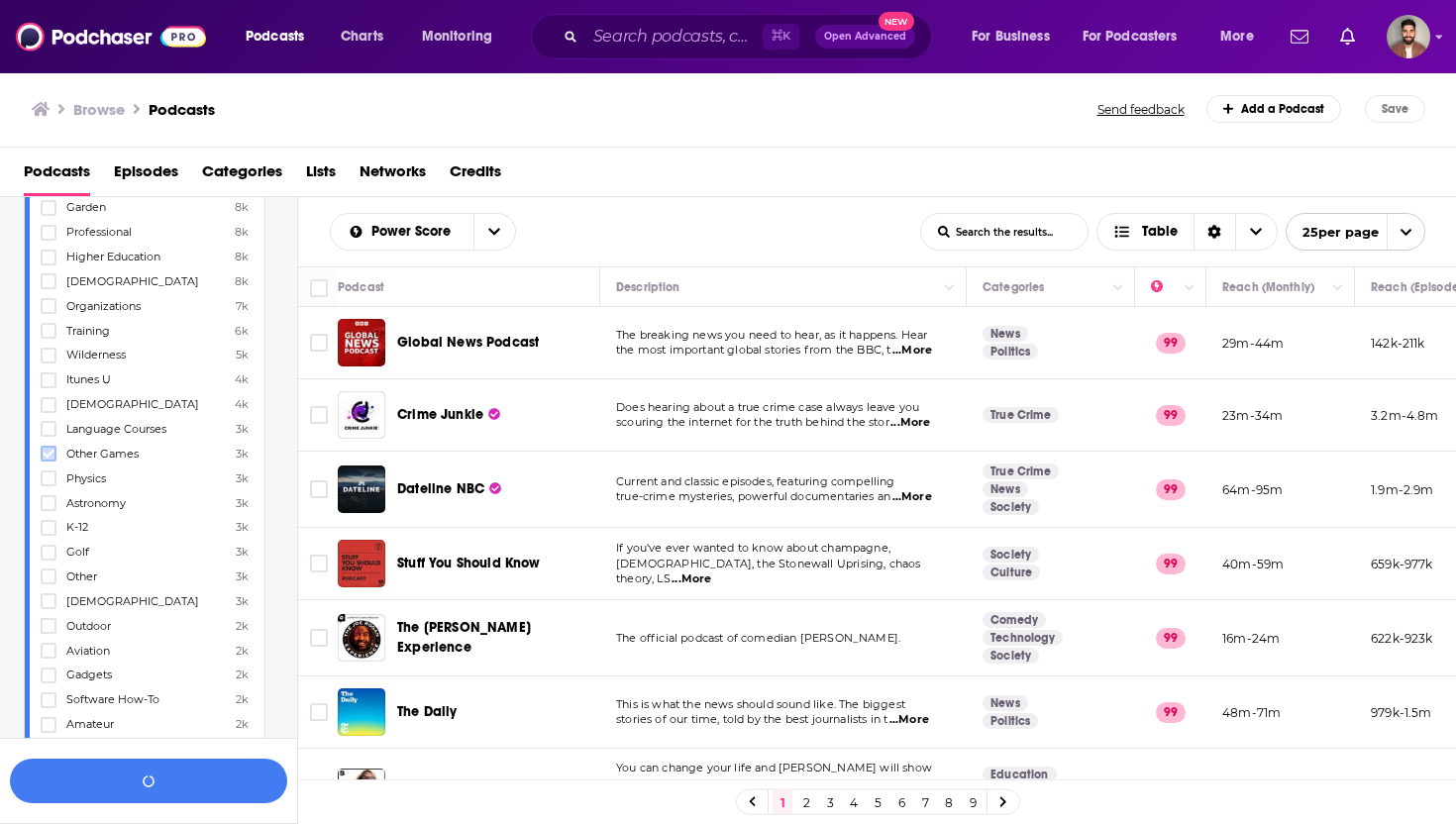 click 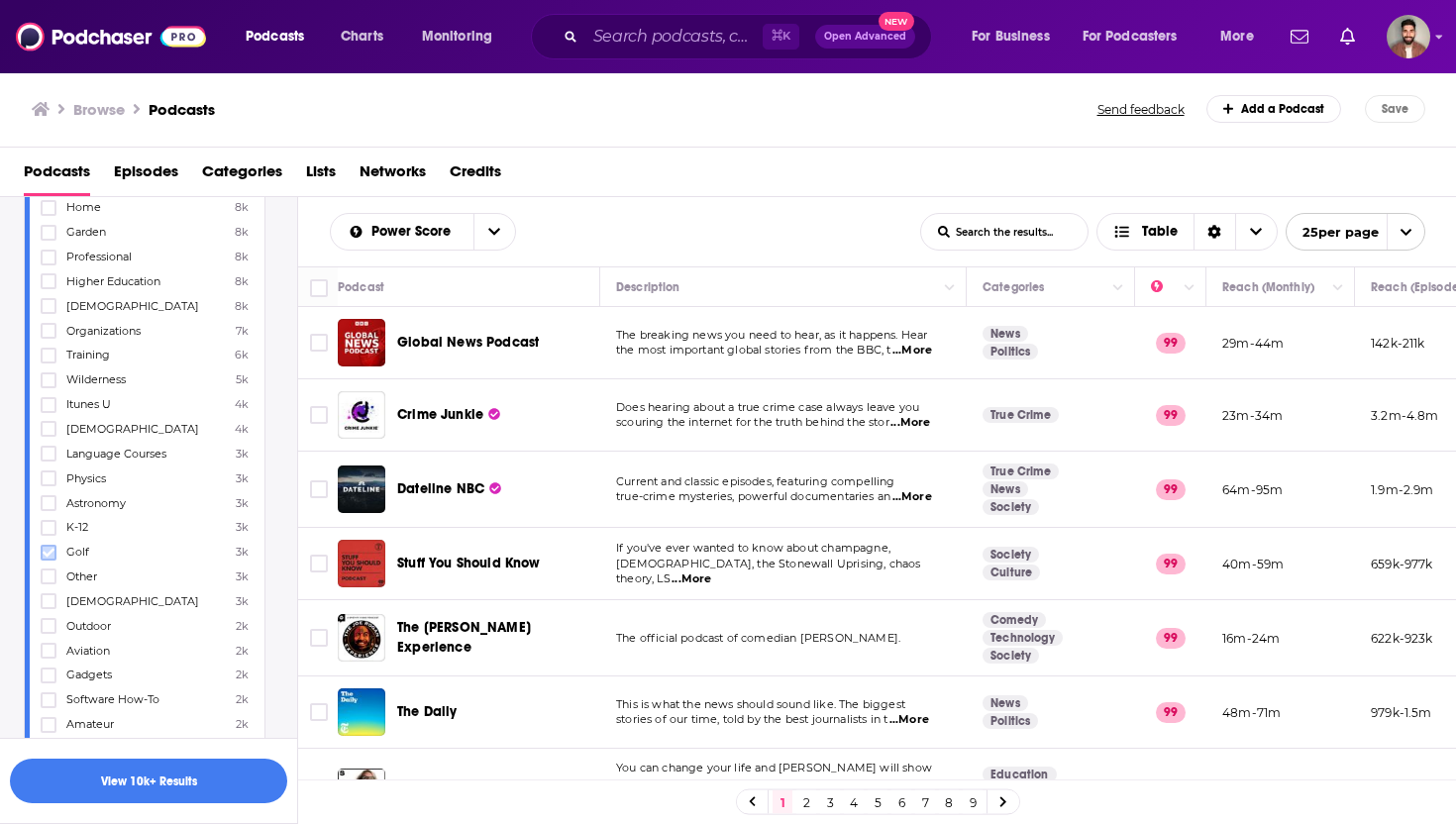 click 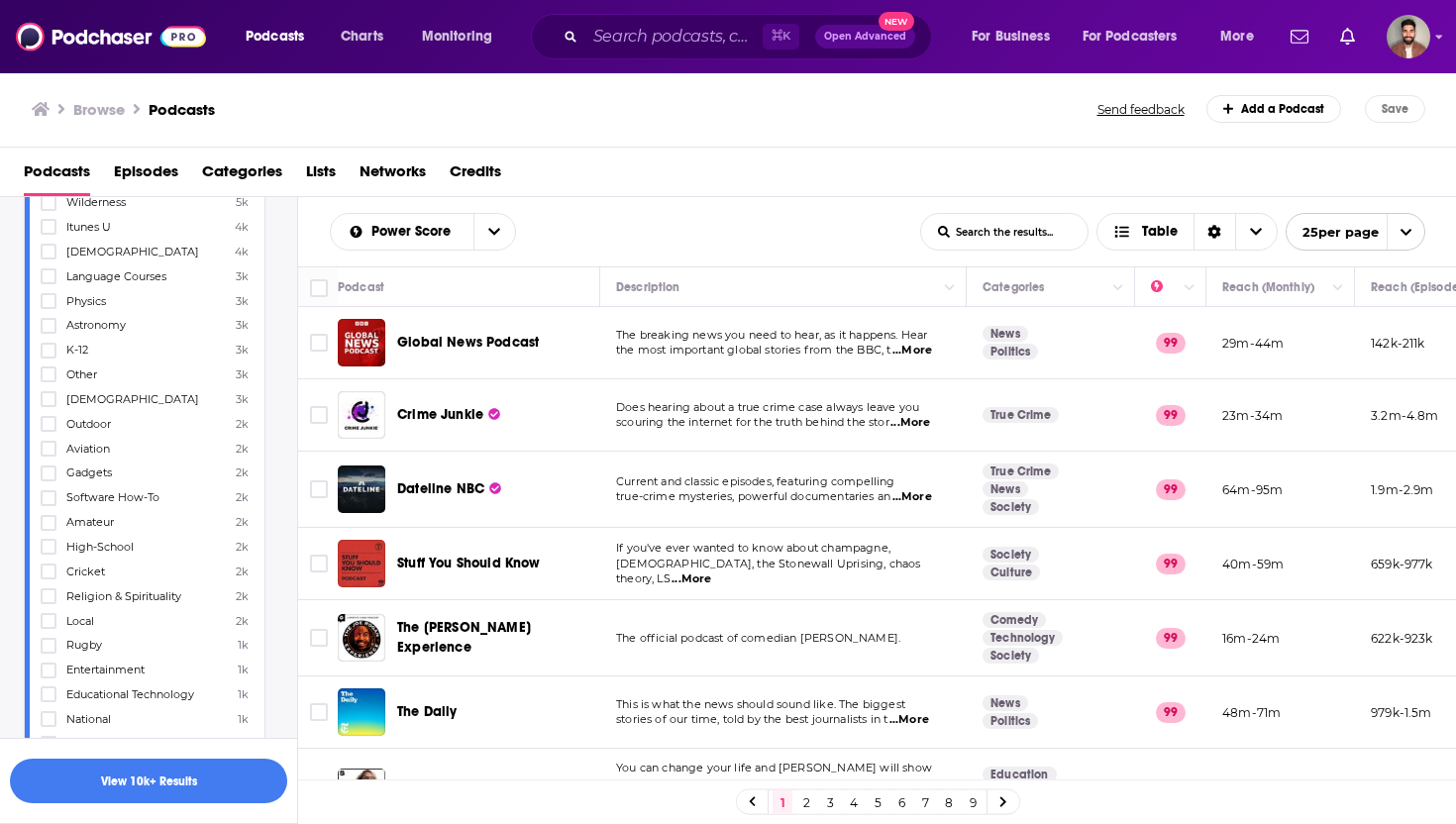 scroll, scrollTop: 2374, scrollLeft: 0, axis: vertical 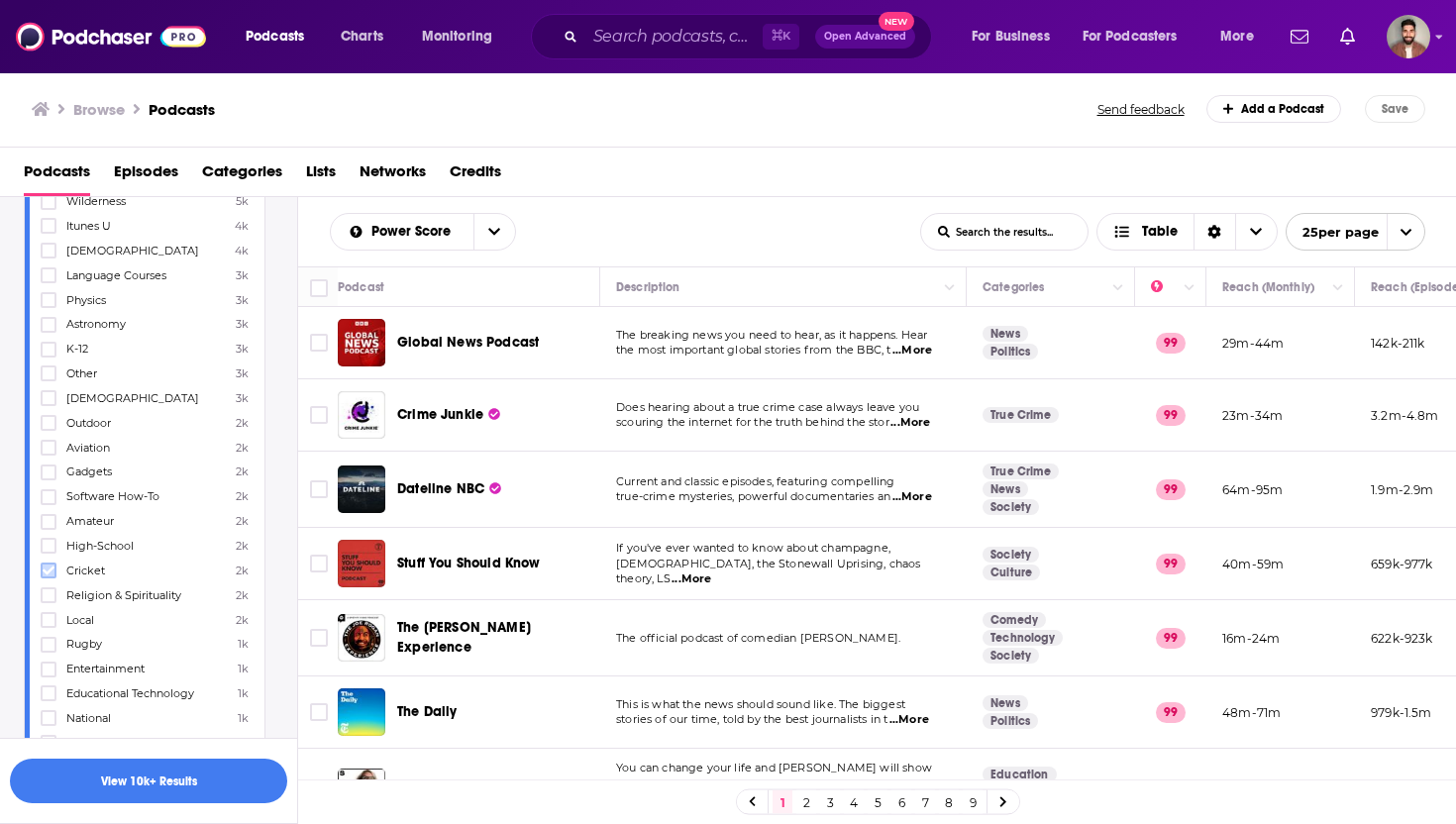 click 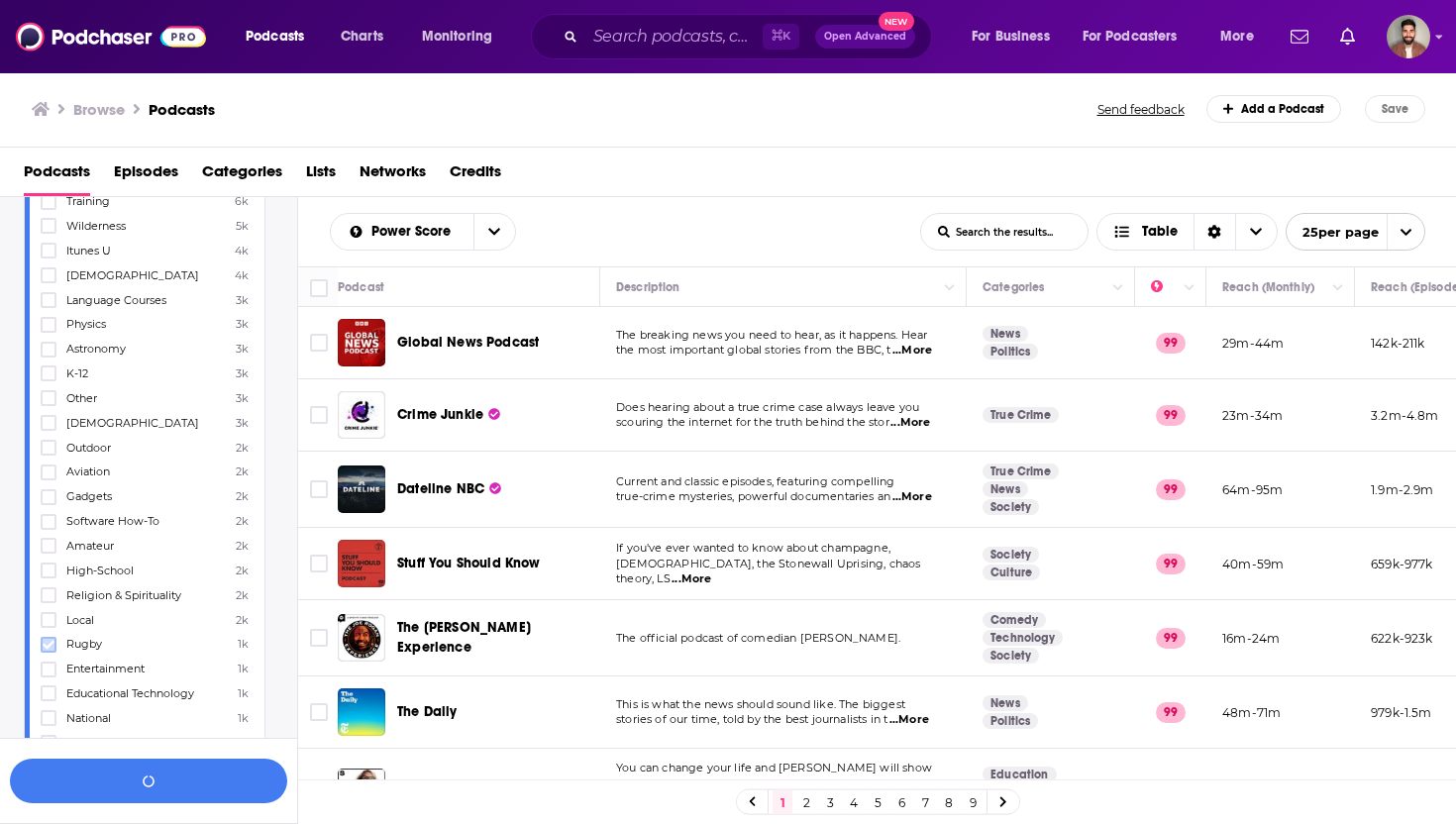 click 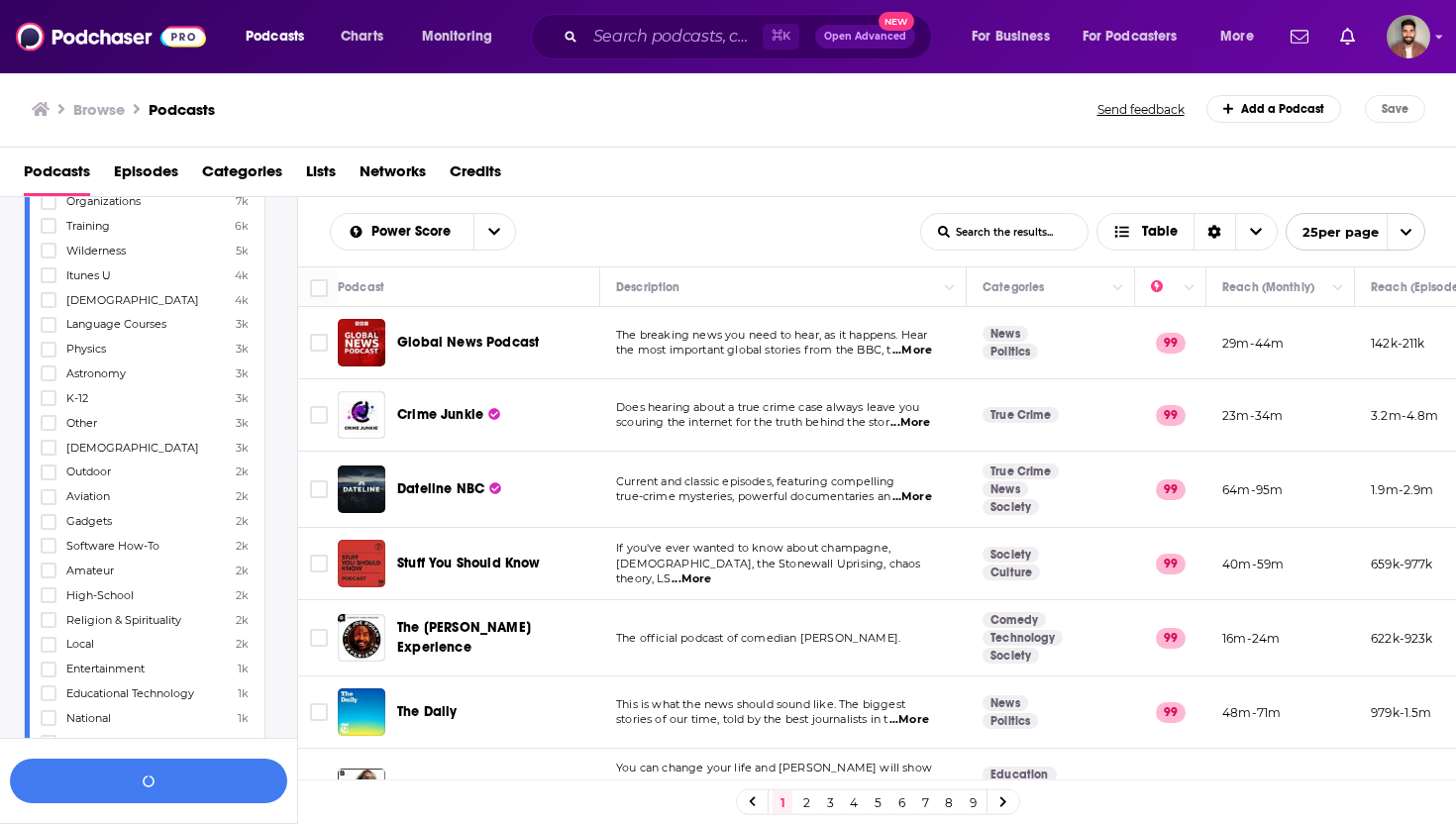 scroll, scrollTop: 2503, scrollLeft: 0, axis: vertical 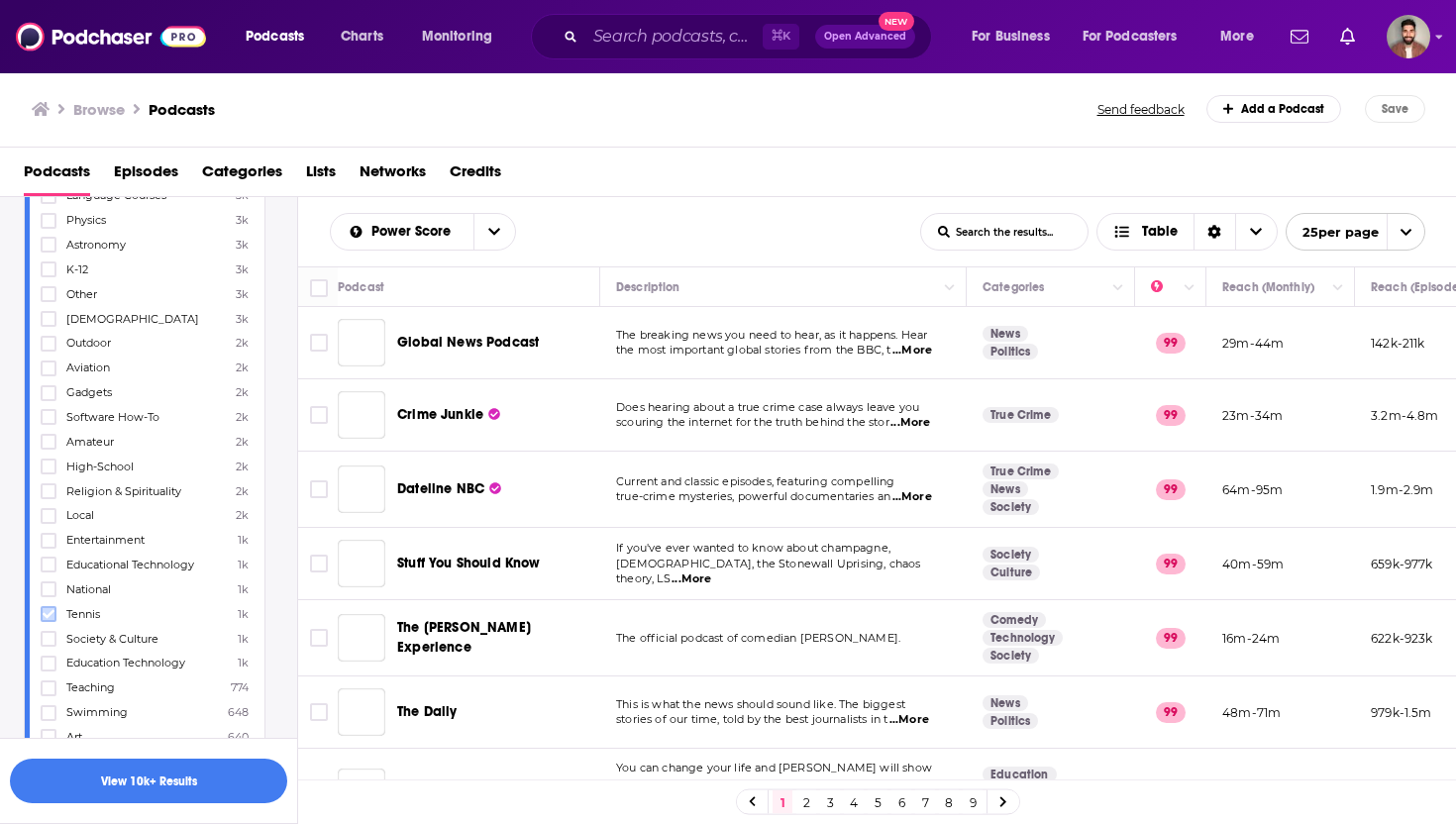 click 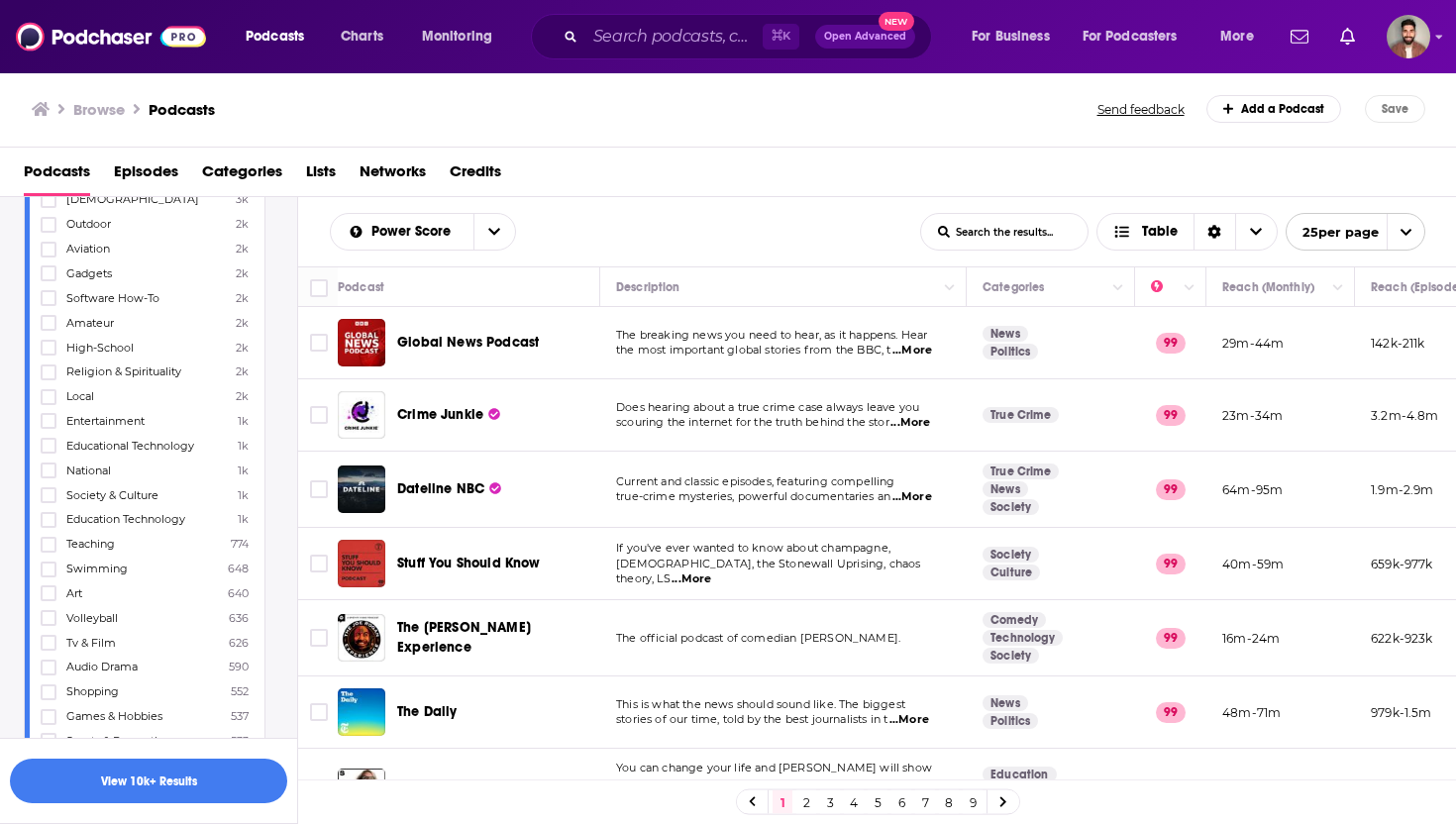 scroll, scrollTop: 2654, scrollLeft: 0, axis: vertical 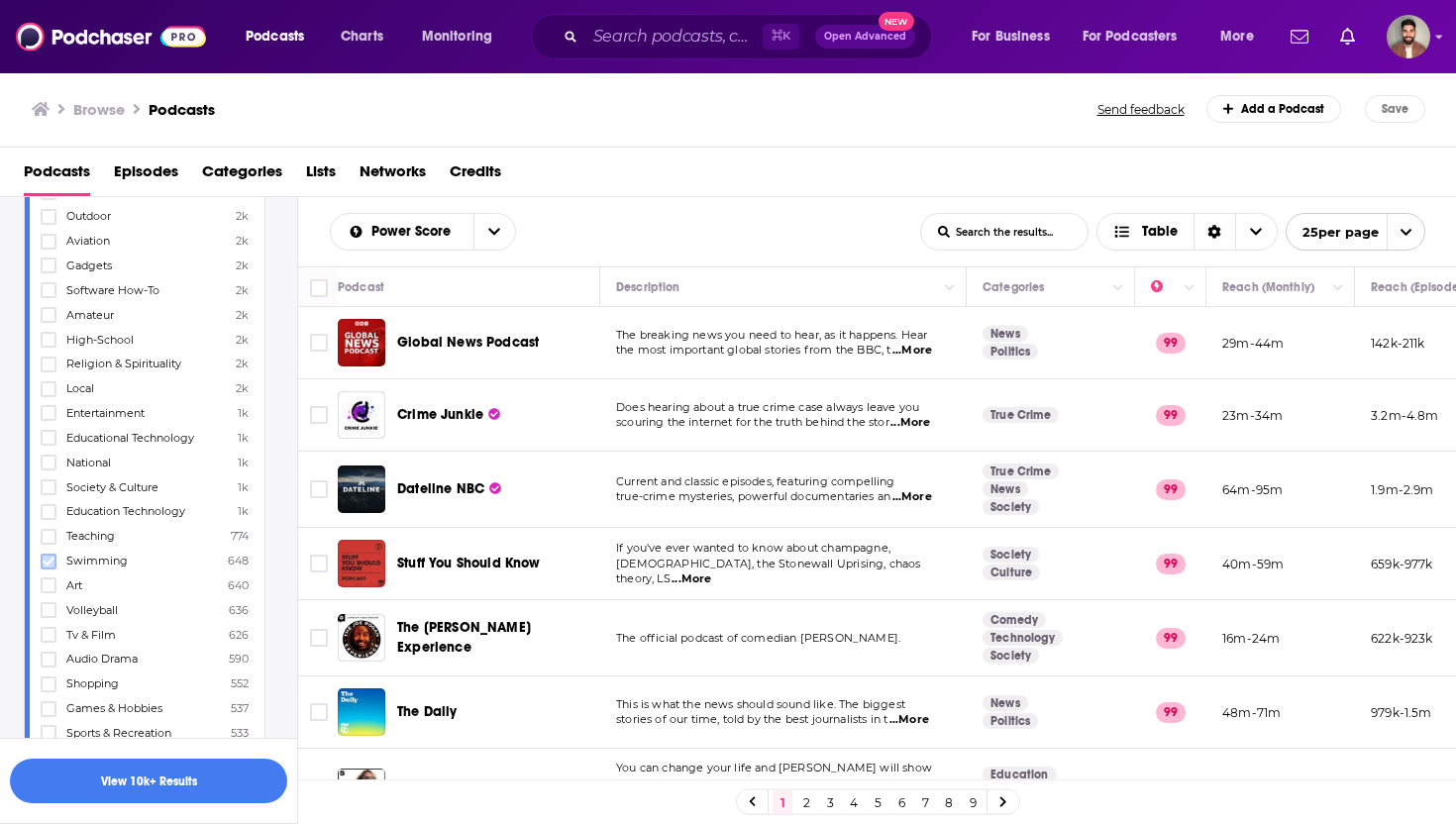 click 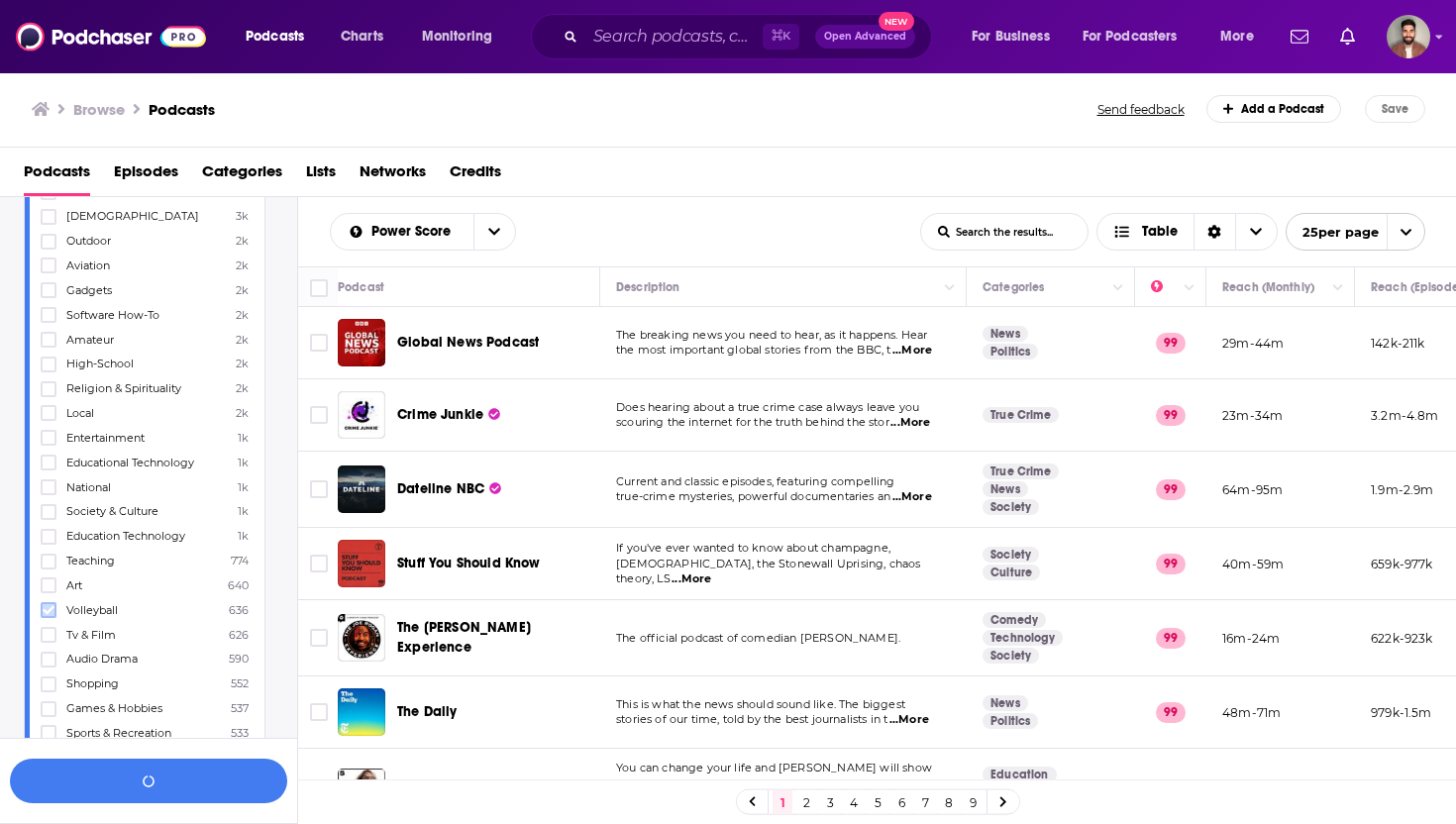 click 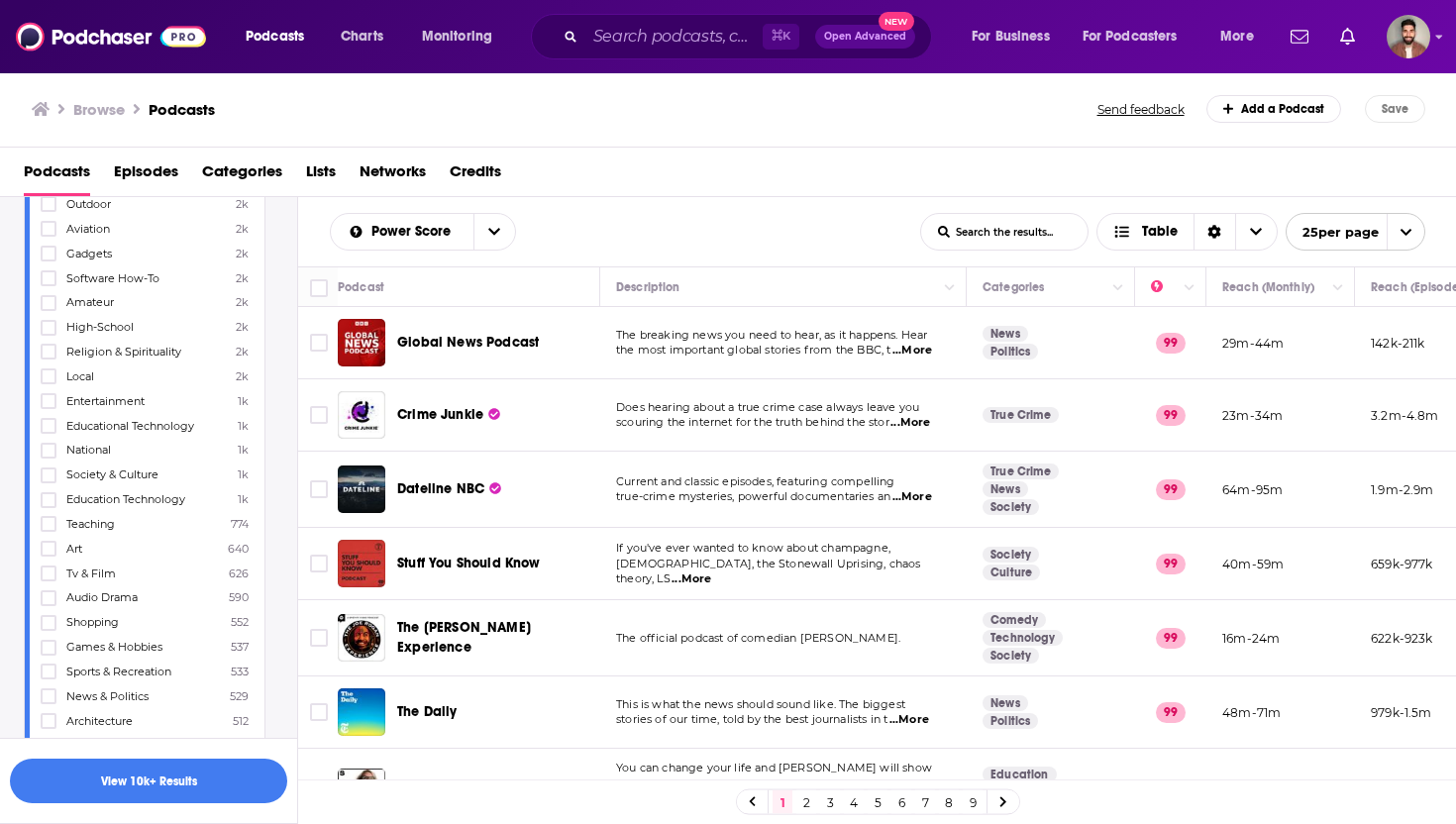scroll, scrollTop: 2828, scrollLeft: 0, axis: vertical 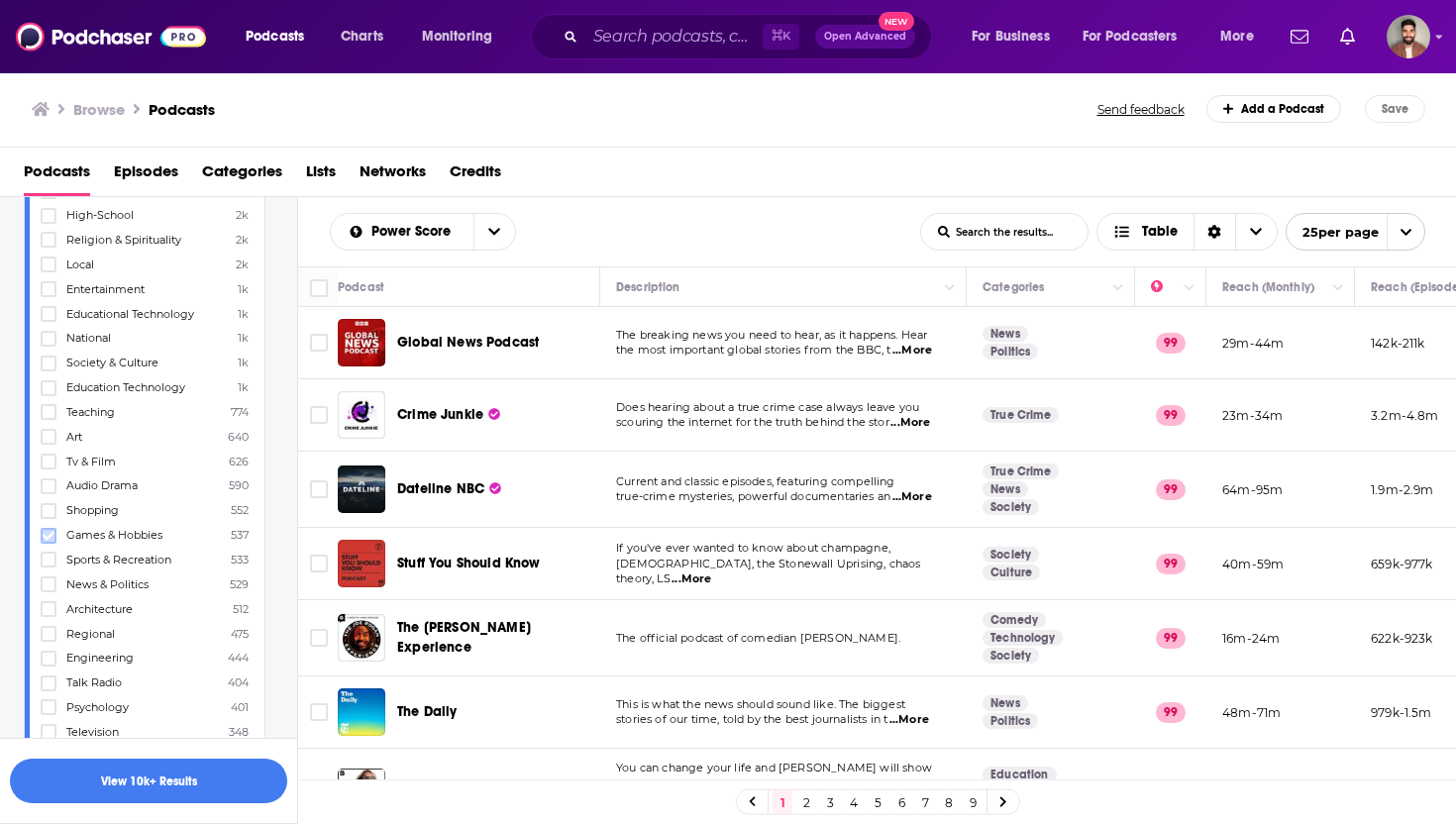 click 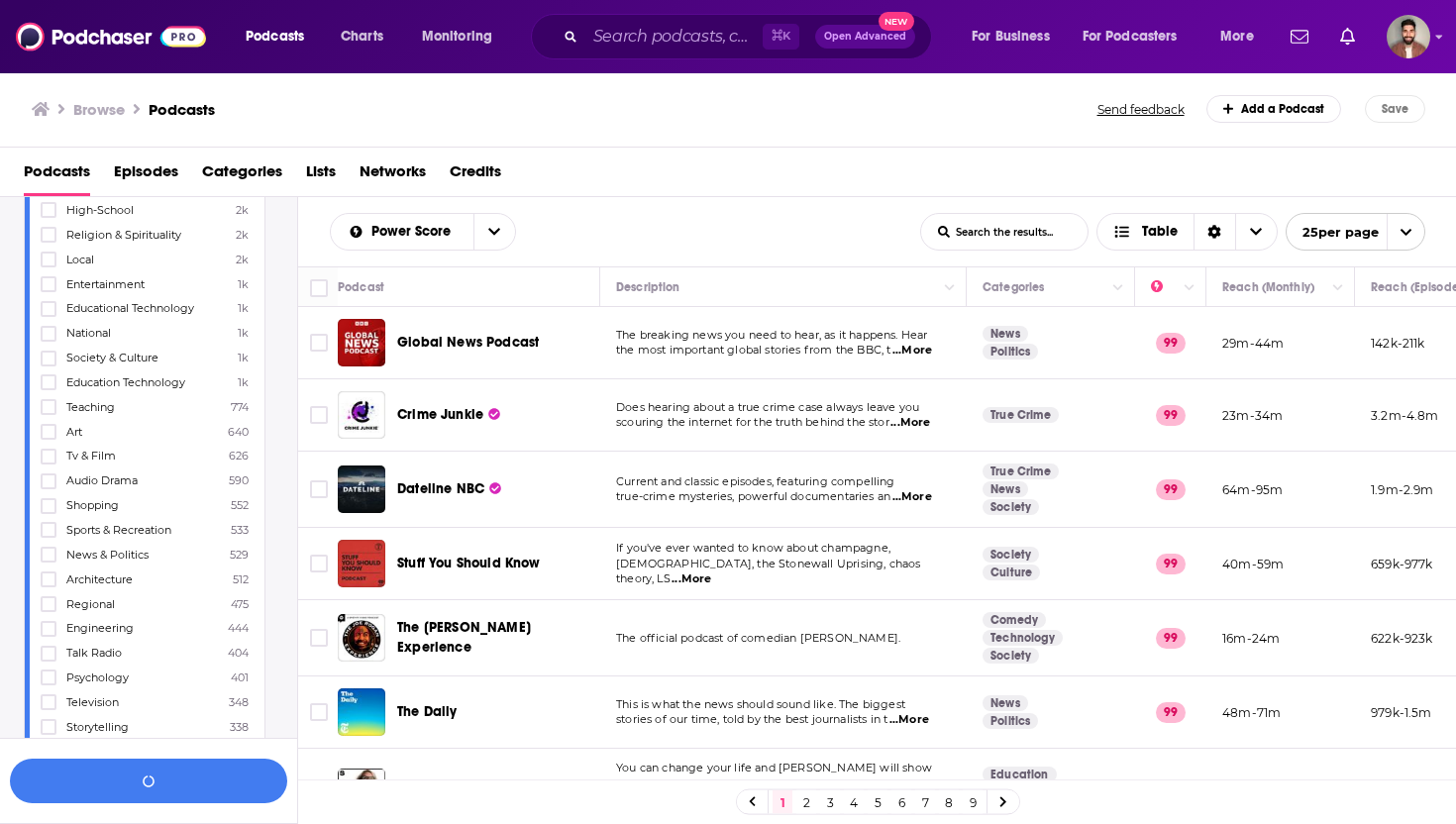 scroll, scrollTop: 2961, scrollLeft: 0, axis: vertical 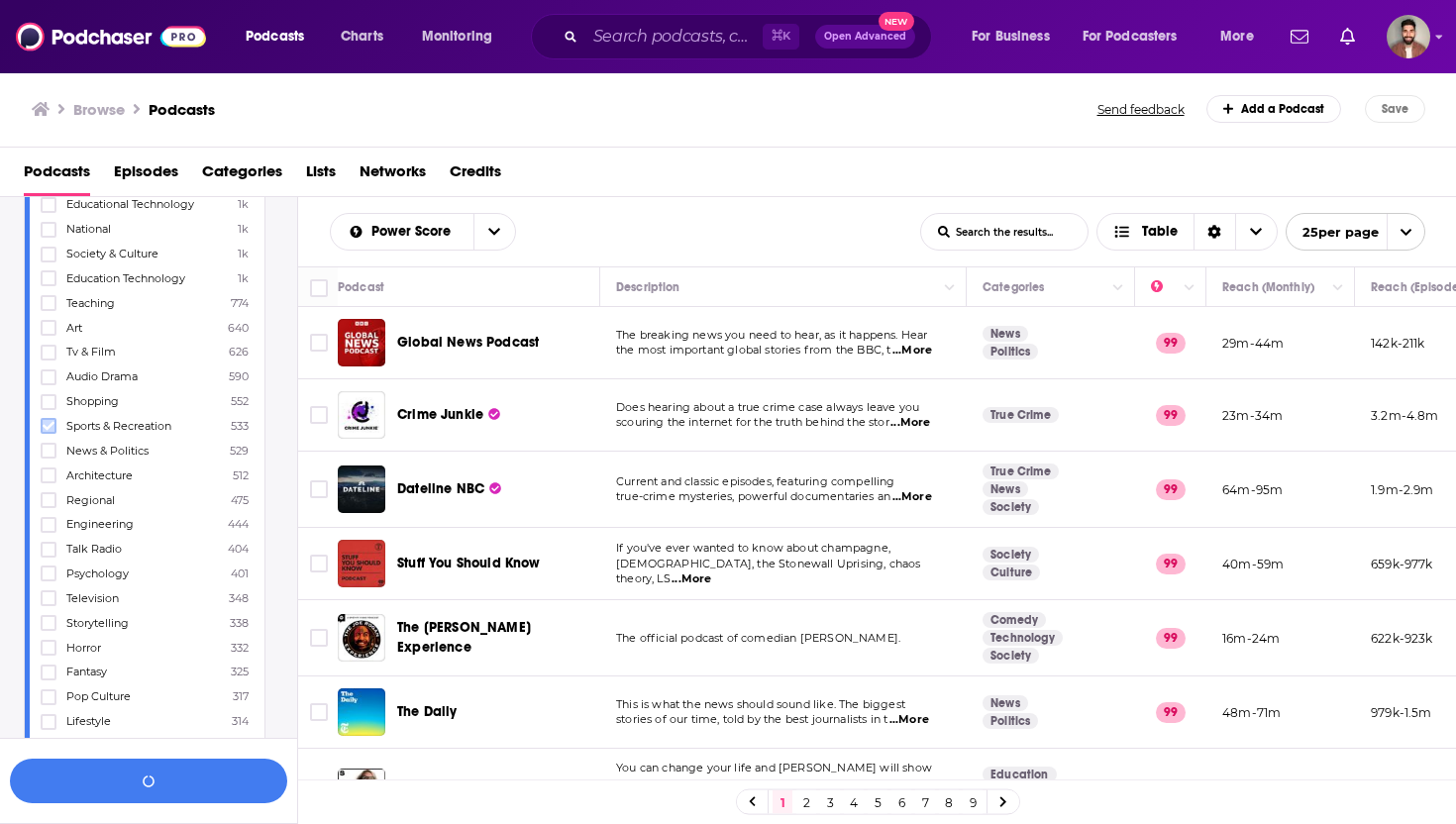 click 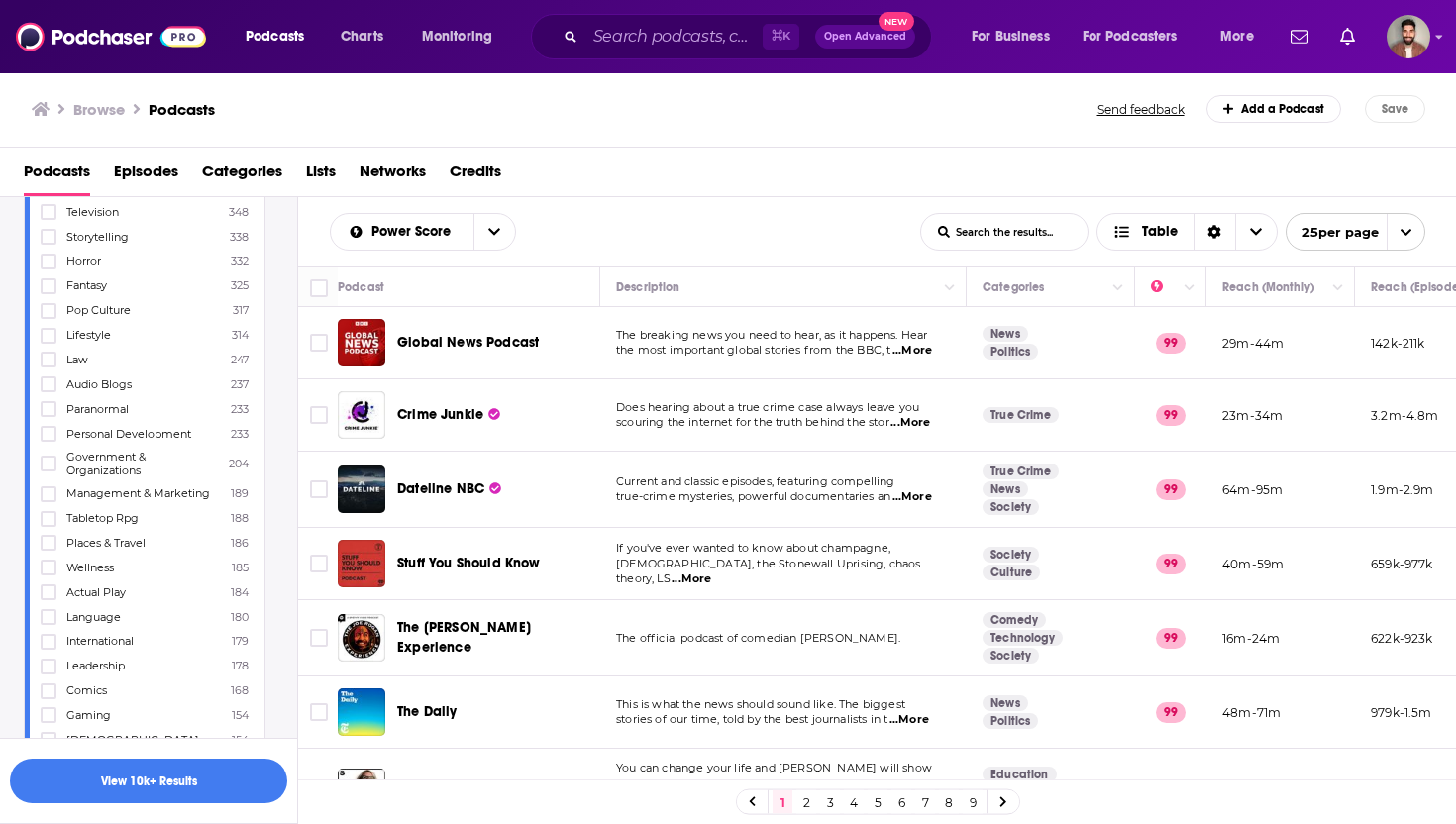 scroll, scrollTop: 3367, scrollLeft: 0, axis: vertical 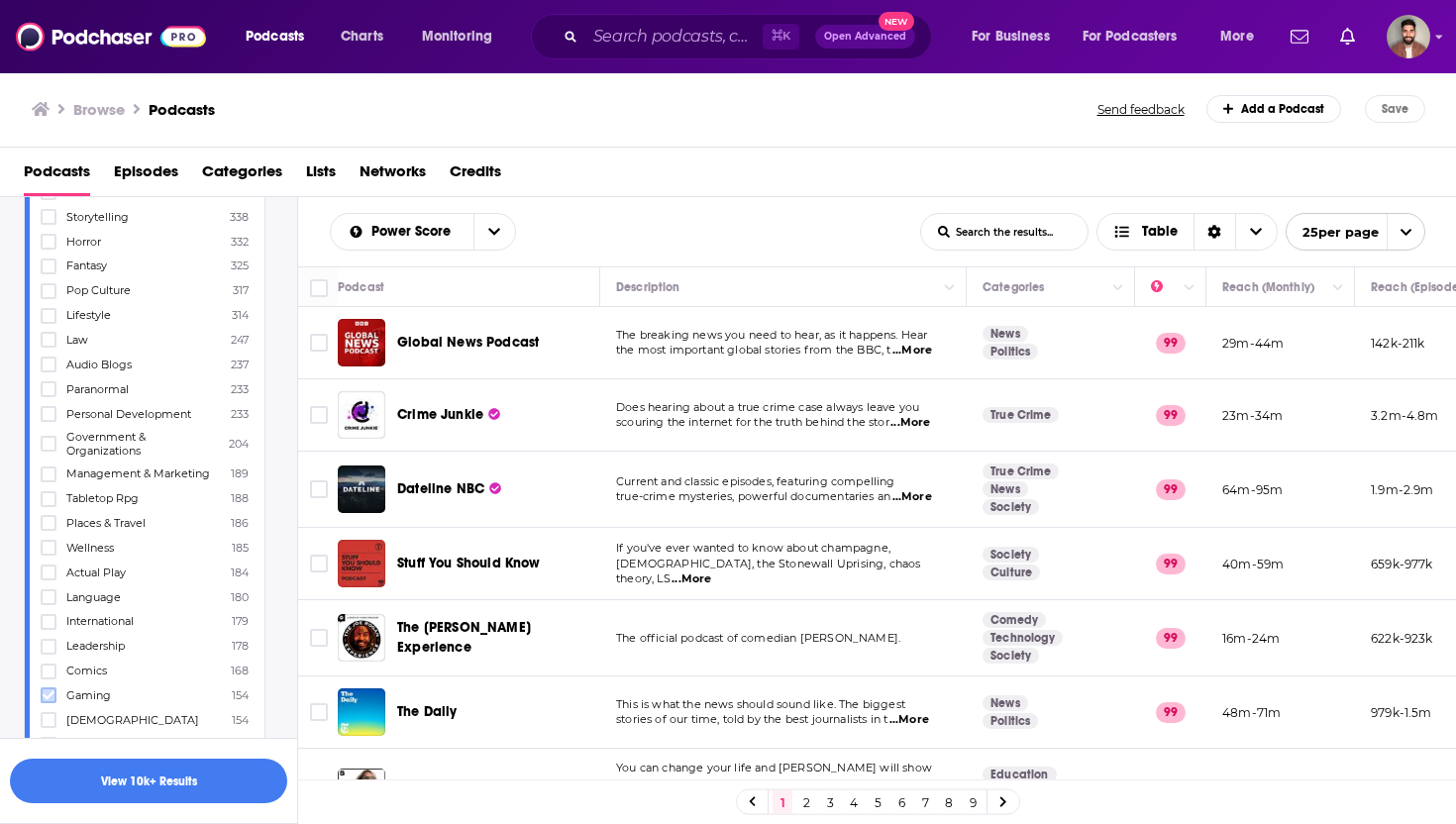 click 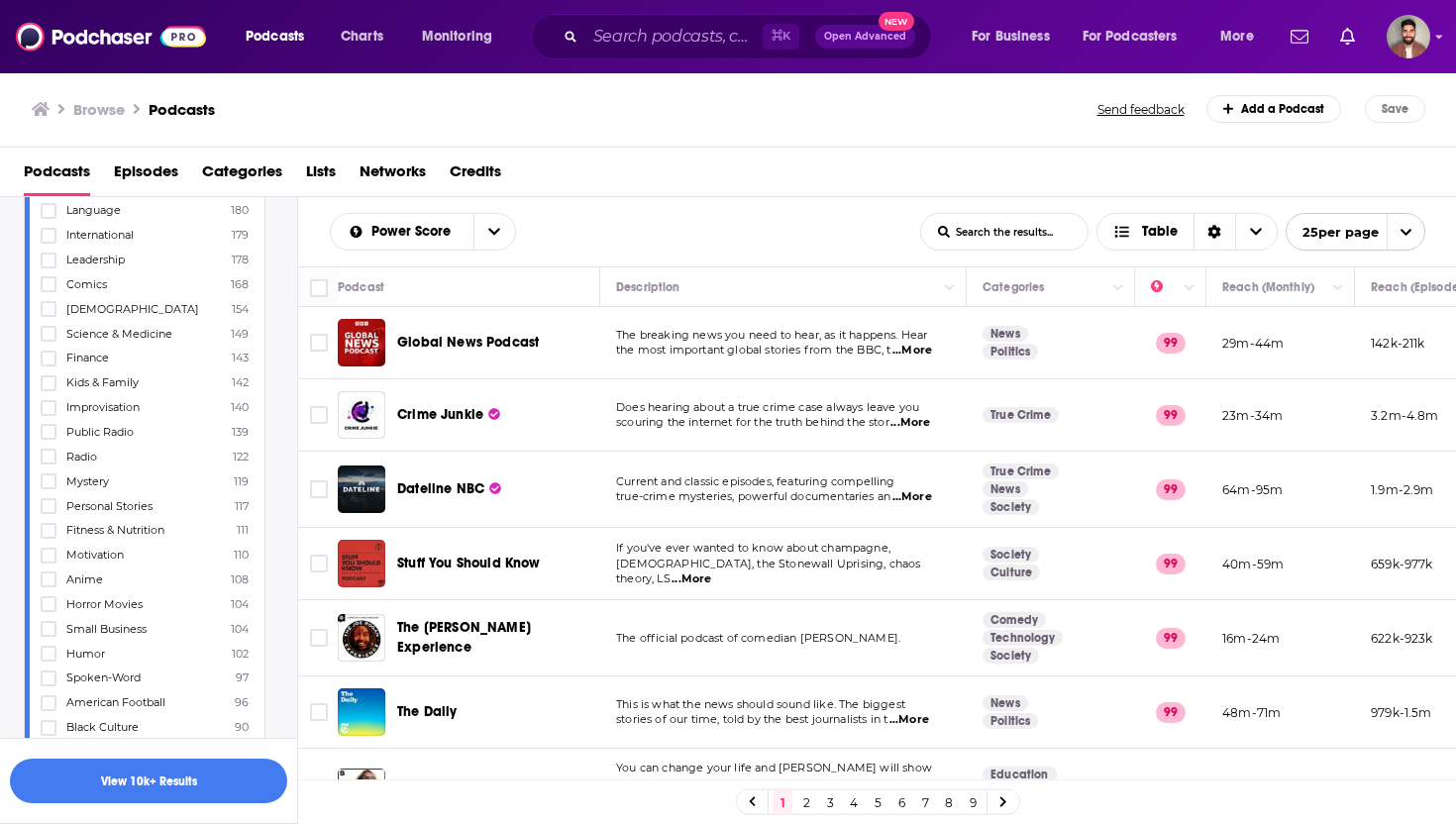 scroll, scrollTop: 3791, scrollLeft: 0, axis: vertical 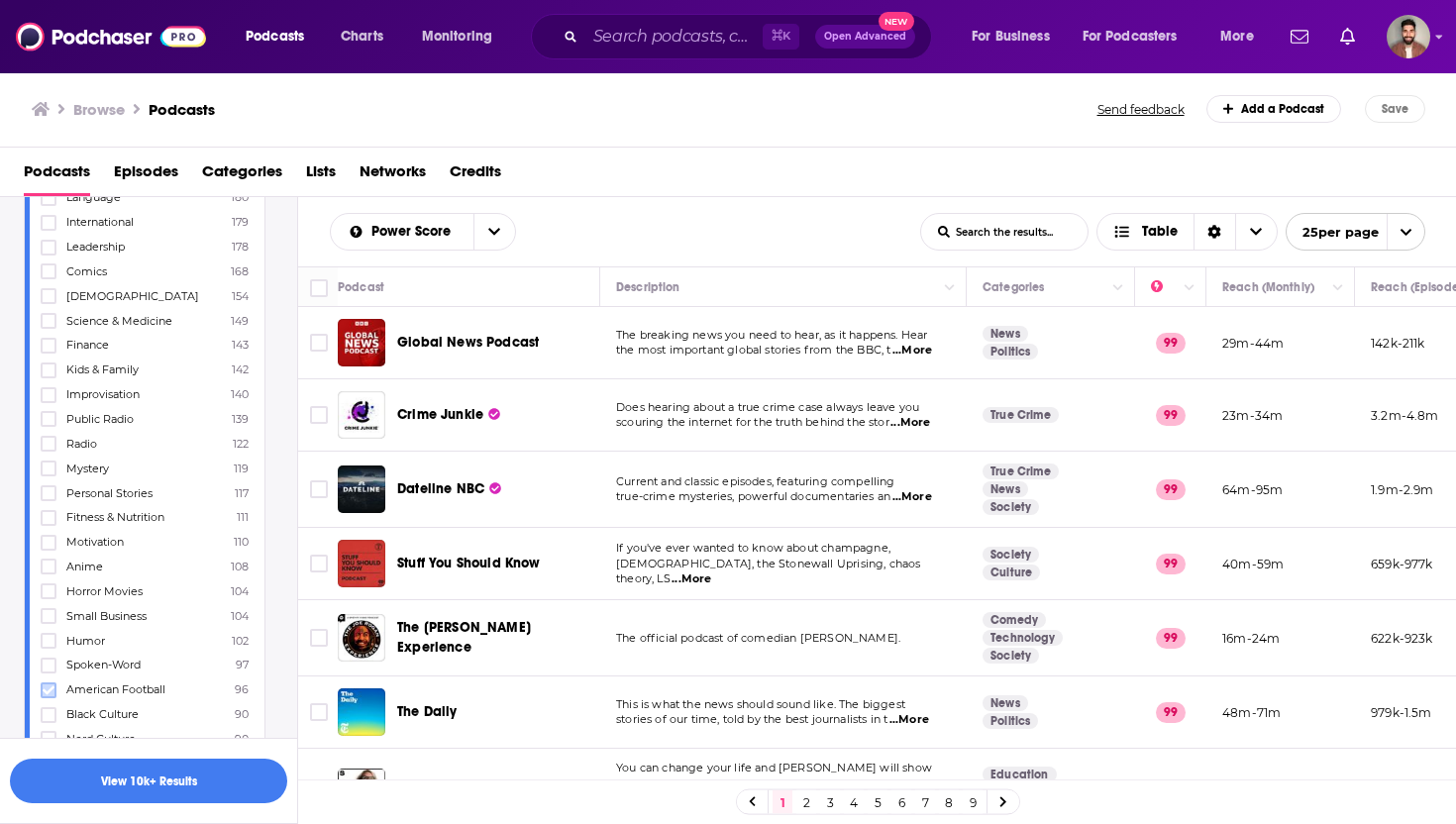 click 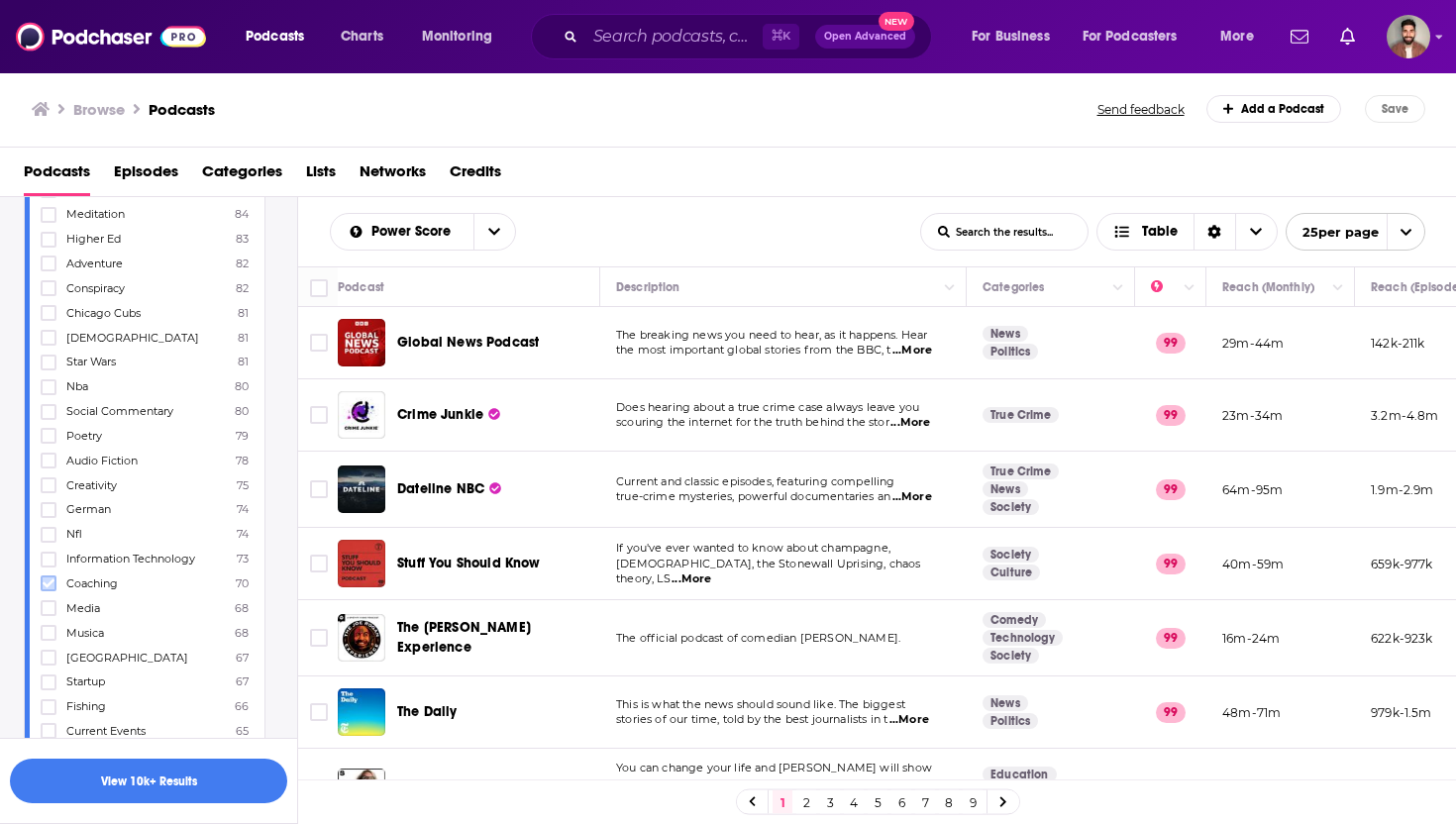 scroll, scrollTop: 4457, scrollLeft: 0, axis: vertical 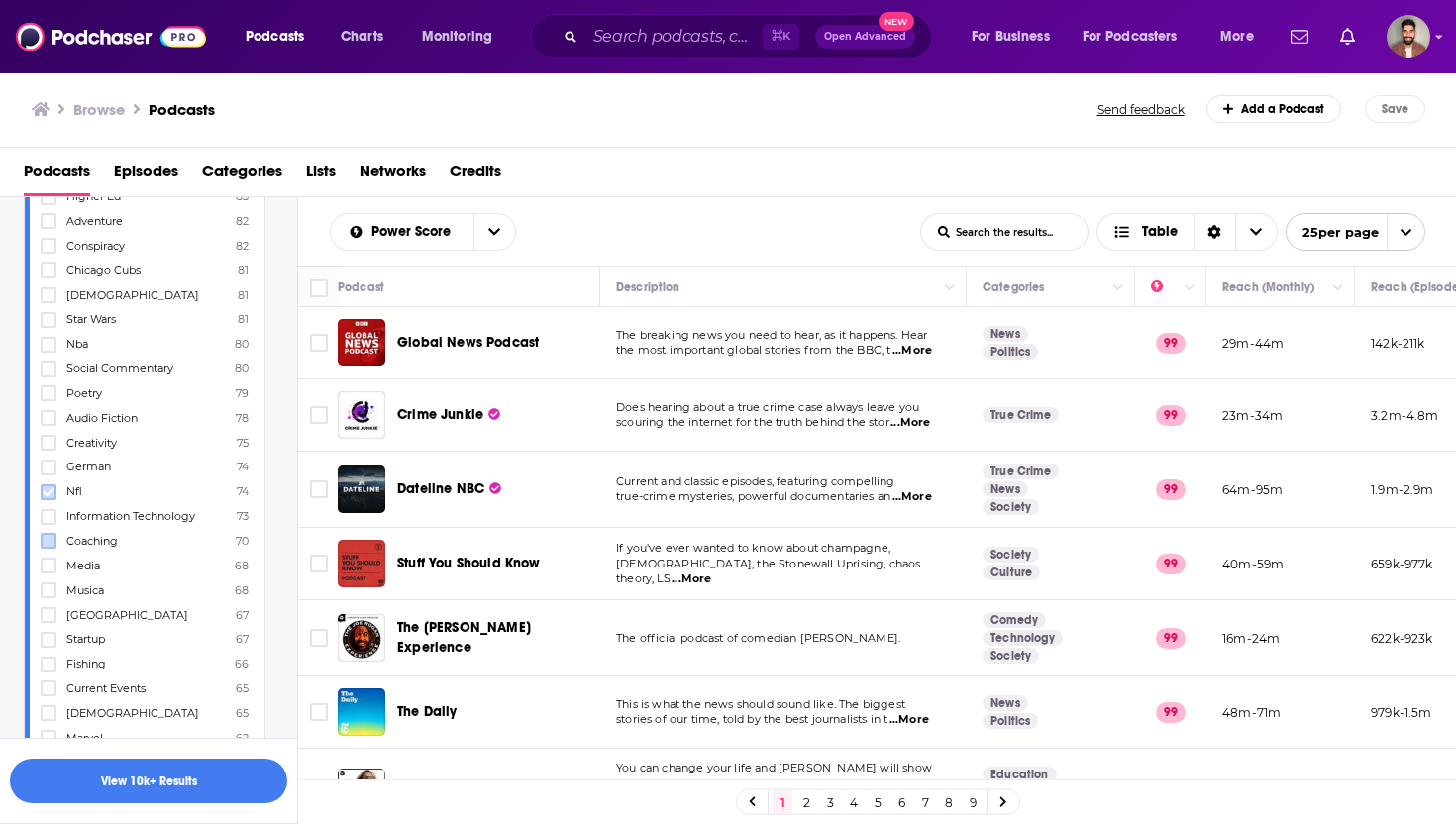 click 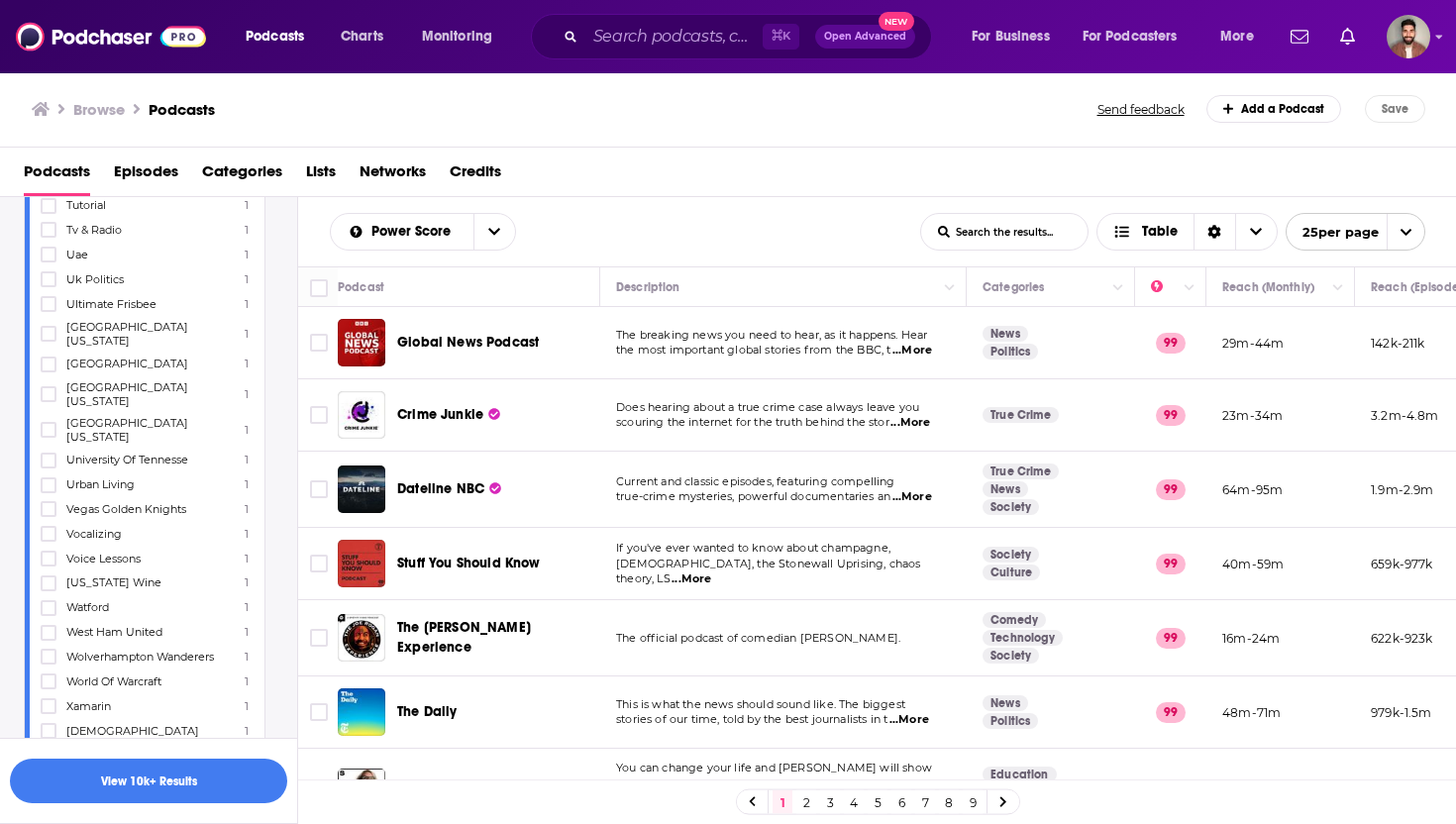 scroll, scrollTop: 24261, scrollLeft: 0, axis: vertical 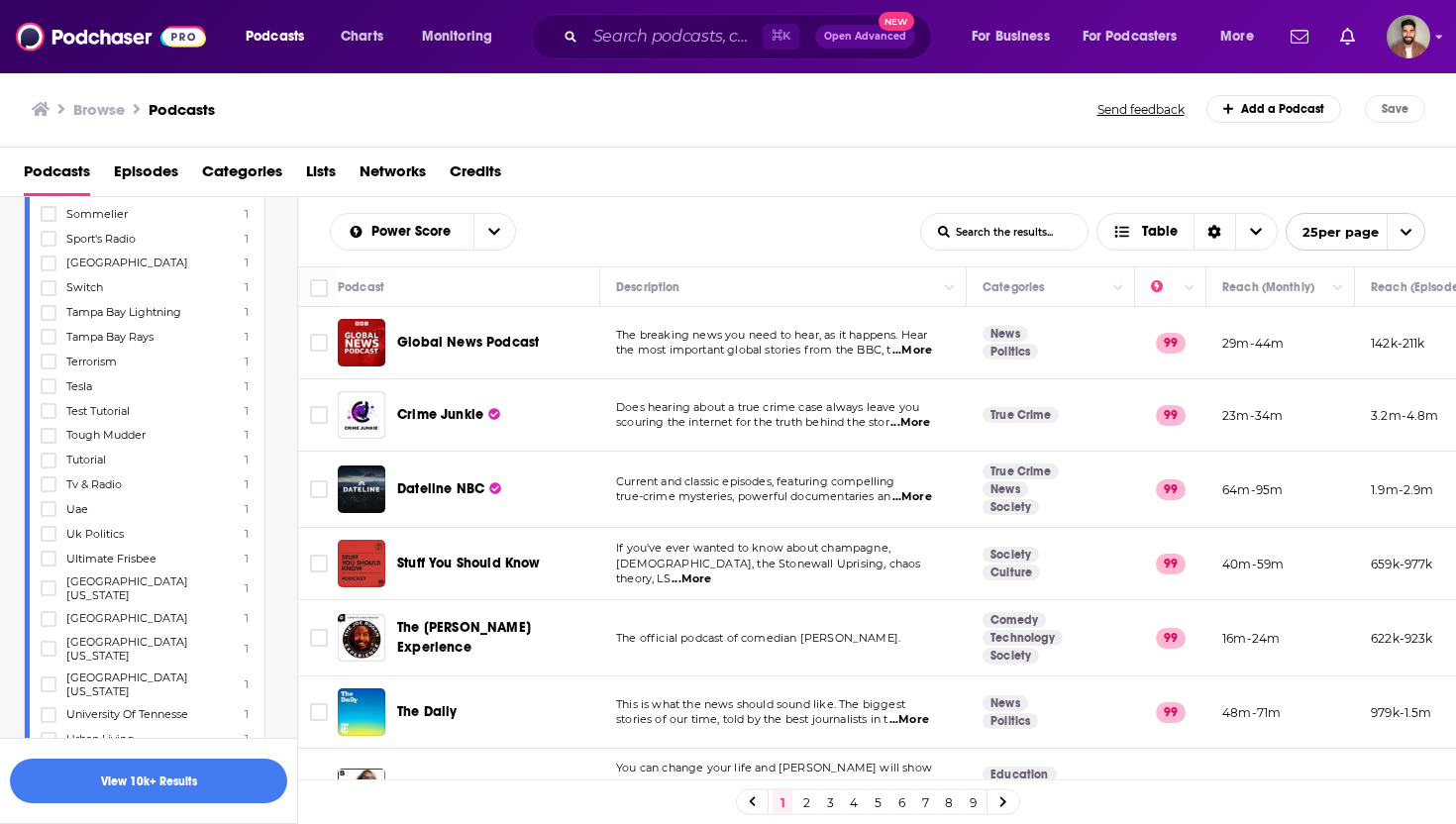 click on "Show Less" at bounding box center (141, 1016) 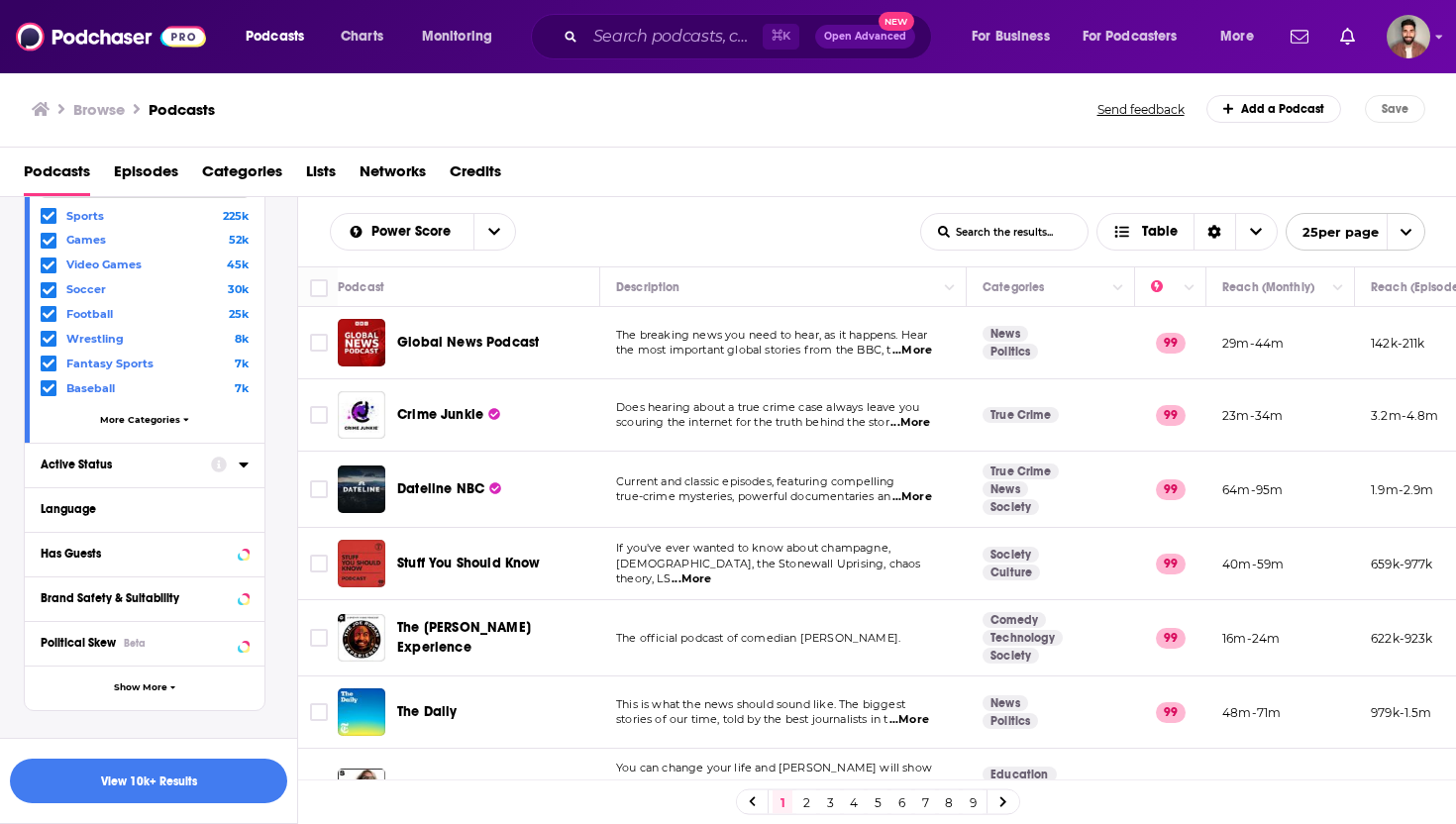 click 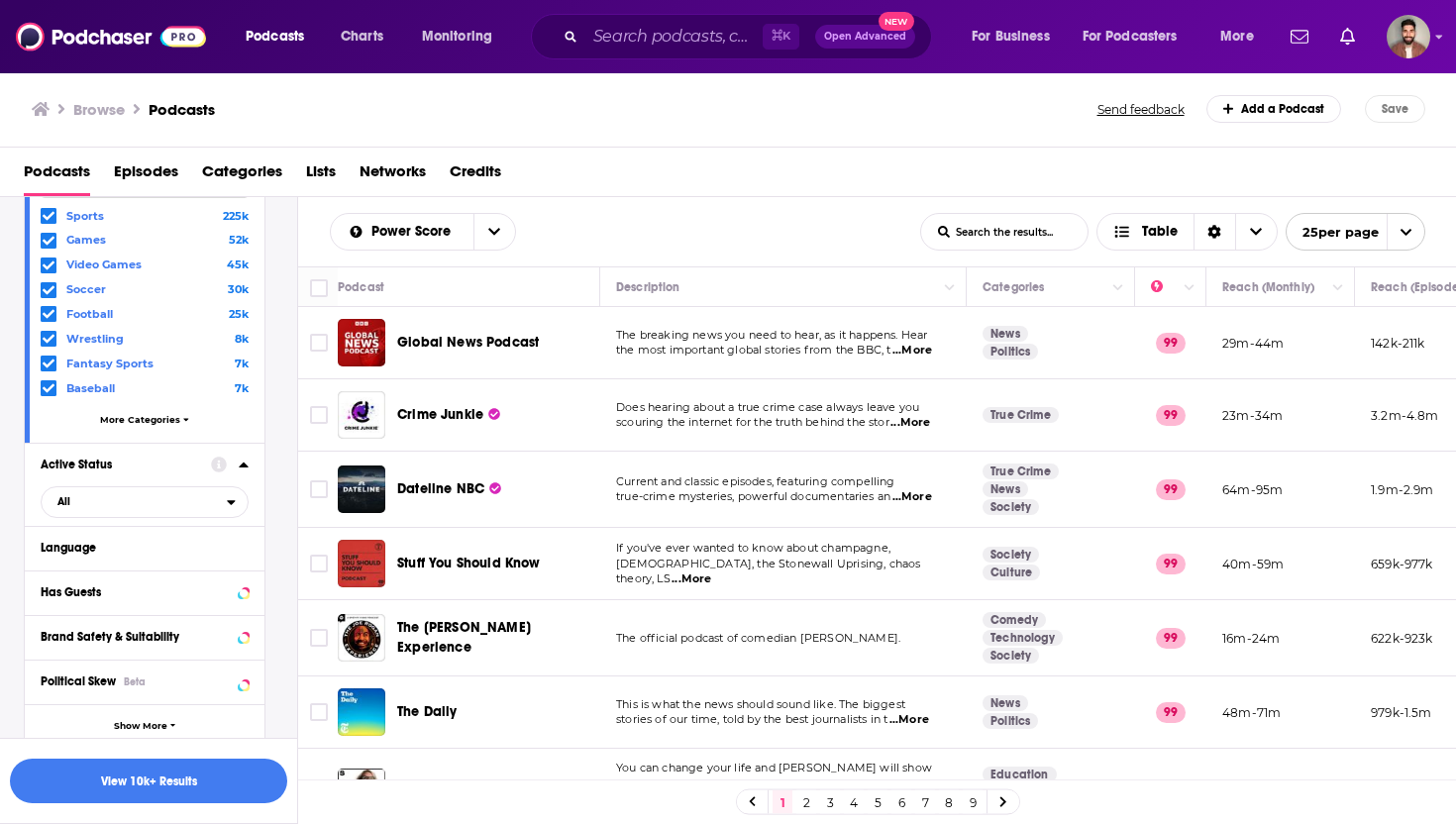 click 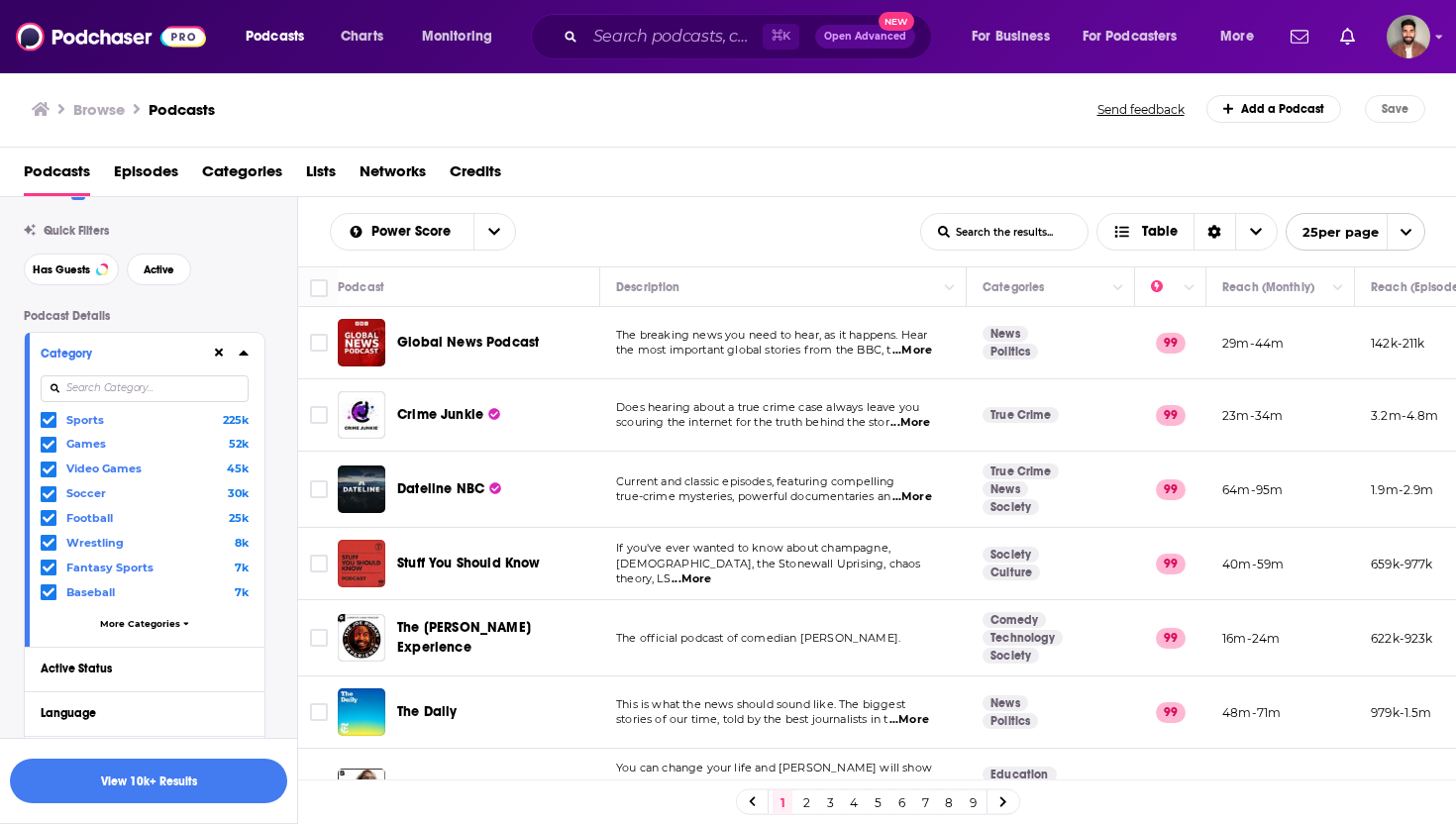 scroll, scrollTop: 0, scrollLeft: 0, axis: both 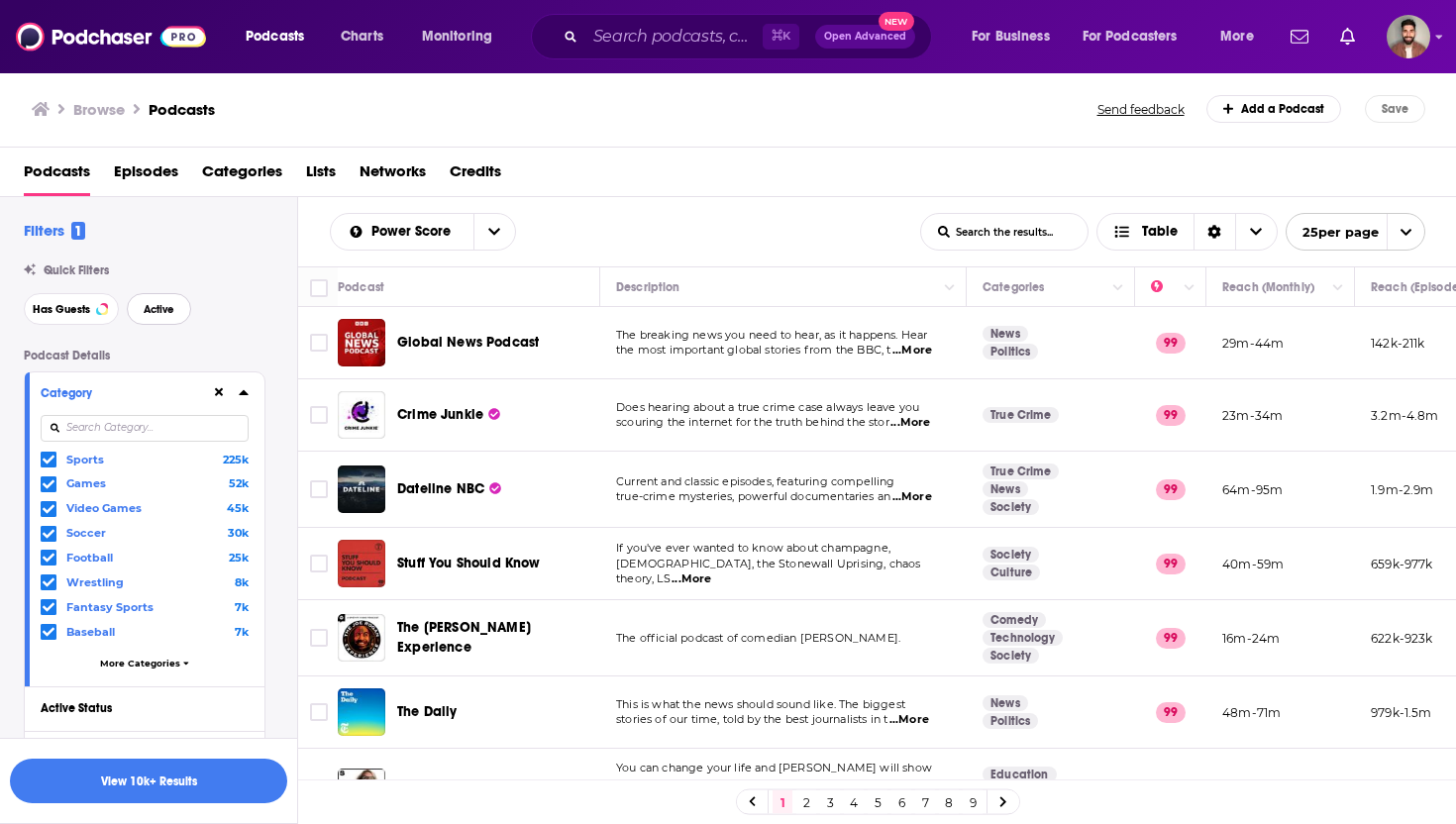 click on "Active" at bounding box center (158, 309) 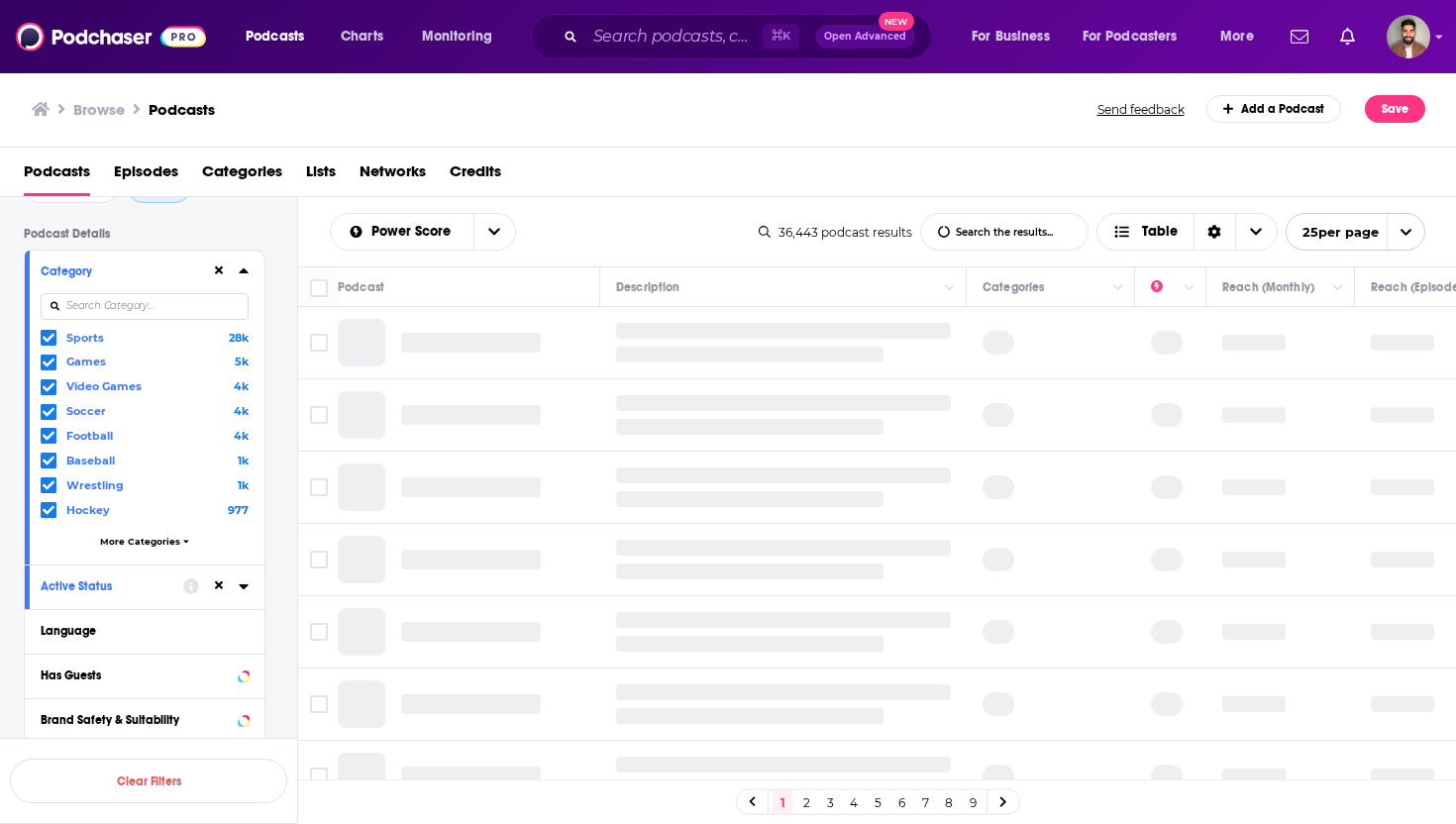 scroll, scrollTop: 303, scrollLeft: 0, axis: vertical 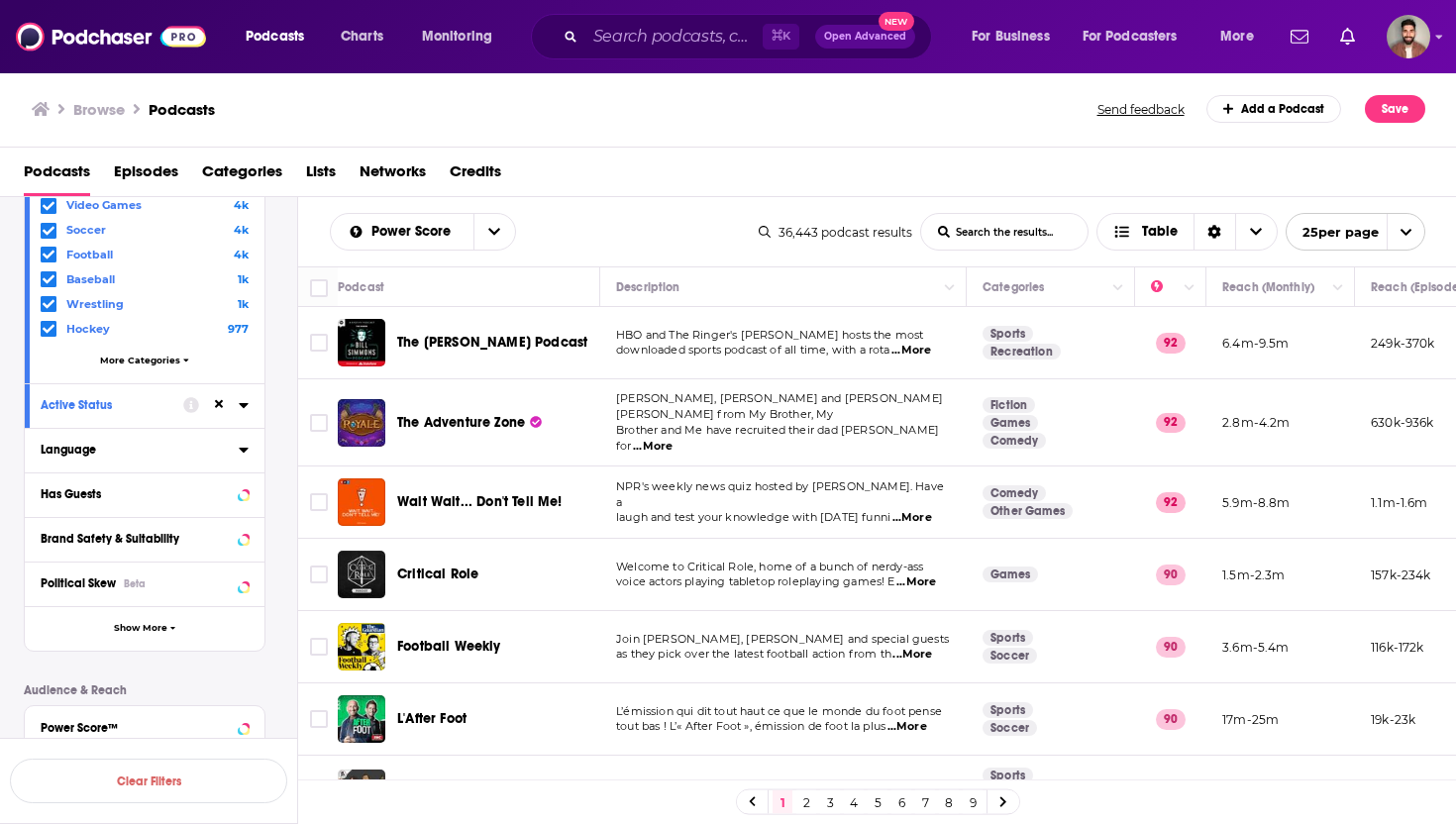 click 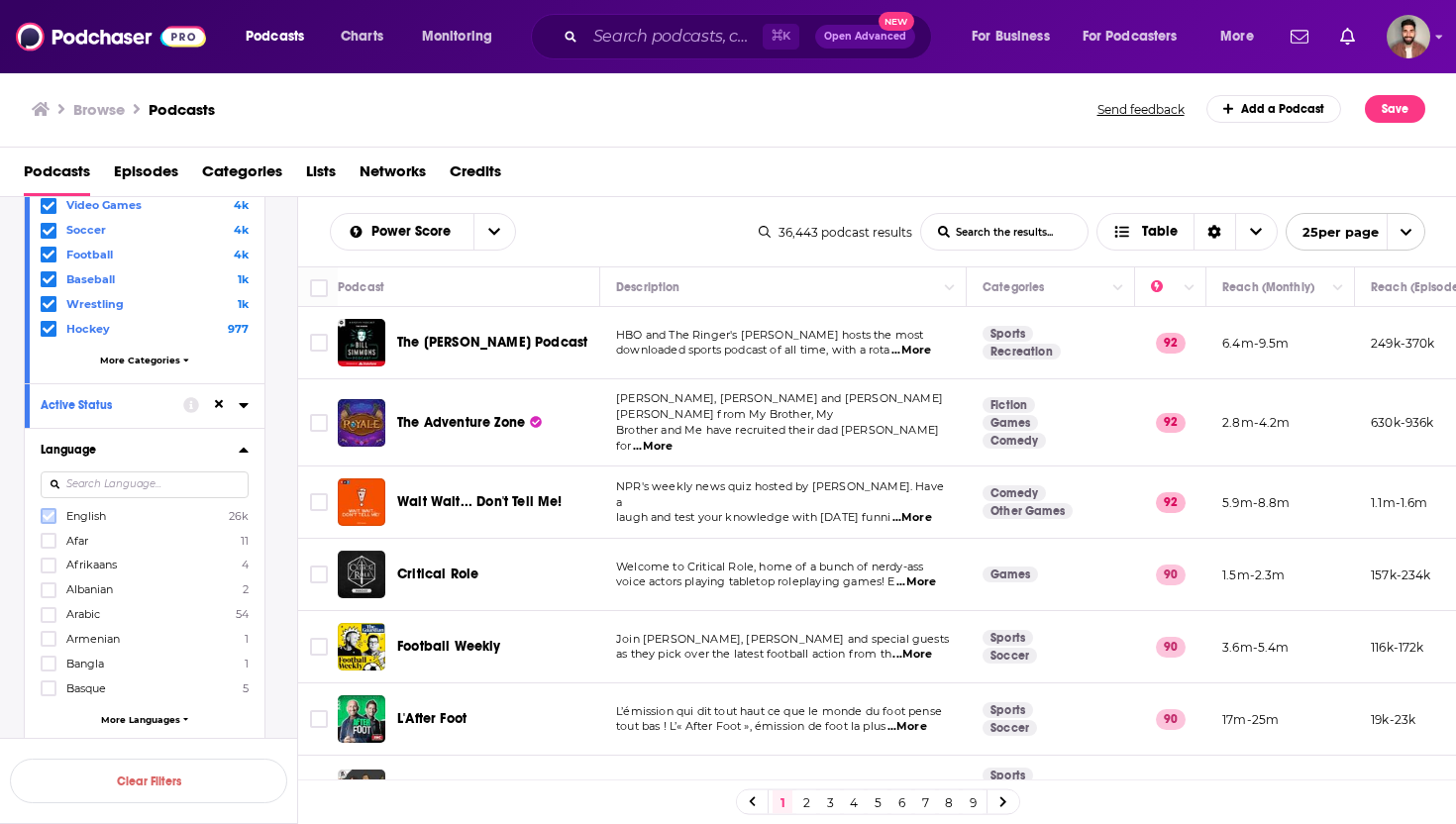 click 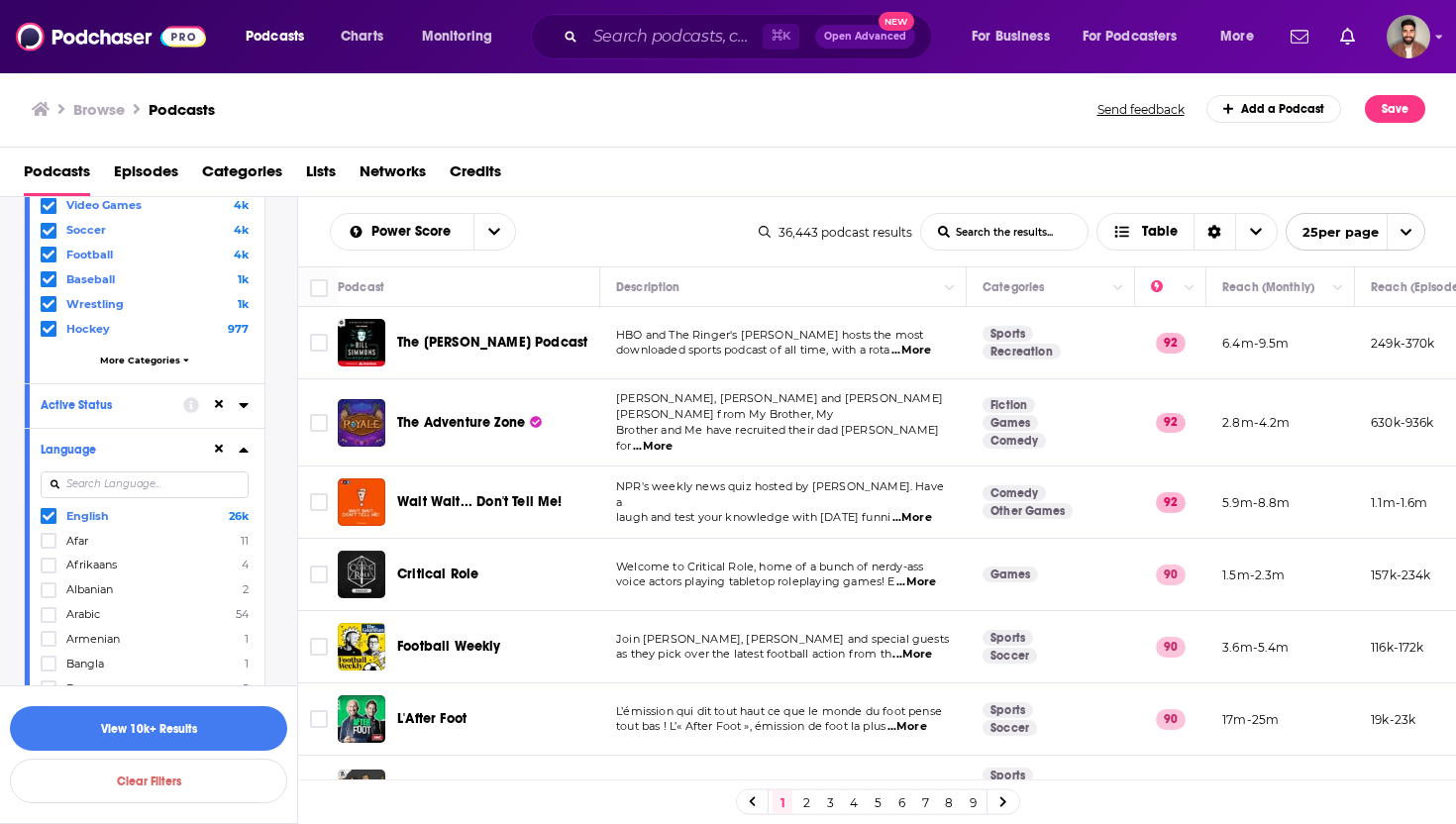 click 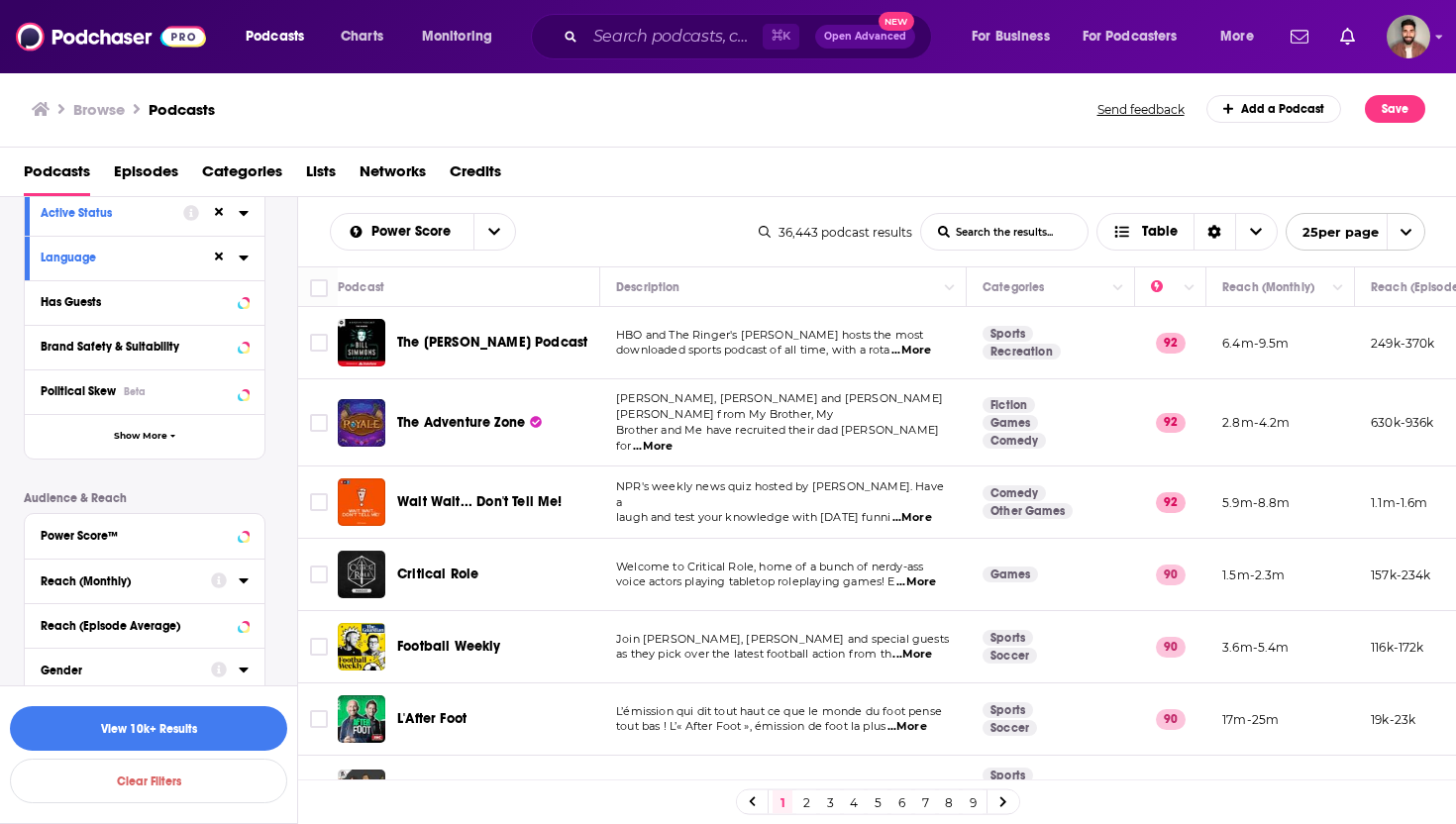 scroll, scrollTop: 643, scrollLeft: 0, axis: vertical 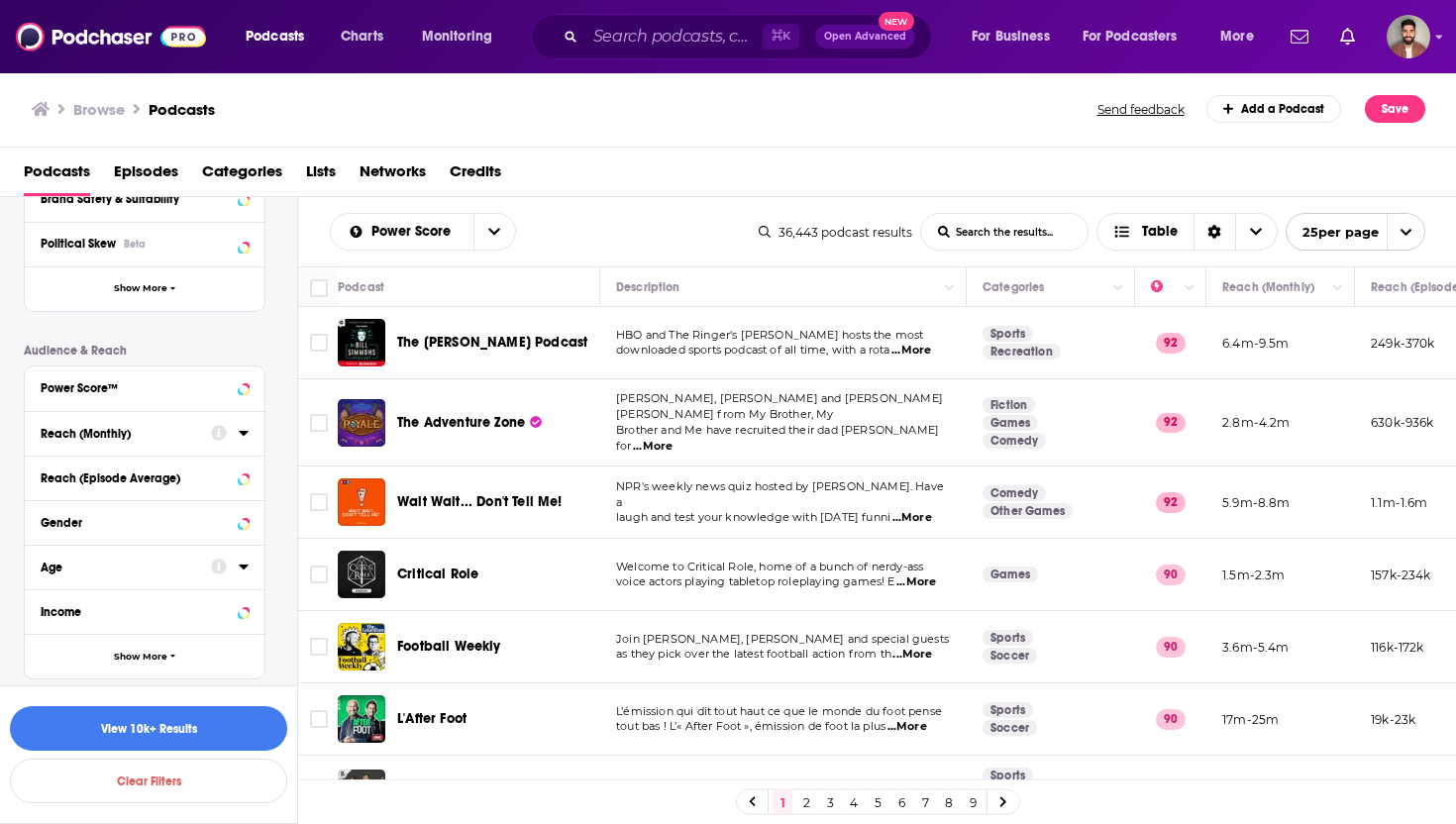 click 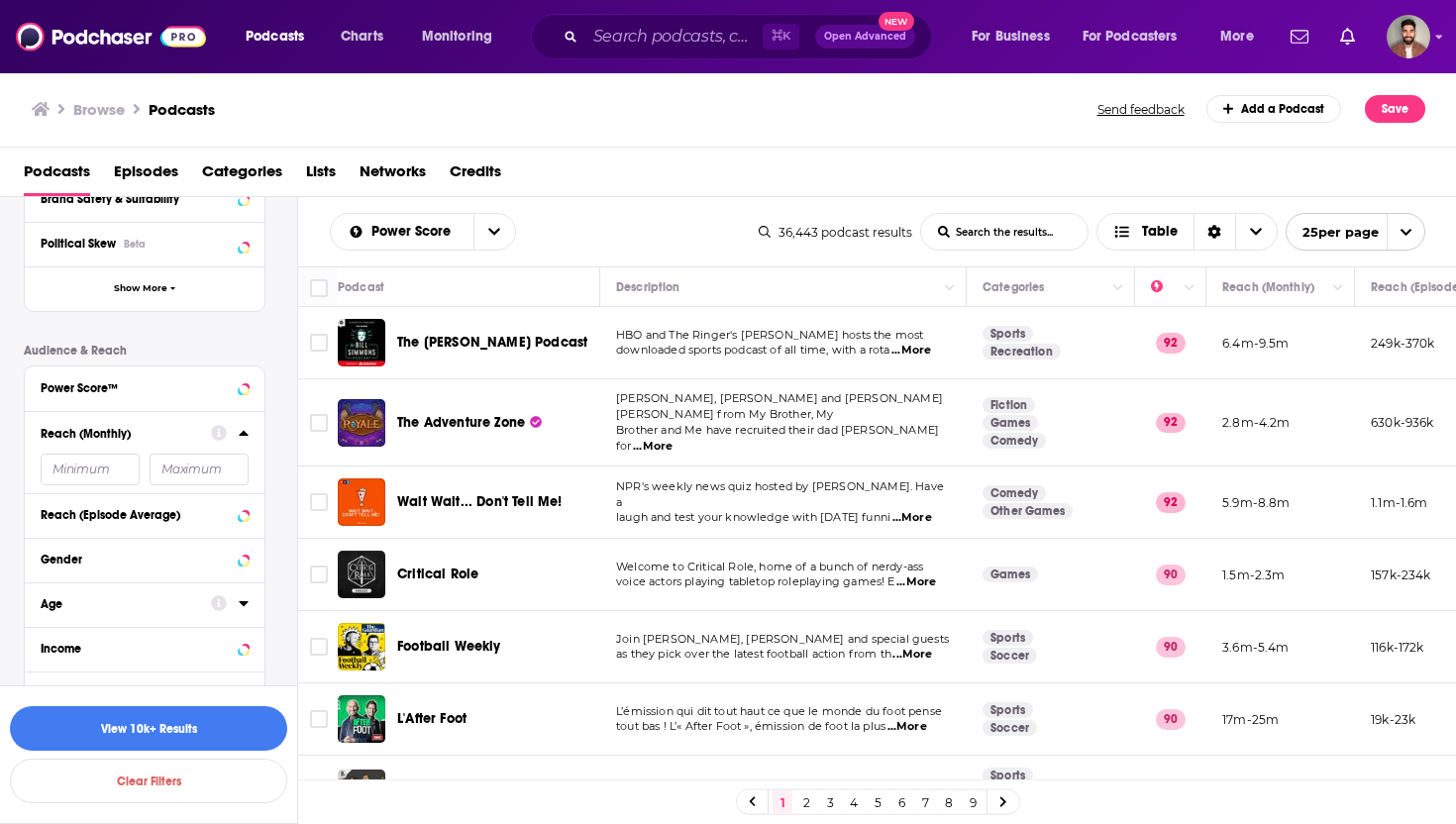 click at bounding box center [90, 469] 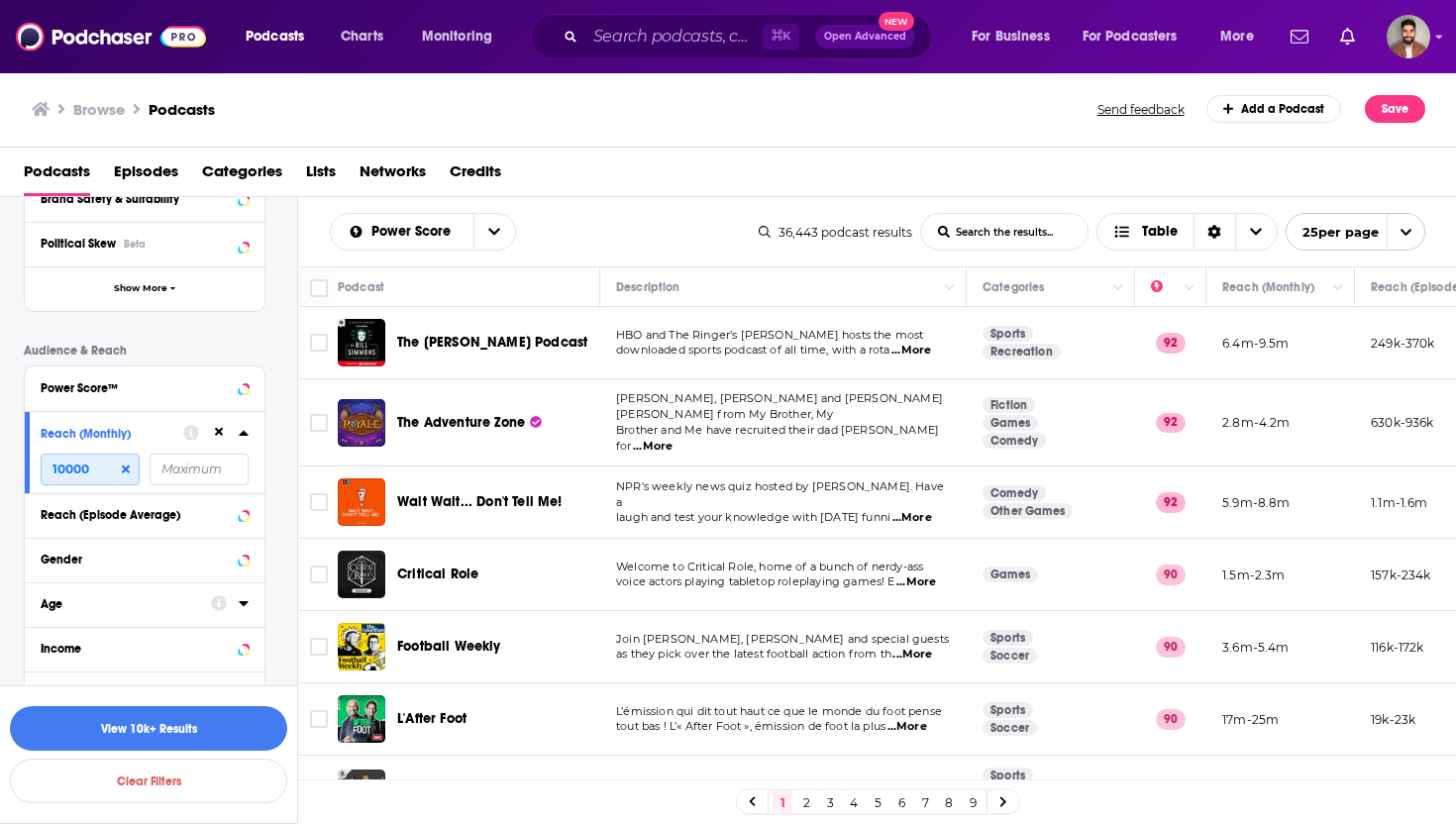 type on "10000" 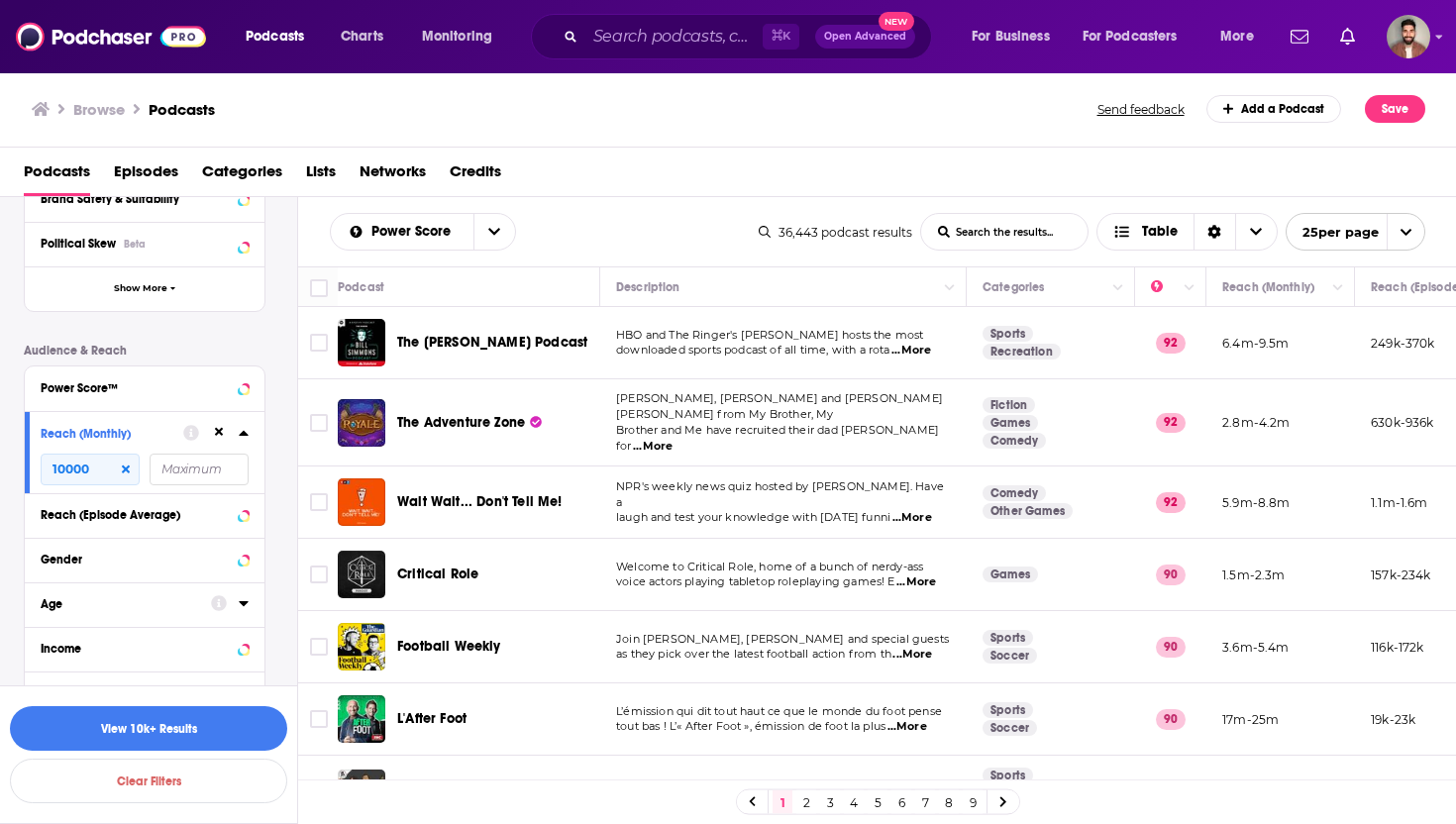 click at bounding box center [199, 469] 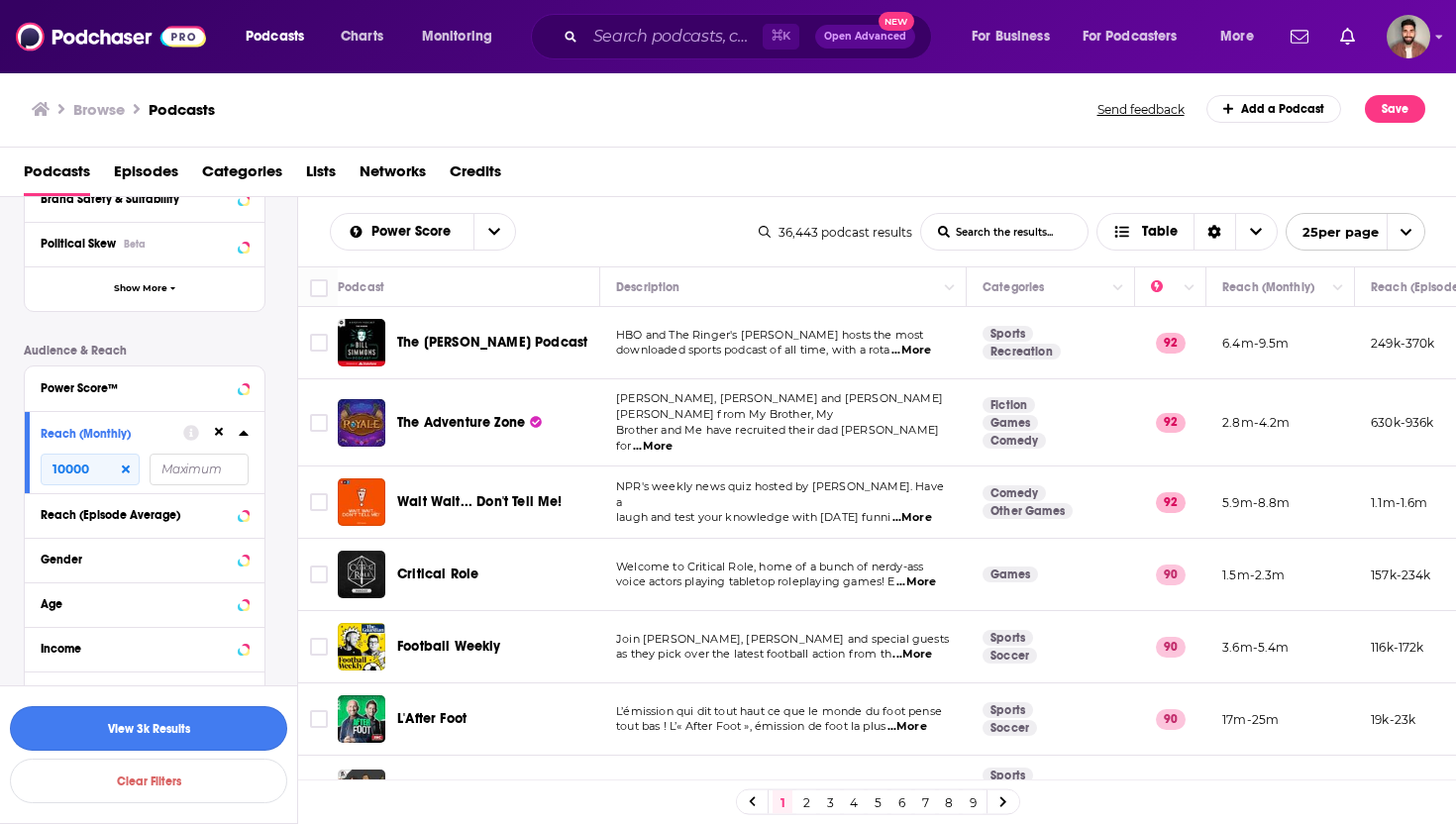 click on "View 3k Results" at bounding box center (149, 728) 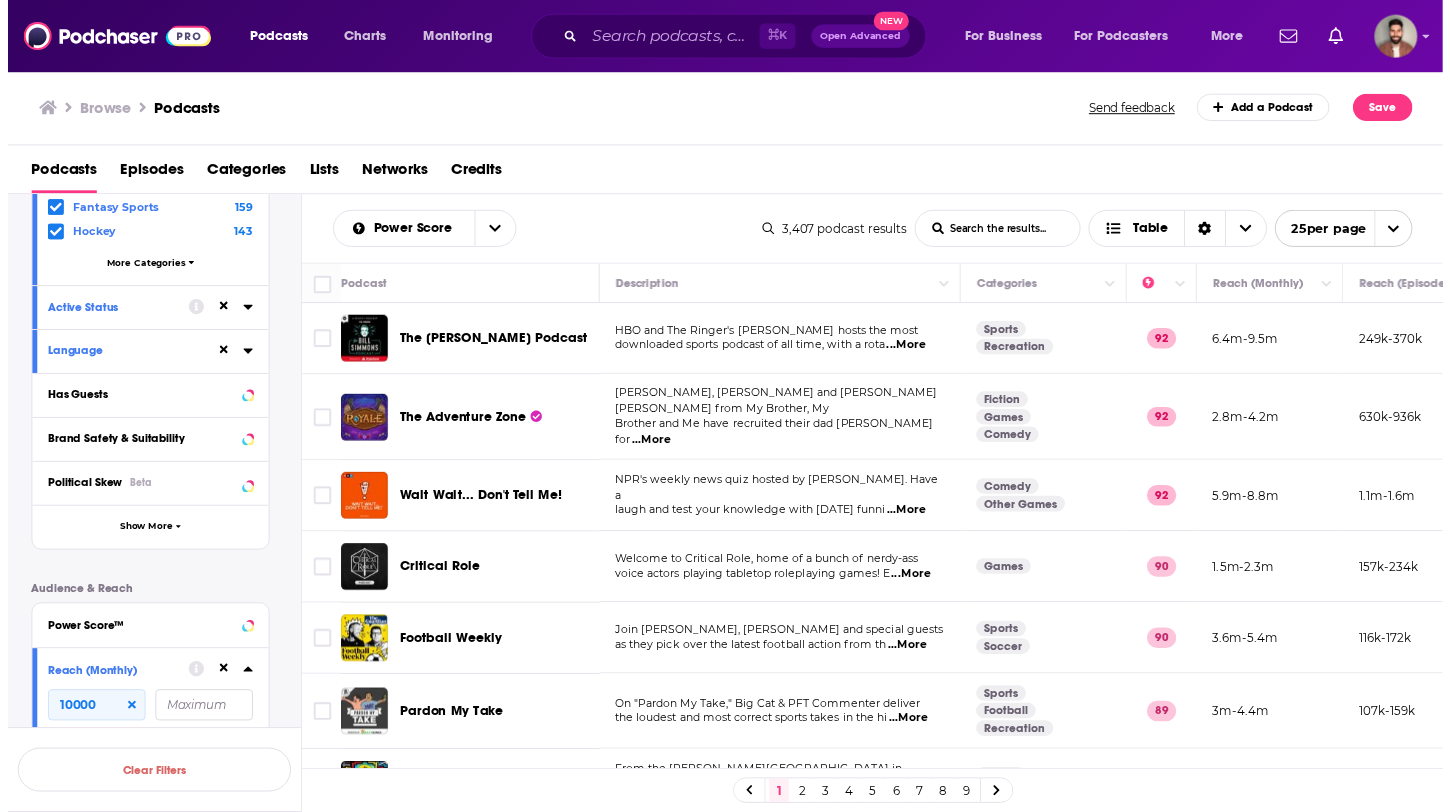 scroll, scrollTop: 17, scrollLeft: 0, axis: vertical 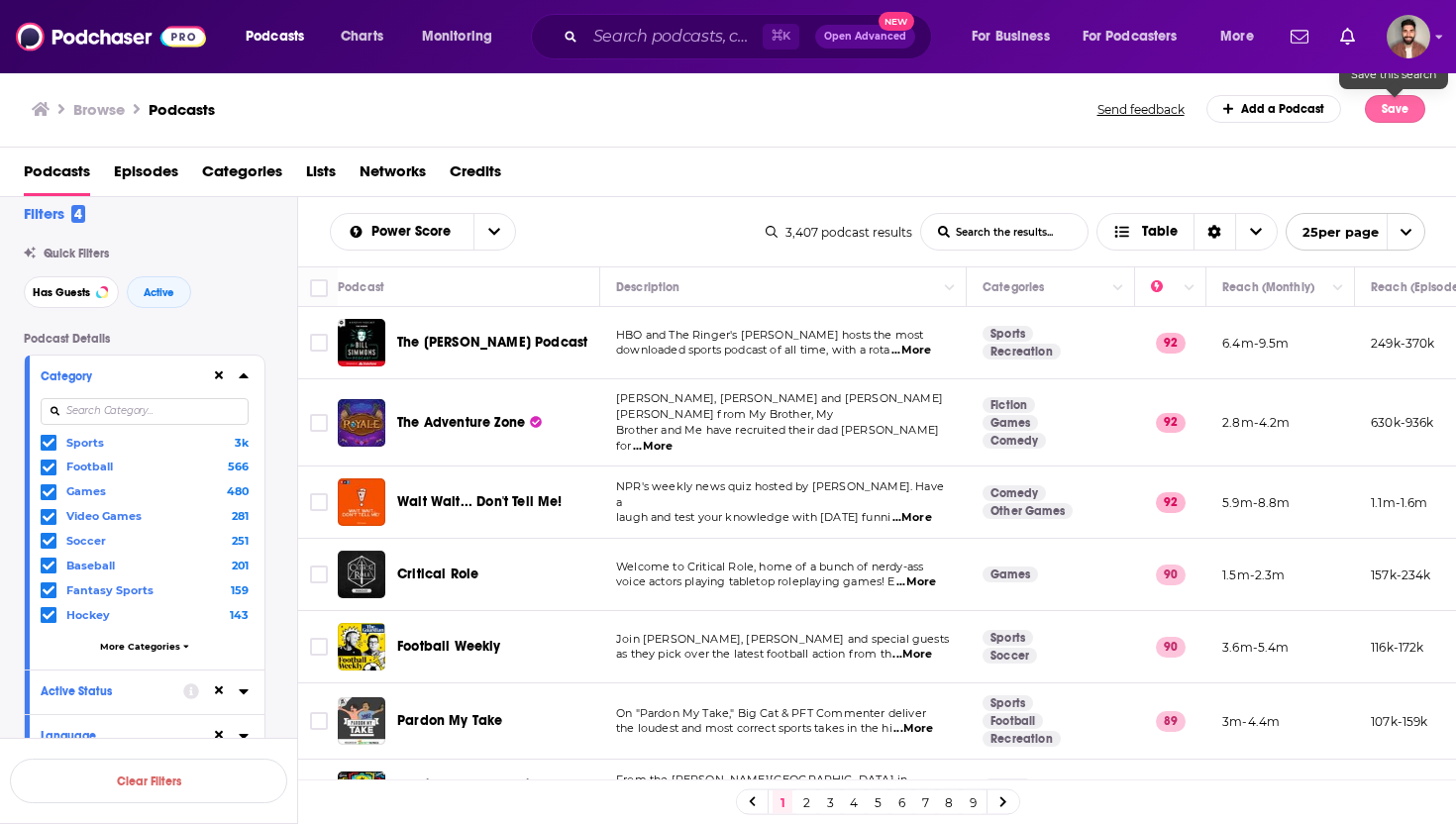 click on "Save" at bounding box center (1395, 109) 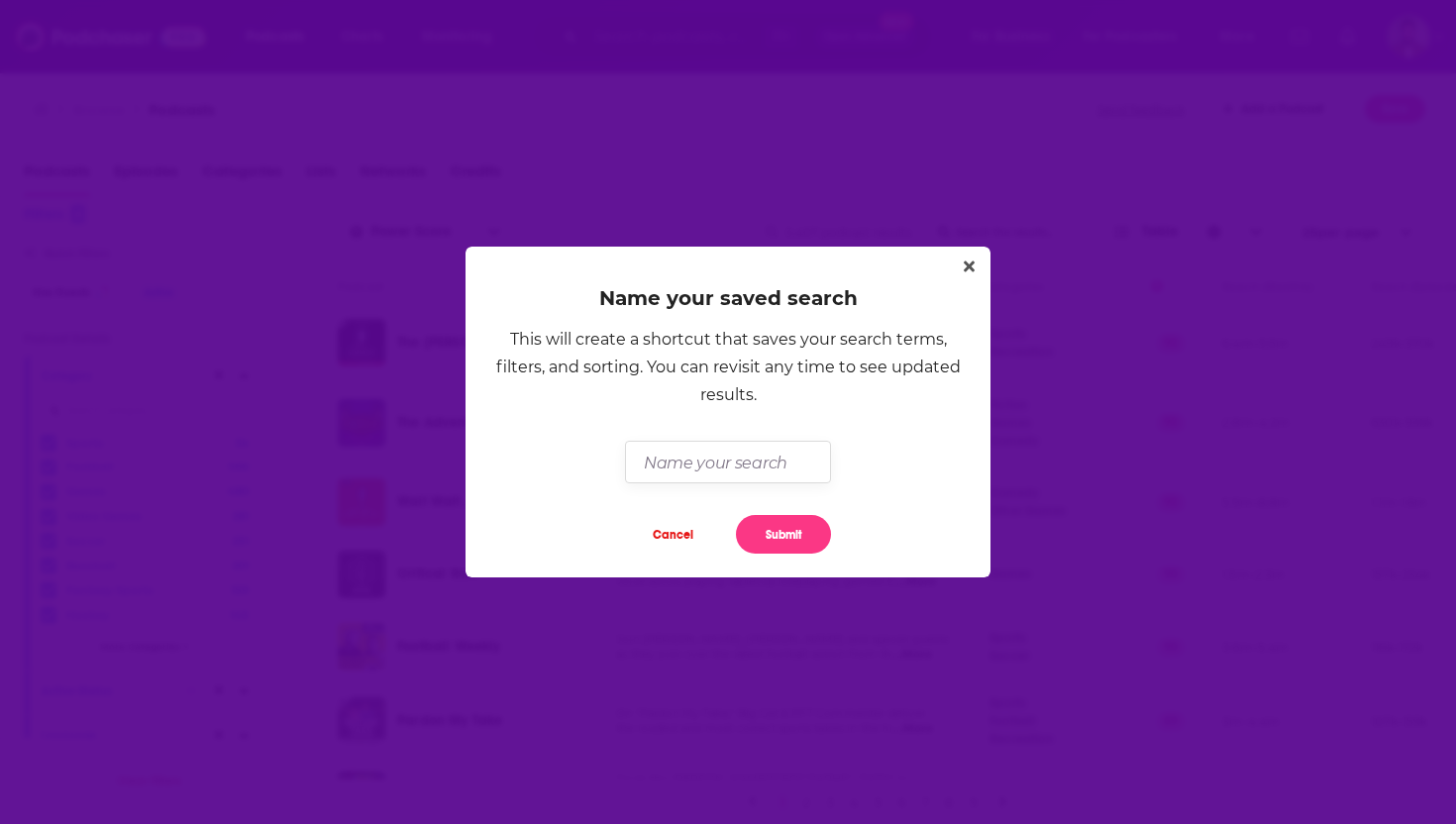 click at bounding box center (727, 462) 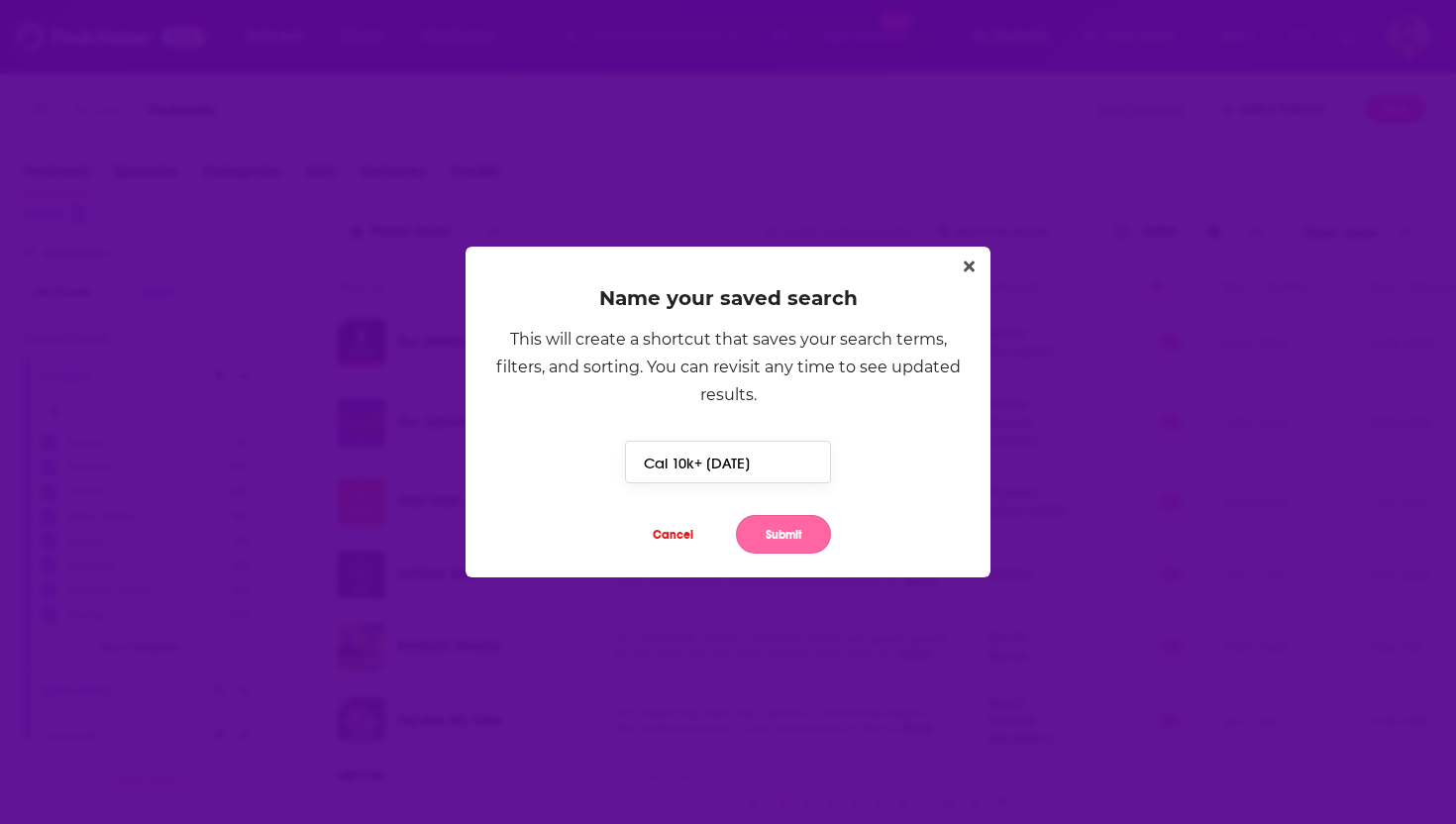type on "Cal 10k+ 7th July" 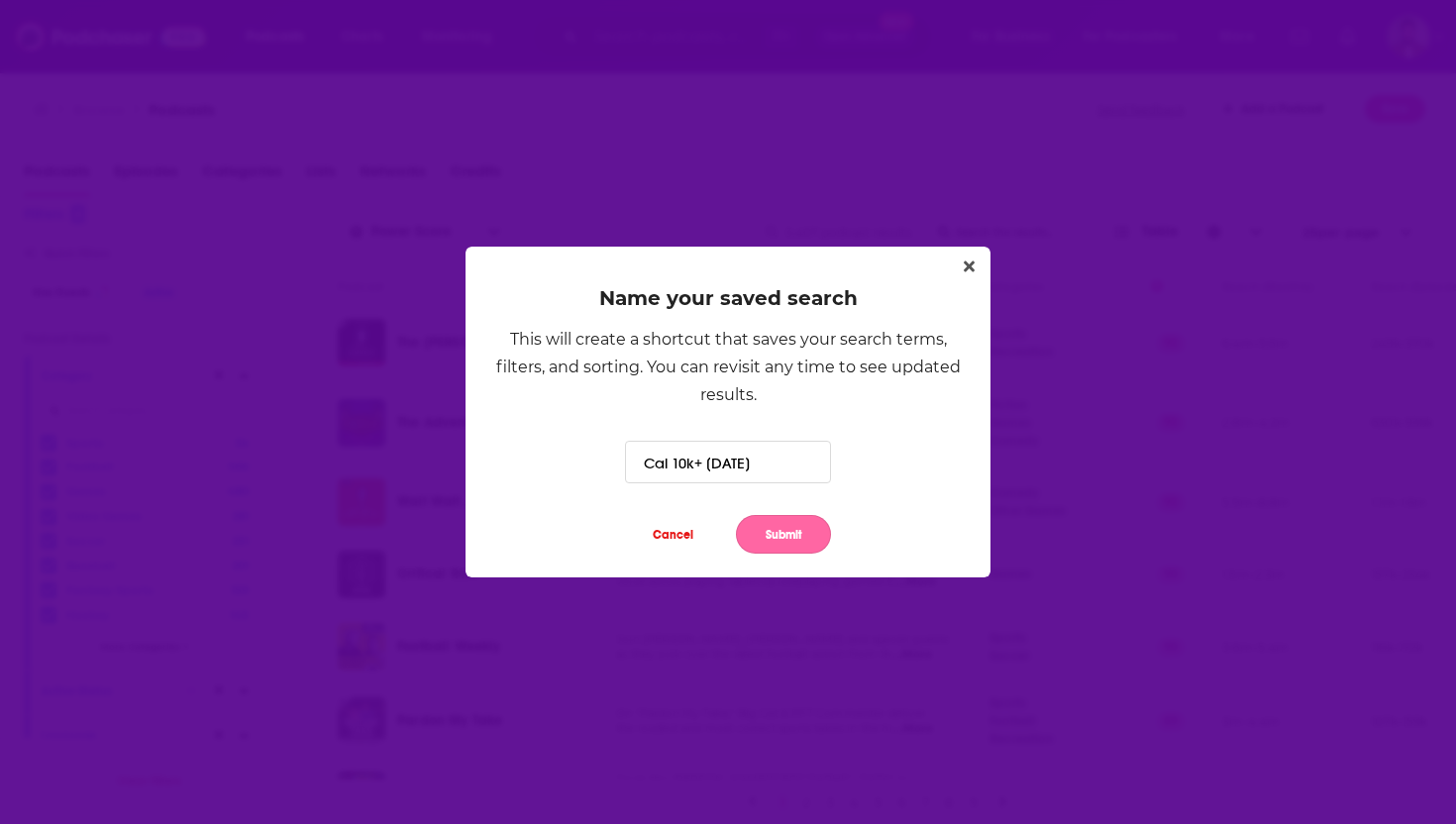 click on "Submit" at bounding box center [783, 534] 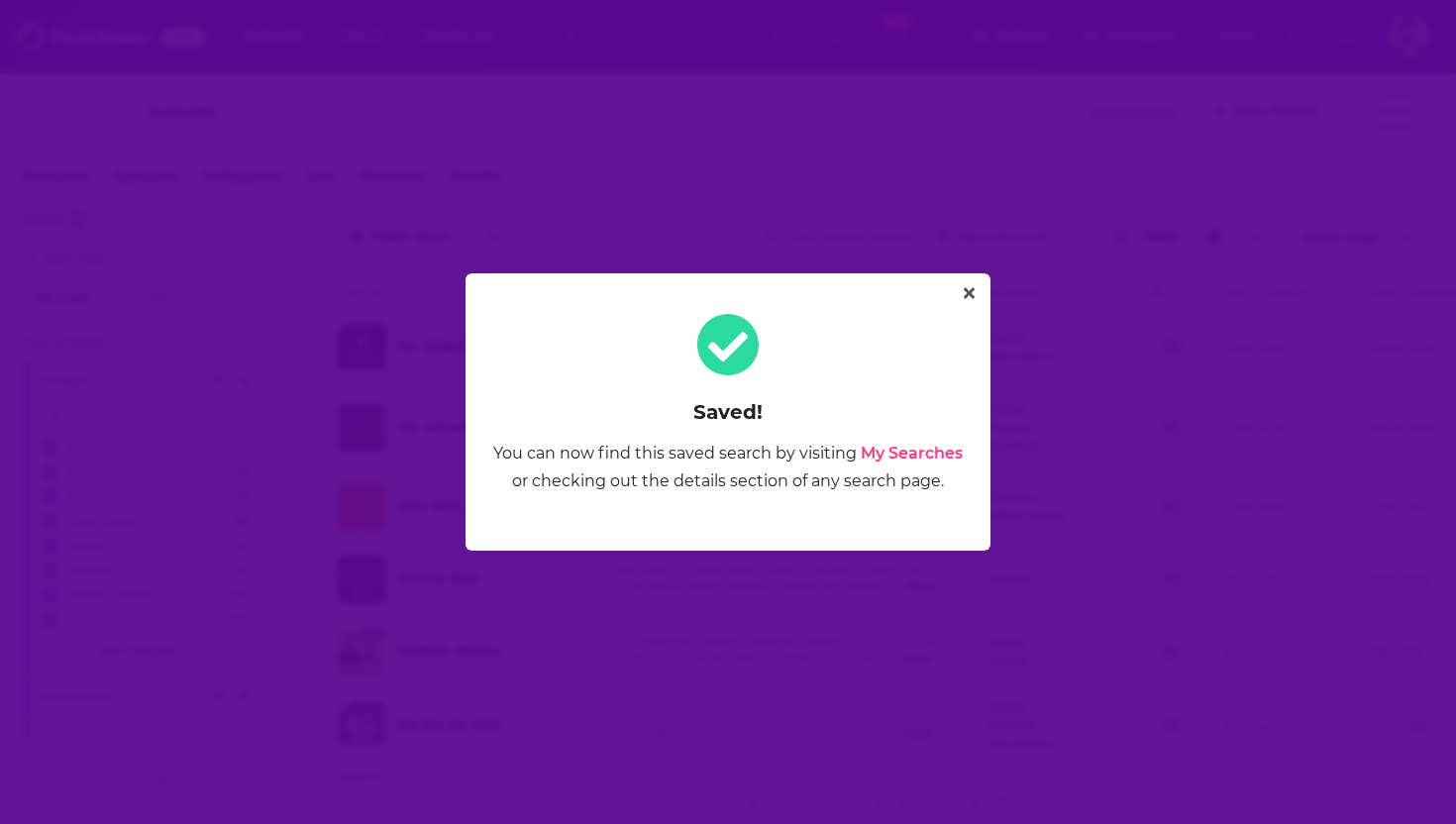 click on "My Searches" at bounding box center [911, 453] 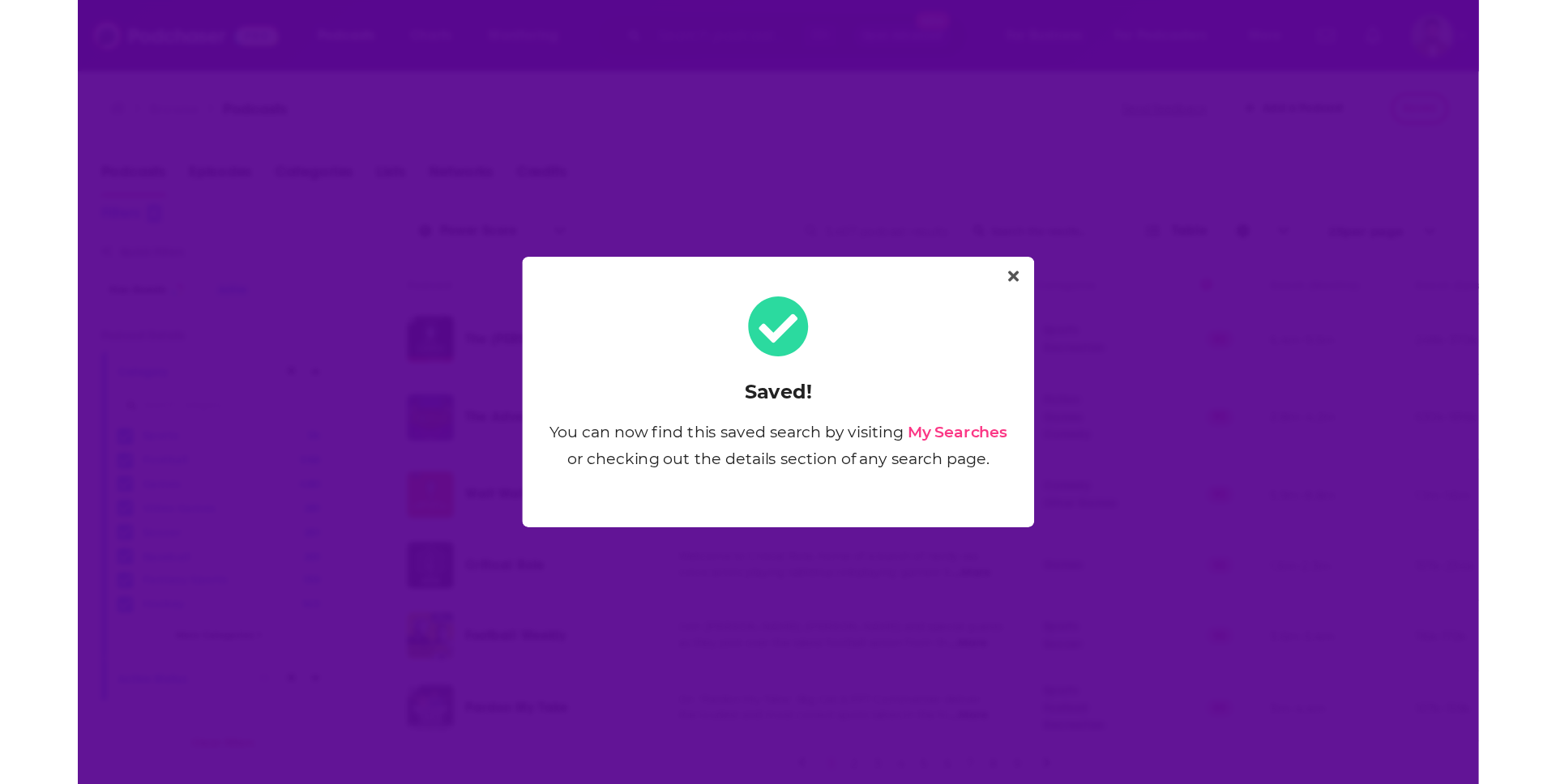 scroll, scrollTop: 14, scrollLeft: 0, axis: vertical 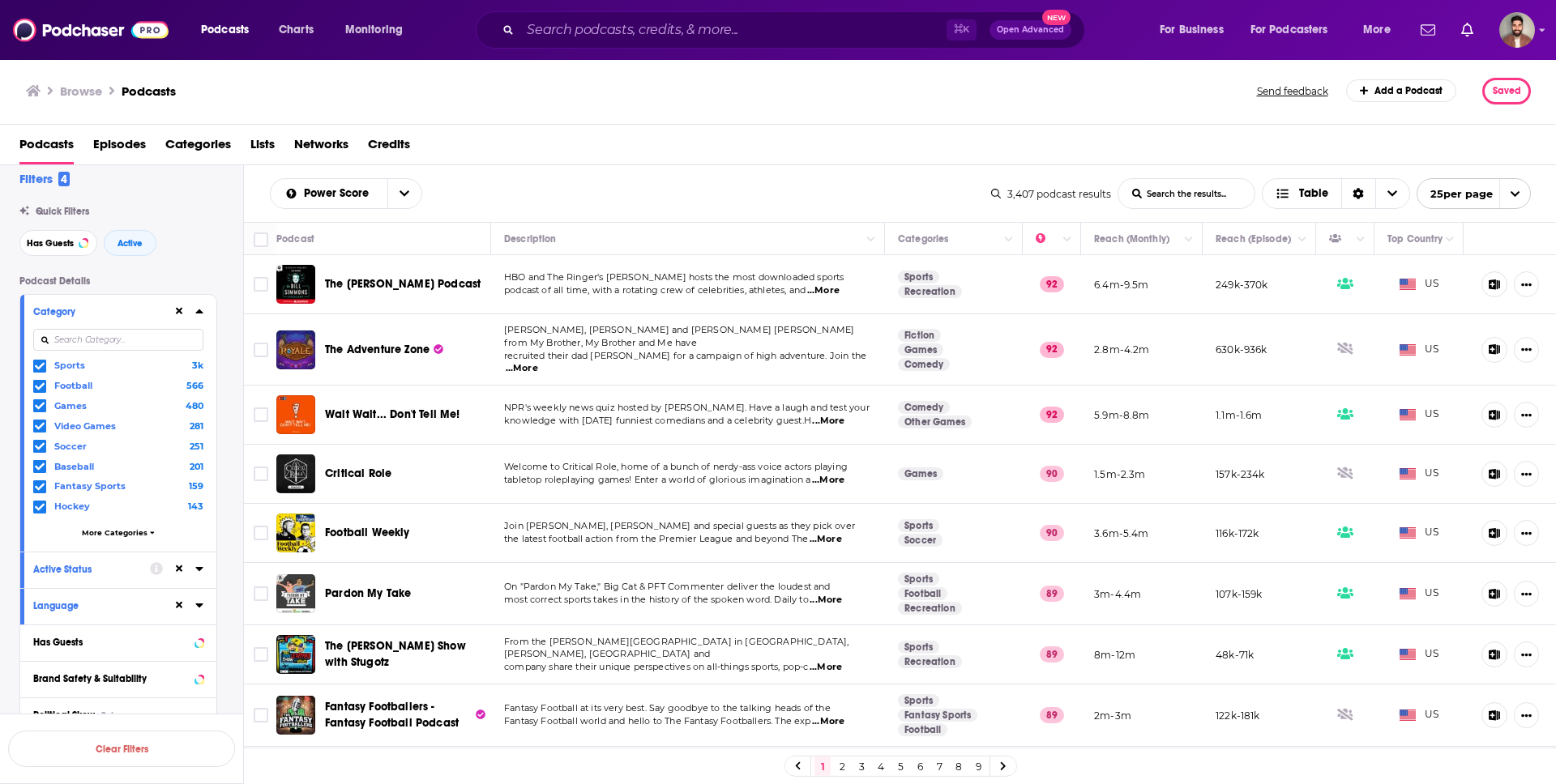 click on "Saved! You can now find this saved search by visiting   My Searches   or checking out the details section of any search page." at bounding box center [778, 392] 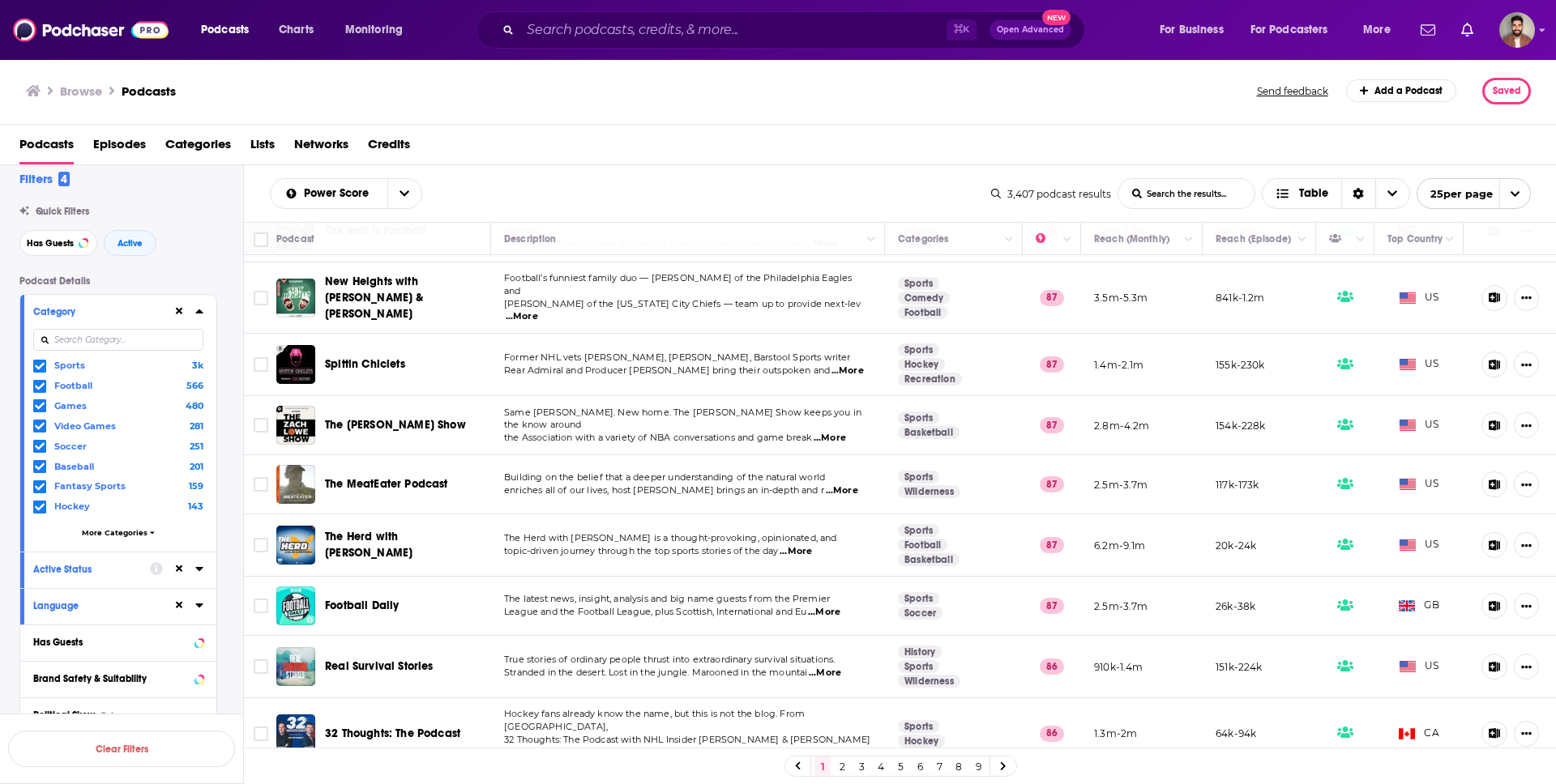 scroll, scrollTop: 867, scrollLeft: 0, axis: vertical 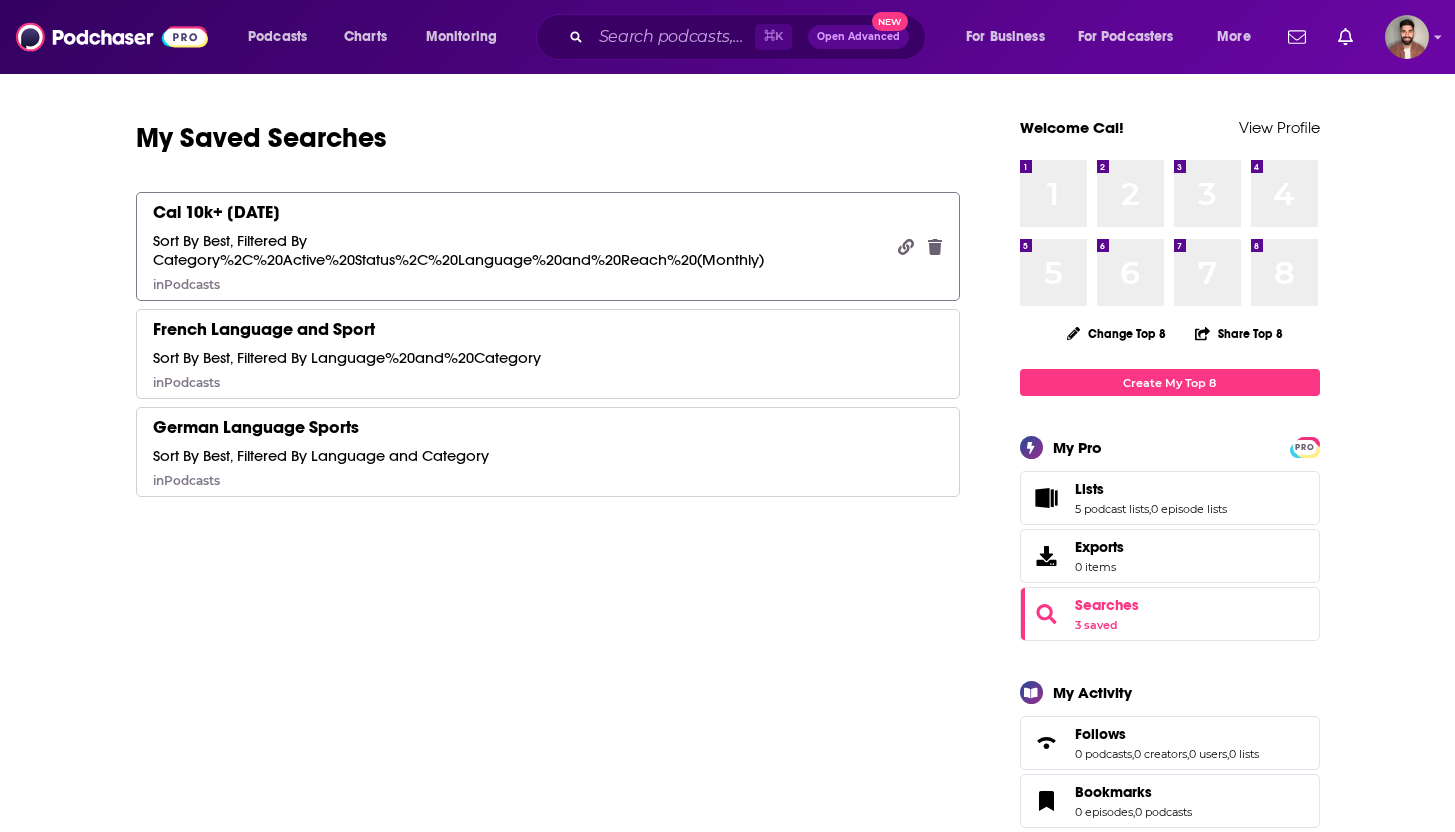 click on "Sort By Best, Filtered By Category%2C%20Active%20Status%2C%20Language%20and%20Reach%20(Monthly)" at bounding box center [518, 250] 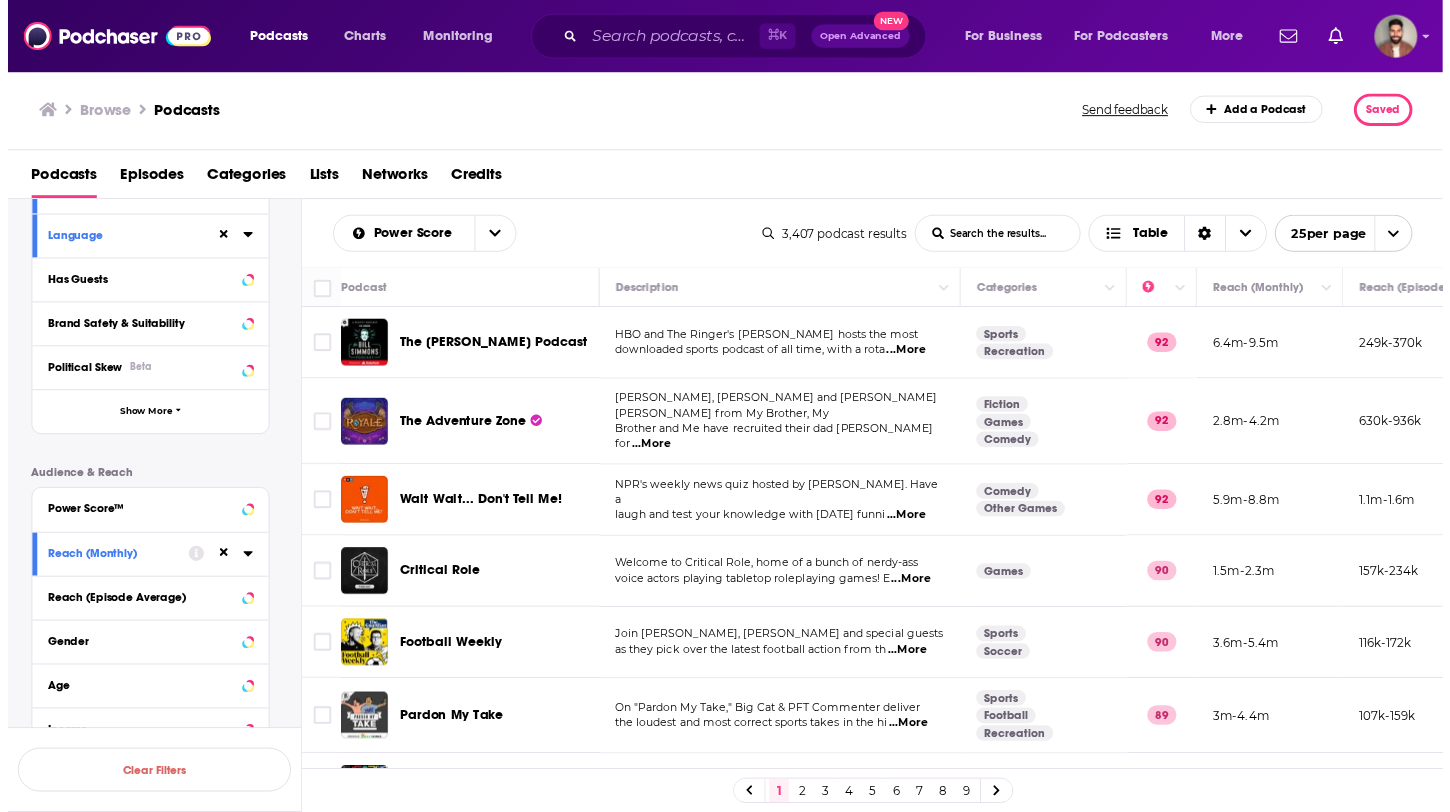scroll, scrollTop: 380, scrollLeft: 0, axis: vertical 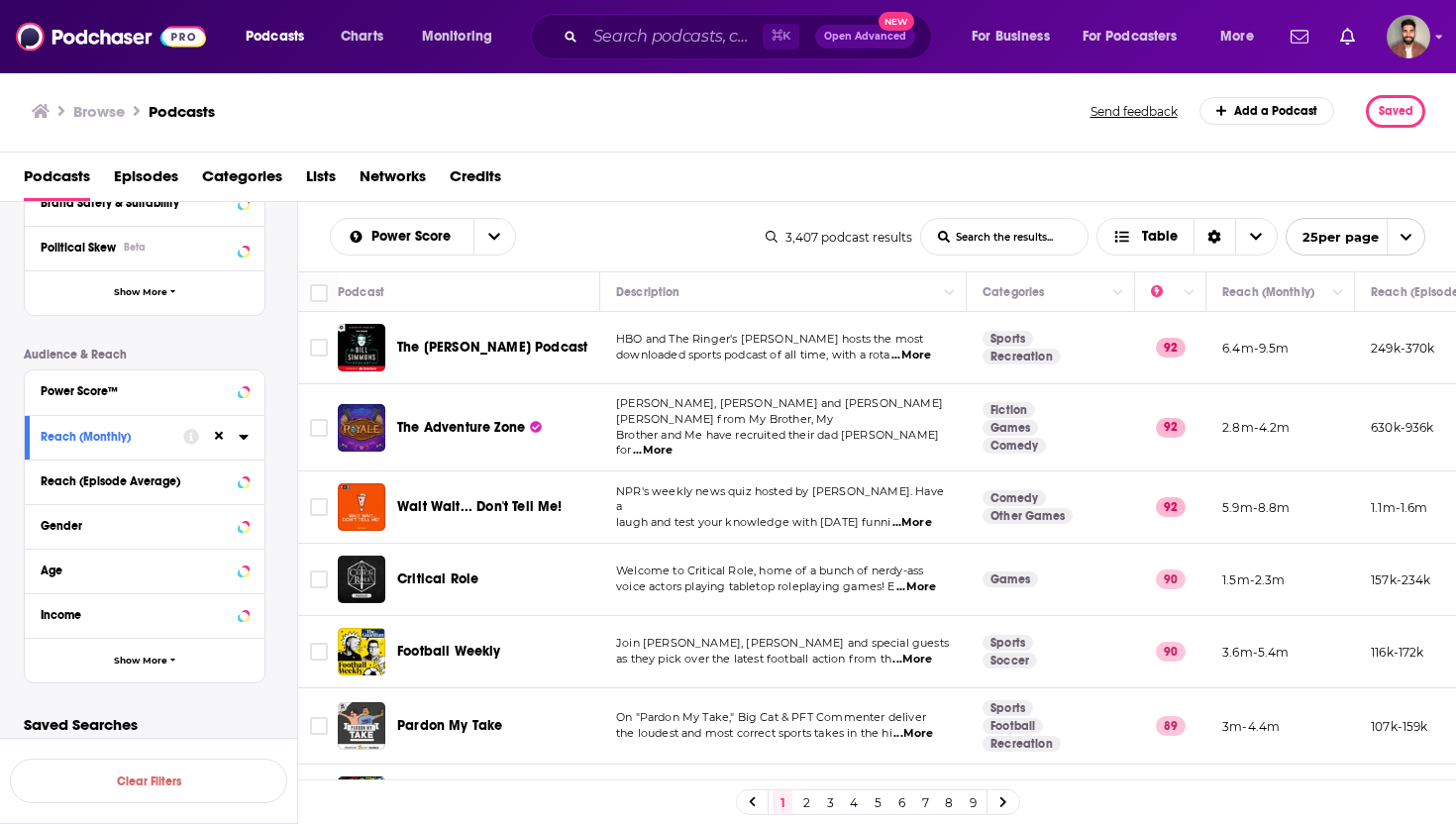 click 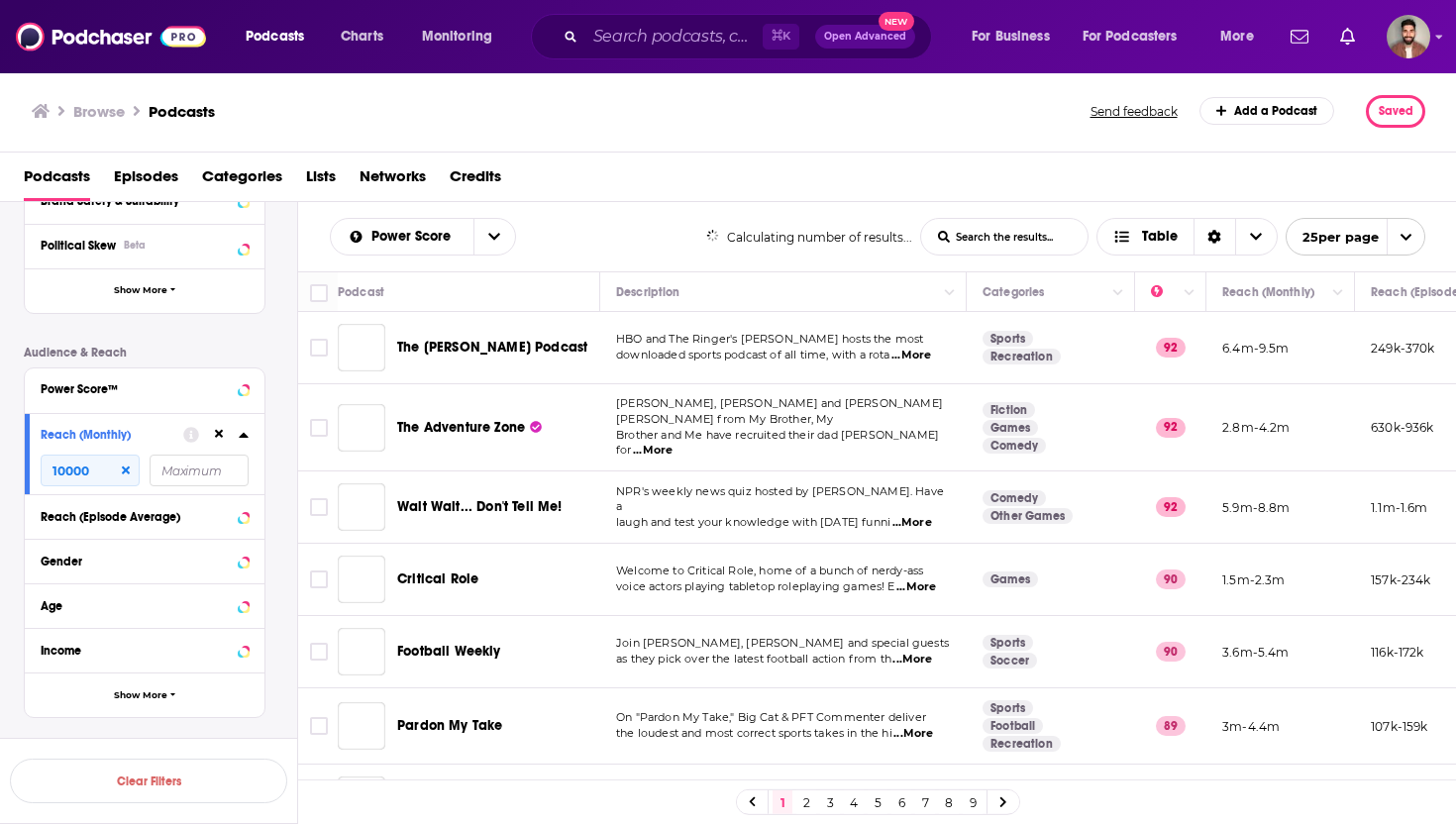 click at bounding box center (199, 470) 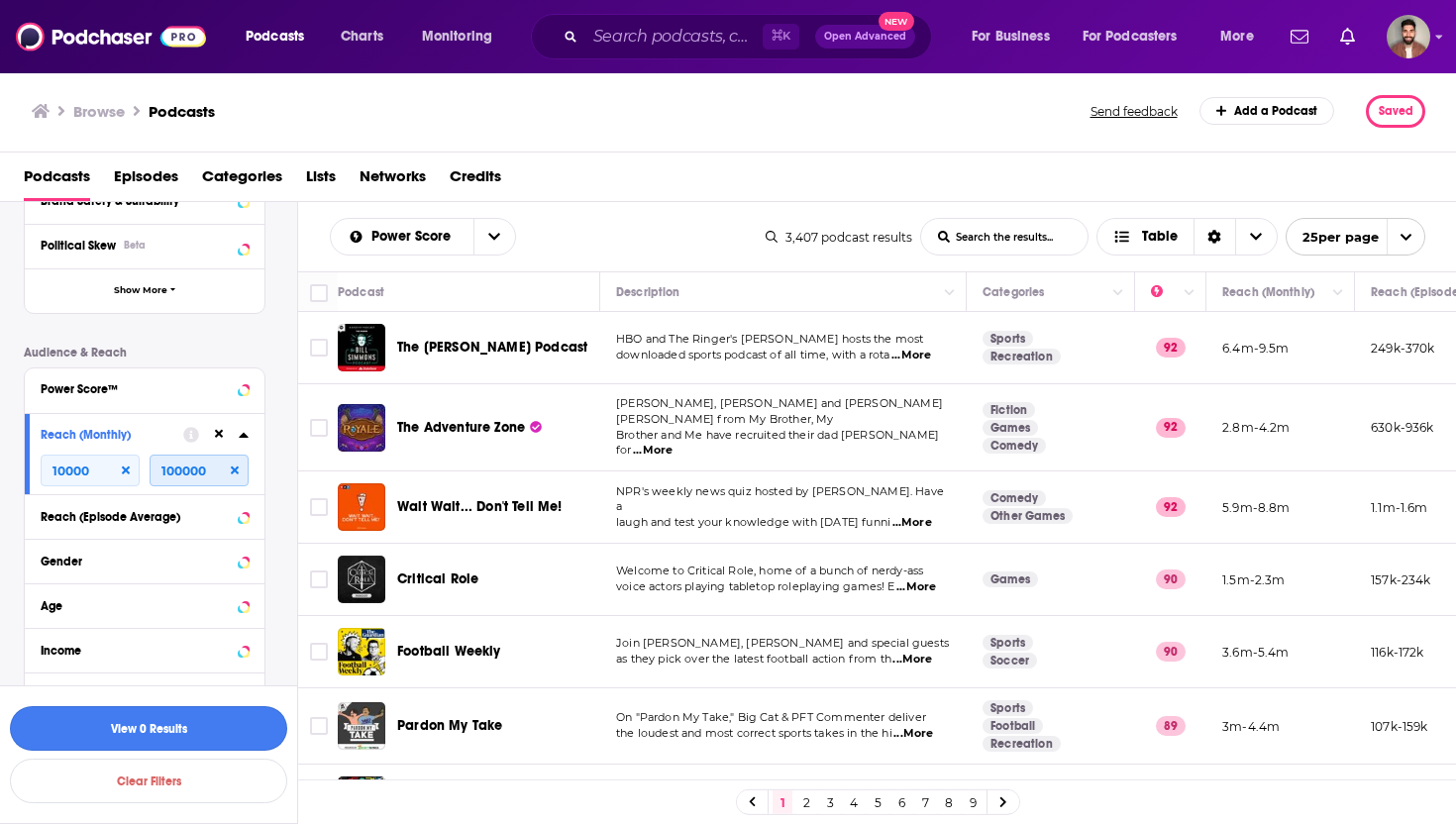 type on "100000" 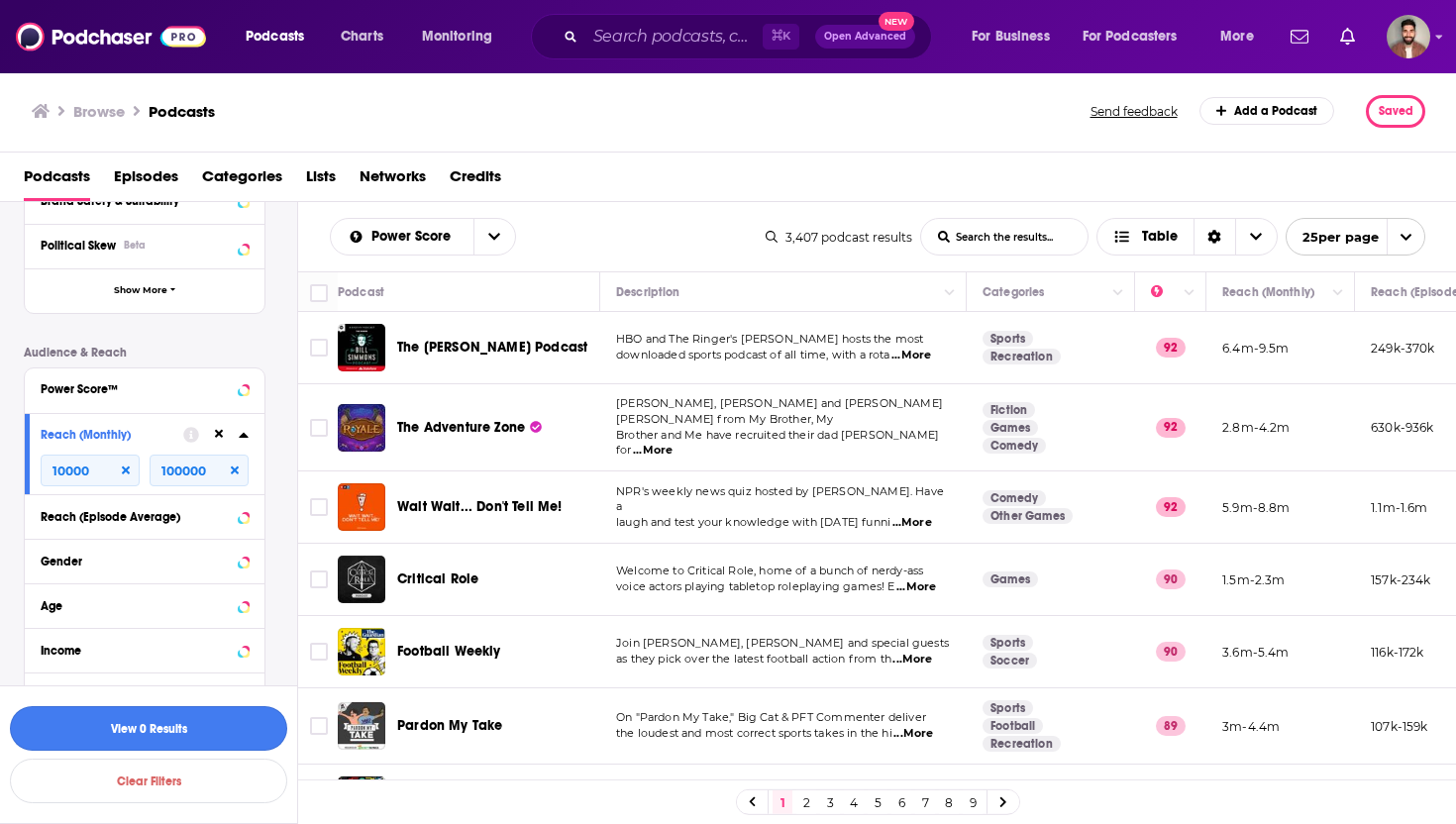 click on "View 0 Results" at bounding box center [149, 728] 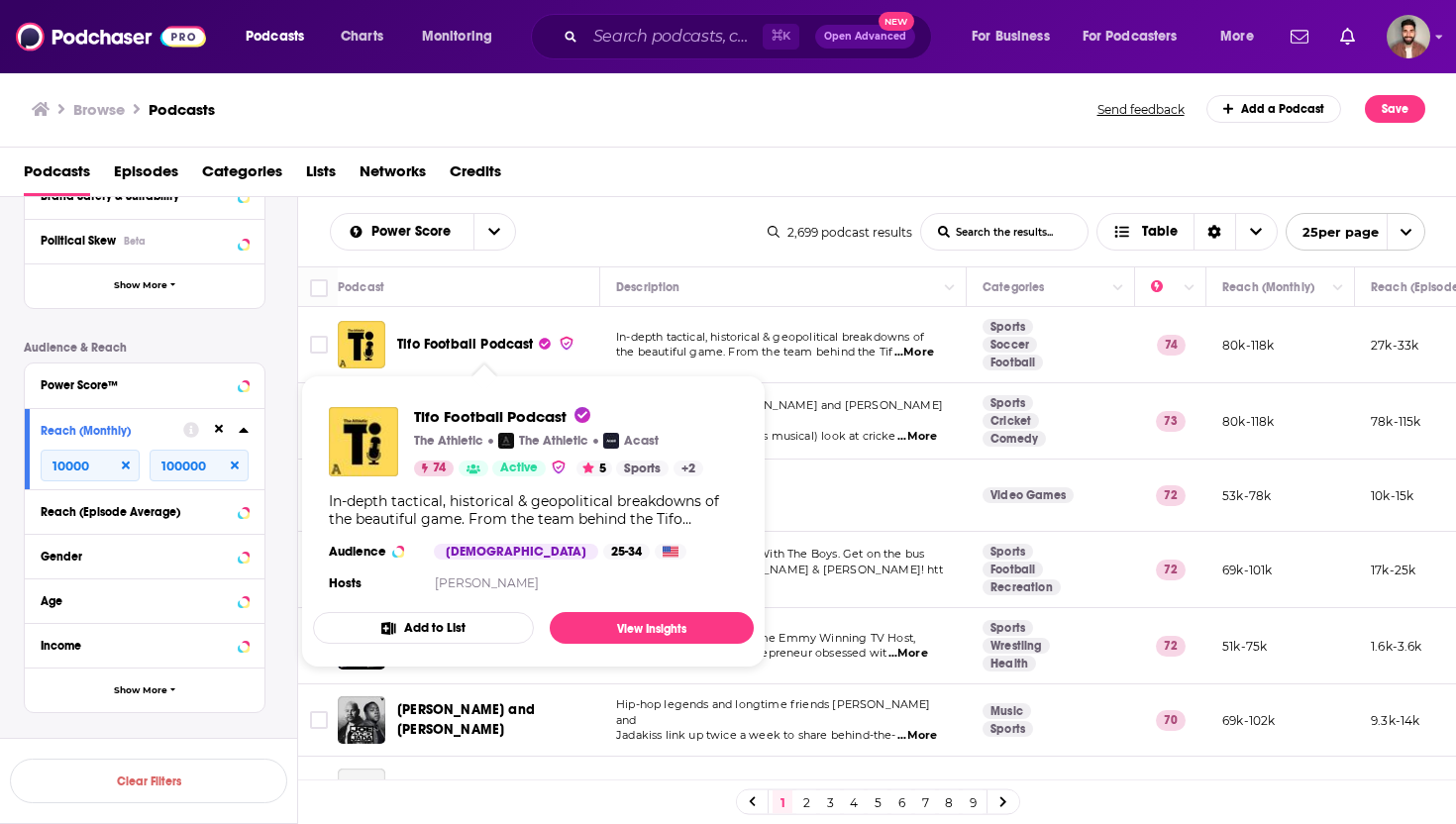 click on "Power Score List Search Input Search the results... Table" at bounding box center [549, 232] 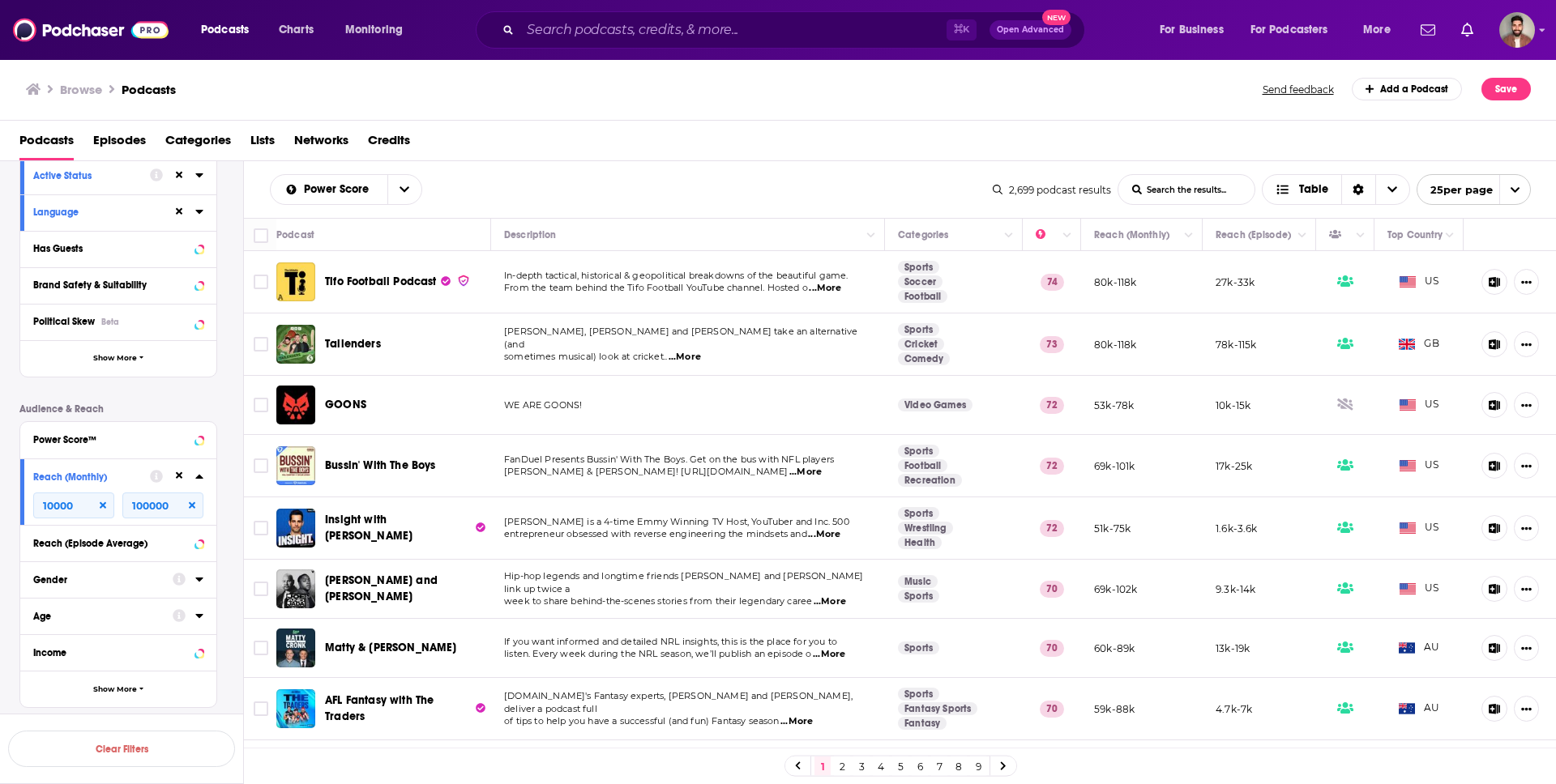 scroll, scrollTop: 0, scrollLeft: 0, axis: both 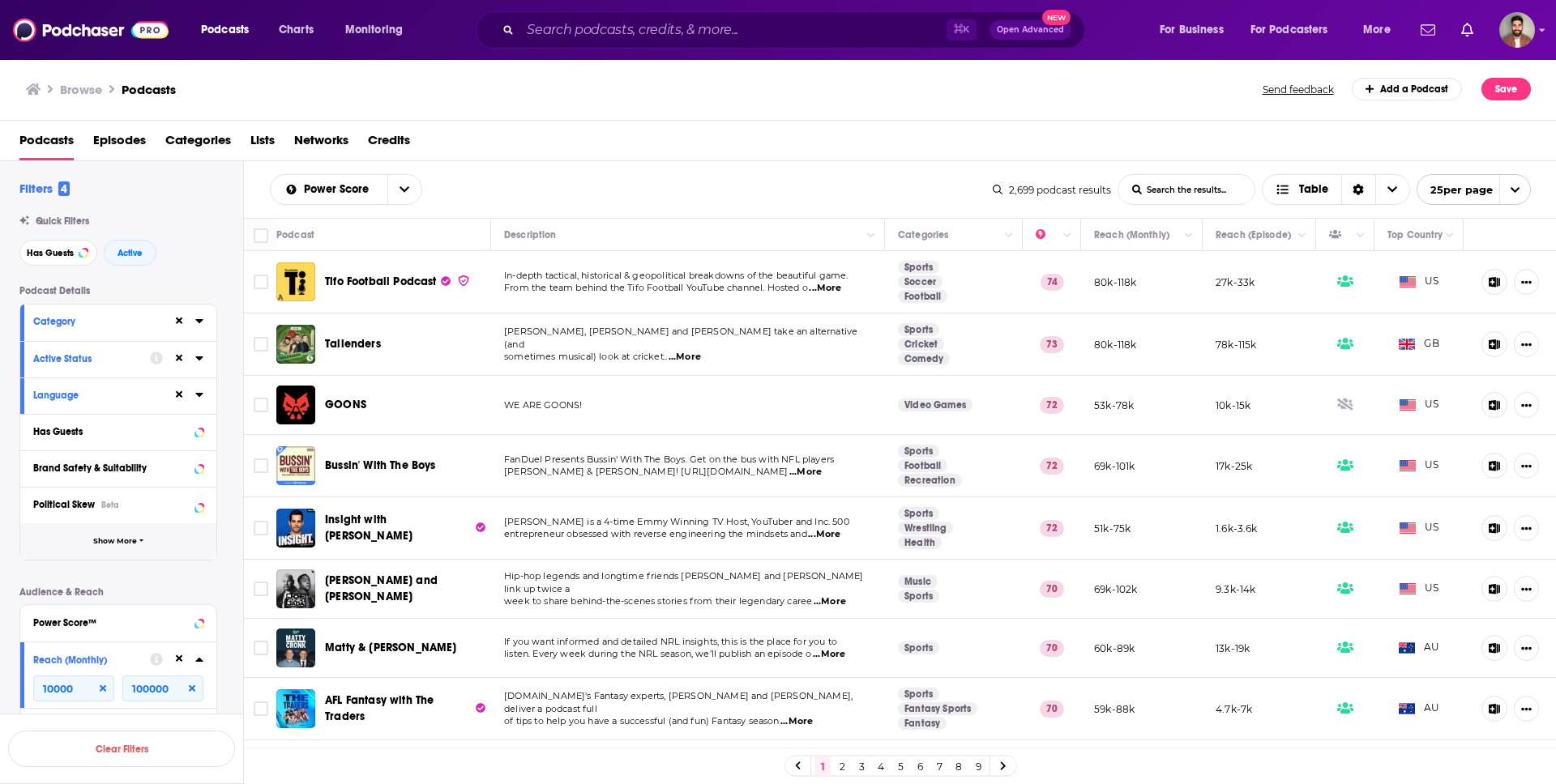 click on "Show More" at bounding box center [115, 541] 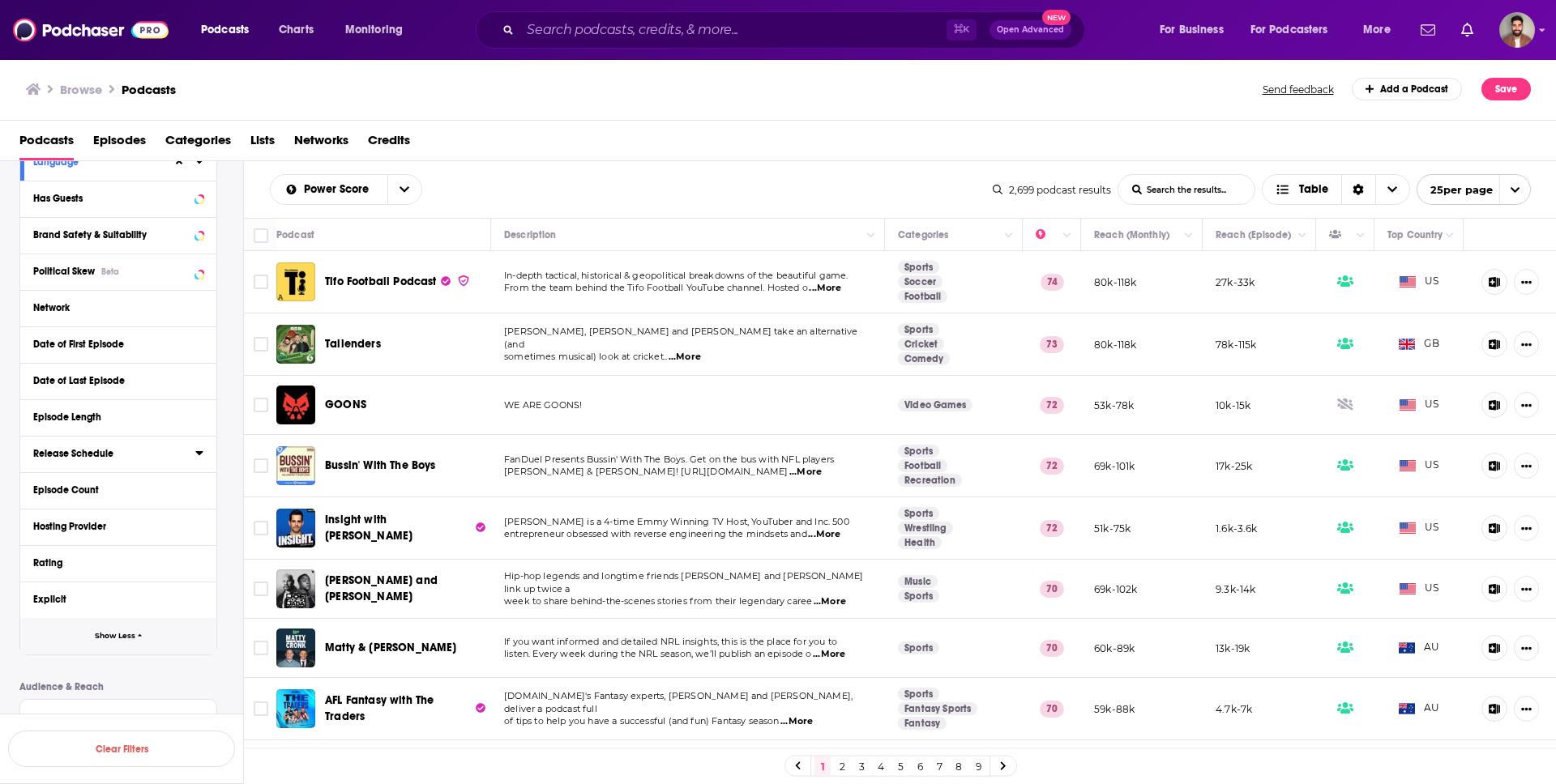 scroll, scrollTop: 430, scrollLeft: 0, axis: vertical 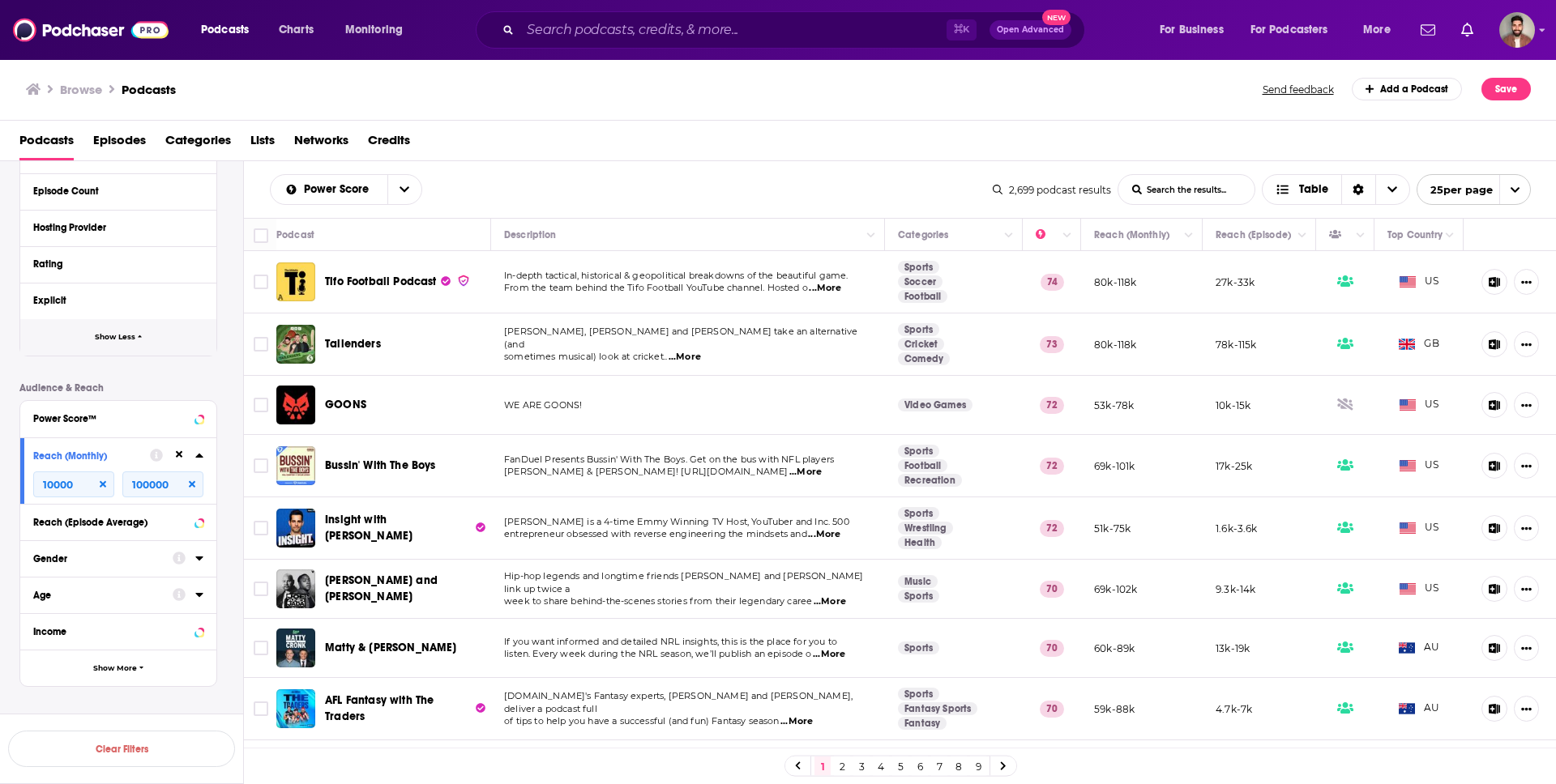 click on "Show Less" at bounding box center [118, 337] 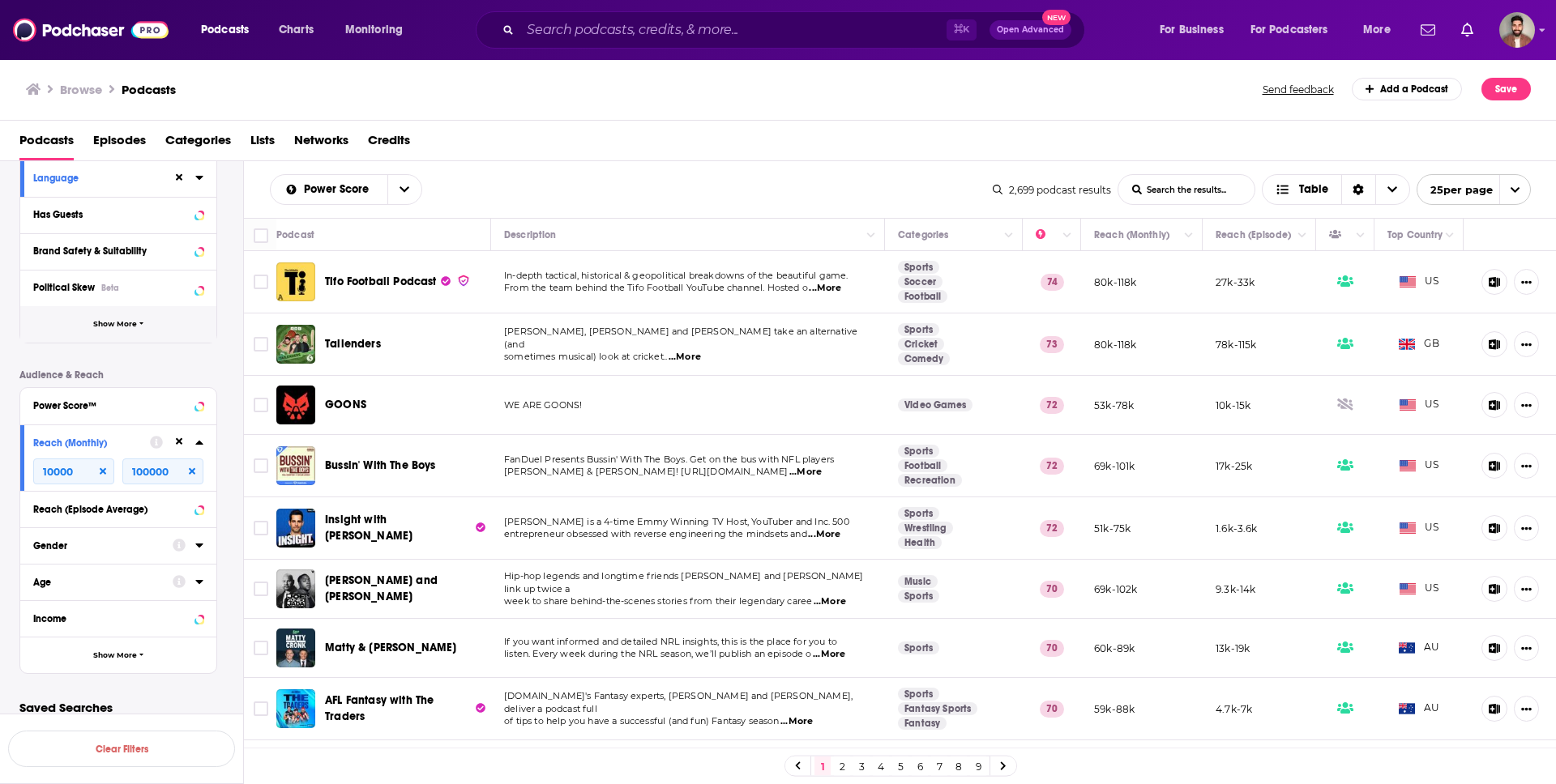 scroll, scrollTop: 226, scrollLeft: 0, axis: vertical 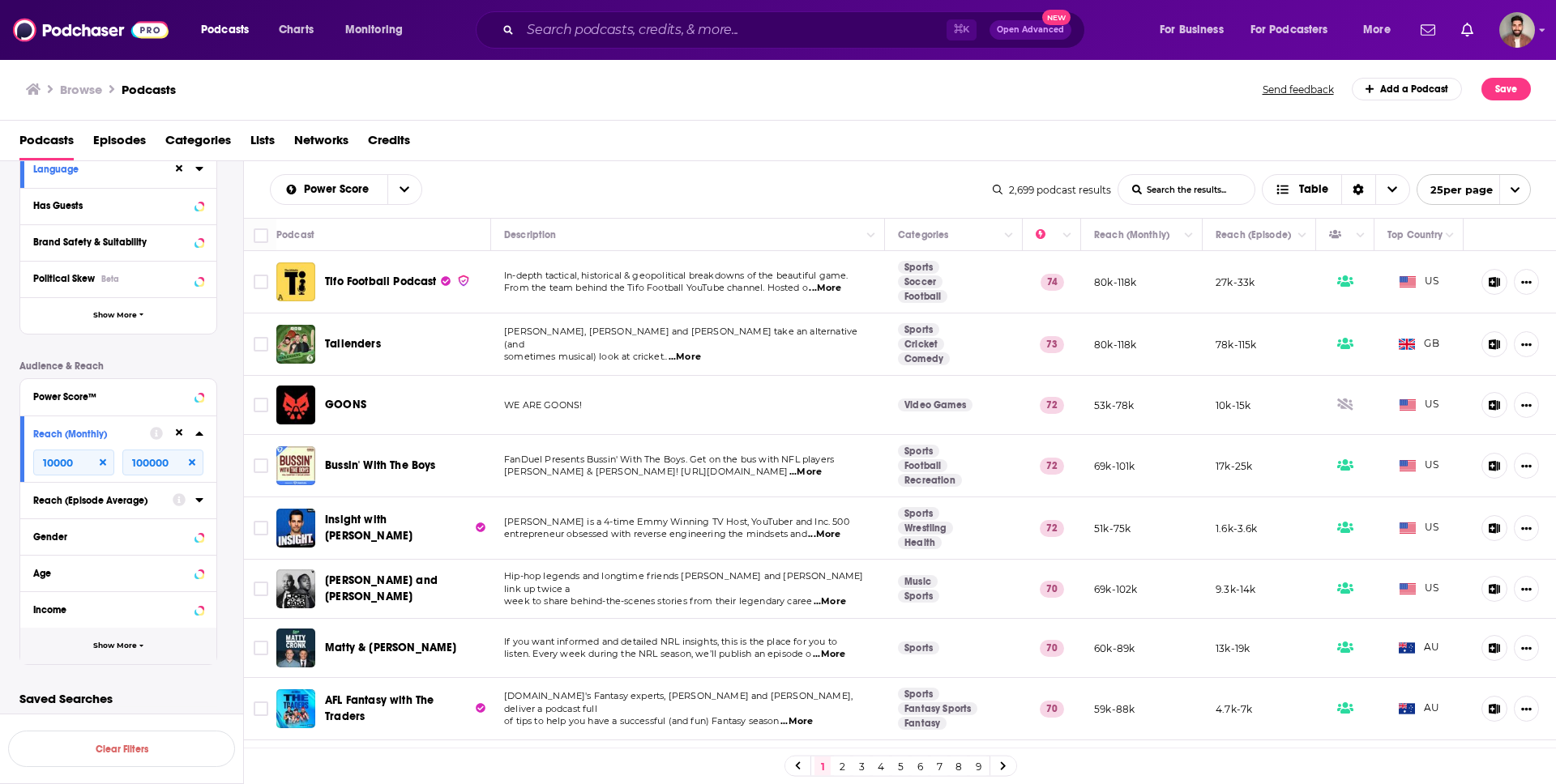 click on "Show More" at bounding box center (118, 646) 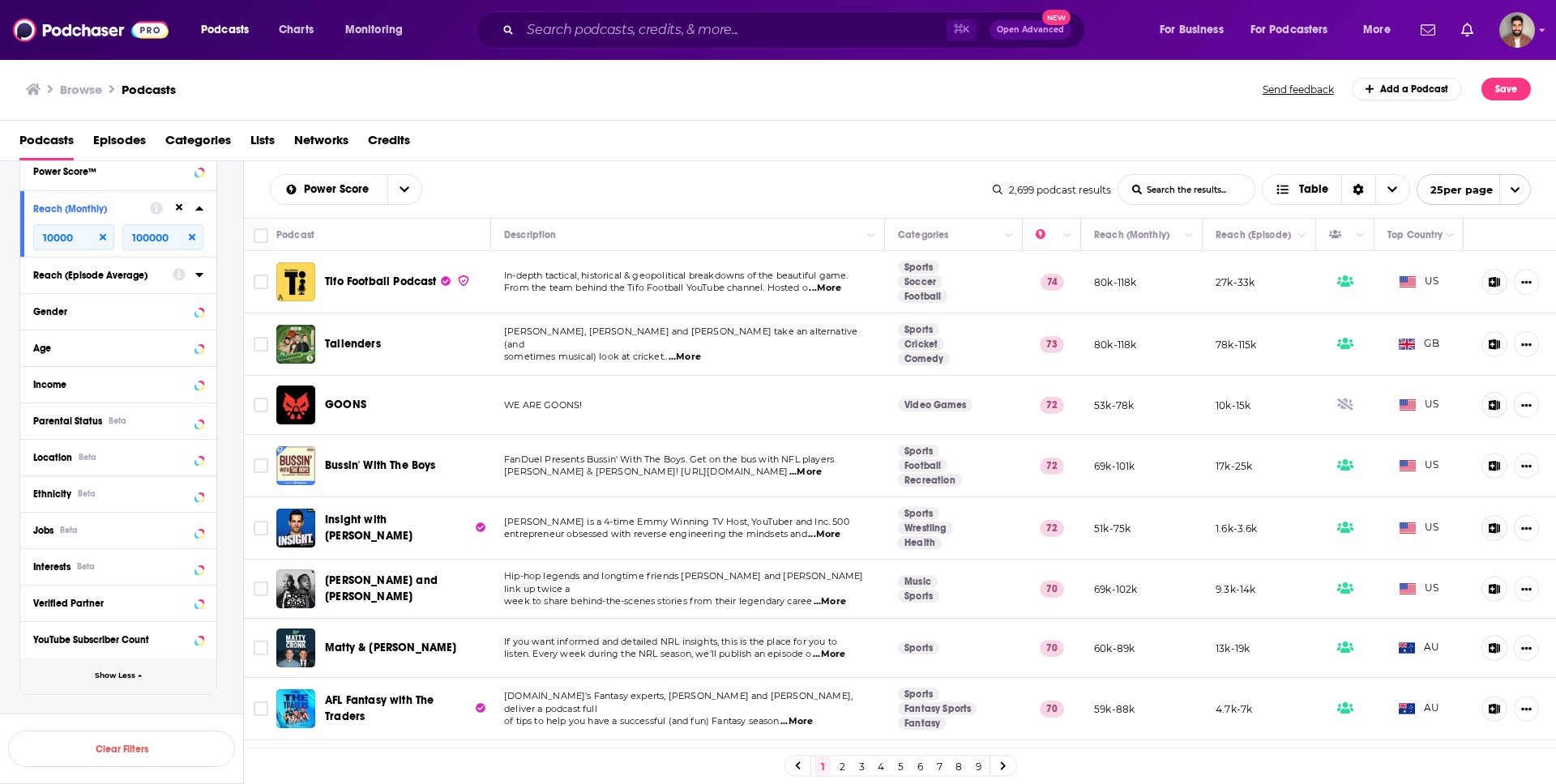scroll, scrollTop: 481, scrollLeft: 0, axis: vertical 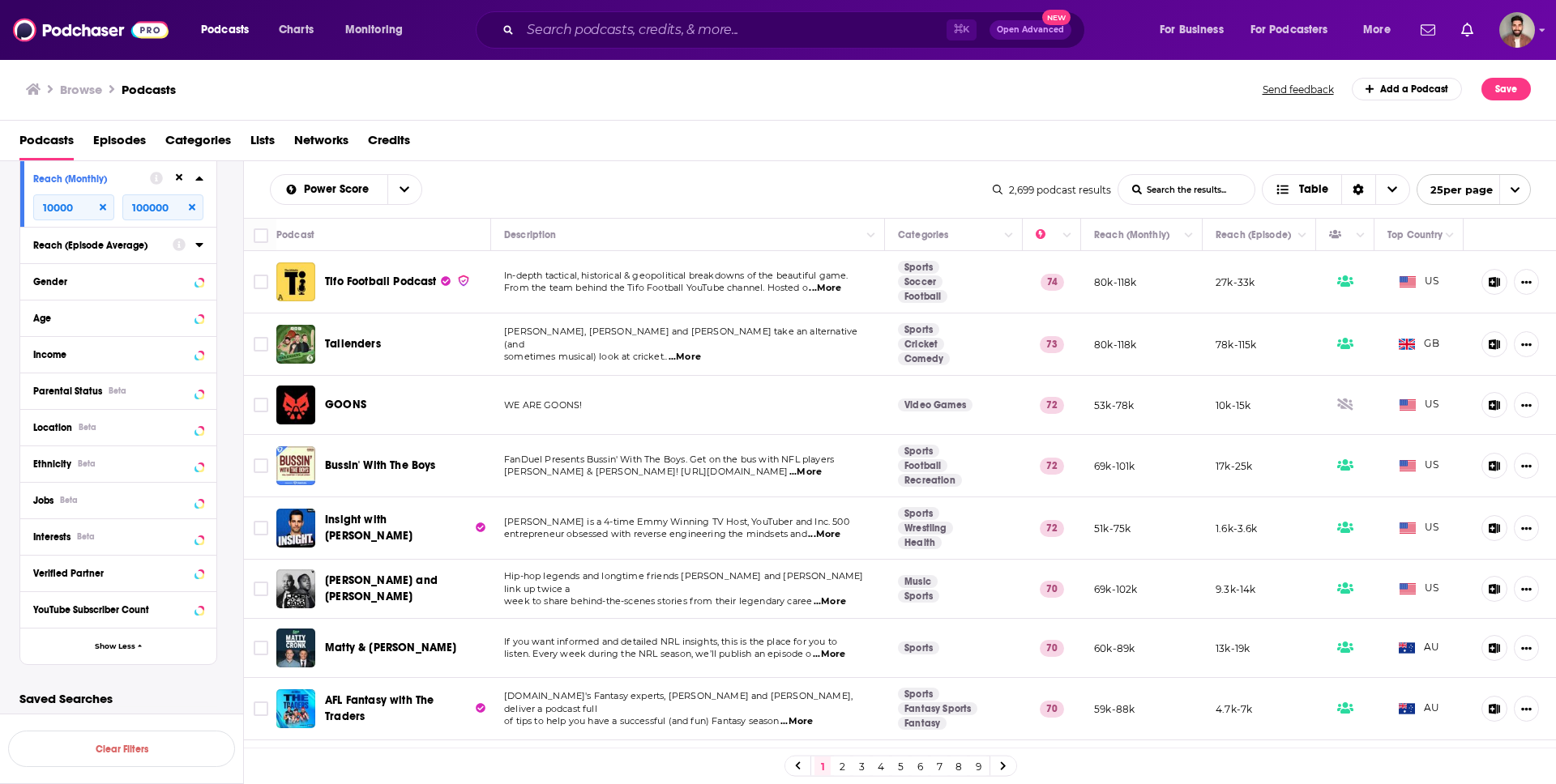 click on "Location Beta" at bounding box center [118, 427] 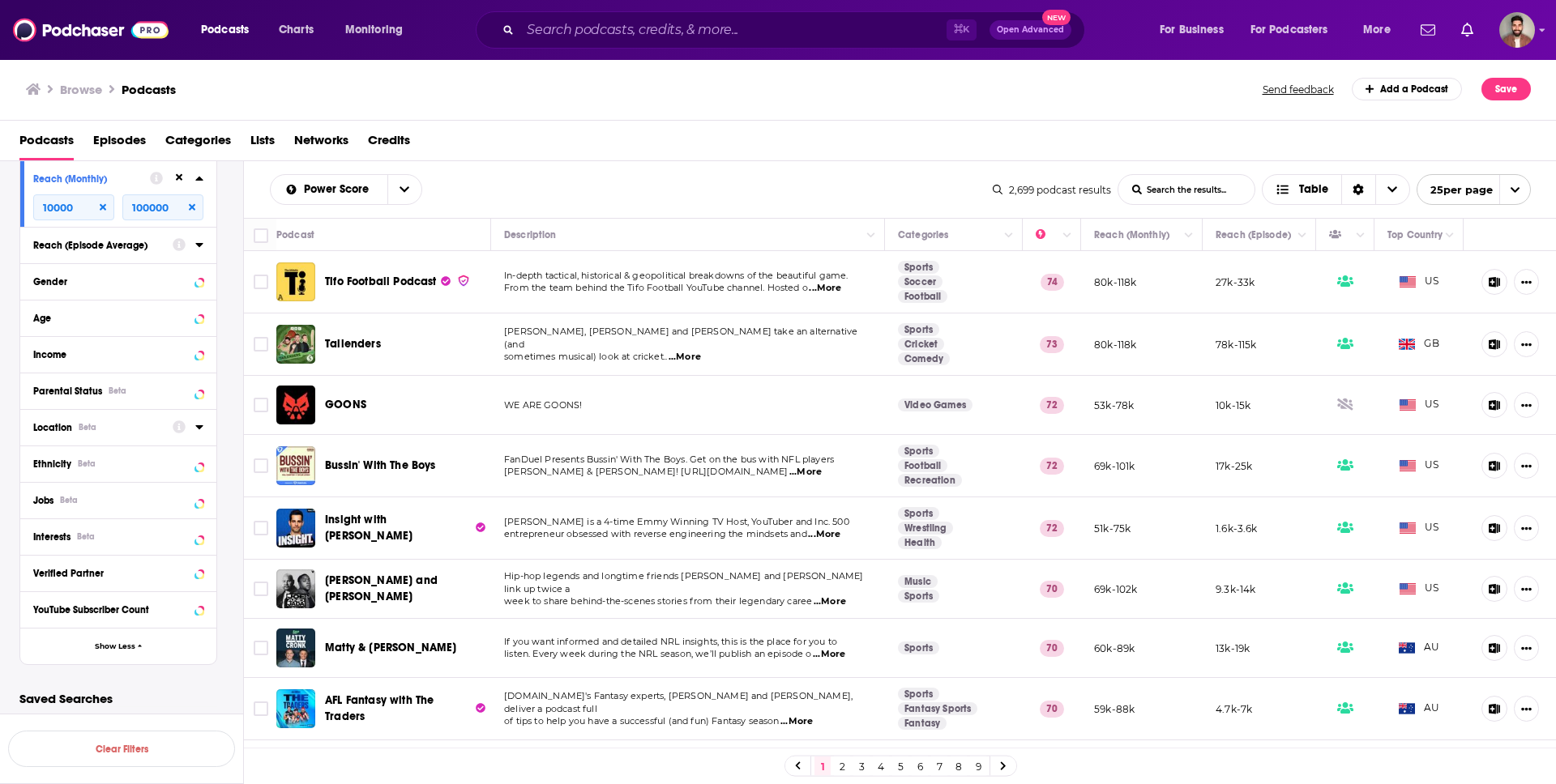 click 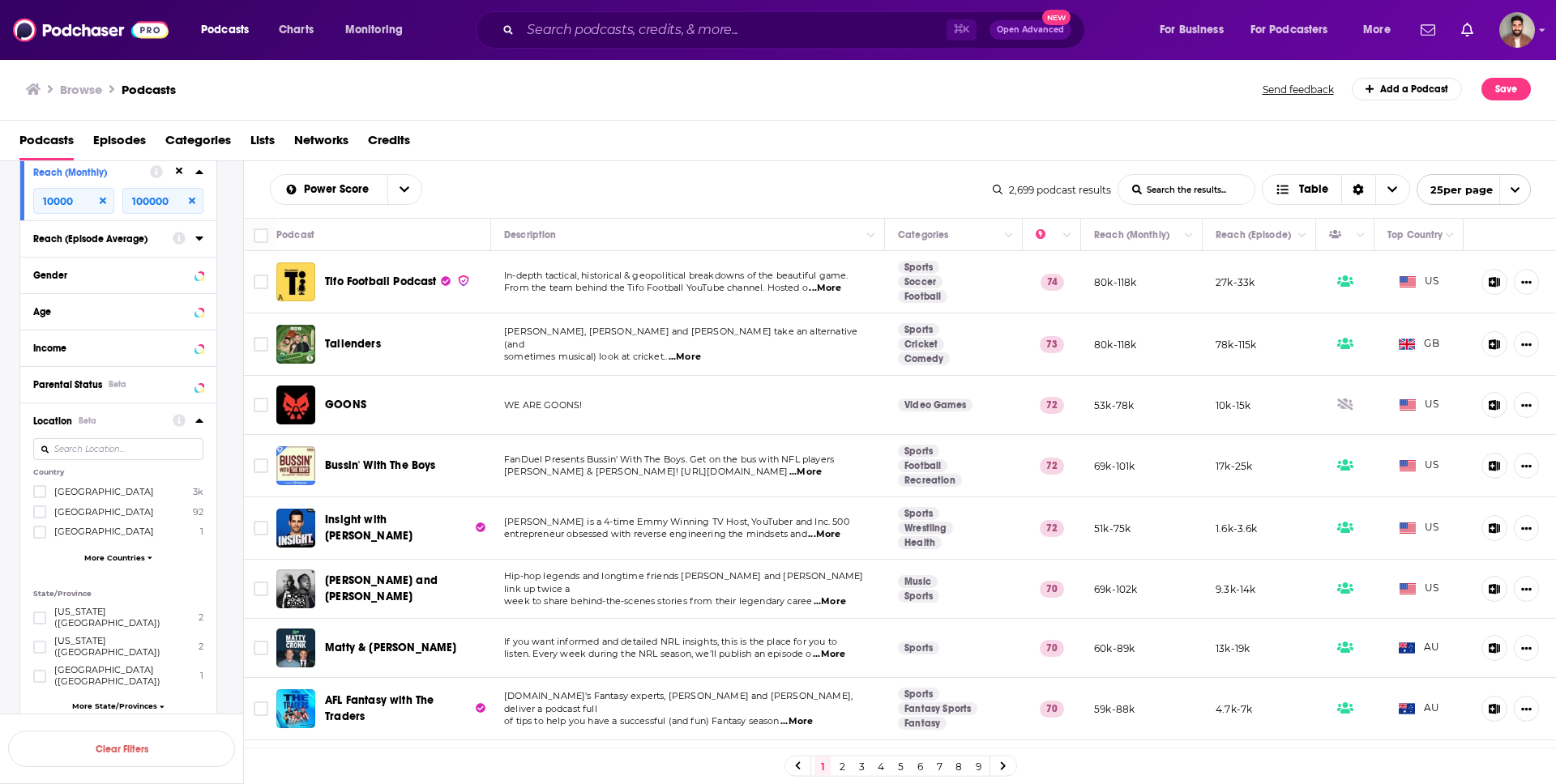 scroll, scrollTop: 475, scrollLeft: 0, axis: vertical 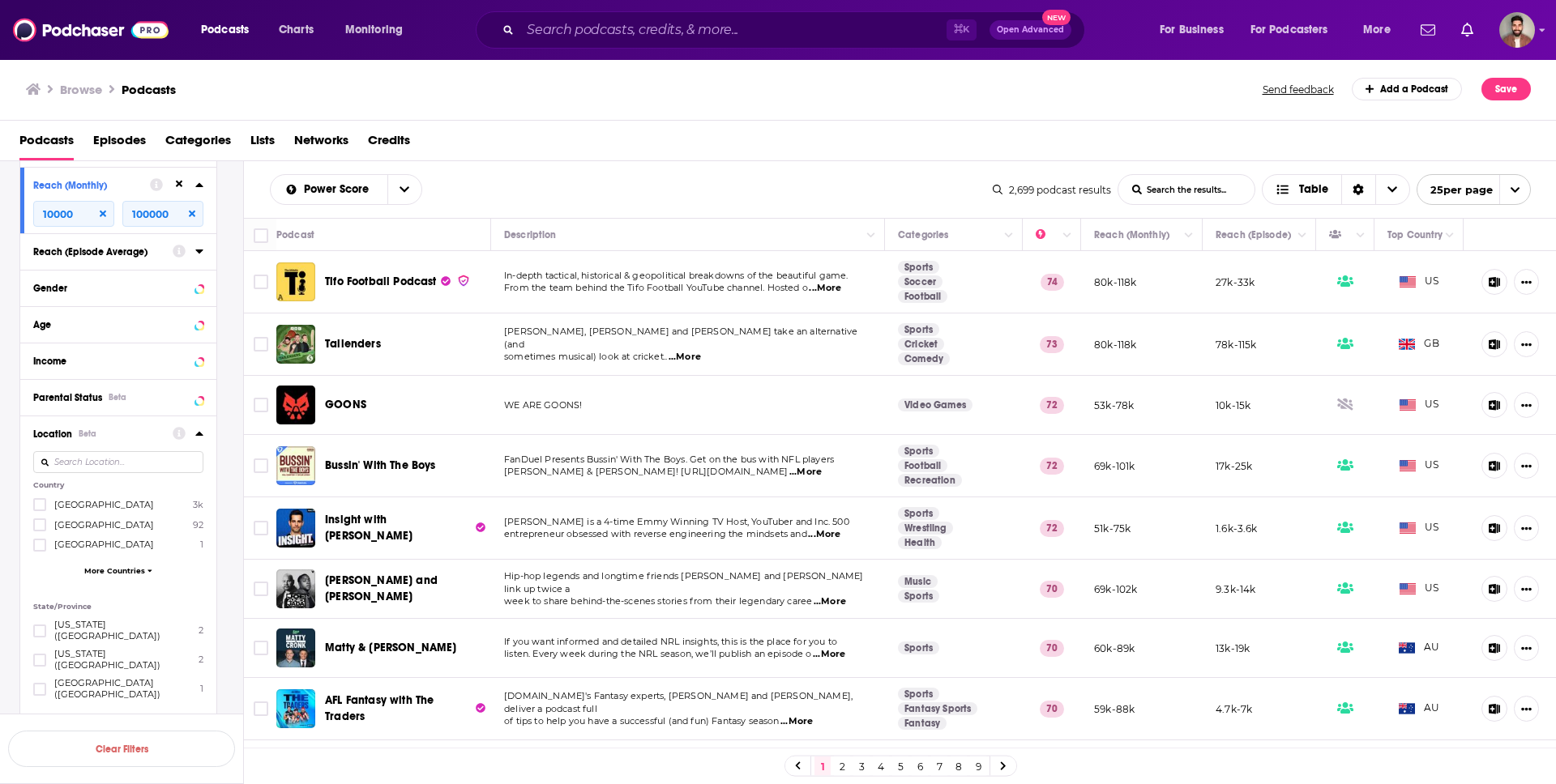 click 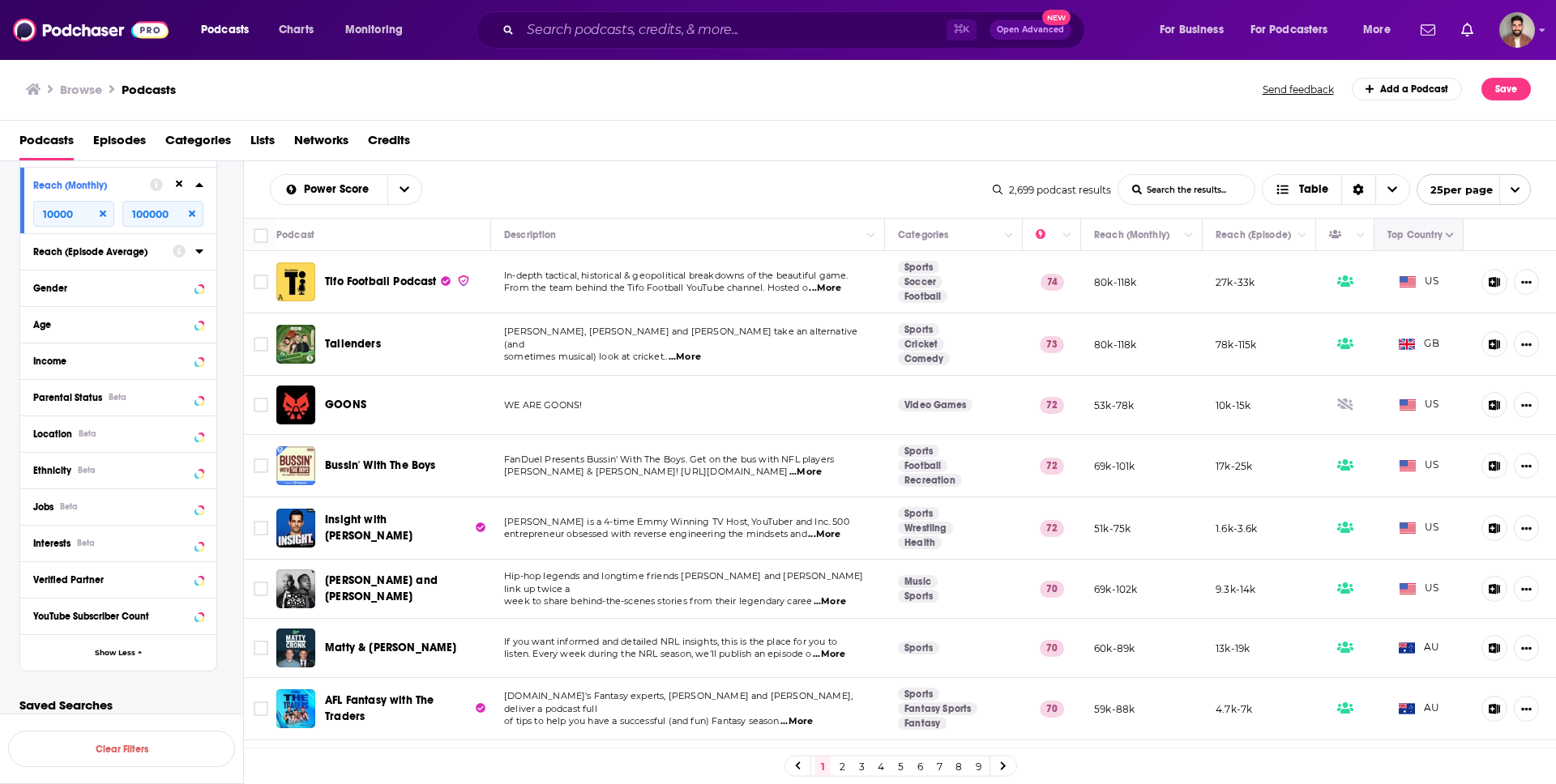 click 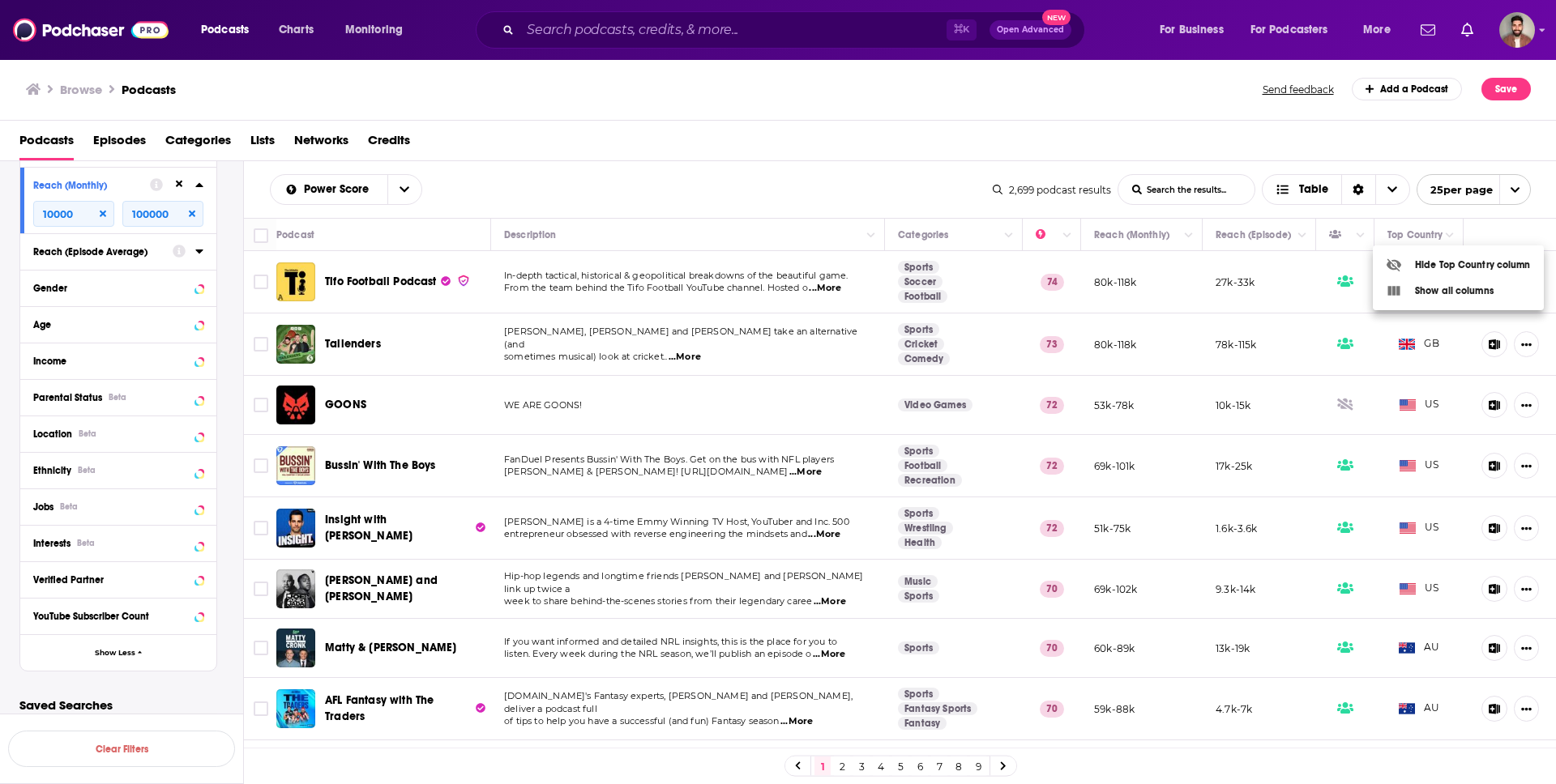 click on "Show all columns" at bounding box center [1439, 291] 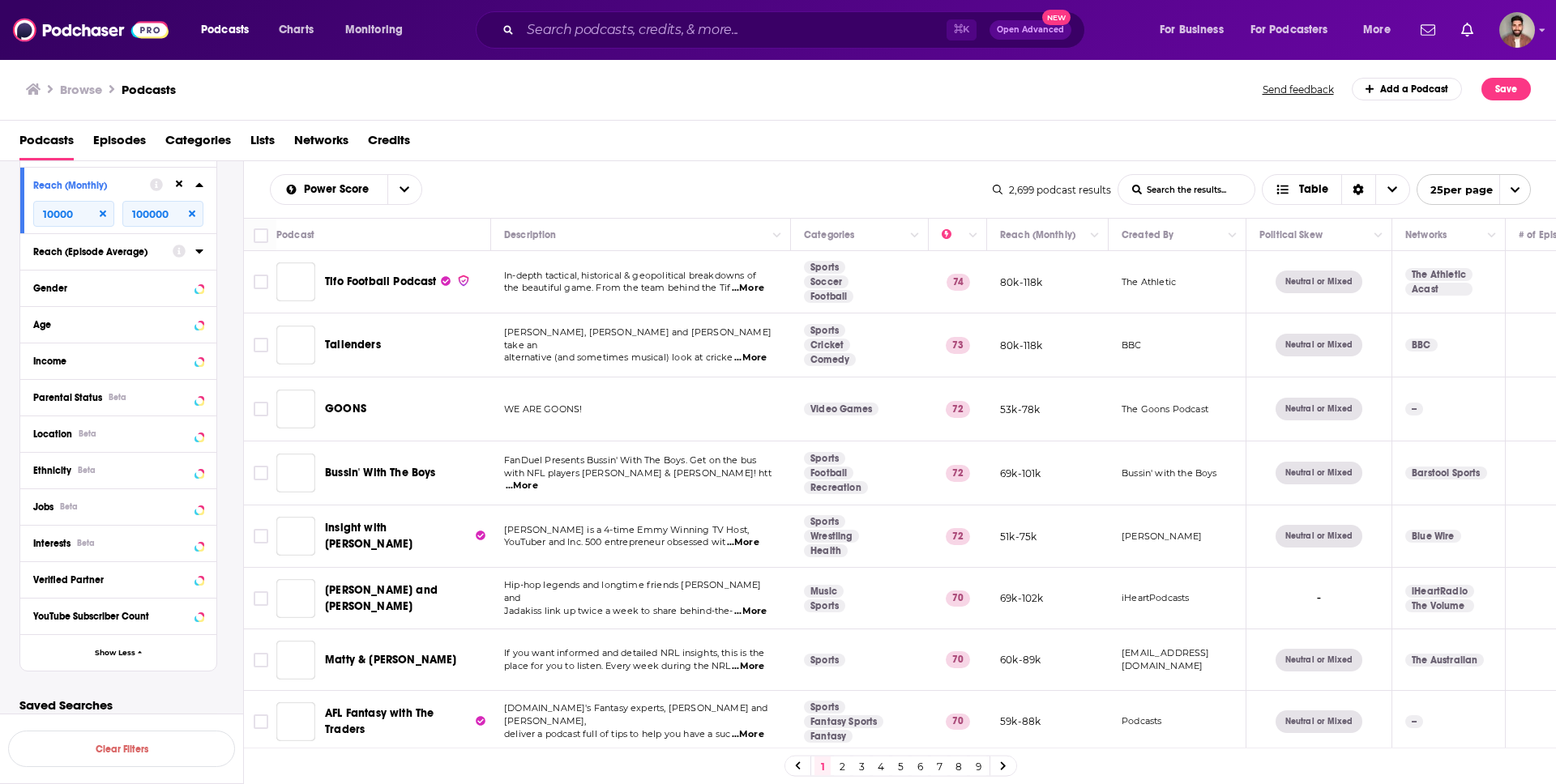 scroll, scrollTop: 0, scrollLeft: 1124, axis: horizontal 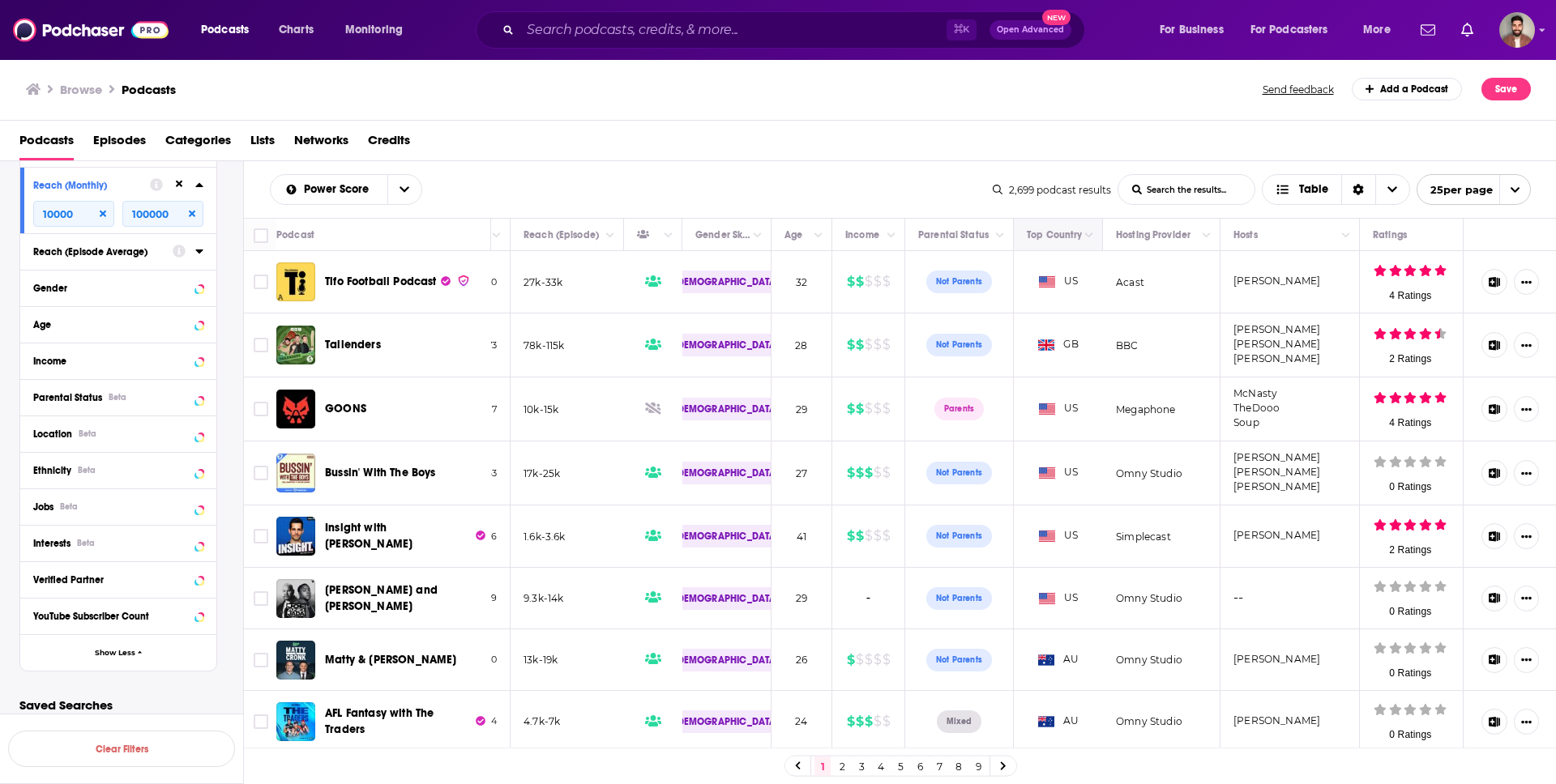 click on "Top Country" at bounding box center [1058, 235] 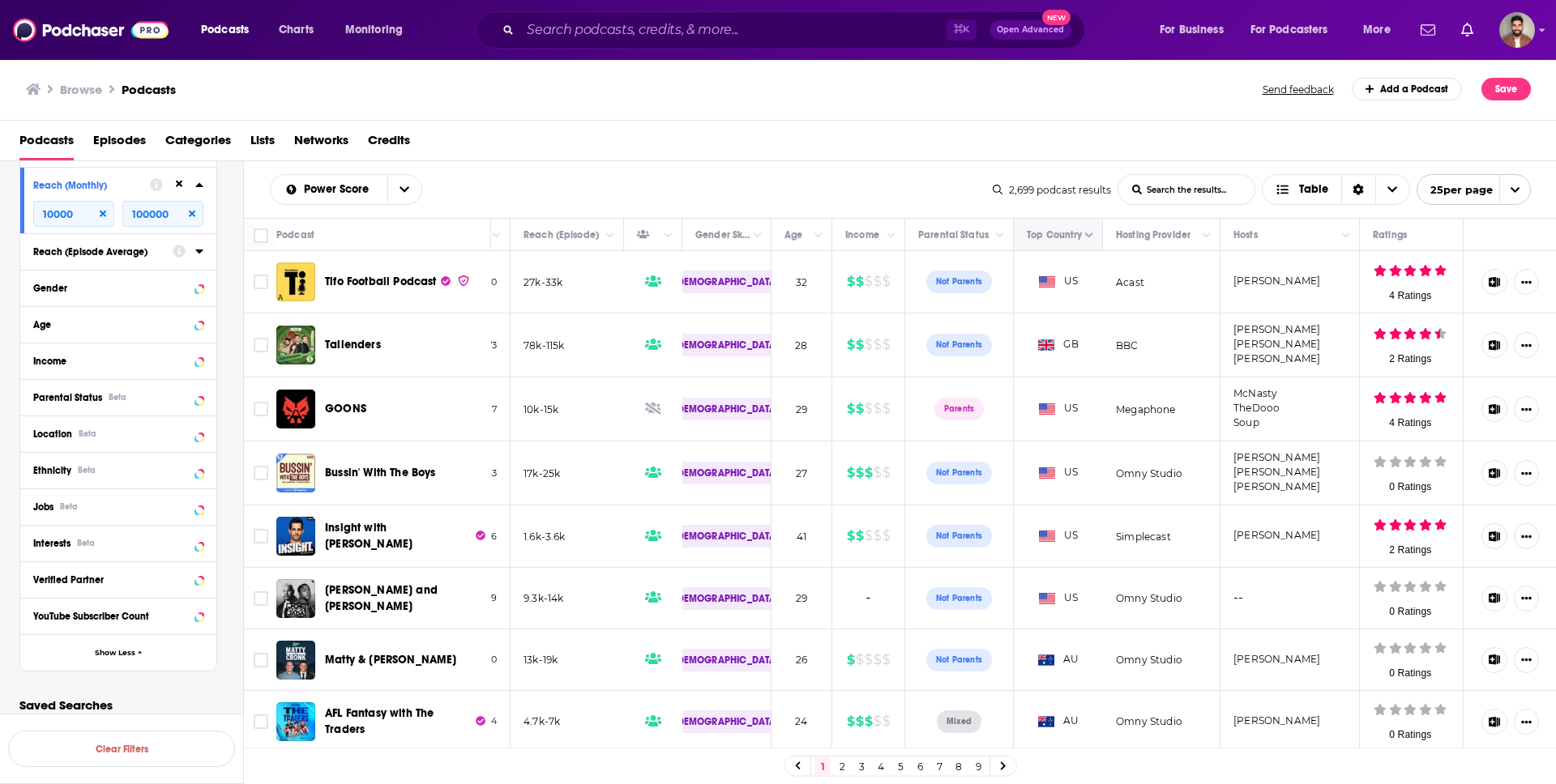 click 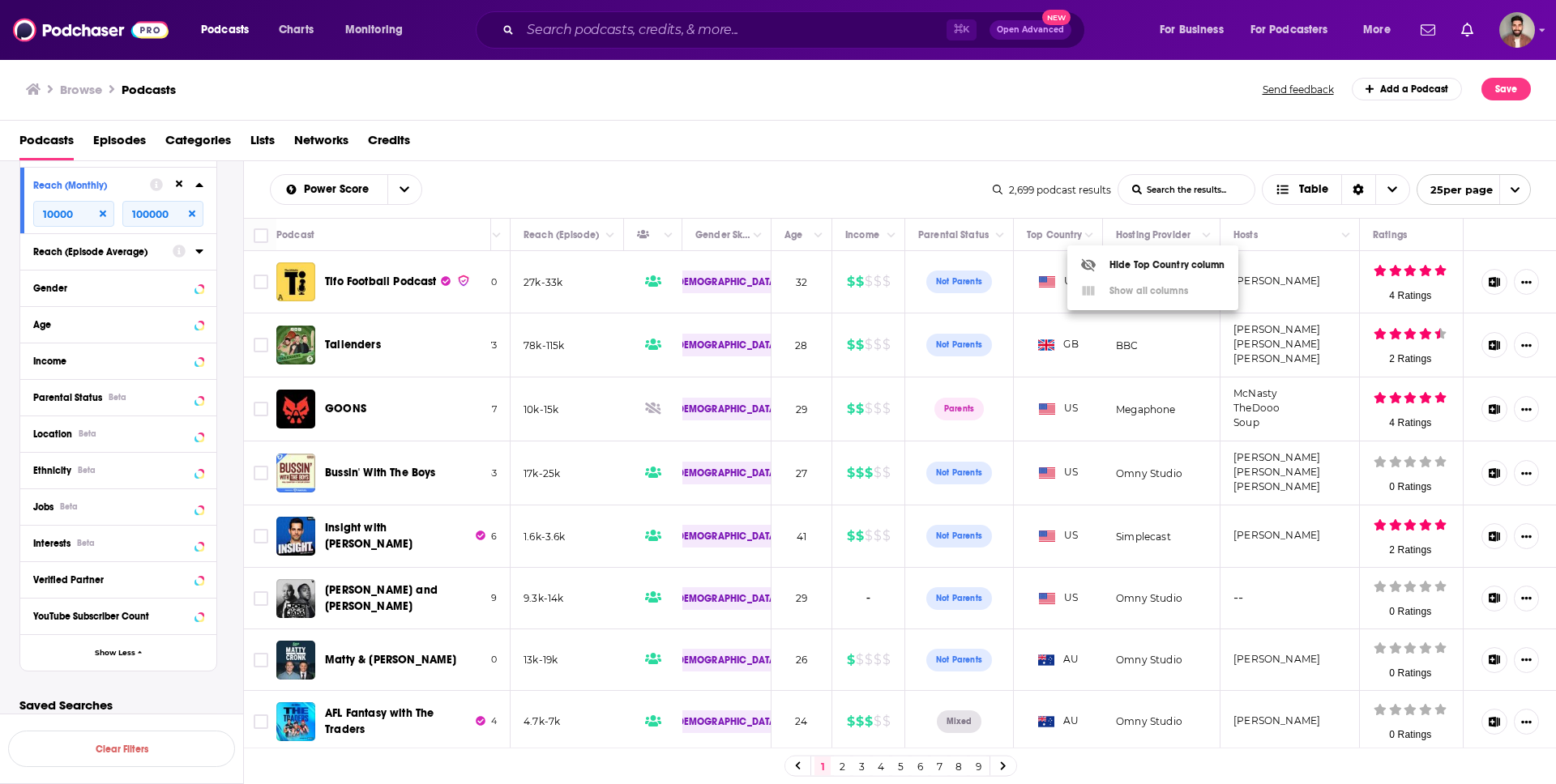 click on "Hide Top Country column Show all columns" at bounding box center (1152, 278) 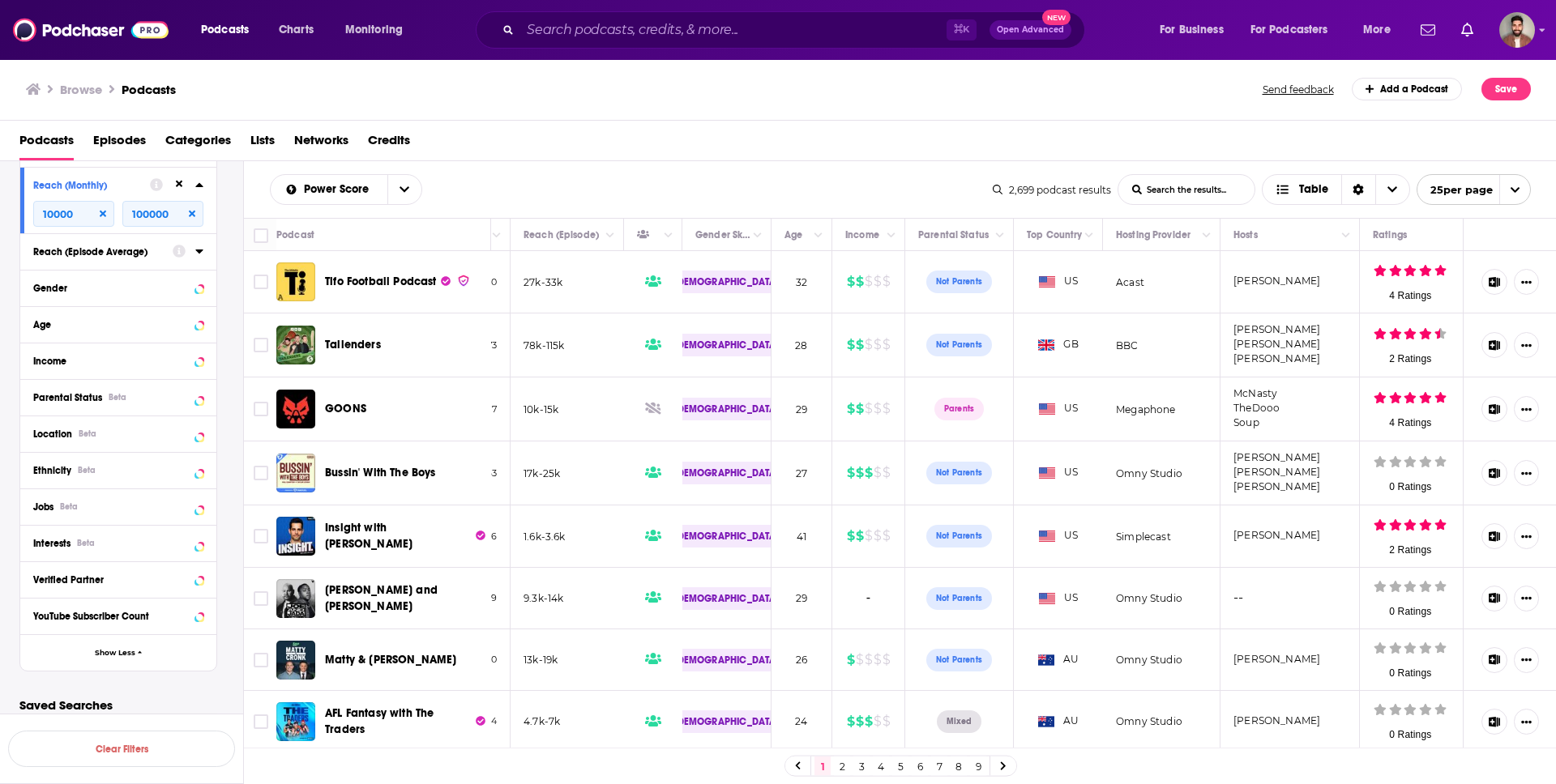 click 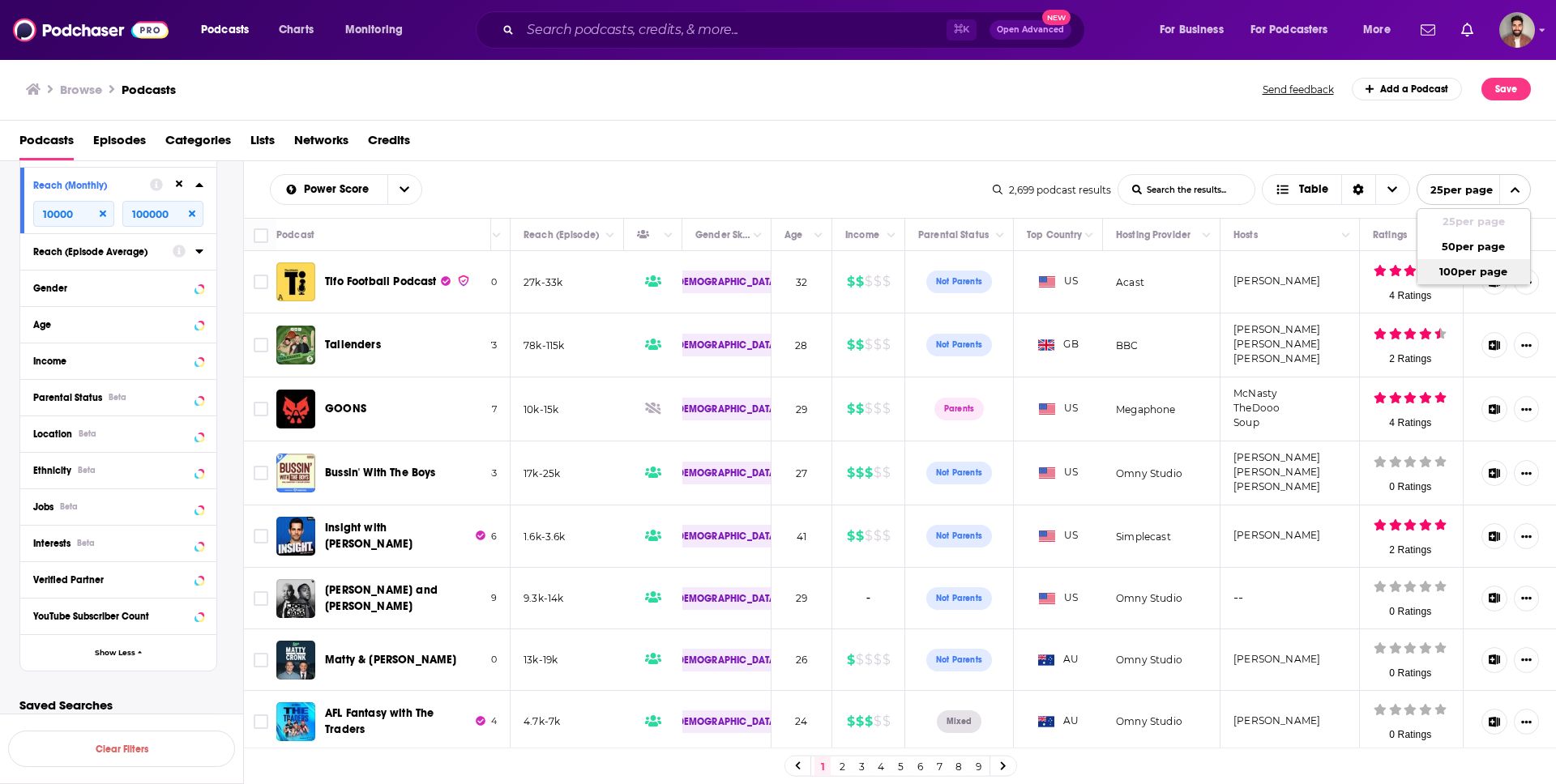 click on "100  per page" at bounding box center [1473, 271] 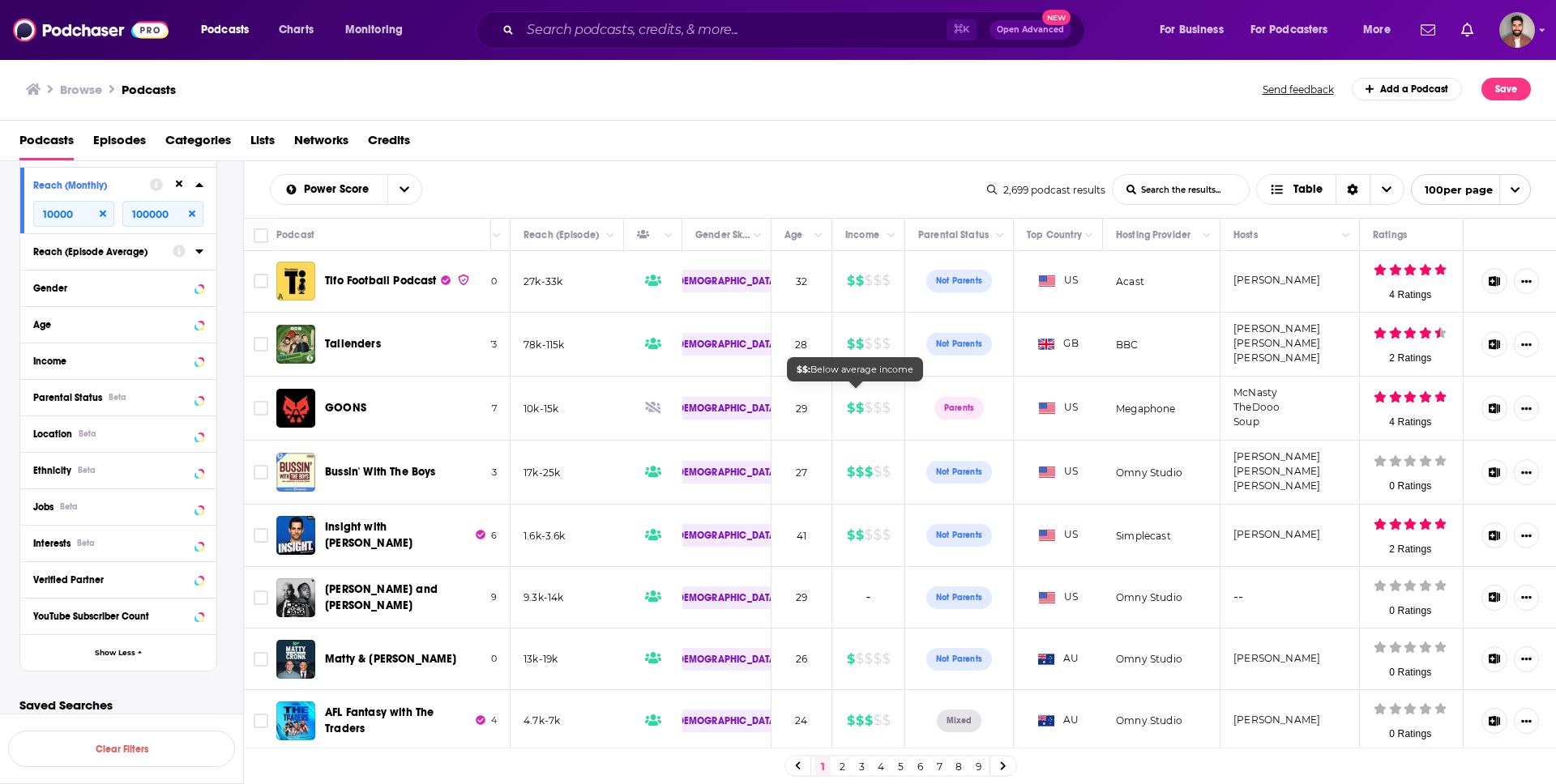scroll, scrollTop: 0, scrollLeft: 1124, axis: horizontal 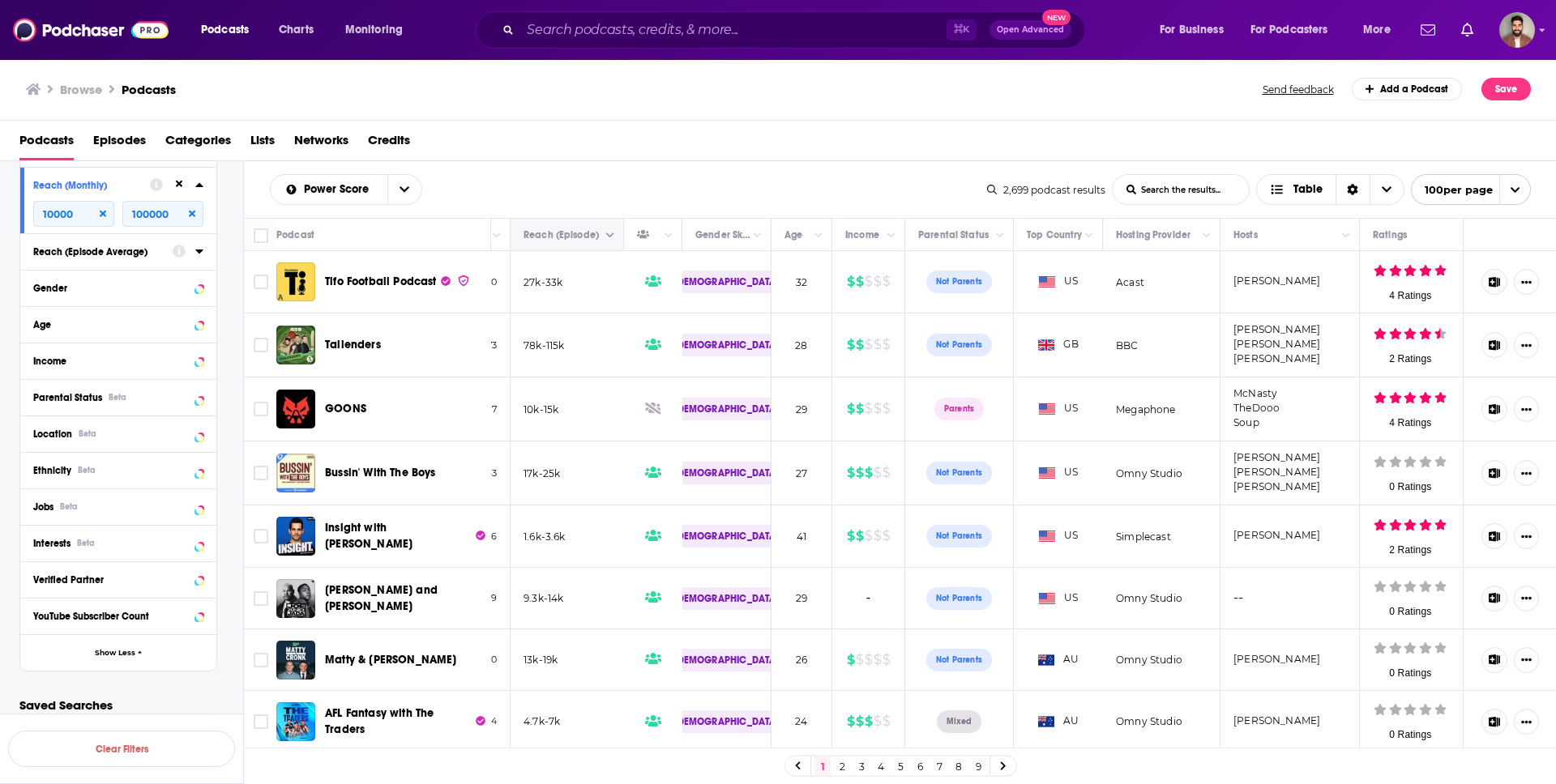 click at bounding box center (610, 236) 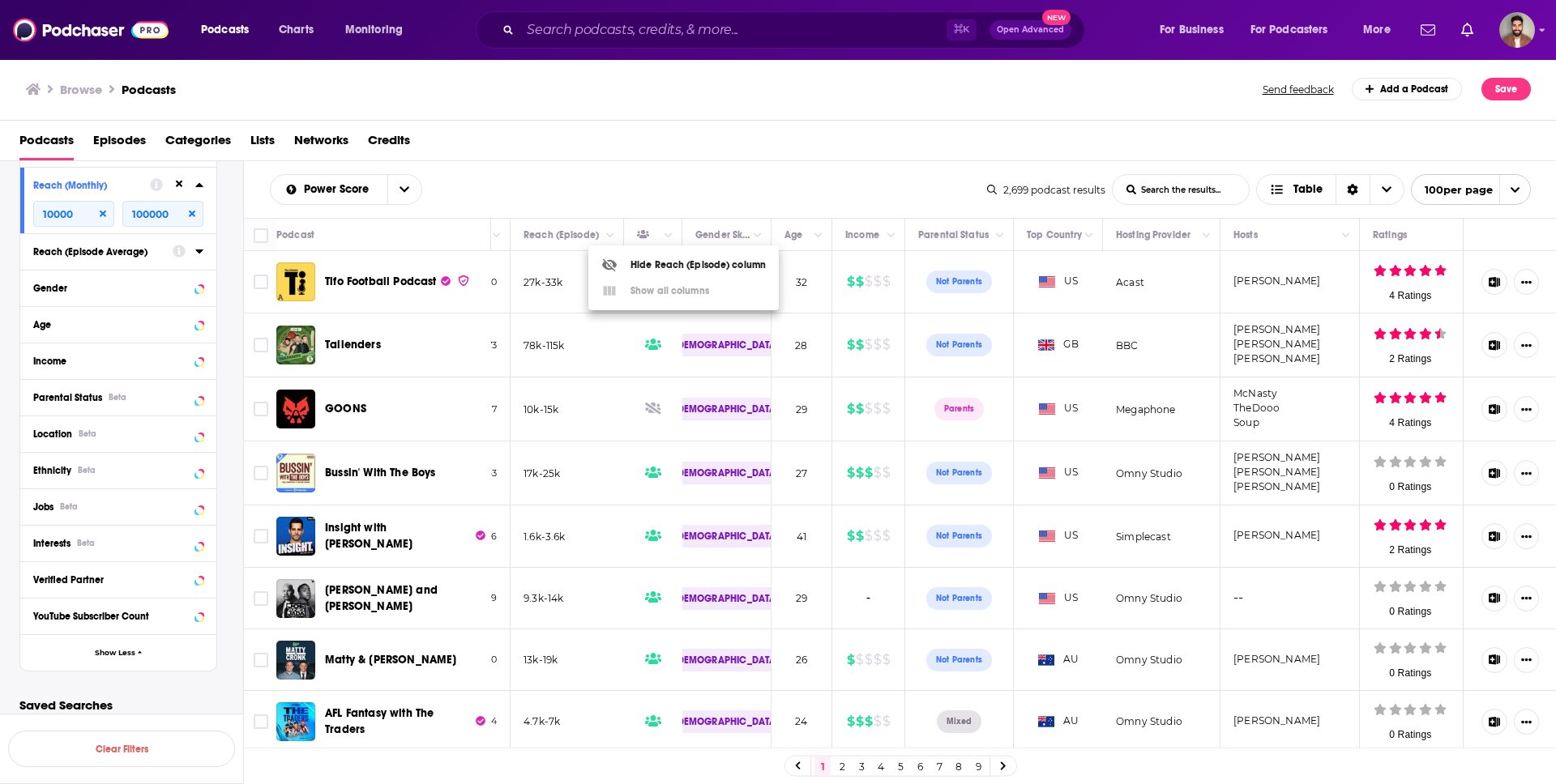click at bounding box center [778, 392] 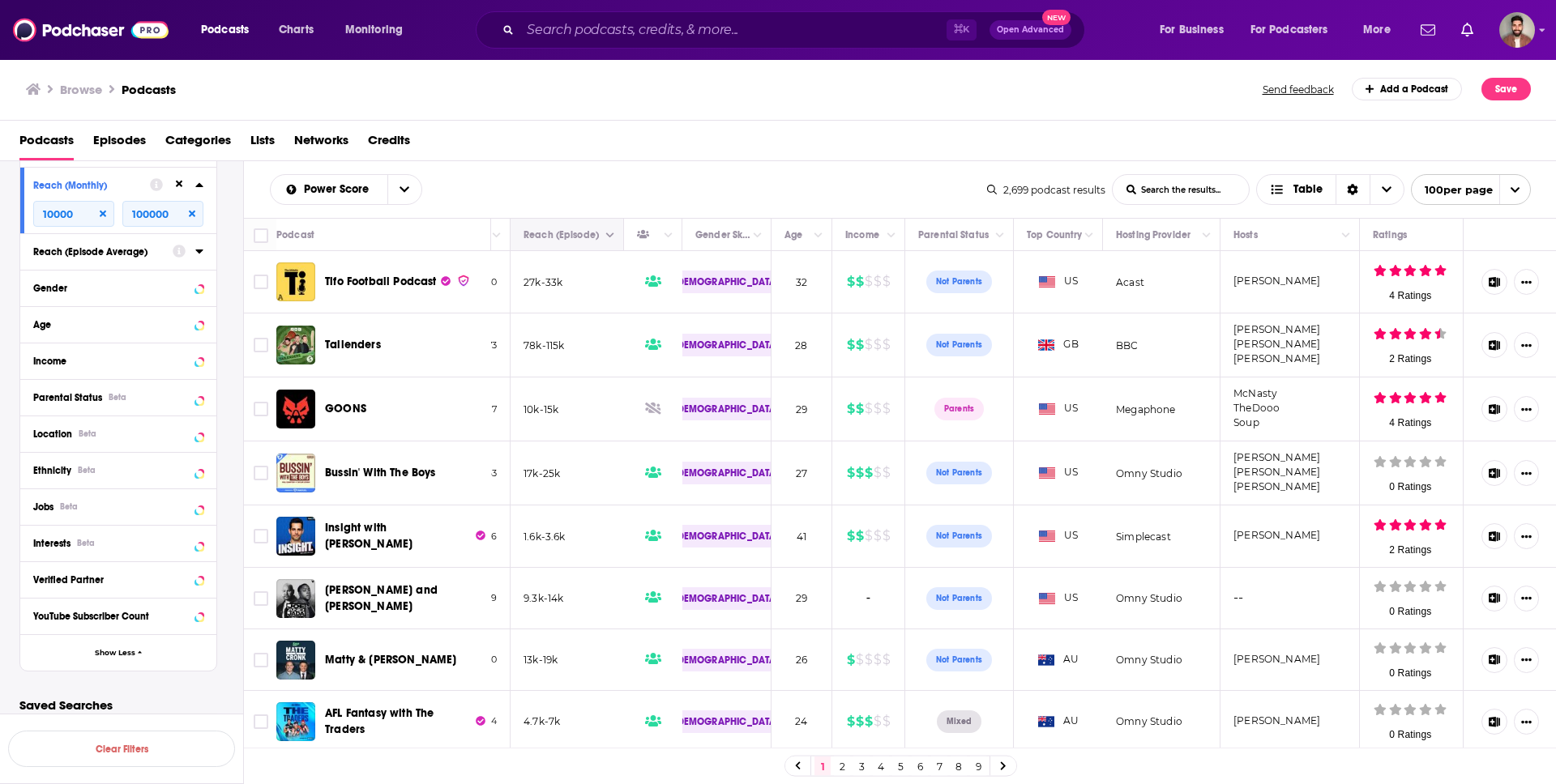 click at bounding box center (565, 235) 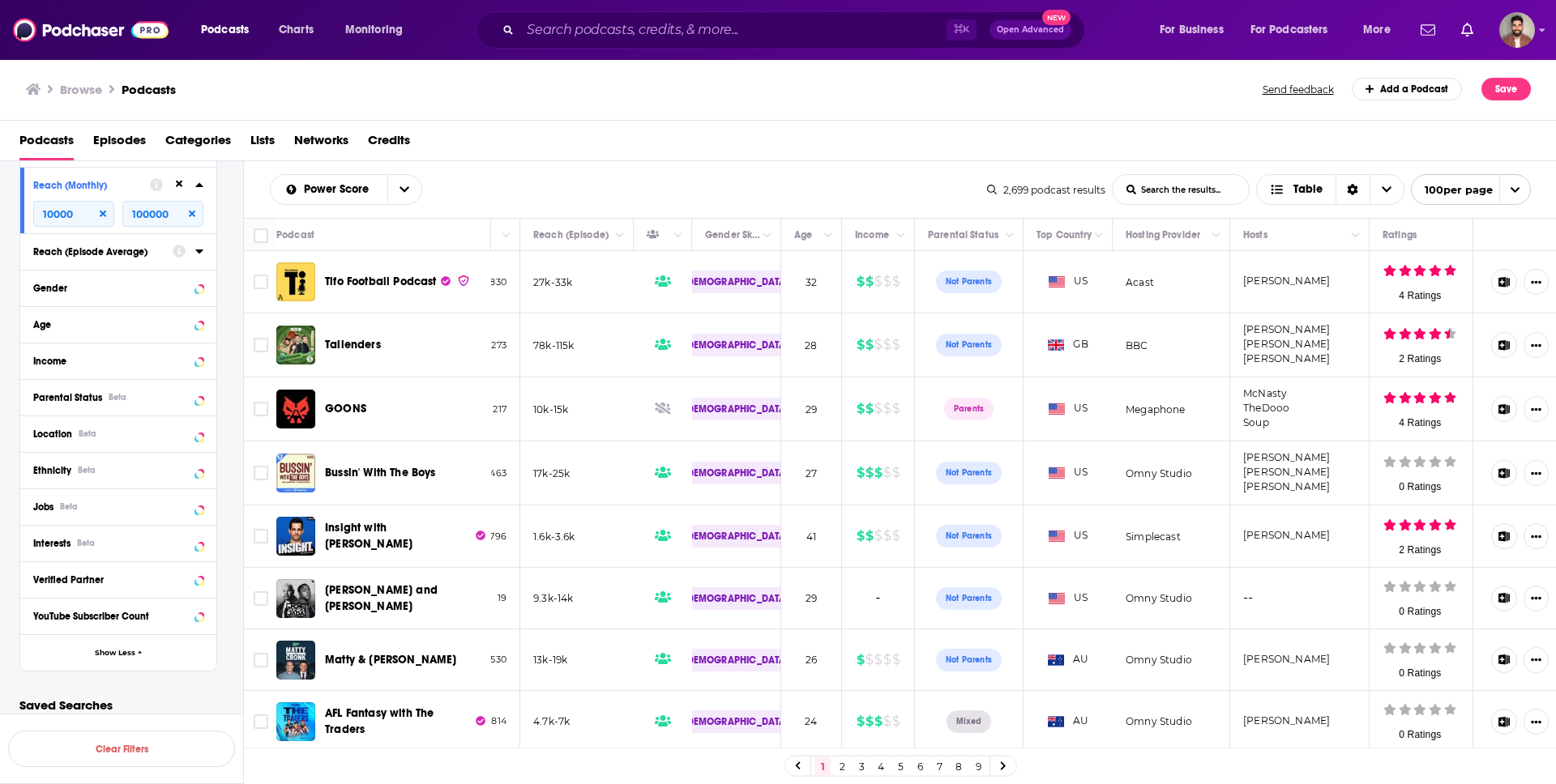 scroll, scrollTop: 0, scrollLeft: 1124, axis: horizontal 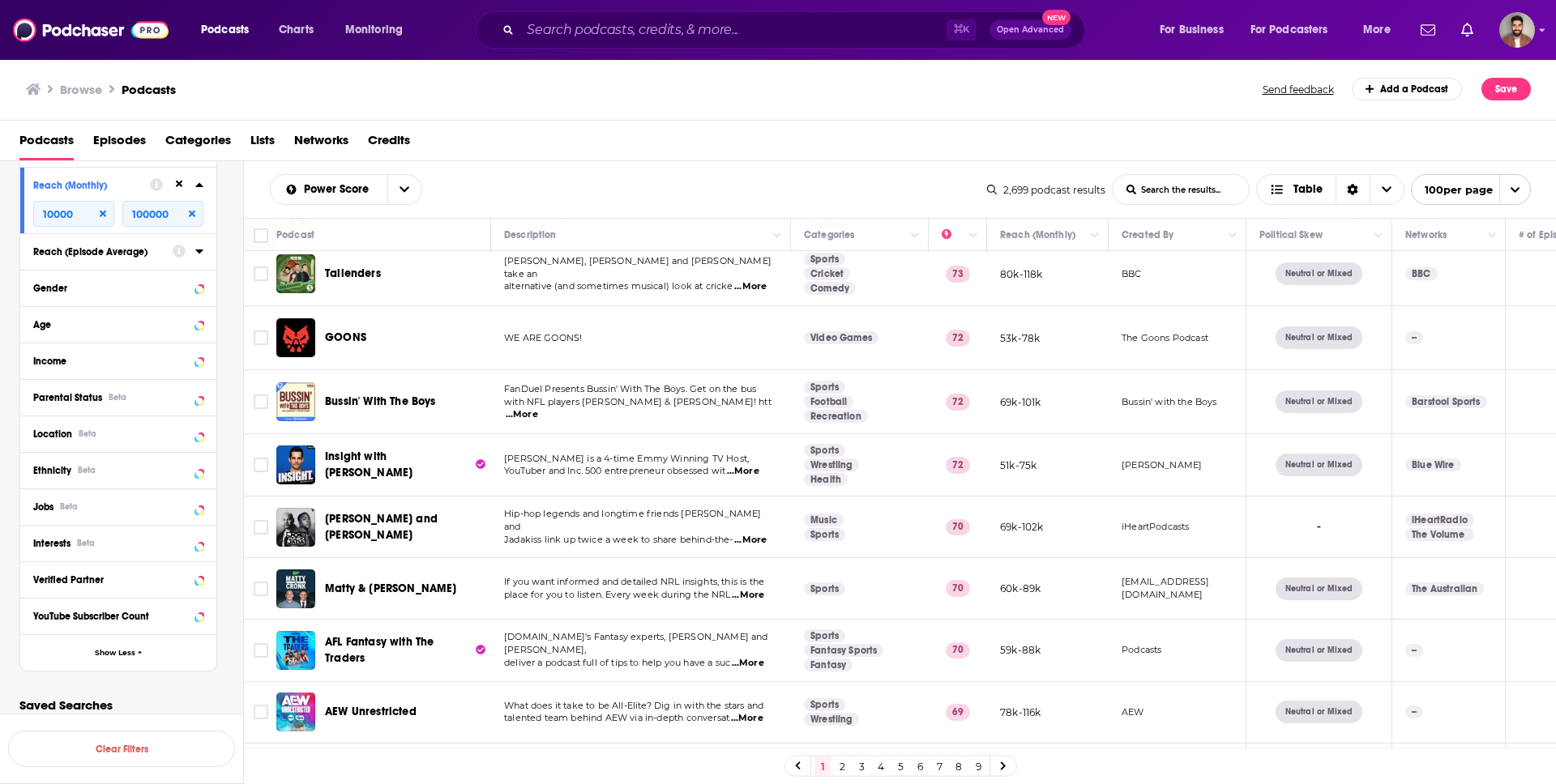 click on "...More" at bounding box center [750, 540] 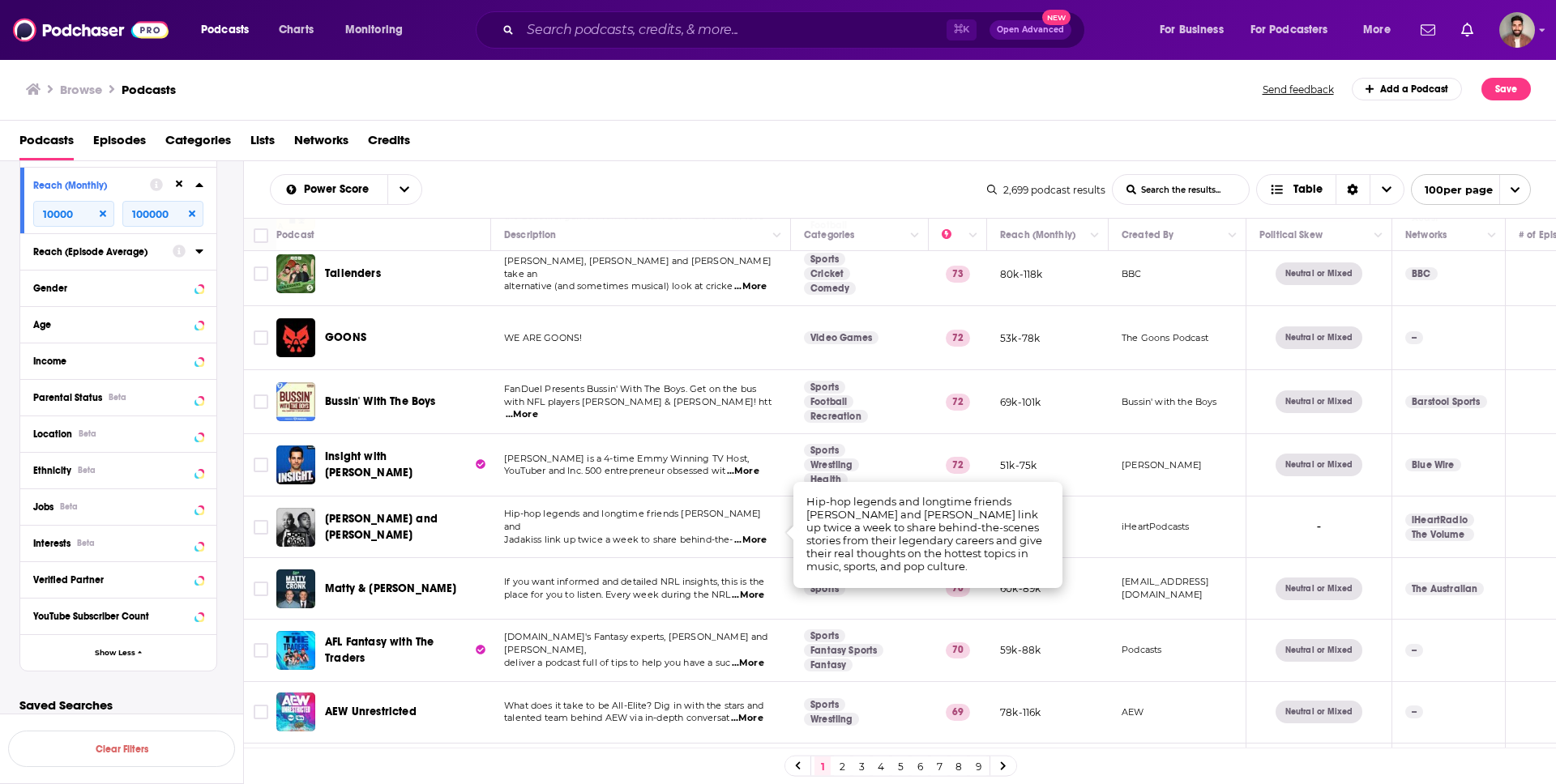 click on "...More" at bounding box center [750, 540] 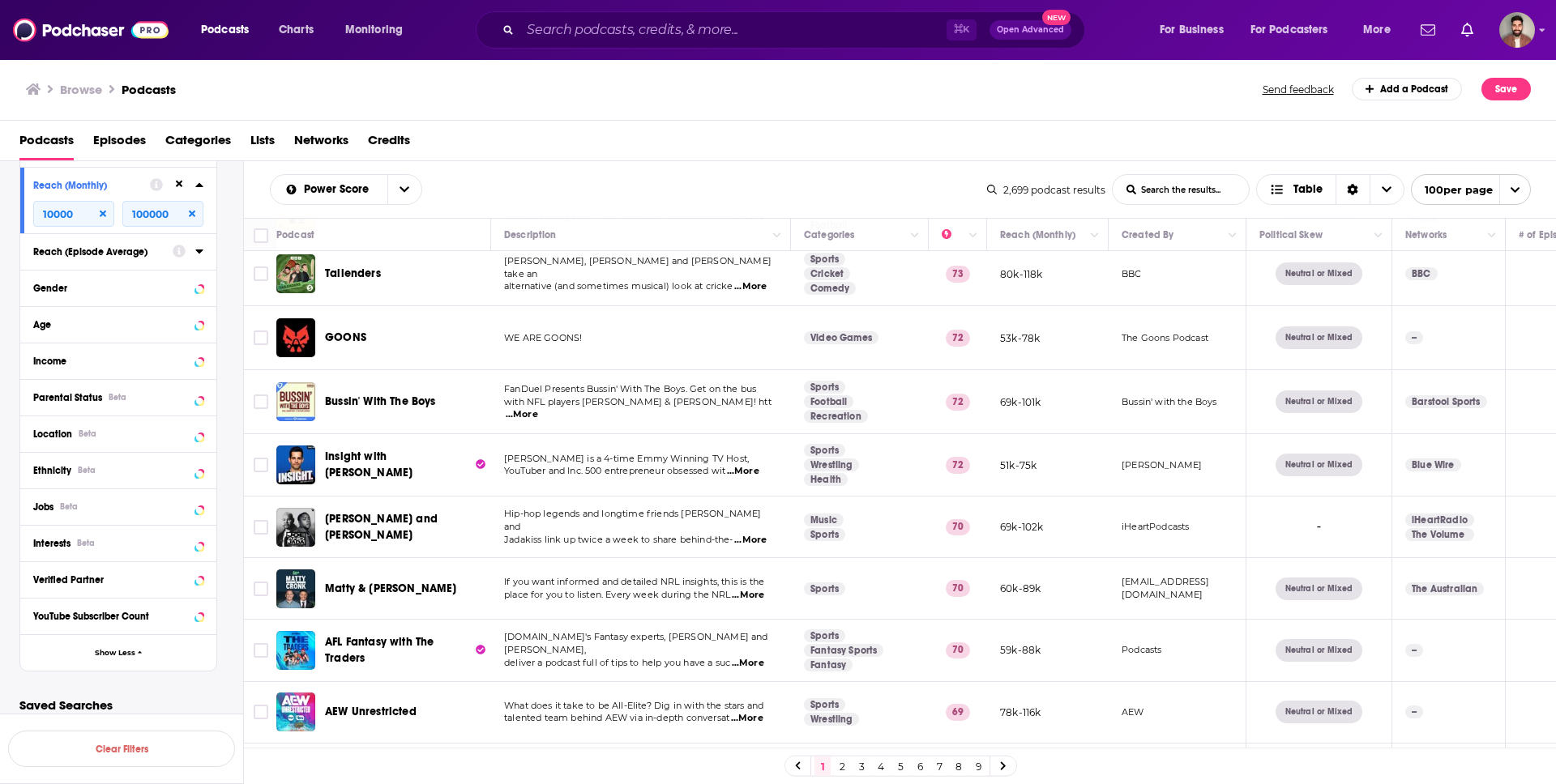 click on "...More" at bounding box center [750, 540] 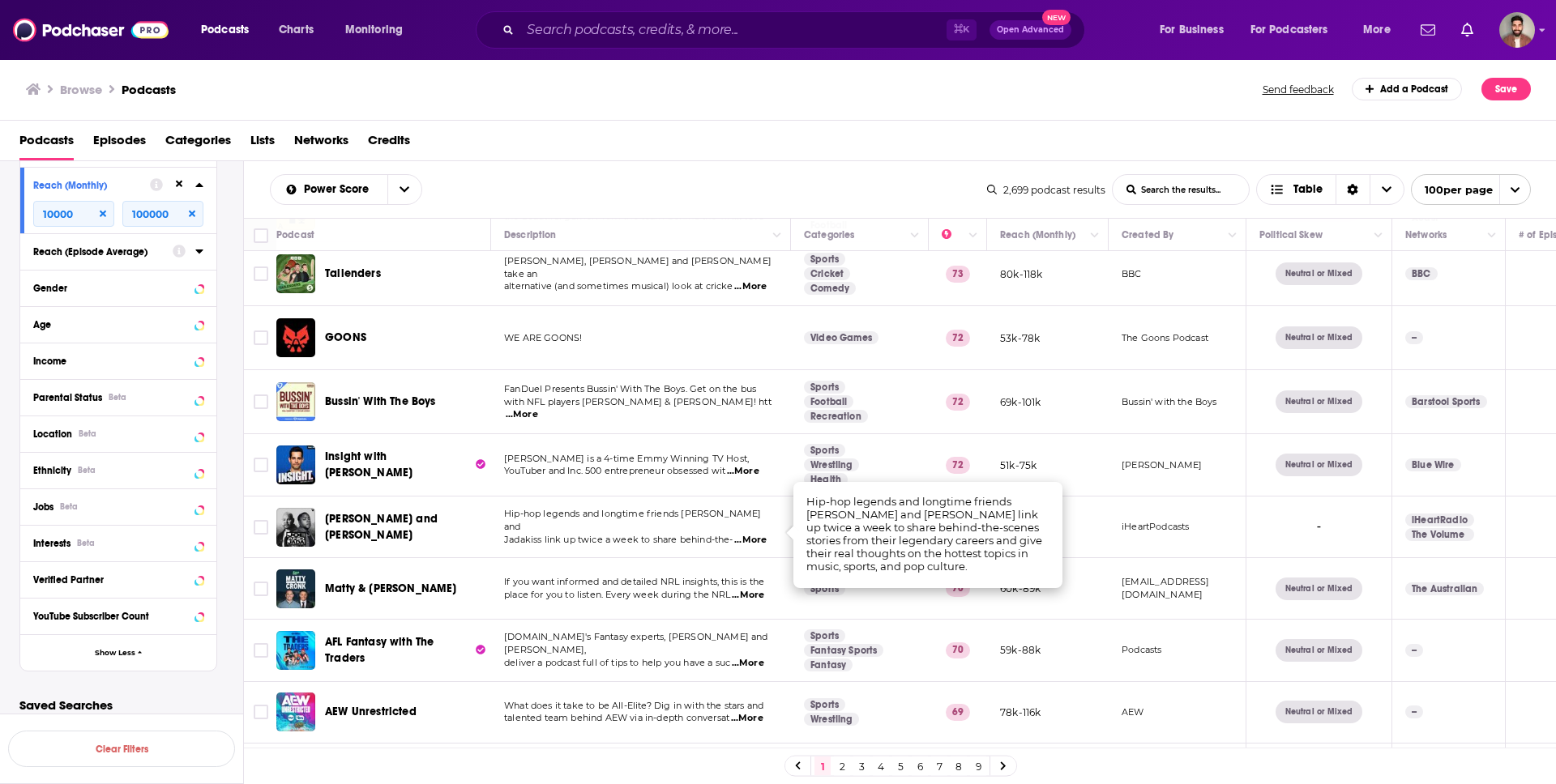 click on "...More" at bounding box center (750, 540) 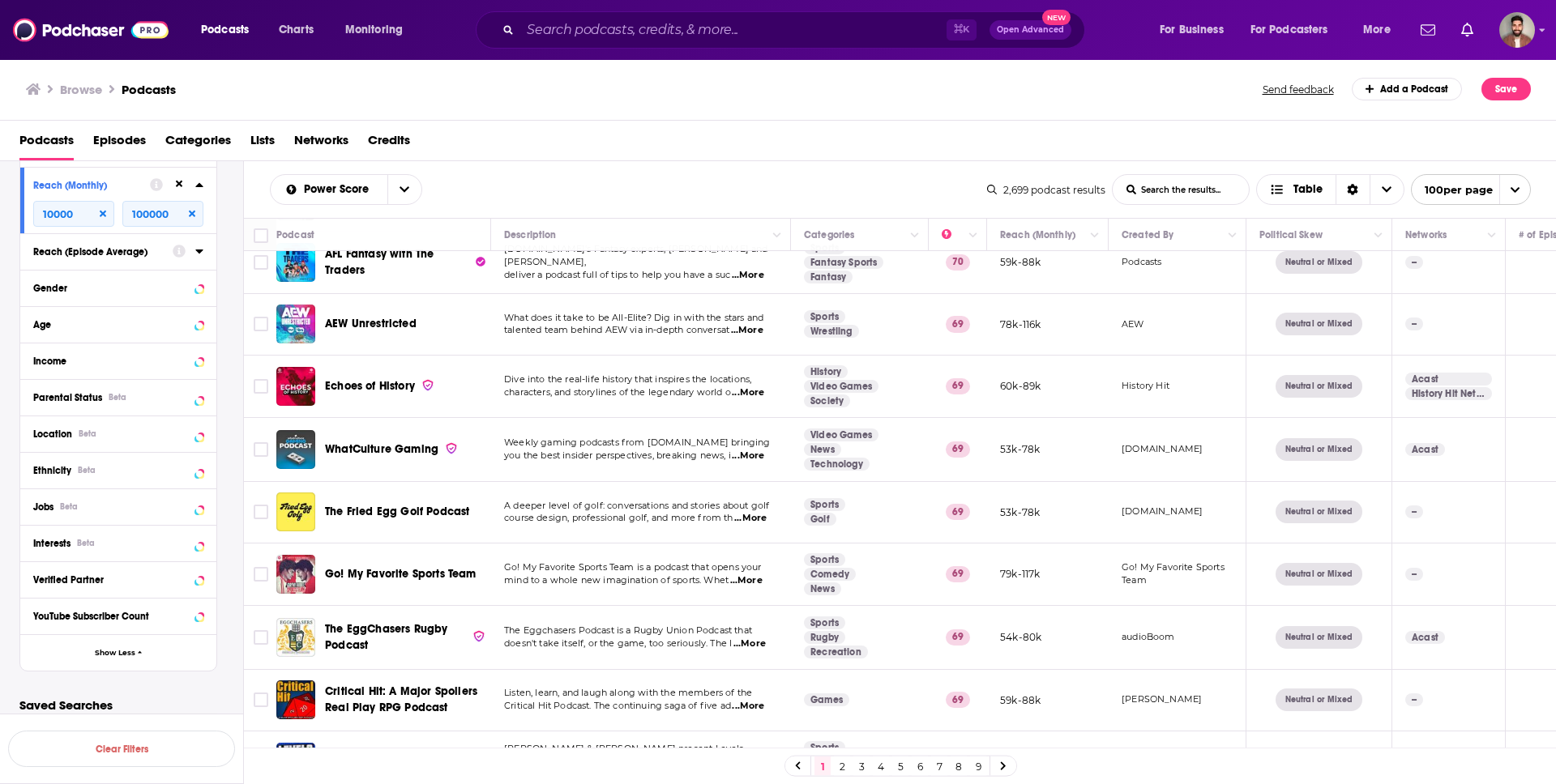 scroll, scrollTop: 474, scrollLeft: 0, axis: vertical 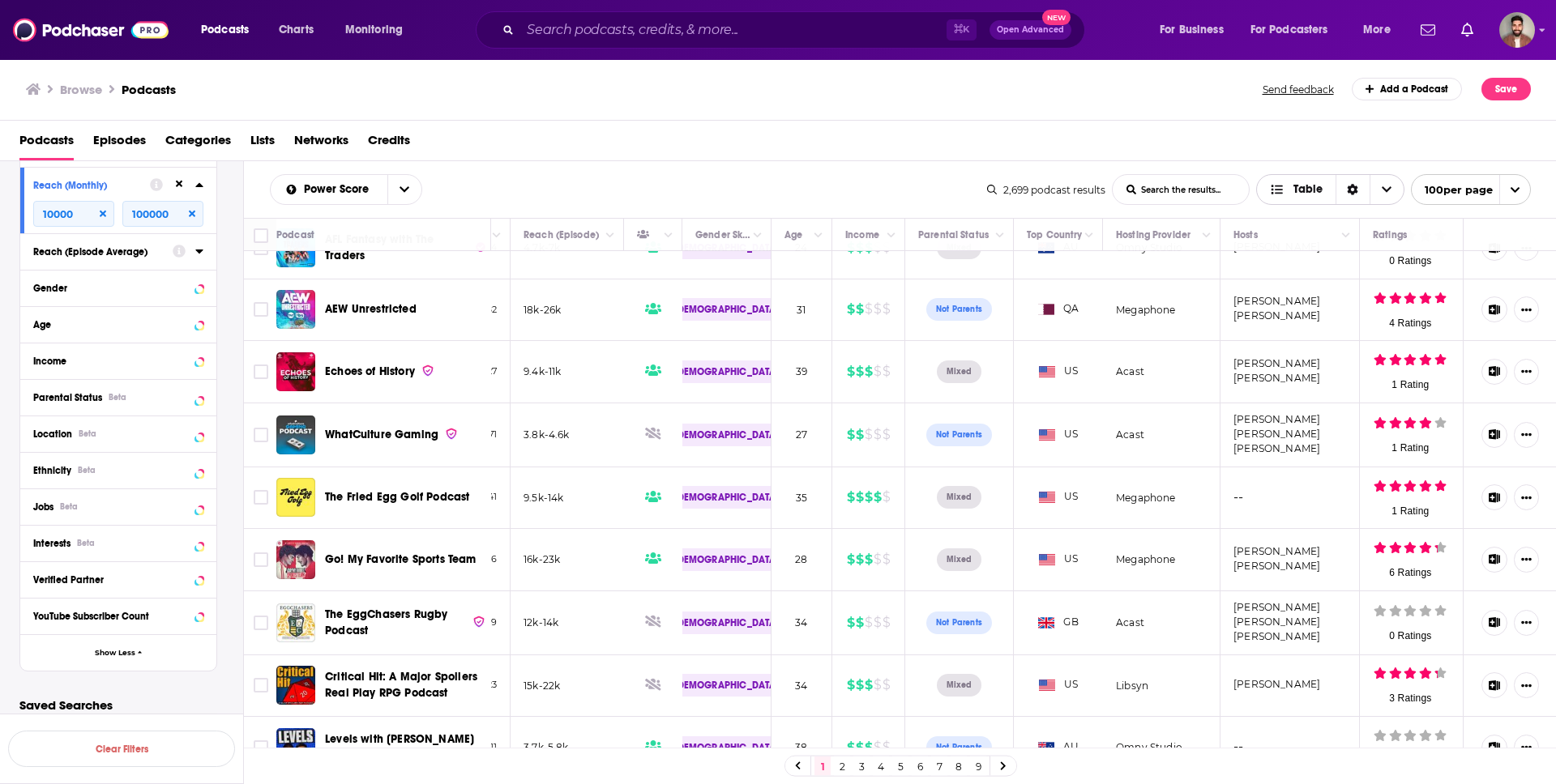 click at bounding box center (1353, 190) 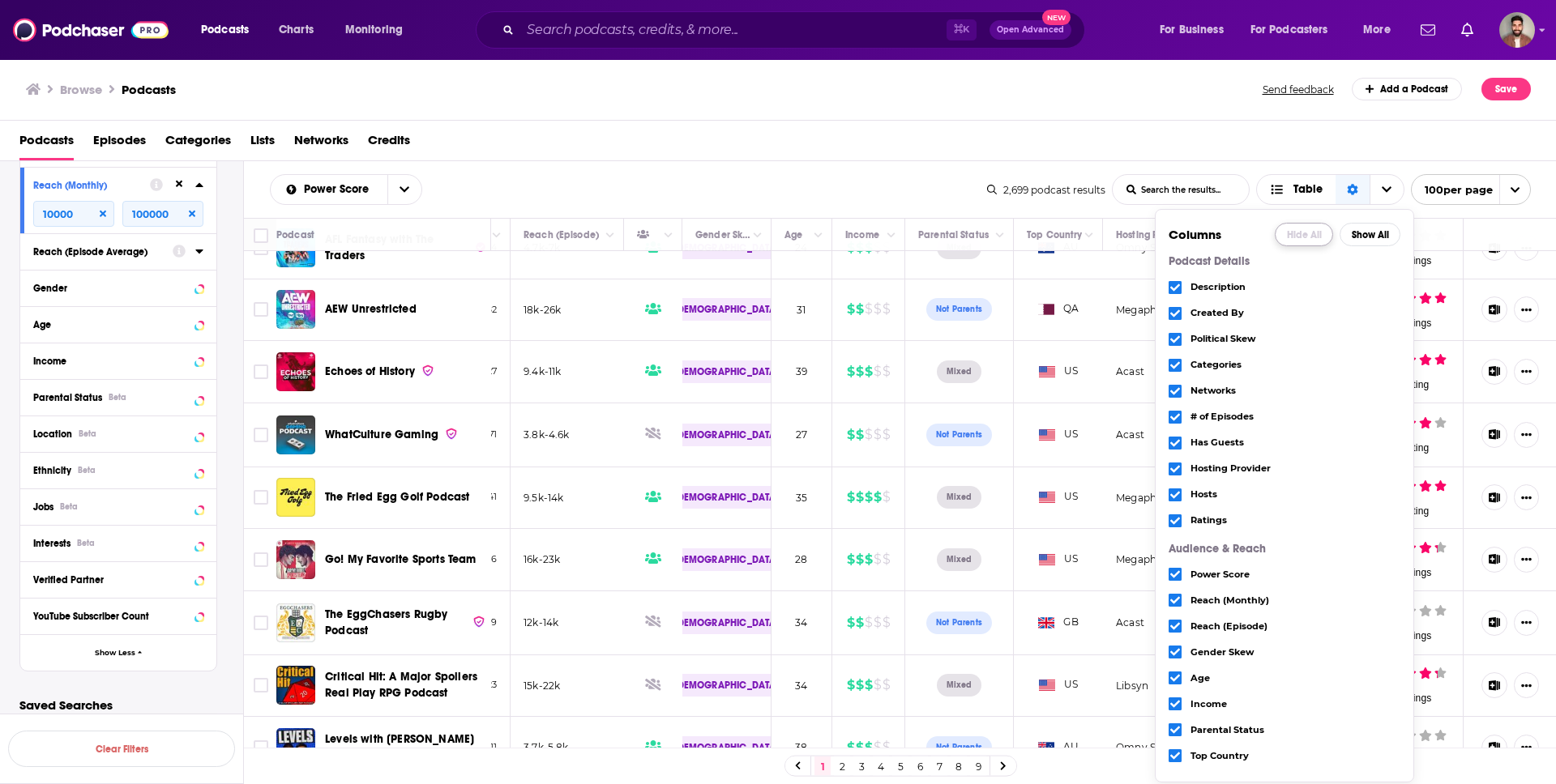 click on "Hide All" at bounding box center (1304, 234) 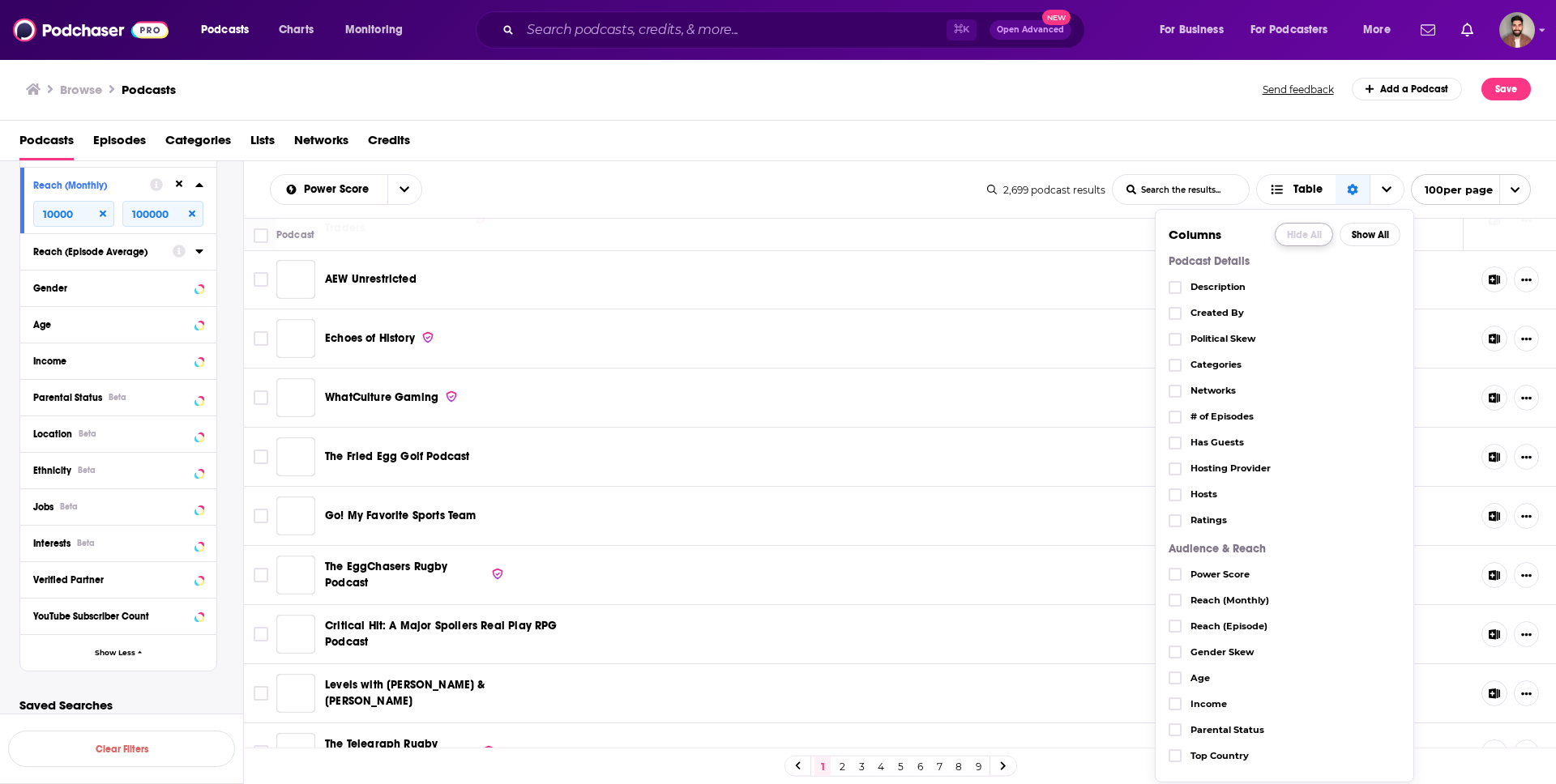 scroll, scrollTop: 474, scrollLeft: 0, axis: vertical 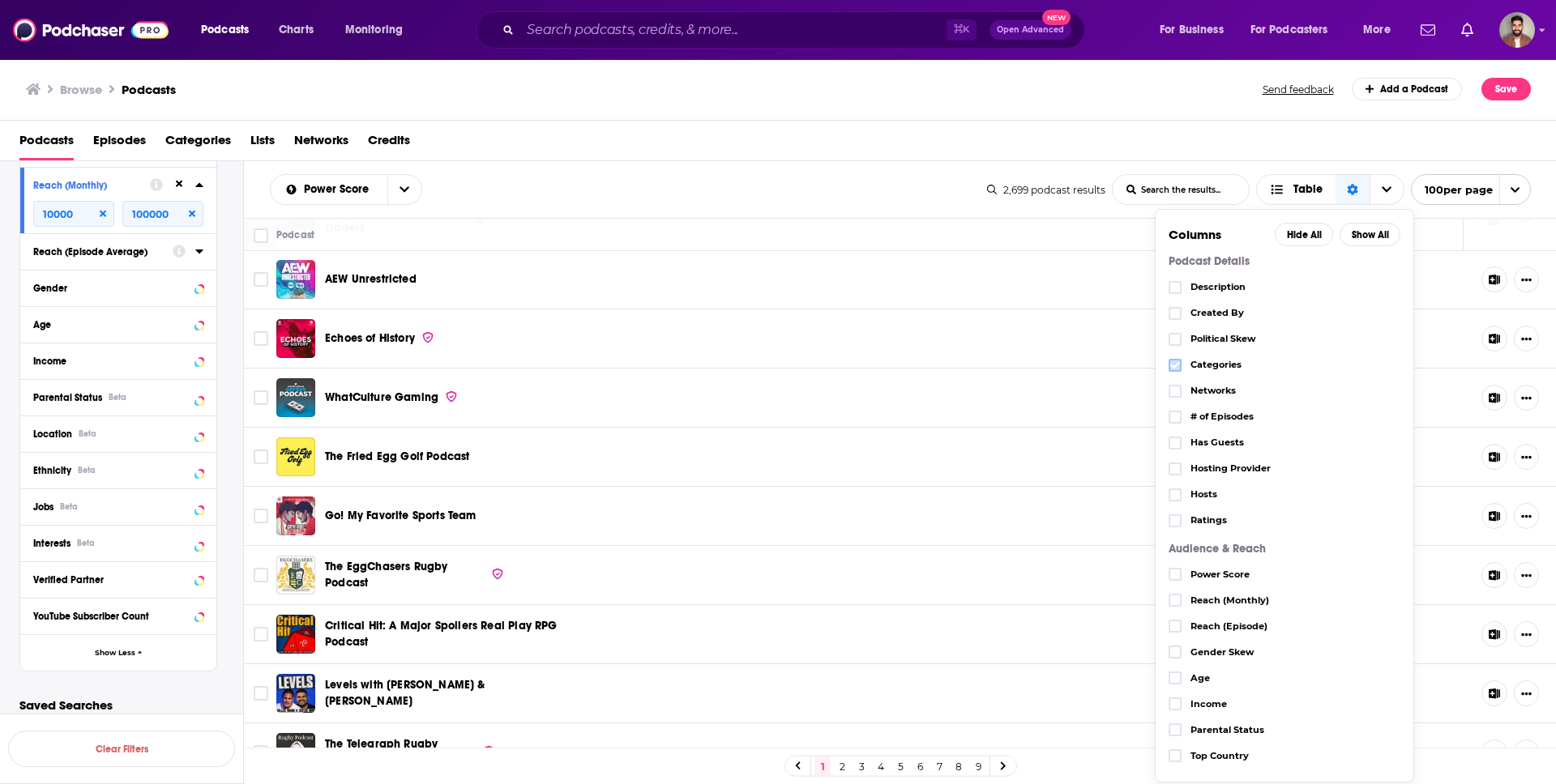 click 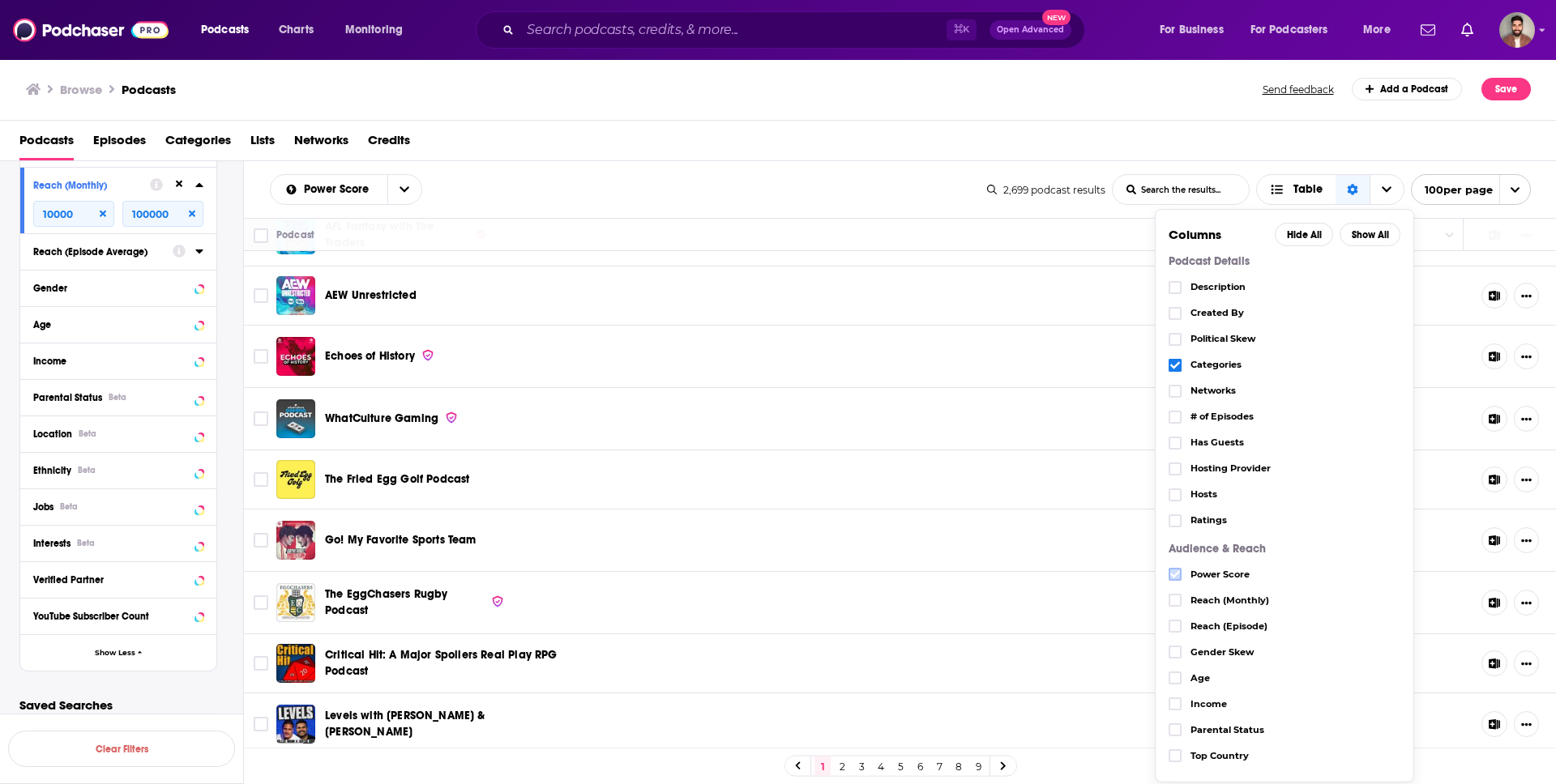 click 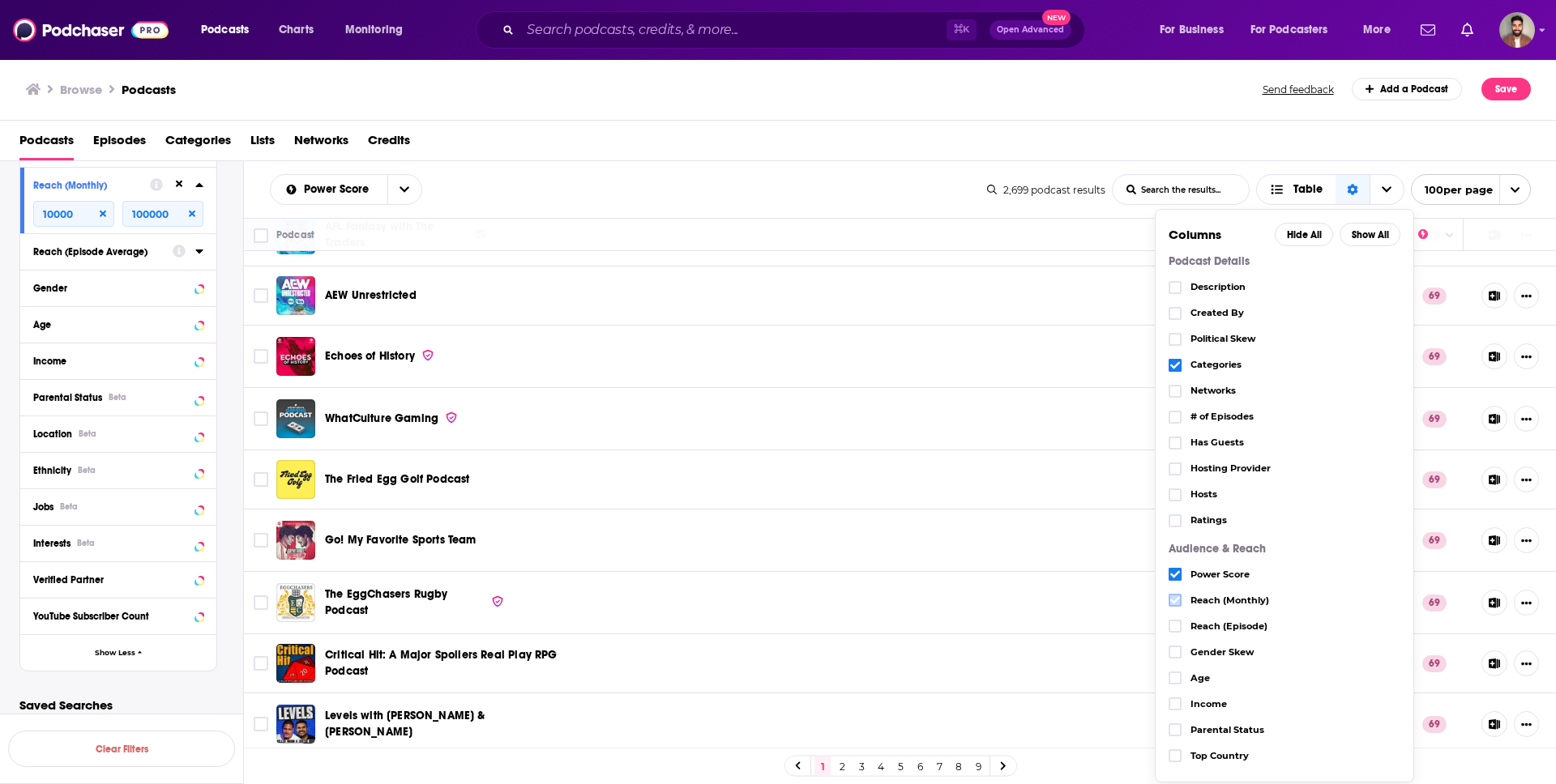 click 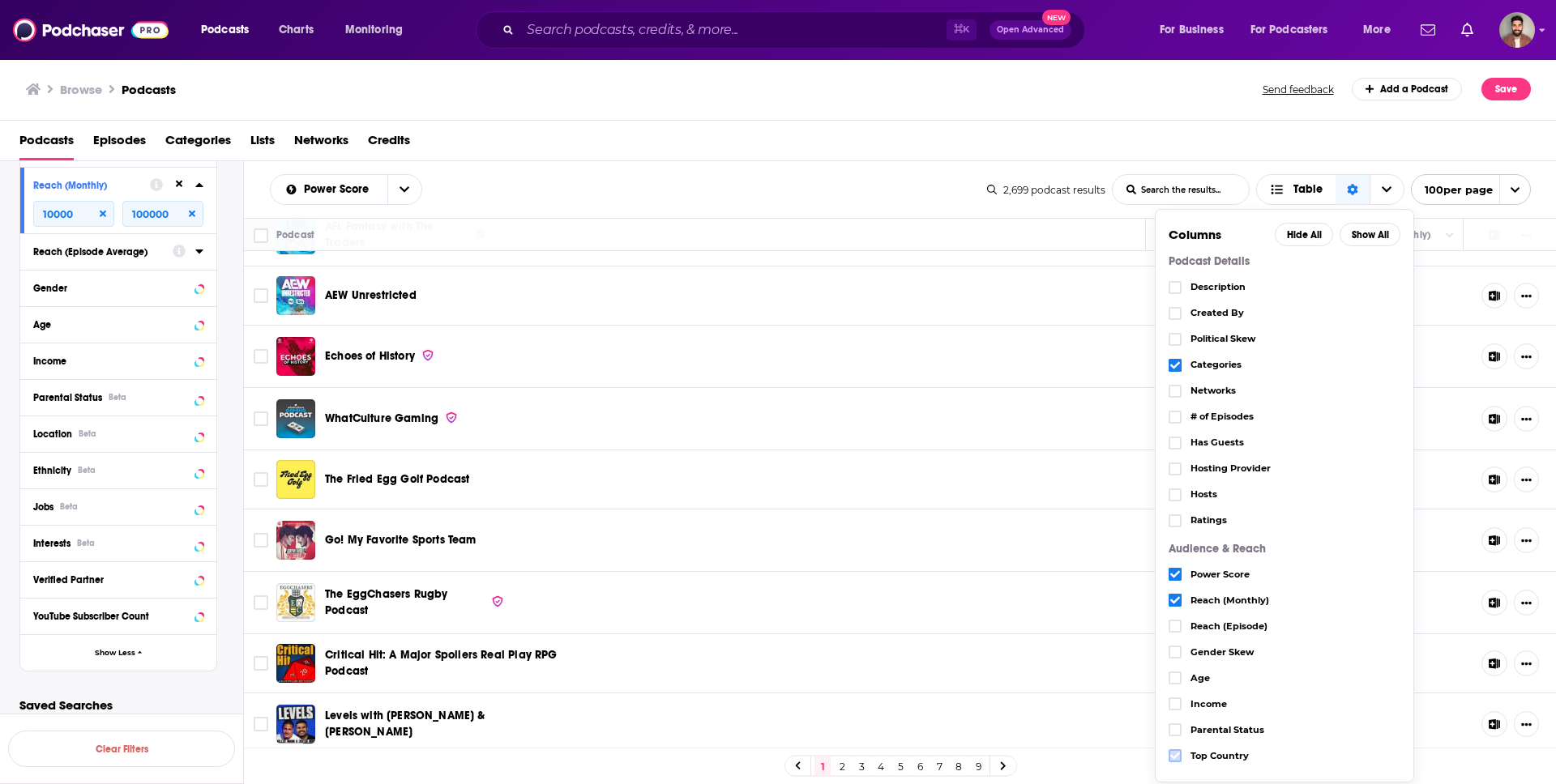 click 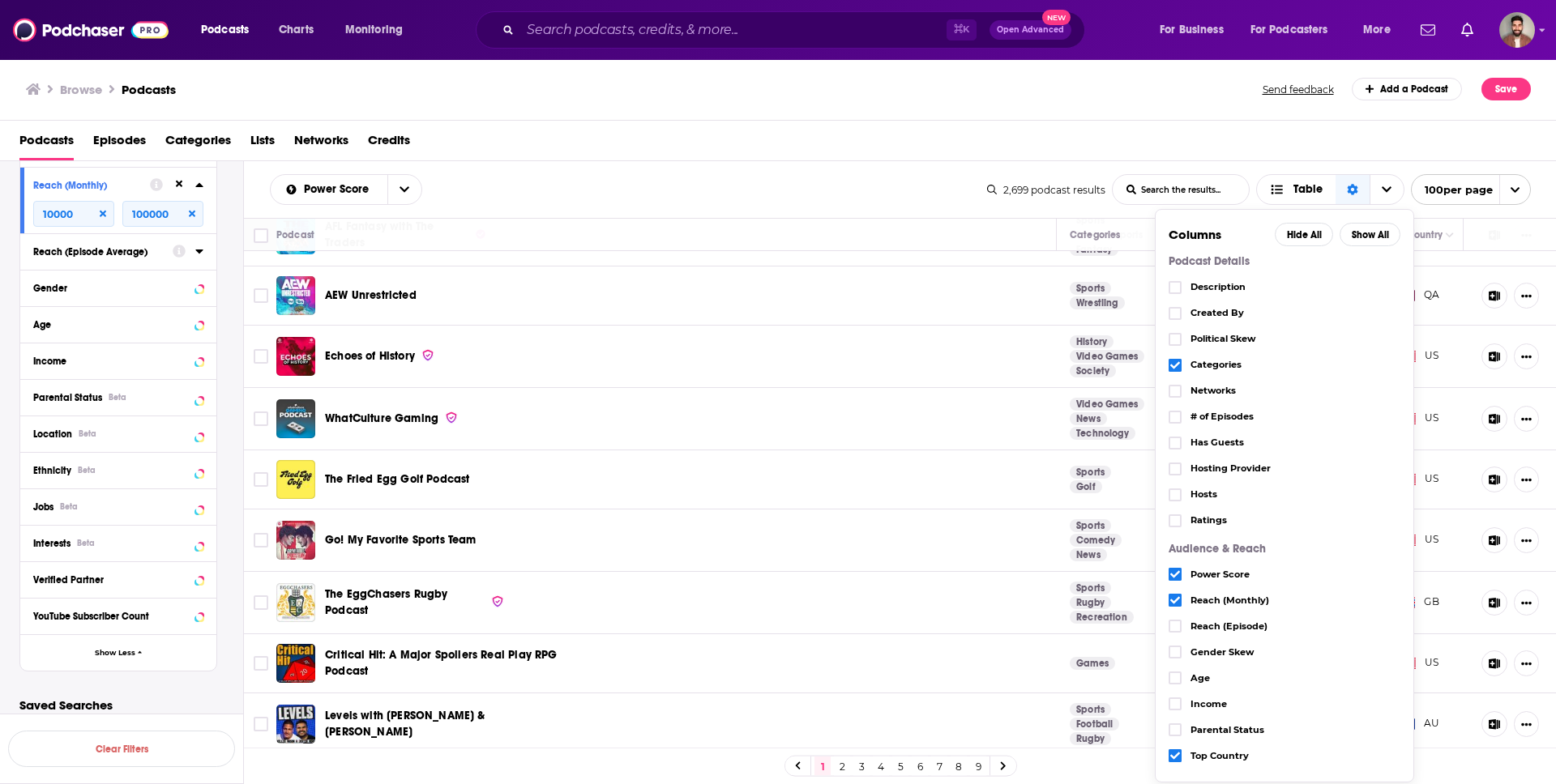 click on "Podcasts Episodes Categories Lists Networks Credits" at bounding box center [781, 143] 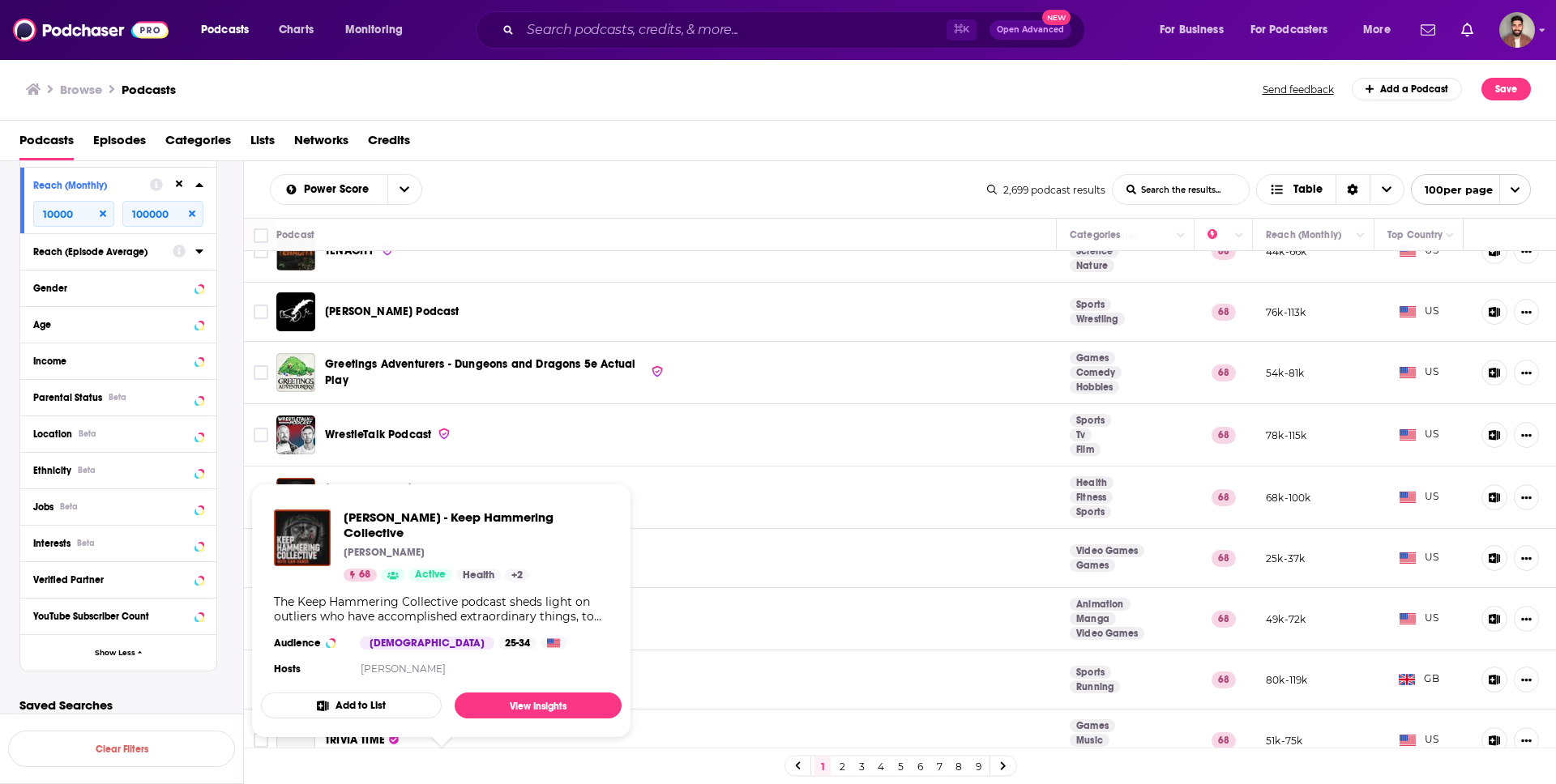 scroll, scrollTop: 2004, scrollLeft: 0, axis: vertical 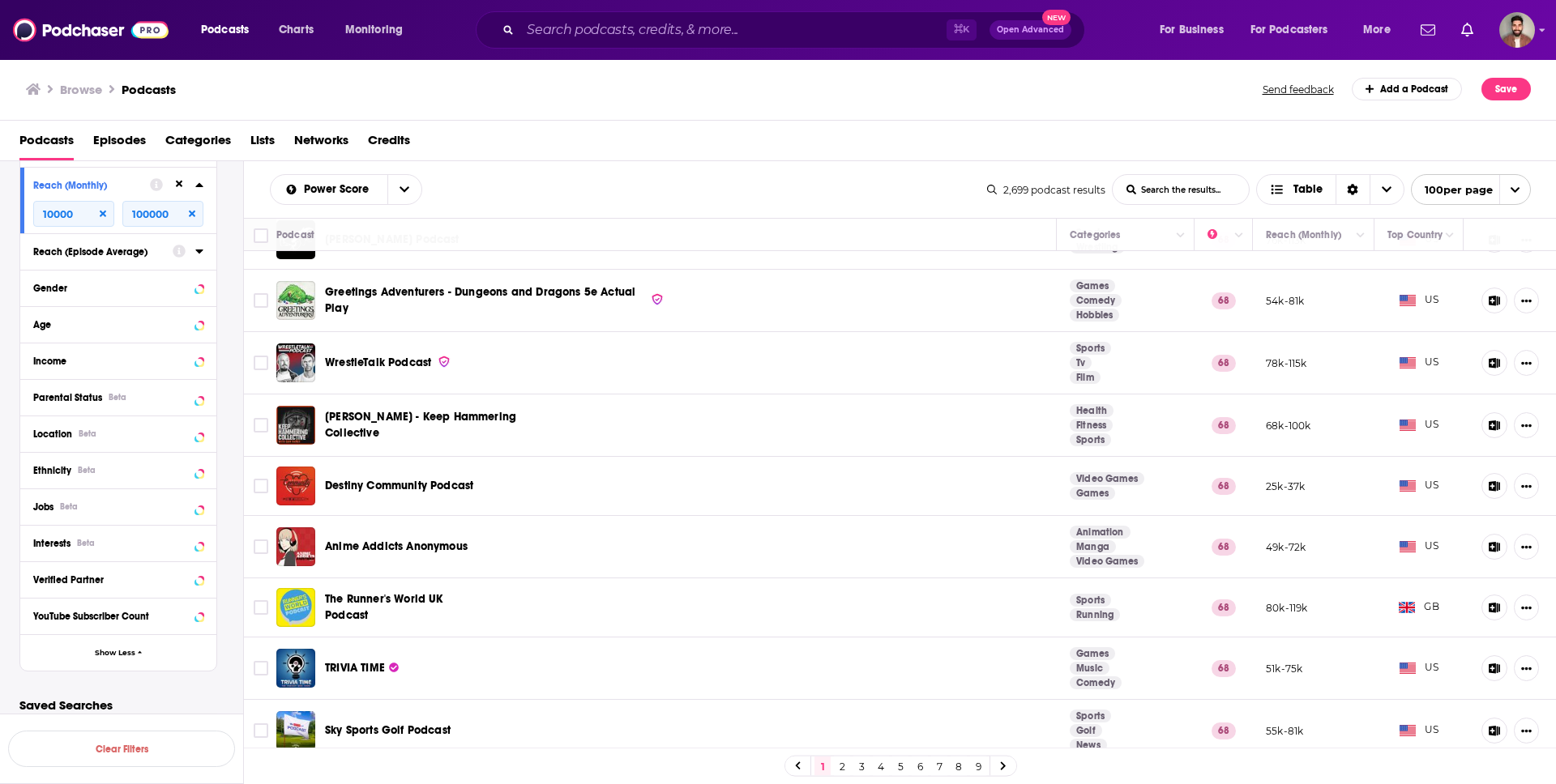 click on "The Runner's World UK Podcast" at bounding box center [666, 607] 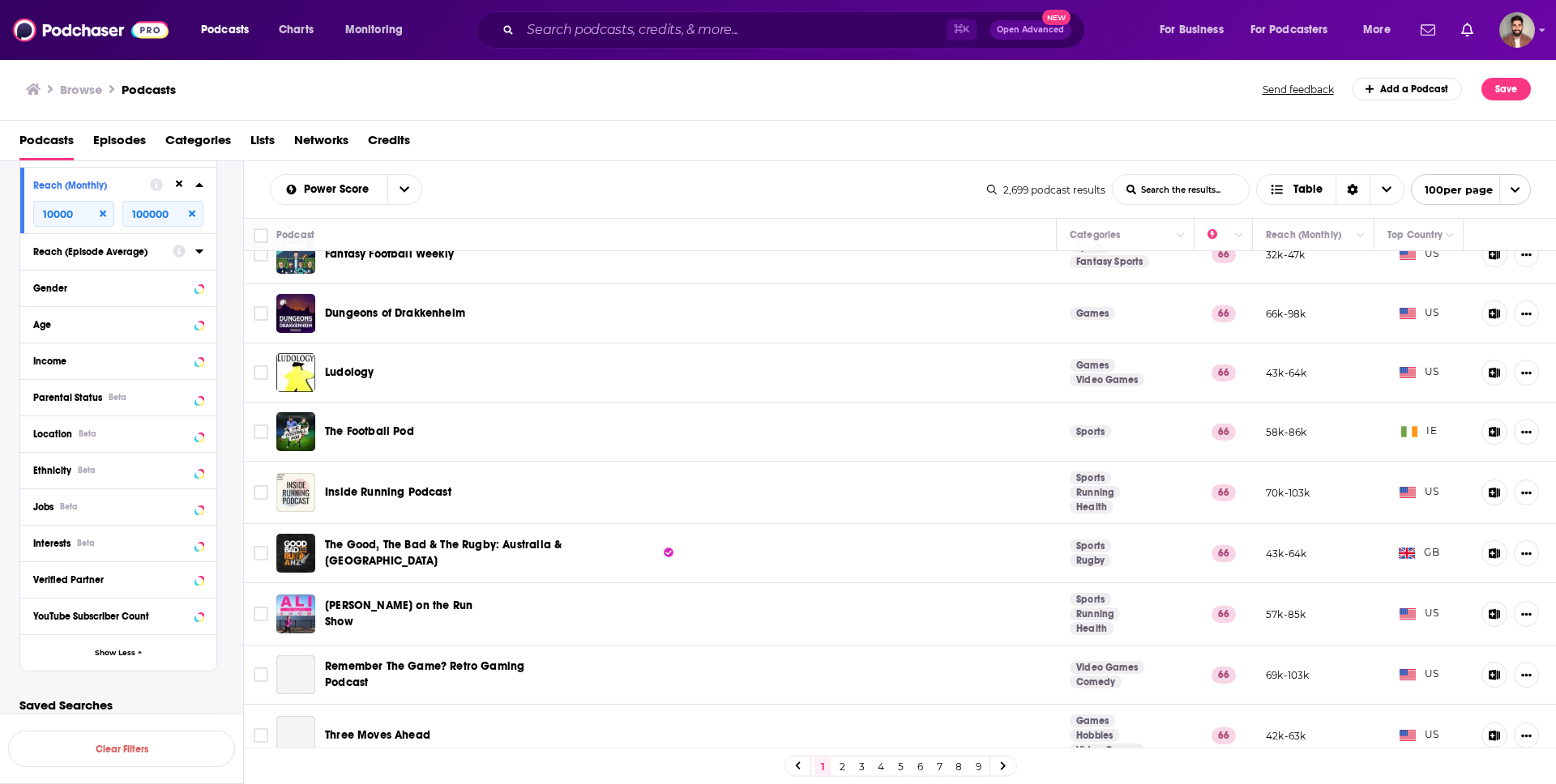 scroll, scrollTop: 5405, scrollLeft: 0, axis: vertical 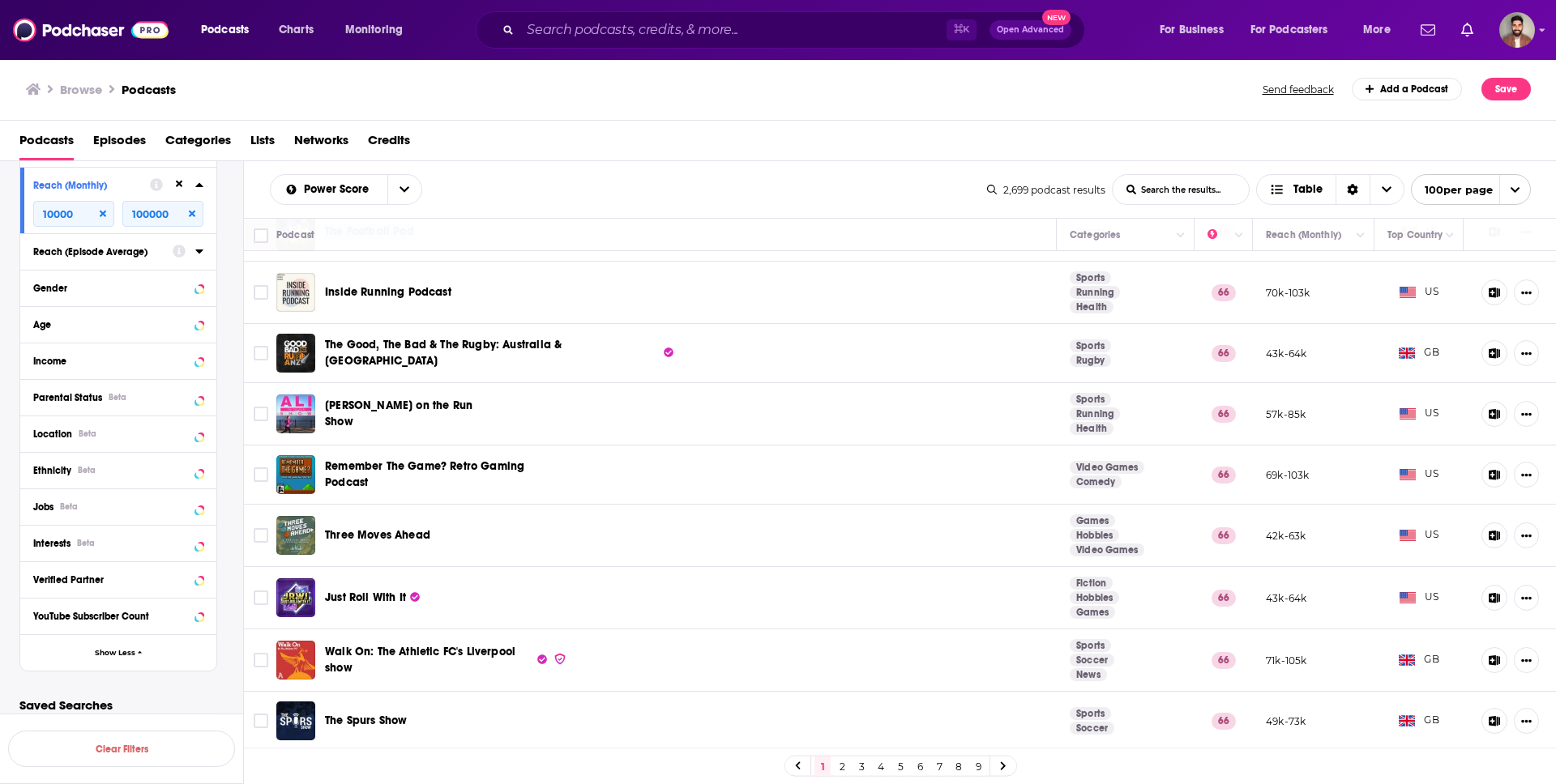 click on "2" at bounding box center [842, 766] 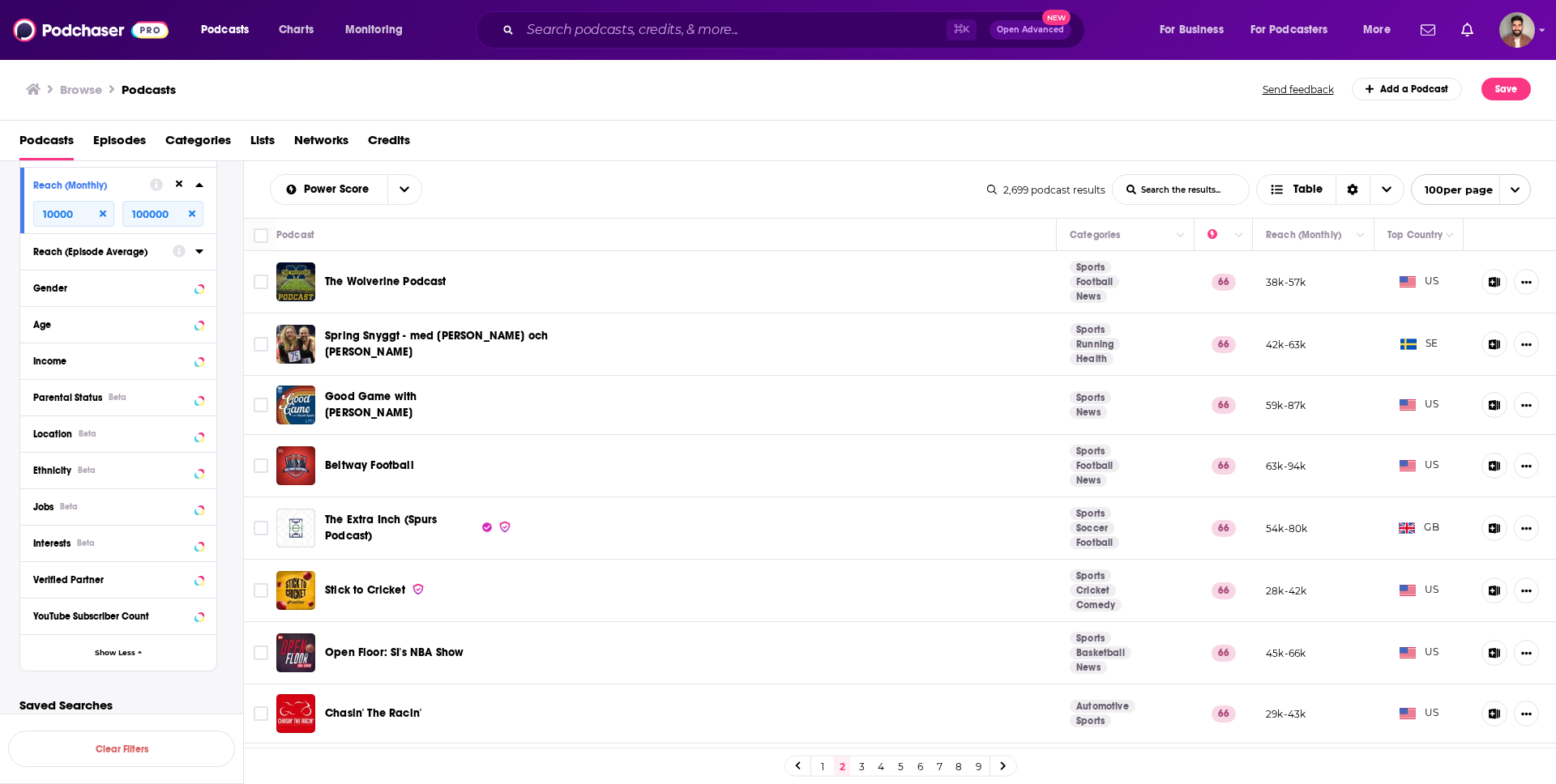 scroll, scrollTop: 110, scrollLeft: 0, axis: vertical 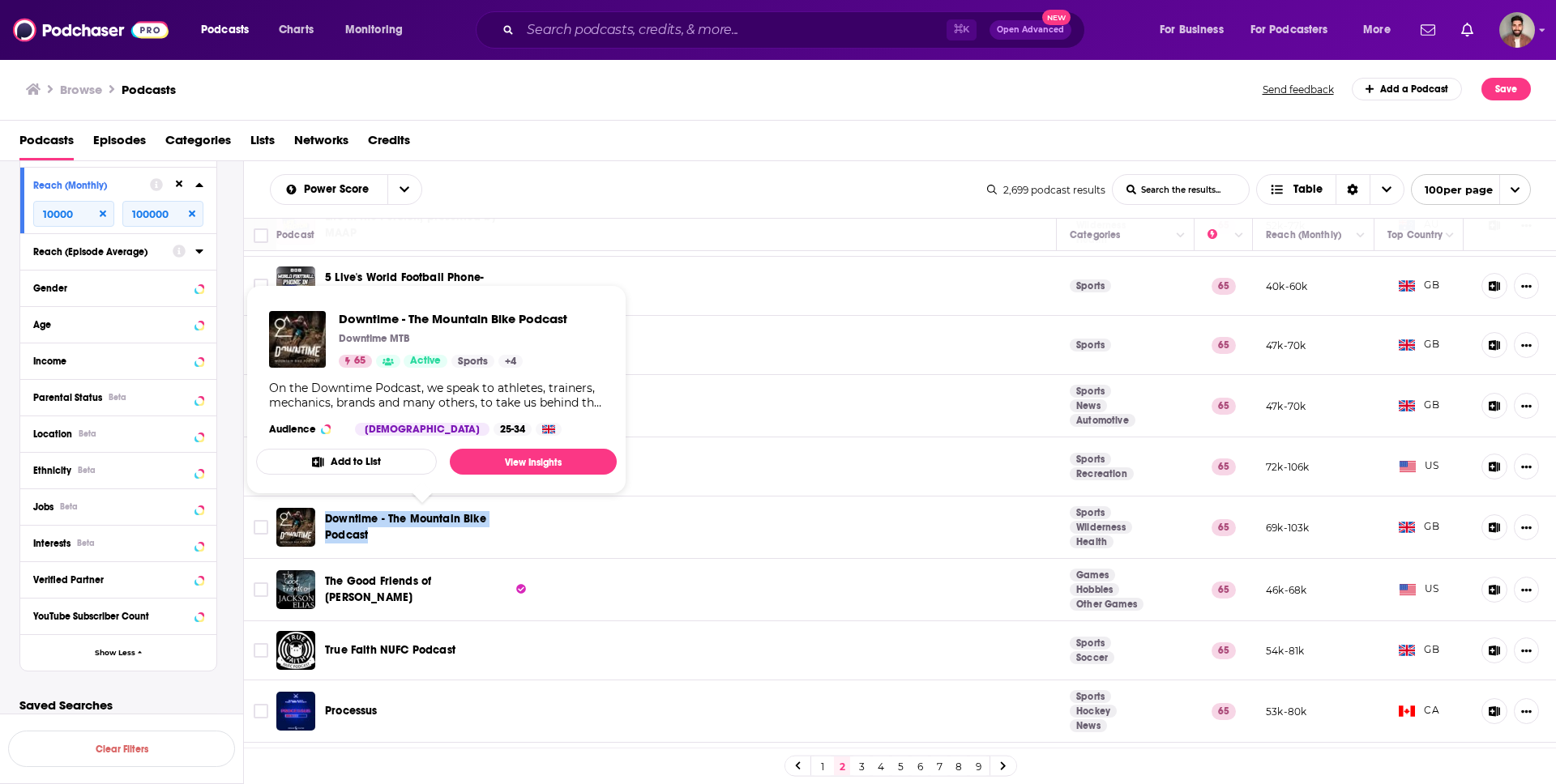 click on "Downtime - The Mountain Bike Podcast" at bounding box center [666, 527] 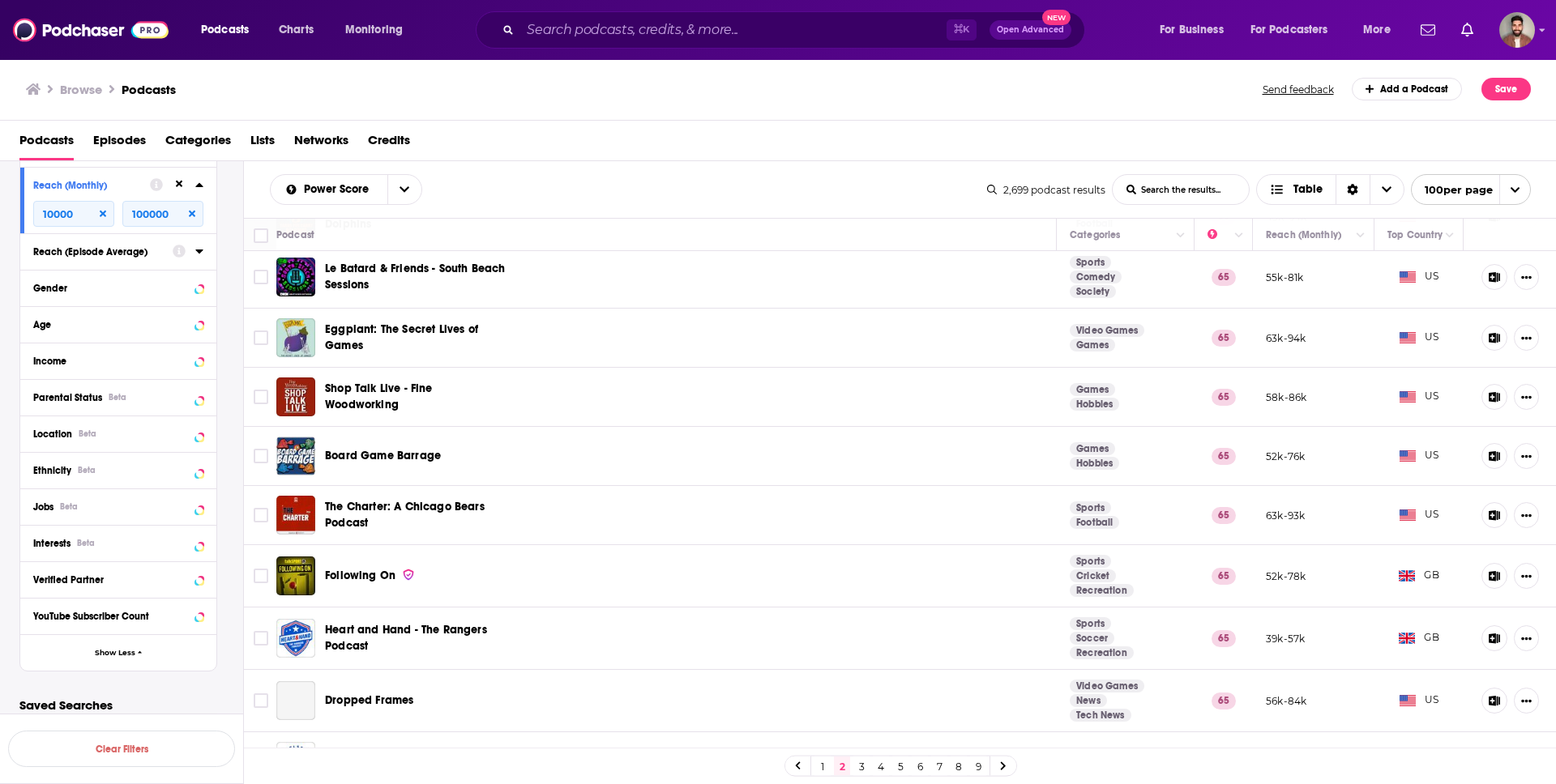 scroll, scrollTop: 1971, scrollLeft: 0, axis: vertical 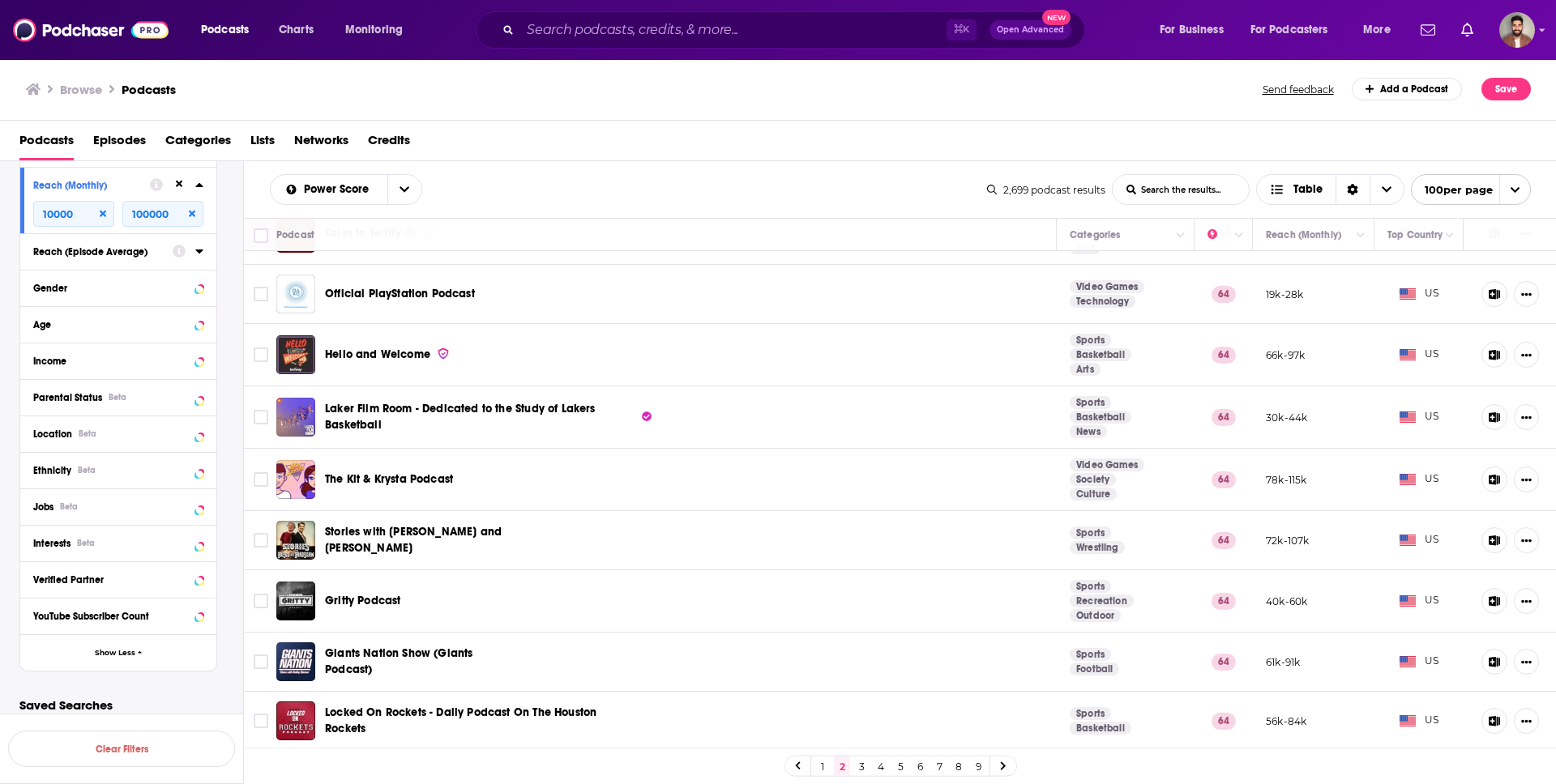 click on "3" at bounding box center (861, 766) 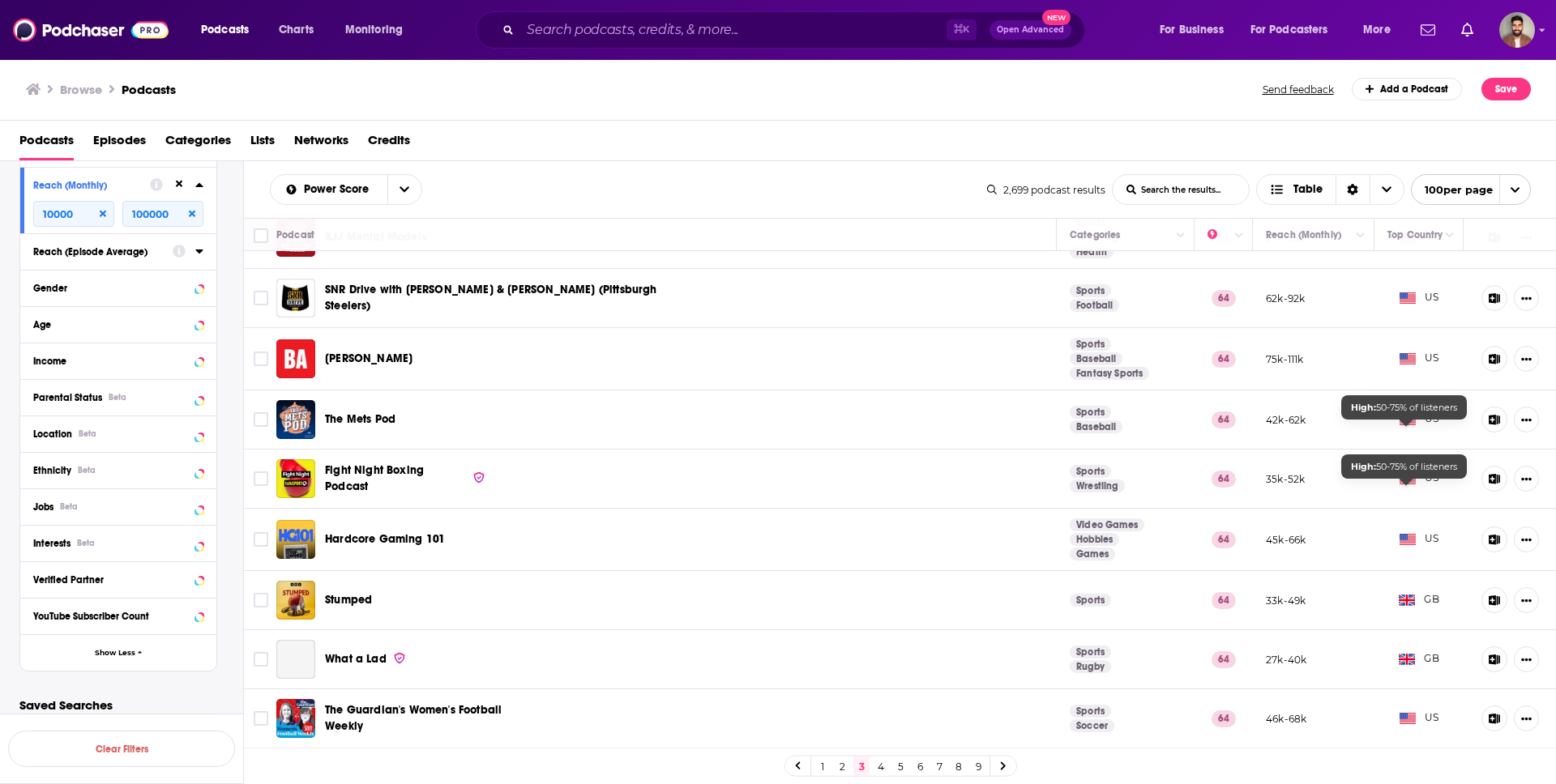 scroll, scrollTop: 731, scrollLeft: 0, axis: vertical 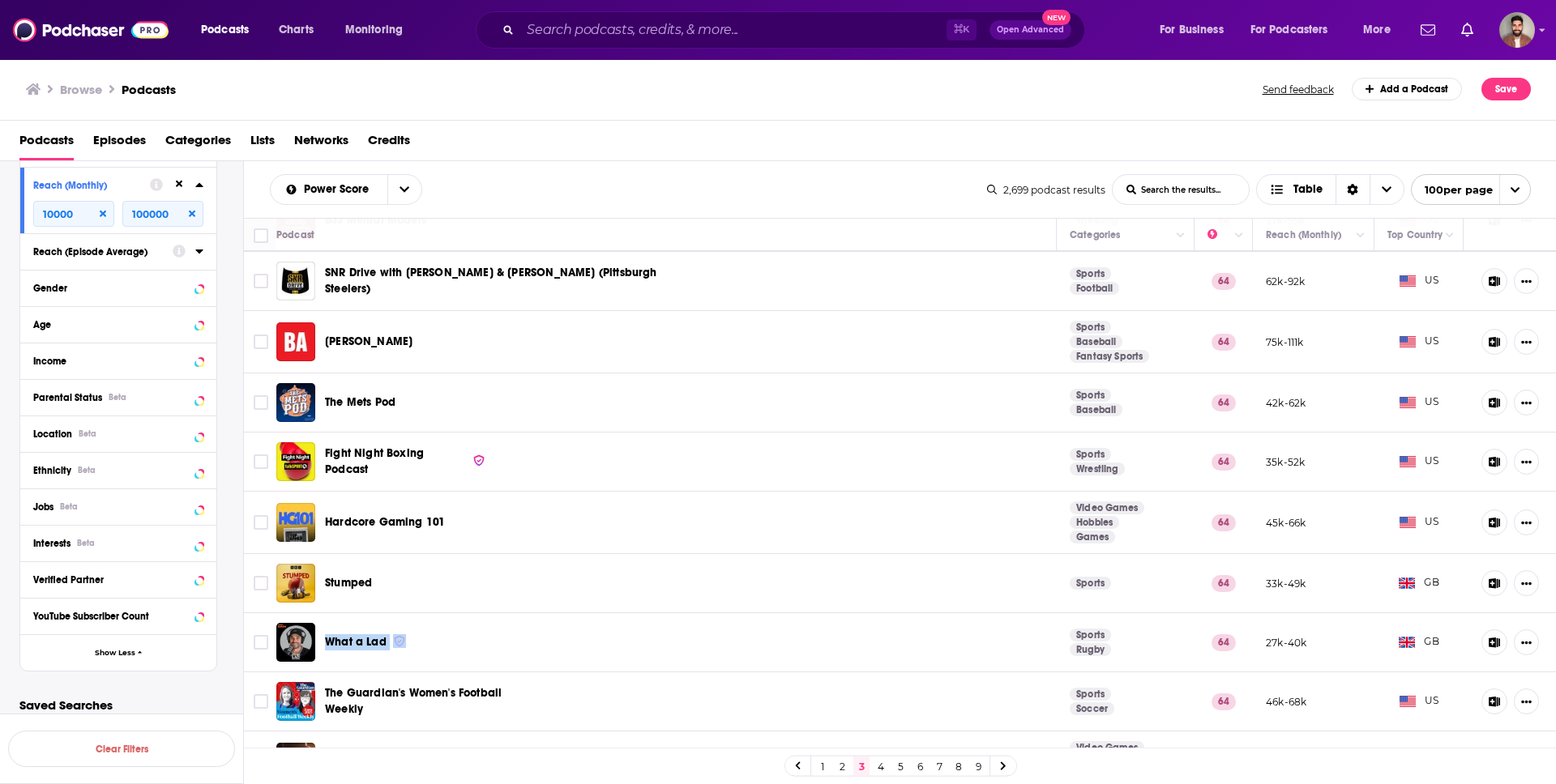 click on "What a Lad" at bounding box center [666, 642] 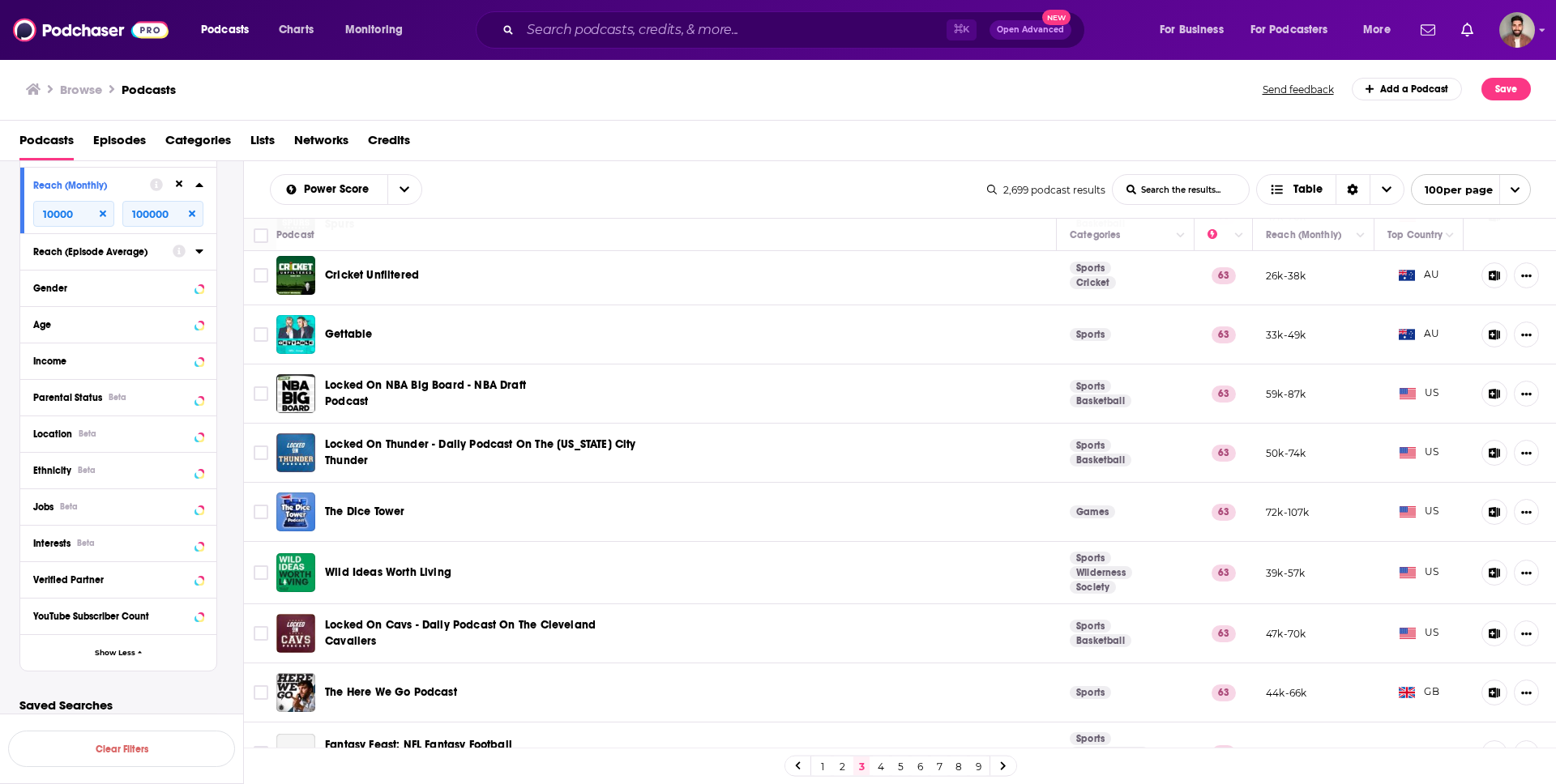 scroll, scrollTop: 4228, scrollLeft: 0, axis: vertical 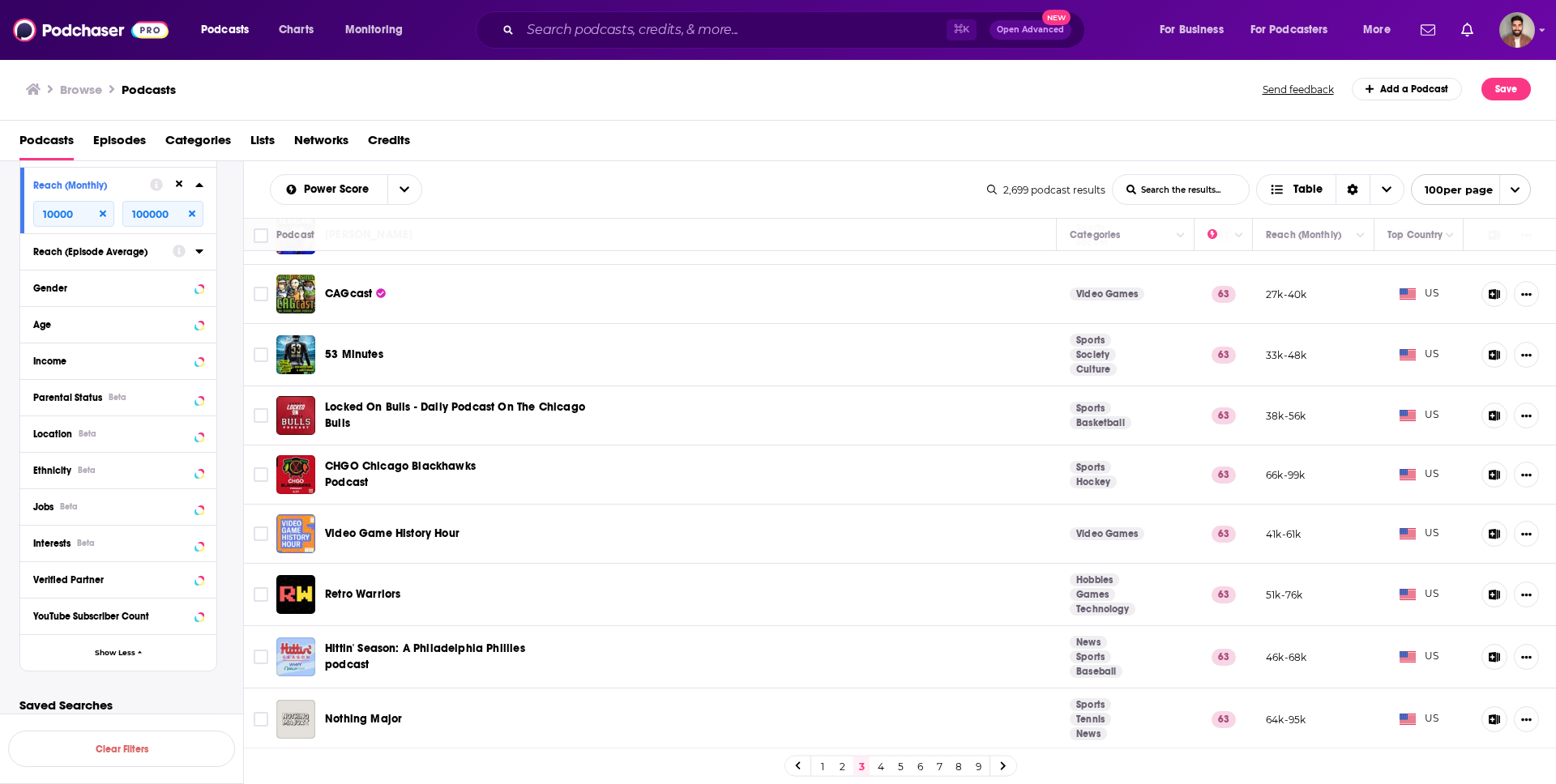 click on "4" at bounding box center (881, 766) 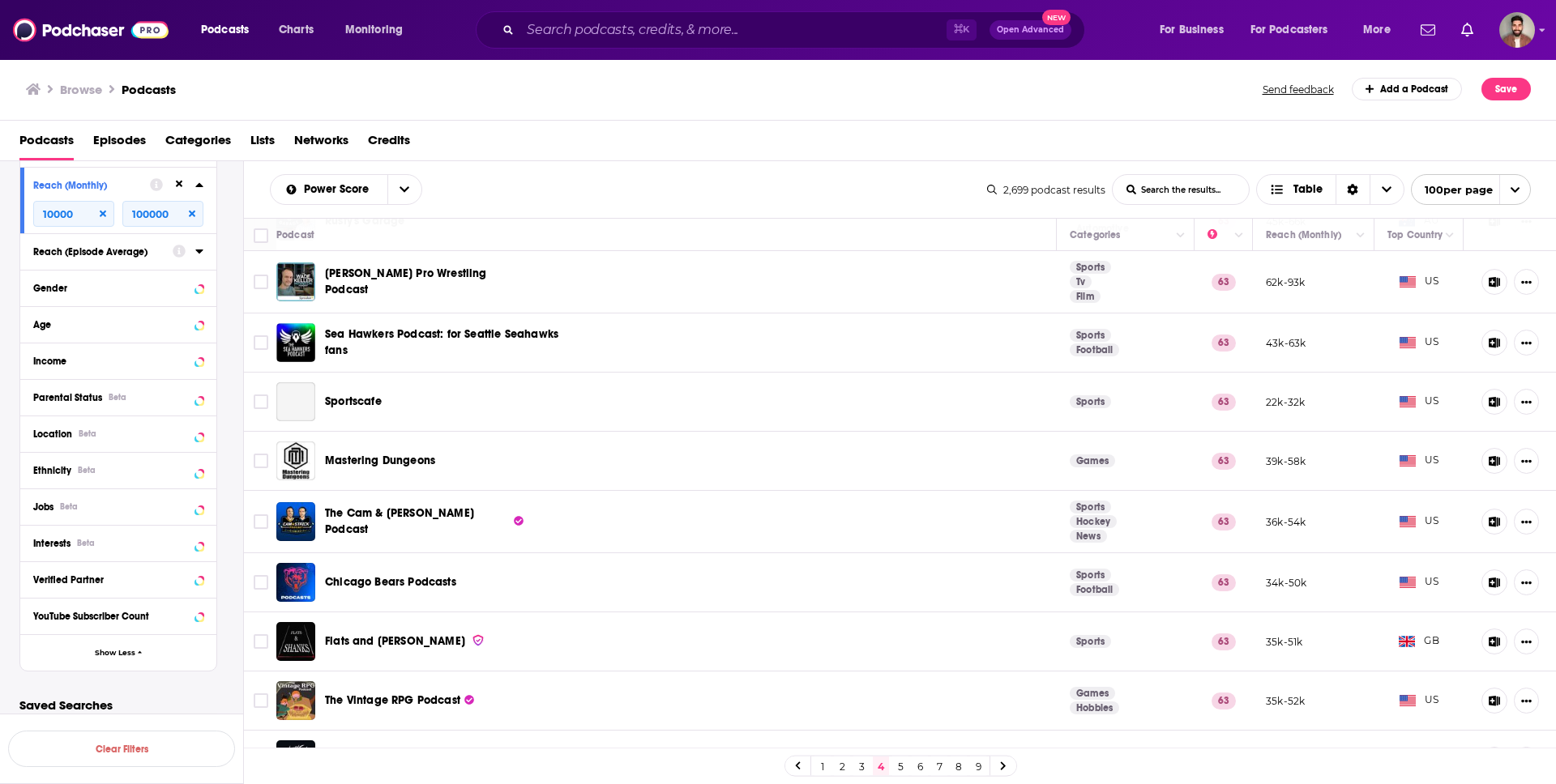 scroll, scrollTop: 681, scrollLeft: 0, axis: vertical 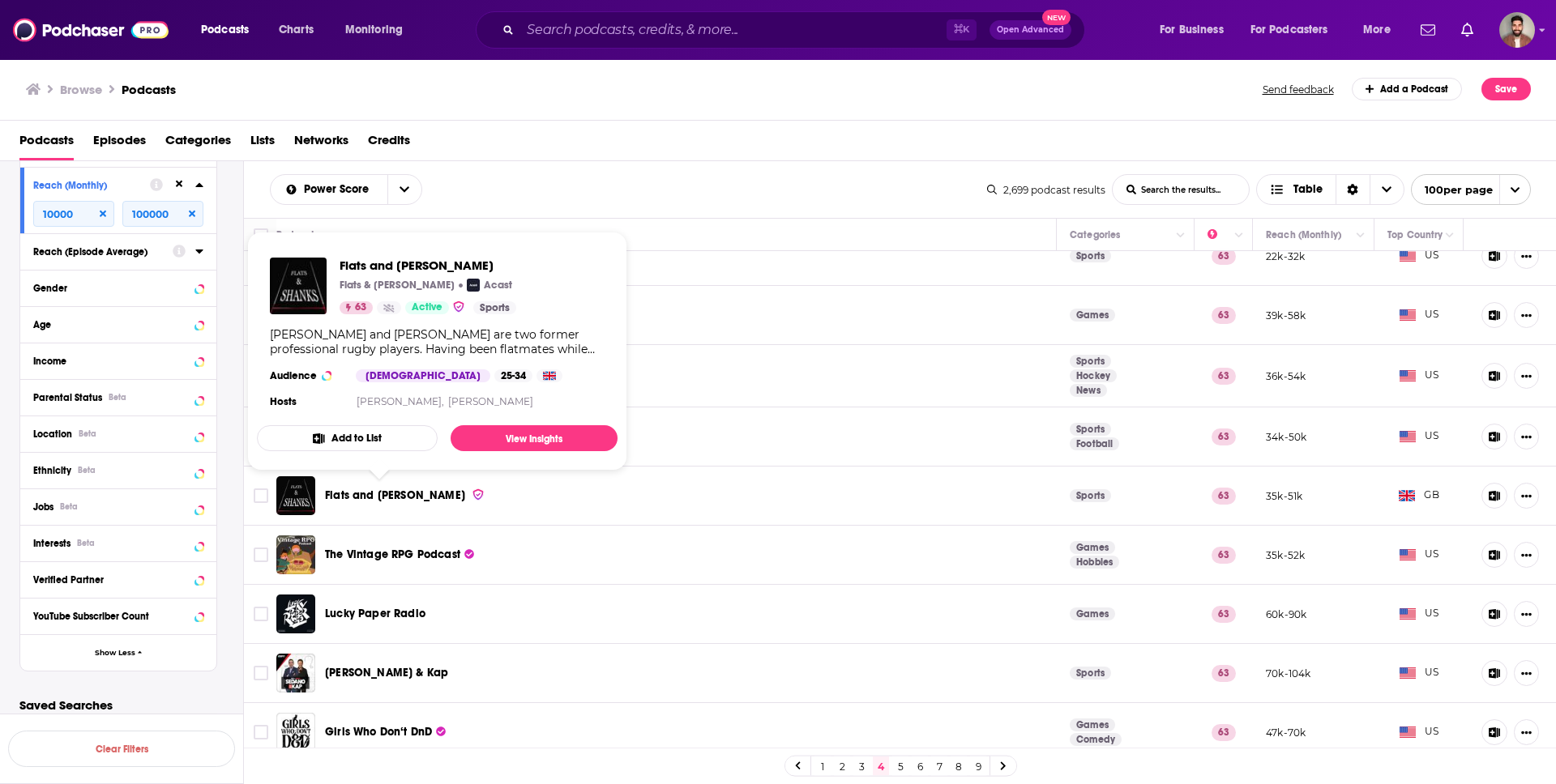 click on "The Vintage RPG Podcast" at bounding box center (666, 555) 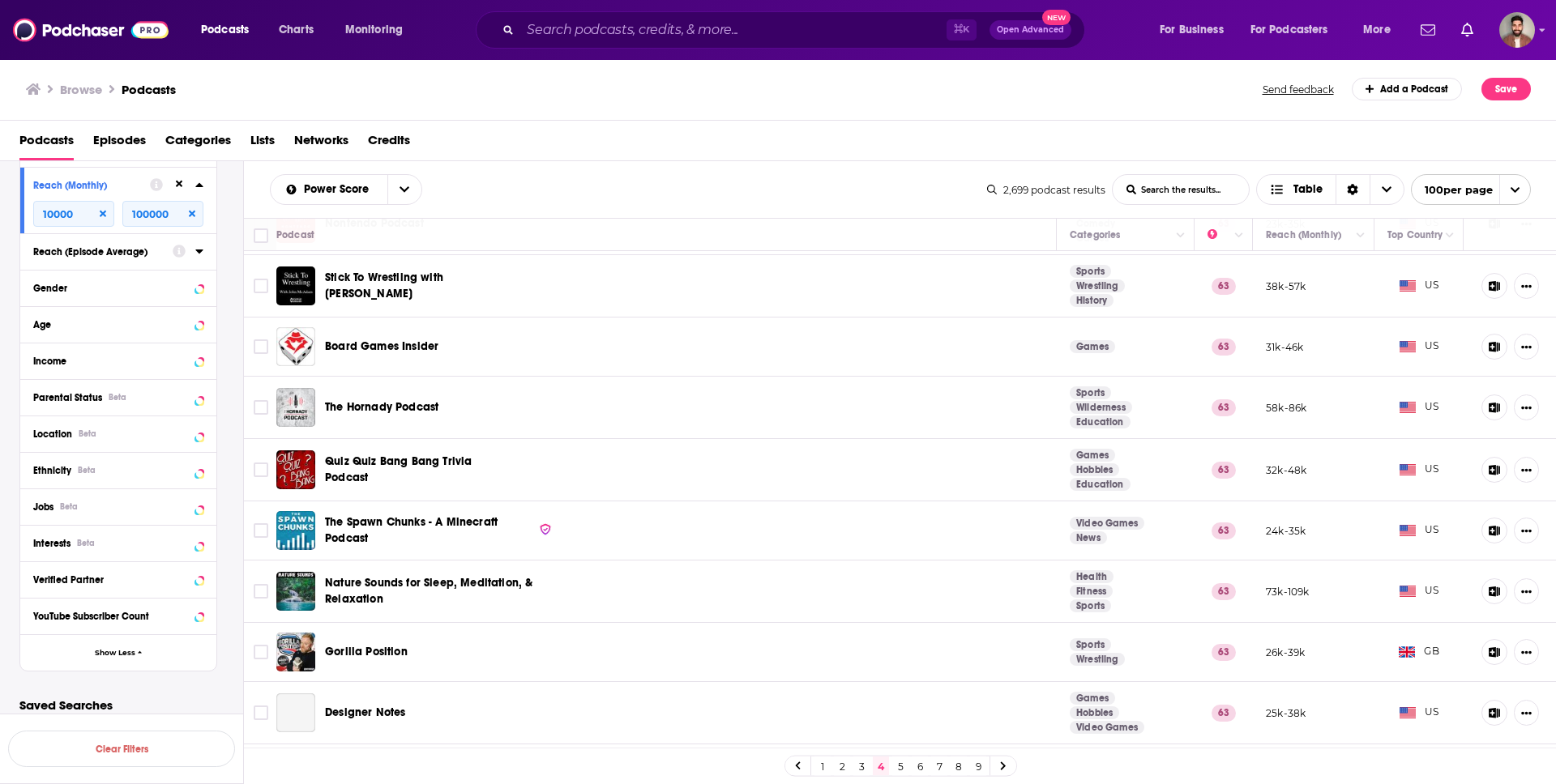 scroll, scrollTop: 1438, scrollLeft: 0, axis: vertical 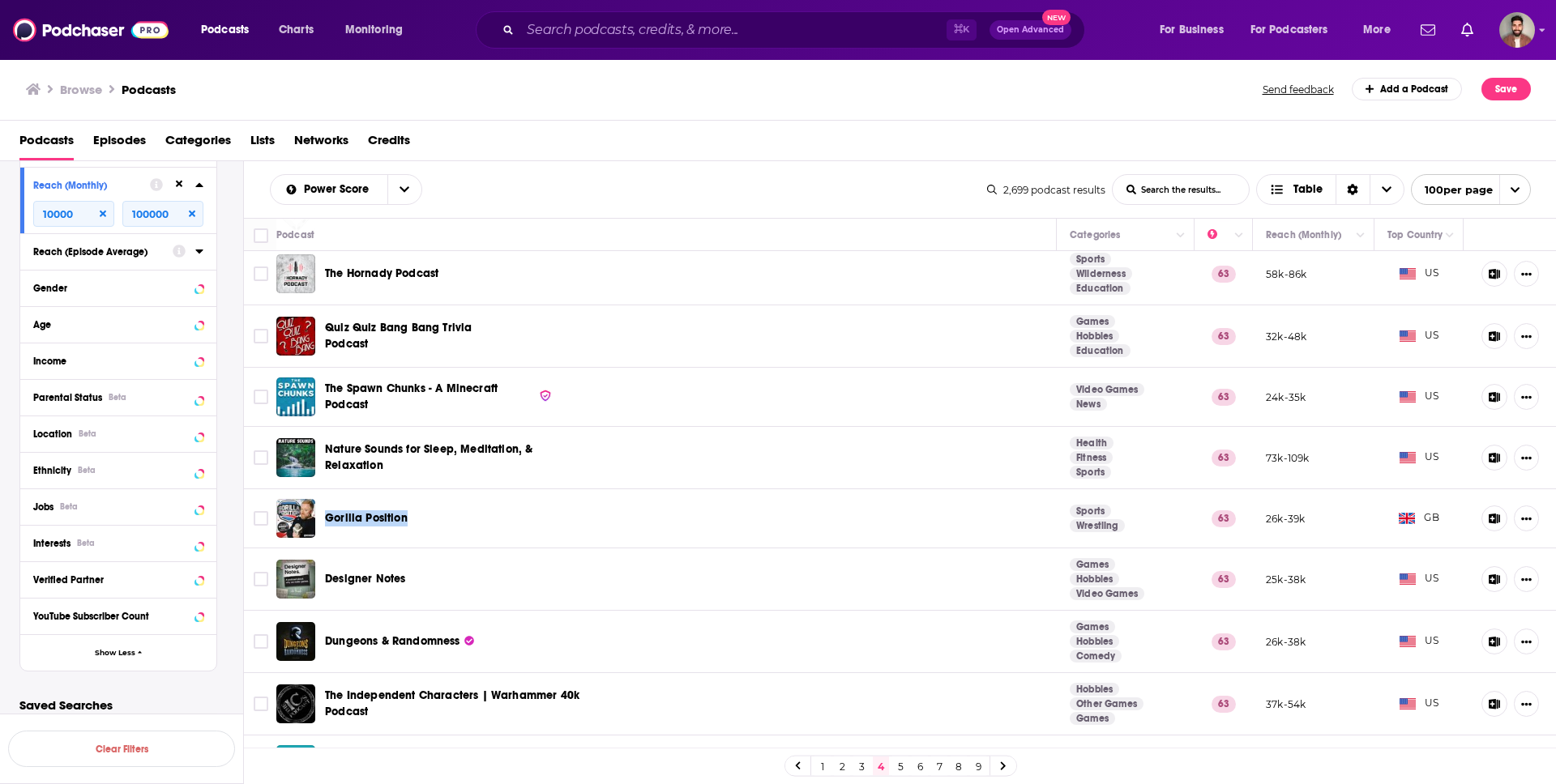 click on "Gorilla Position" at bounding box center [666, 518] 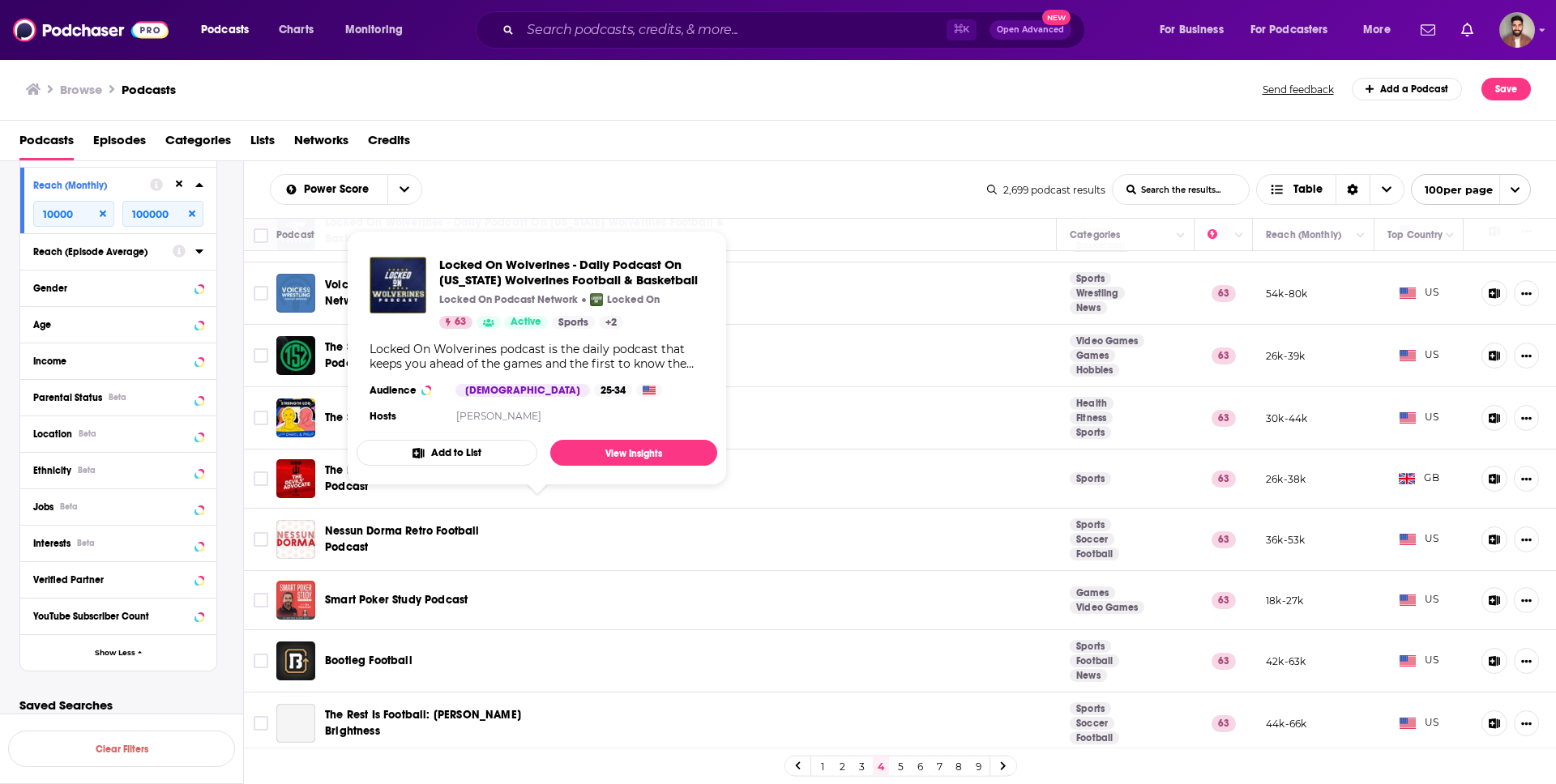 scroll, scrollTop: 2537, scrollLeft: 0, axis: vertical 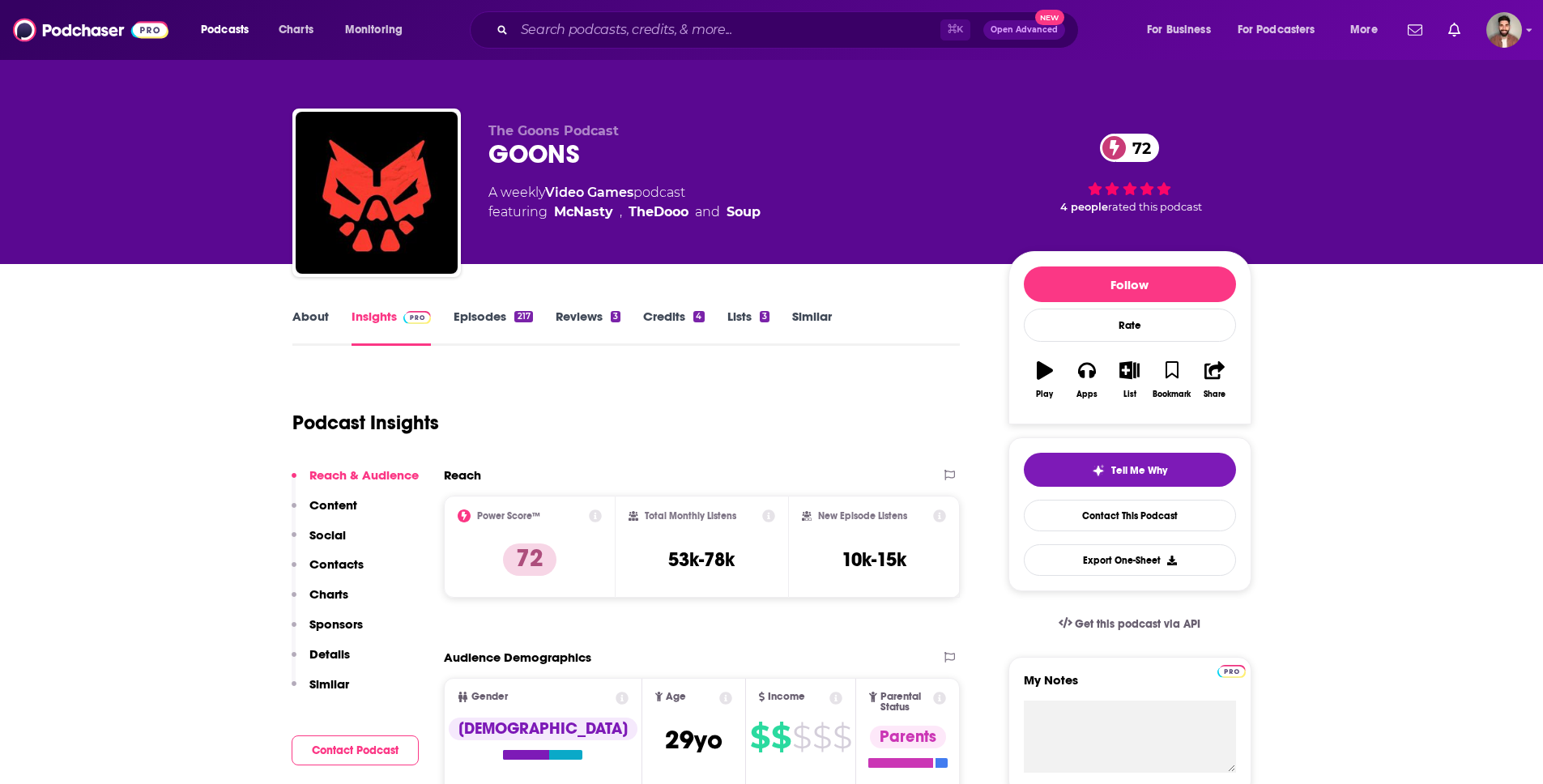 click on "About" at bounding box center (310, 327) 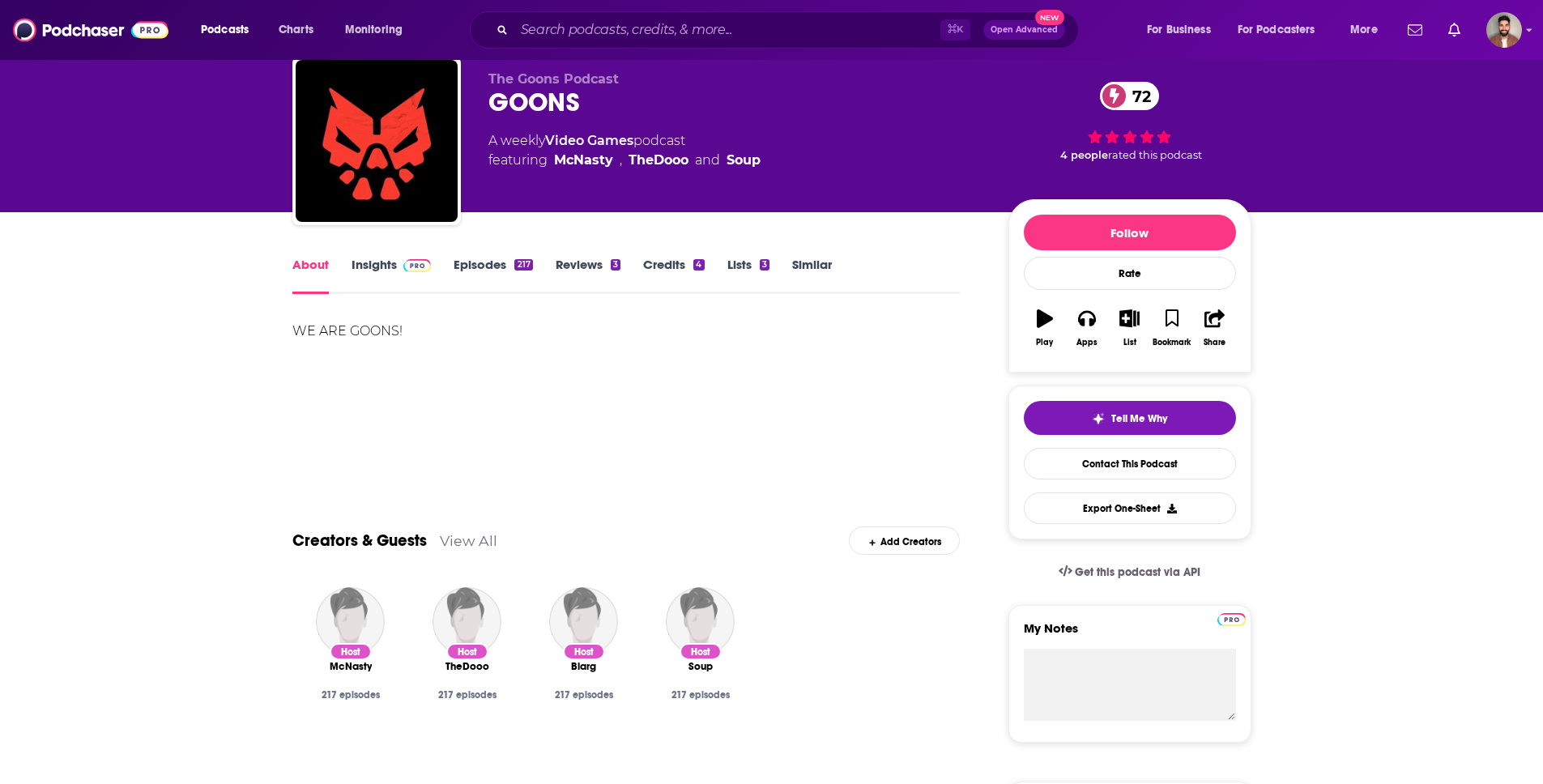 scroll, scrollTop: 0, scrollLeft: 0, axis: both 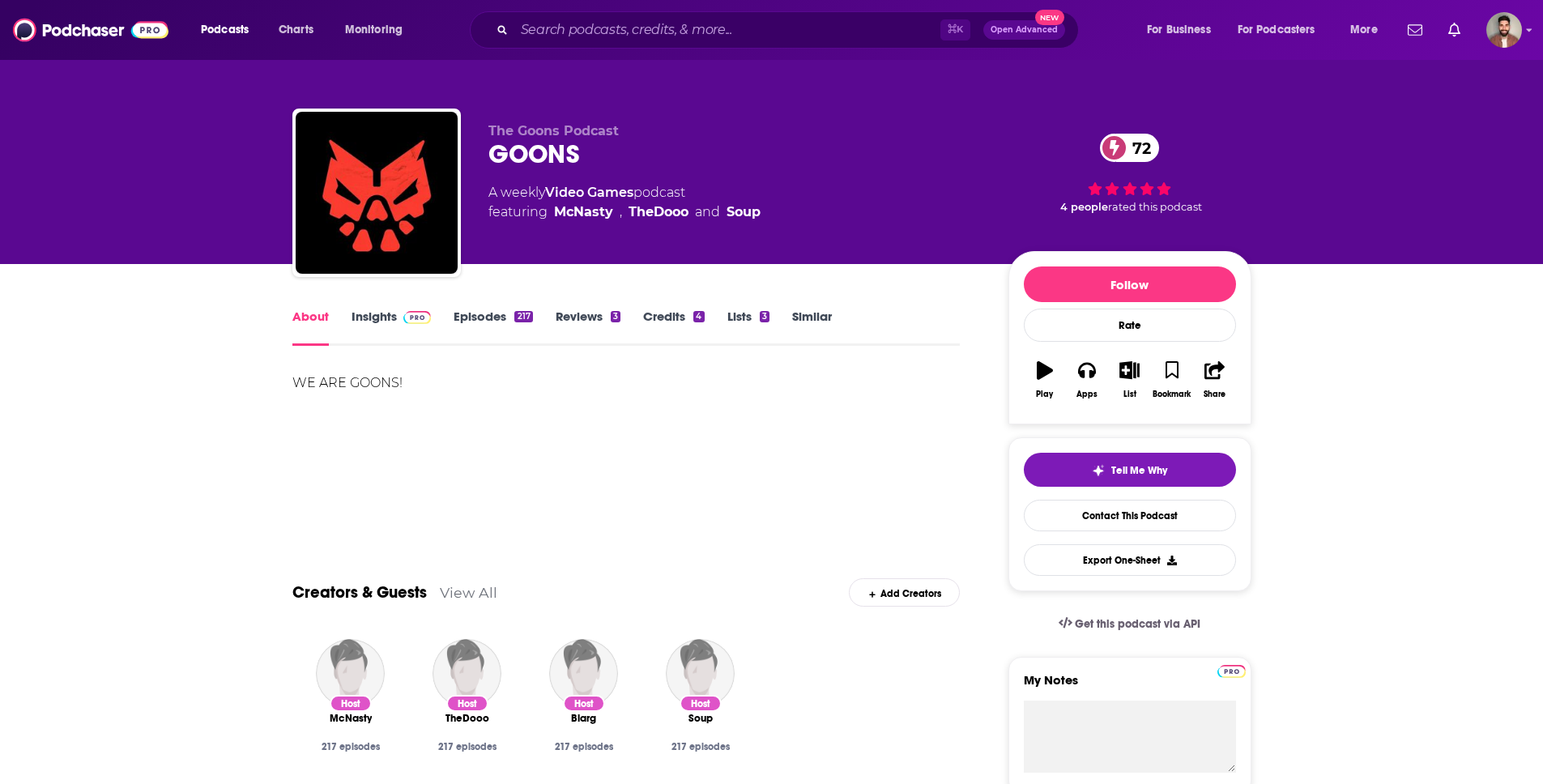 click on "Insights" at bounding box center [391, 327] 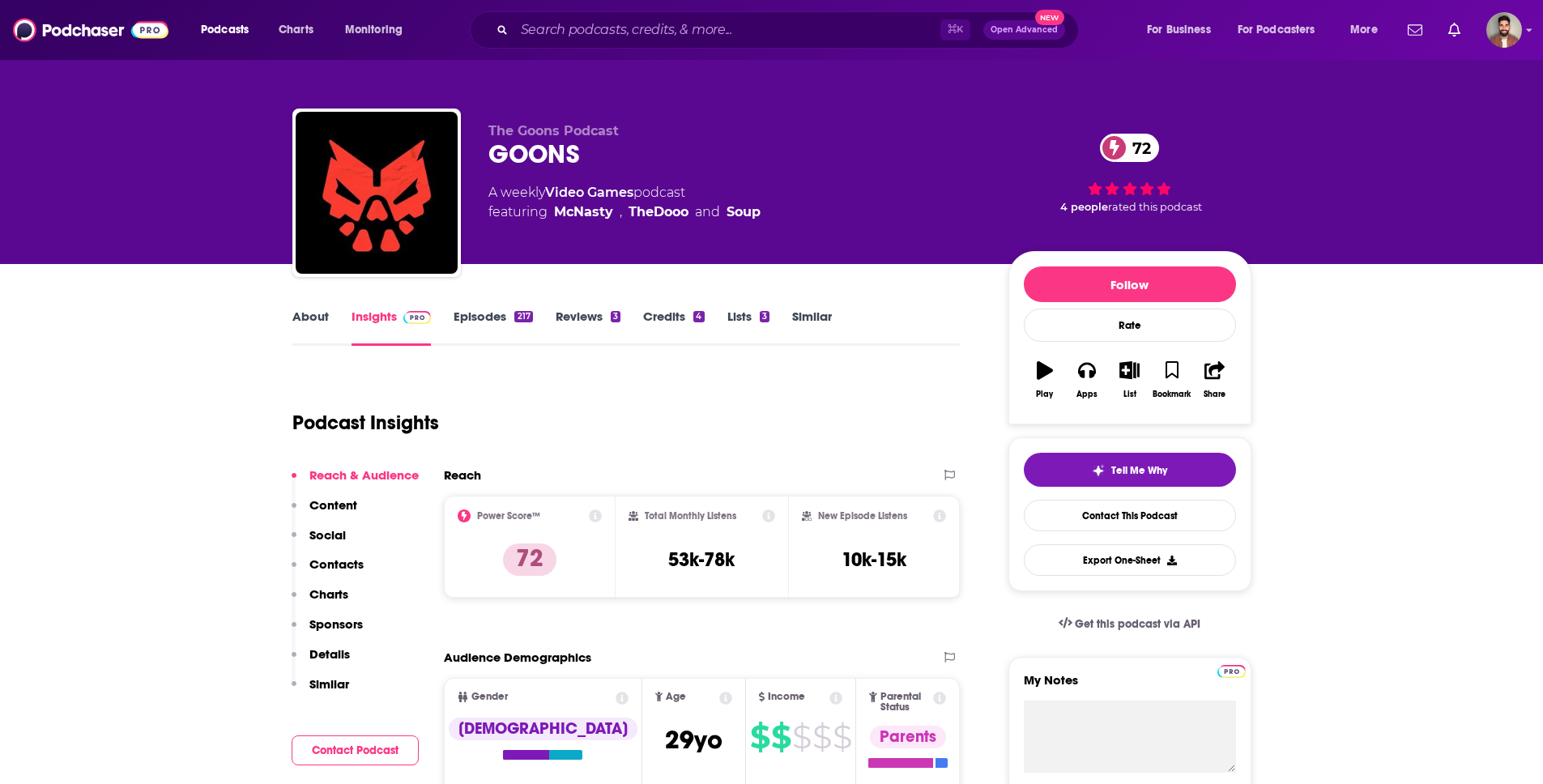 click on "Details" at bounding box center [330, 654] 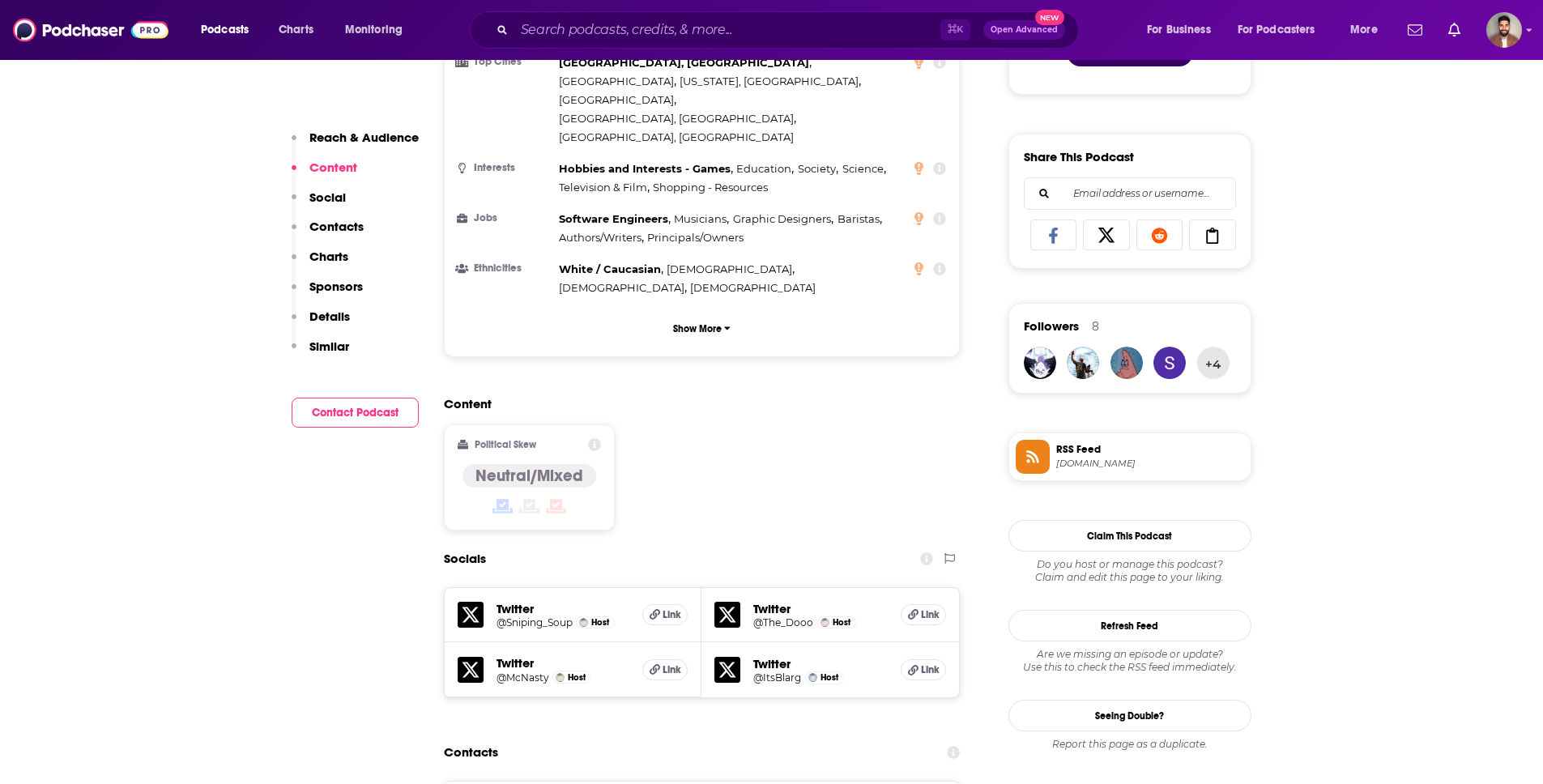 scroll, scrollTop: 931, scrollLeft: 0, axis: vertical 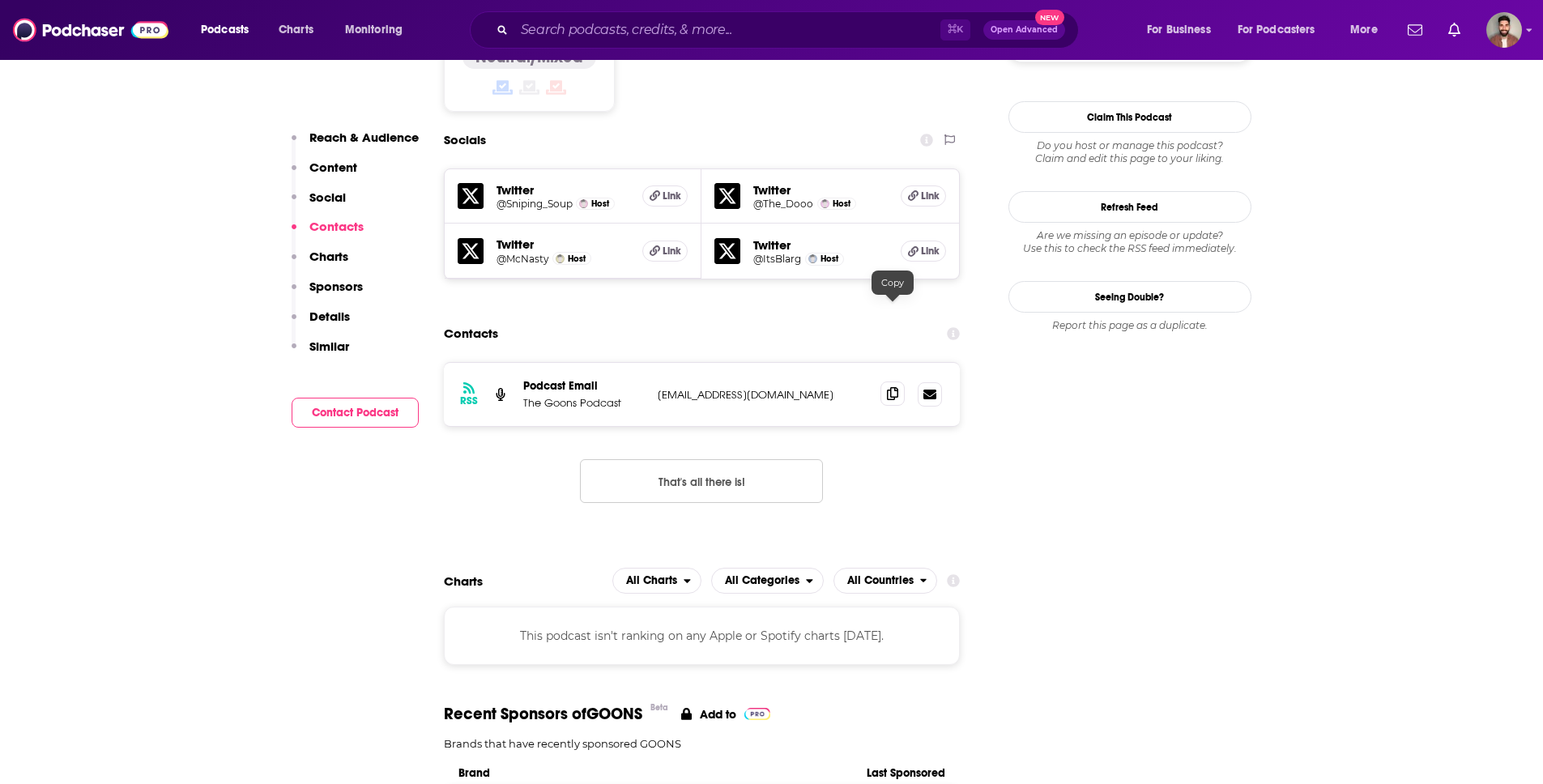 click at bounding box center (893, 394) 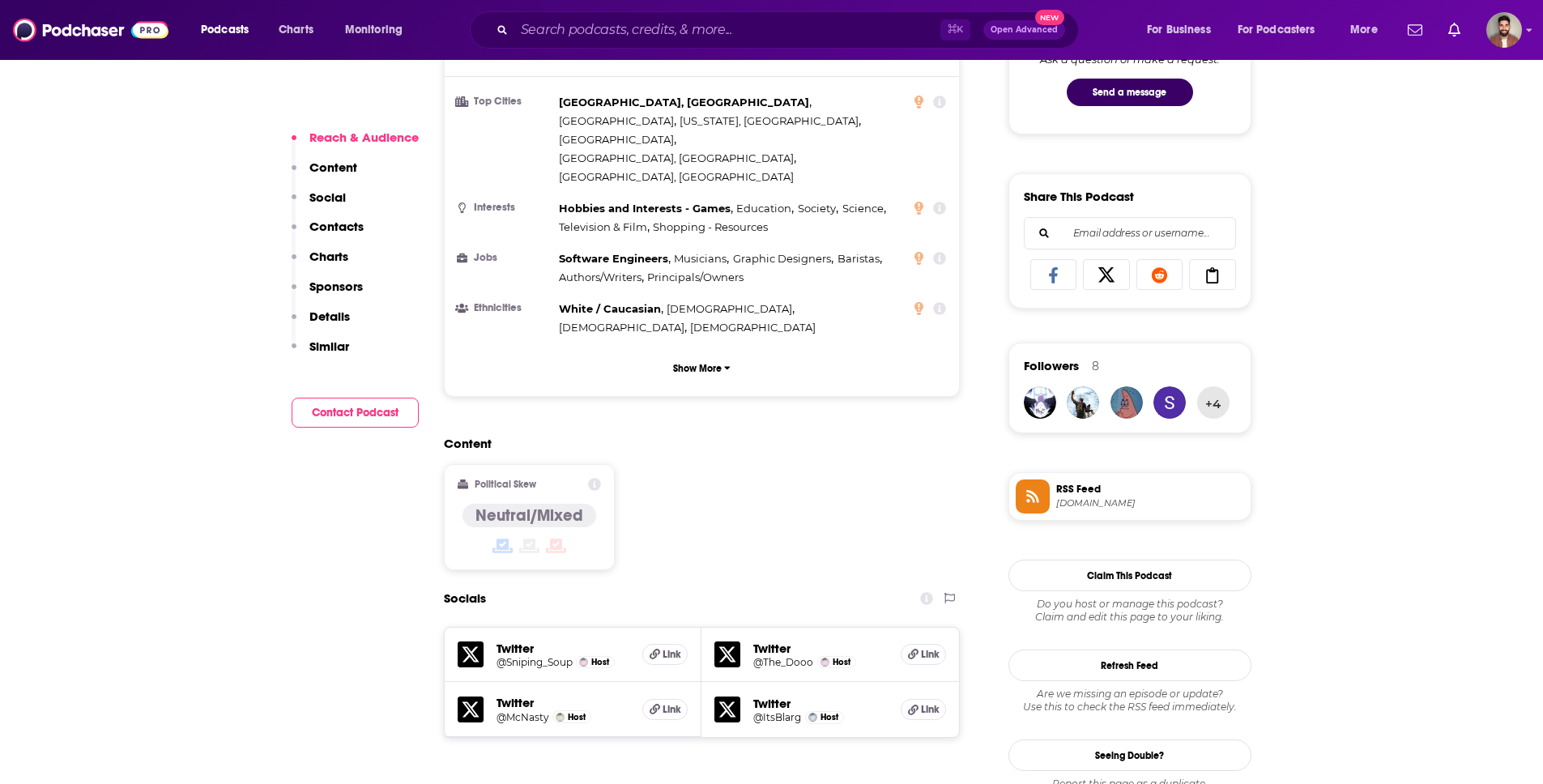 scroll, scrollTop: 1210, scrollLeft: 0, axis: vertical 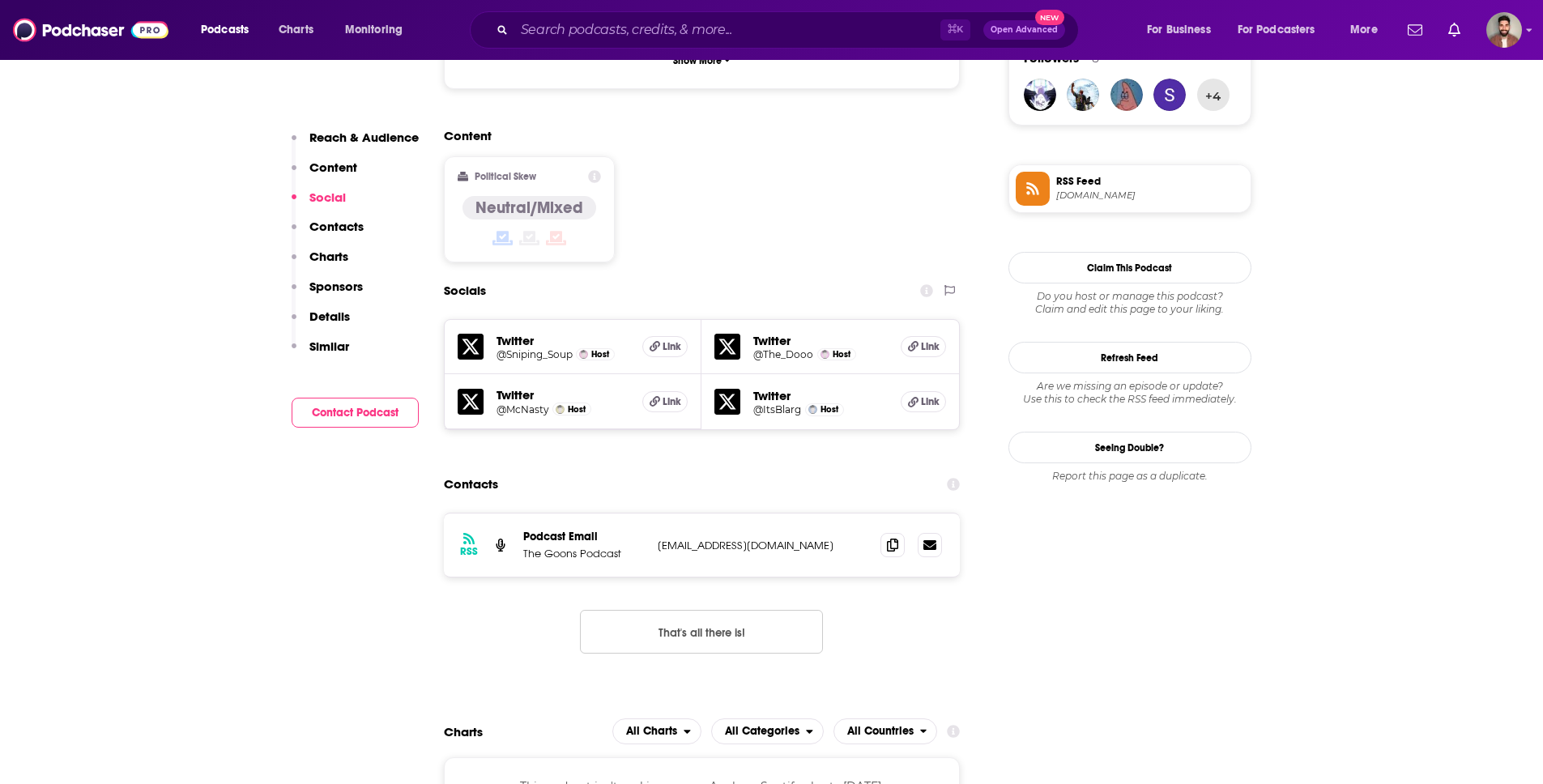 click on "@Sniping_Soup" at bounding box center [535, 354] 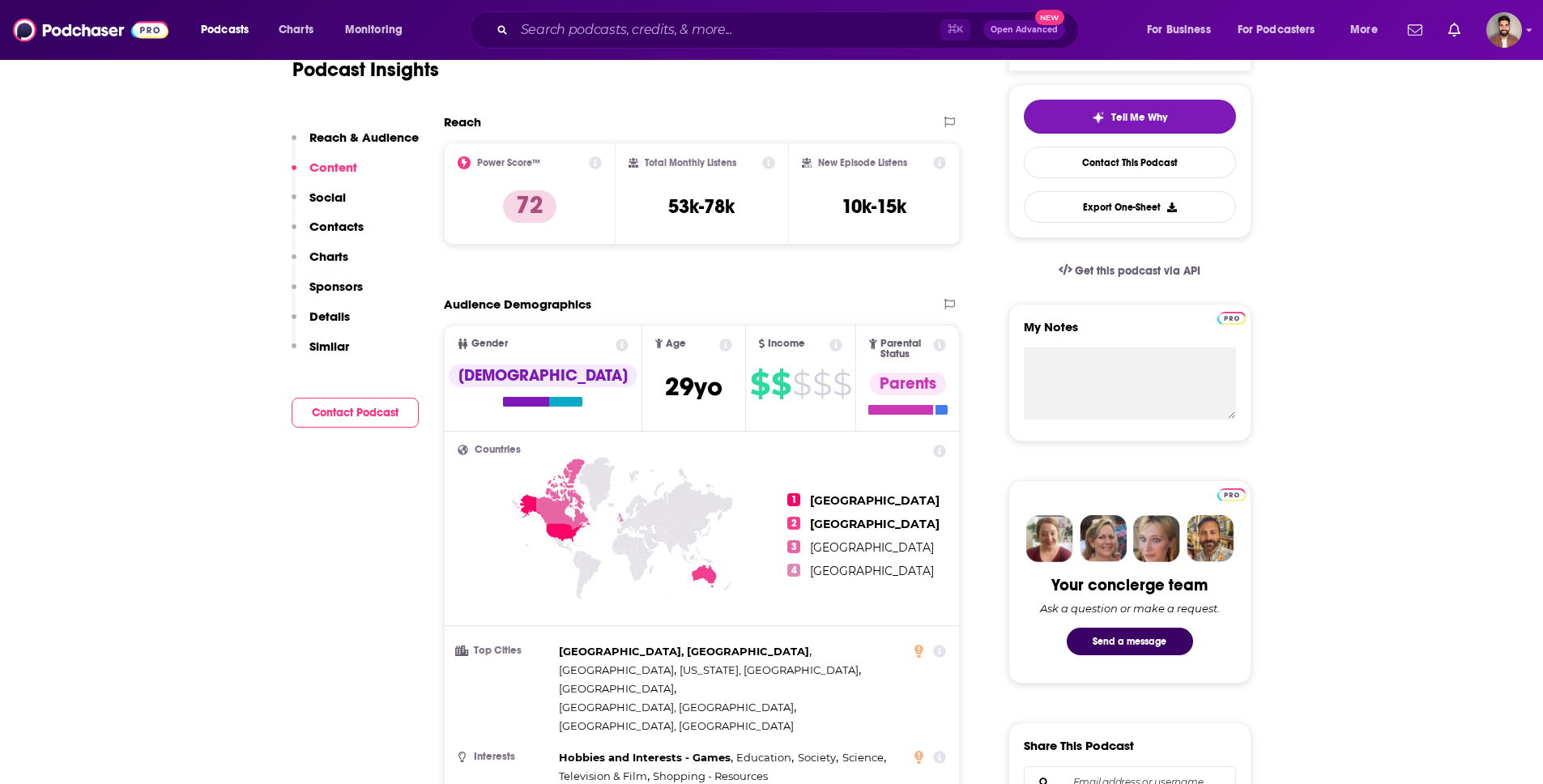 scroll, scrollTop: 0, scrollLeft: 0, axis: both 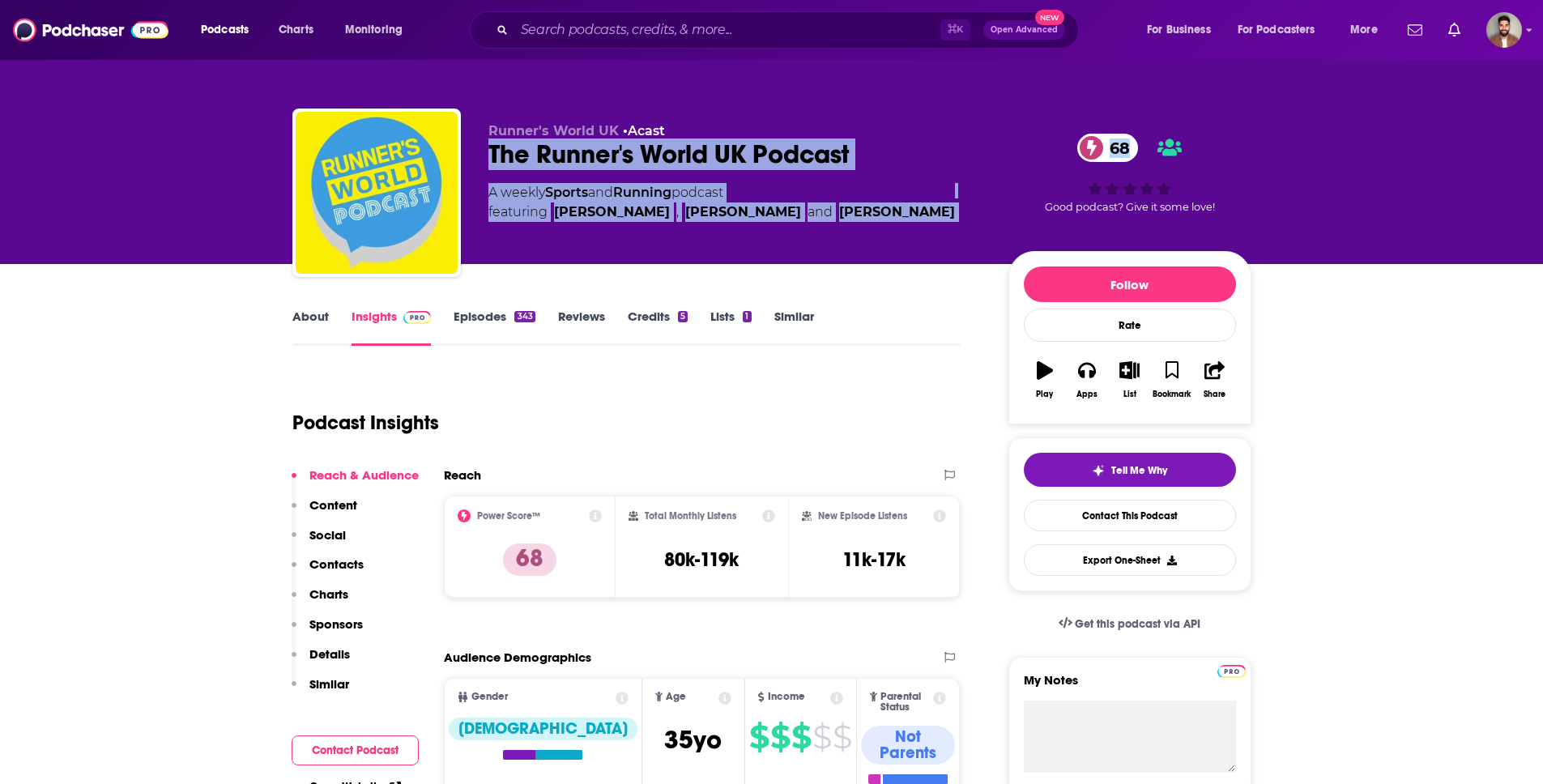 drag, startPoint x: 492, startPoint y: 151, endPoint x: 999, endPoint y: 150, distance: 507.001 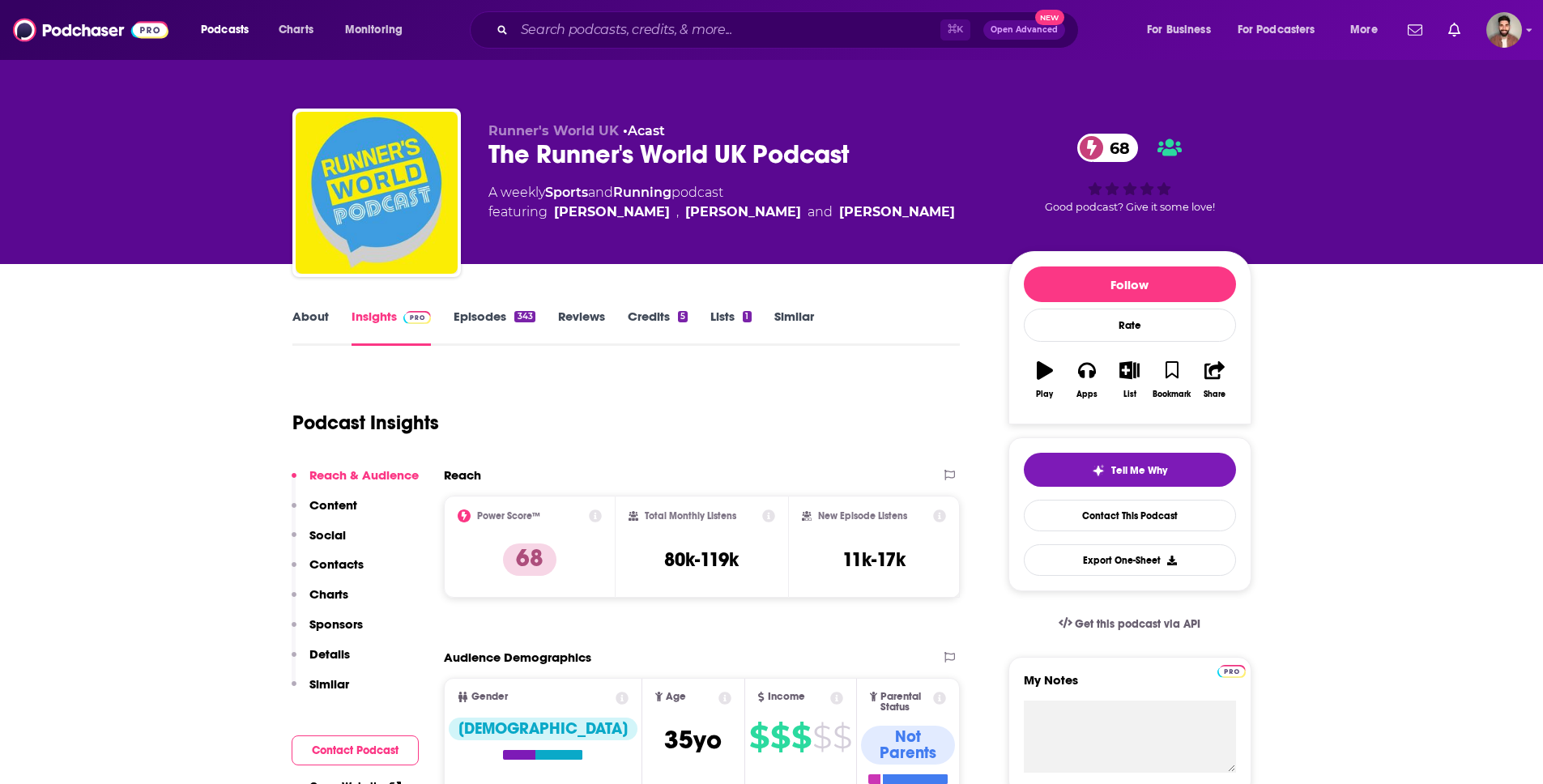 click on "The Runner's World UK Podcast 68" at bounding box center [735, 154] 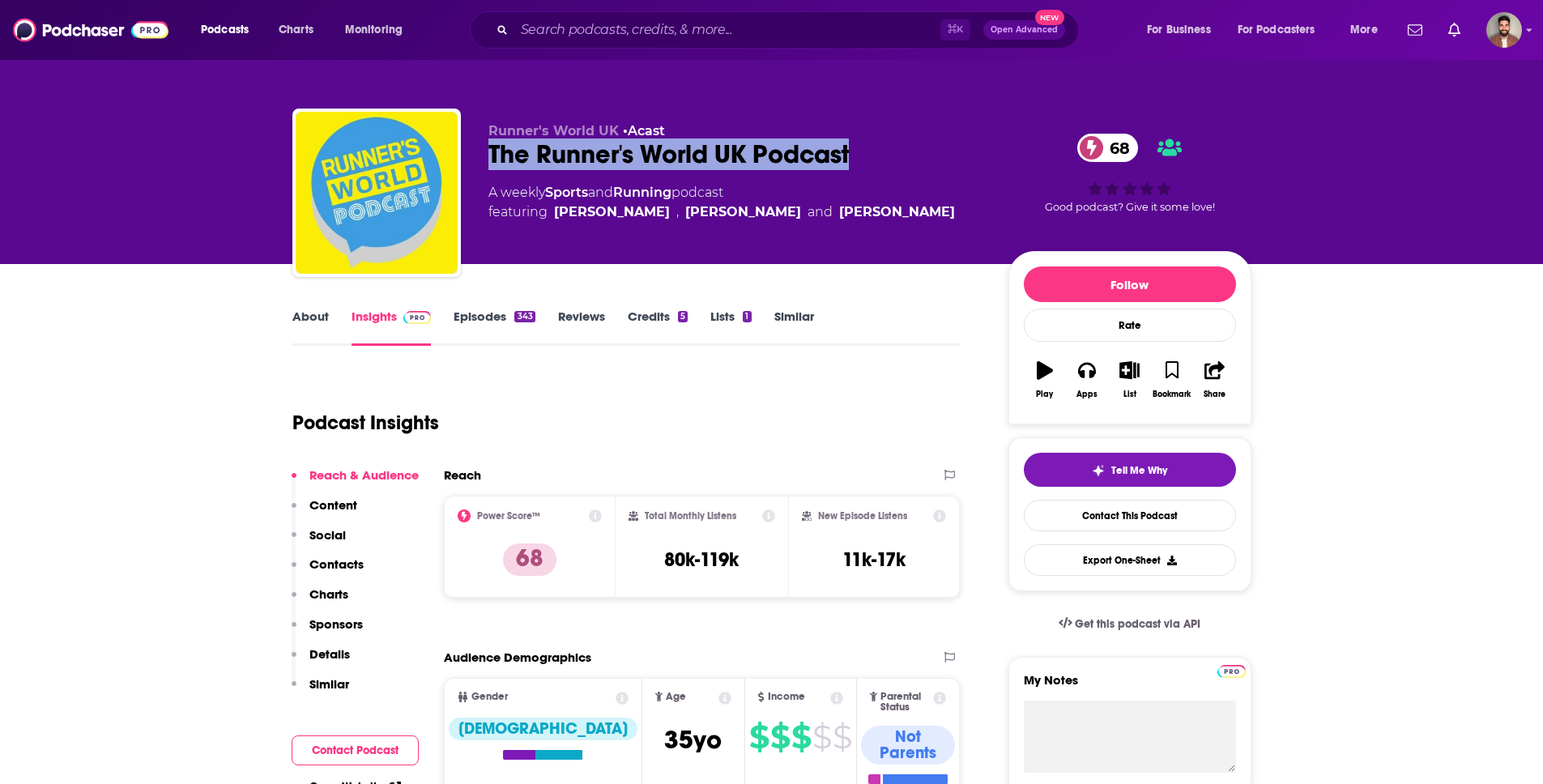 drag, startPoint x: 887, startPoint y: 157, endPoint x: 472, endPoint y: 164, distance: 415.059 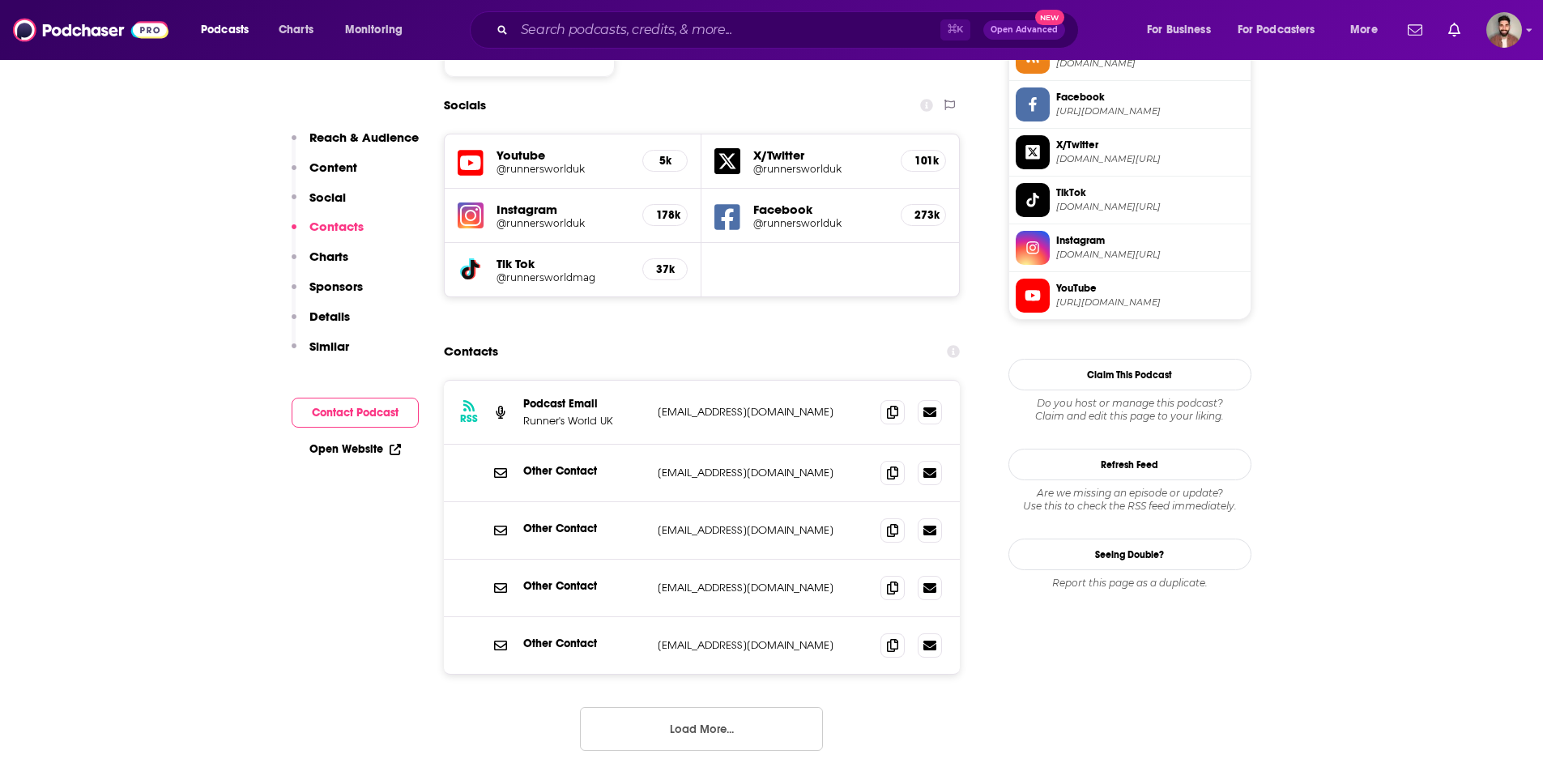 scroll, scrollTop: 1486, scrollLeft: 0, axis: vertical 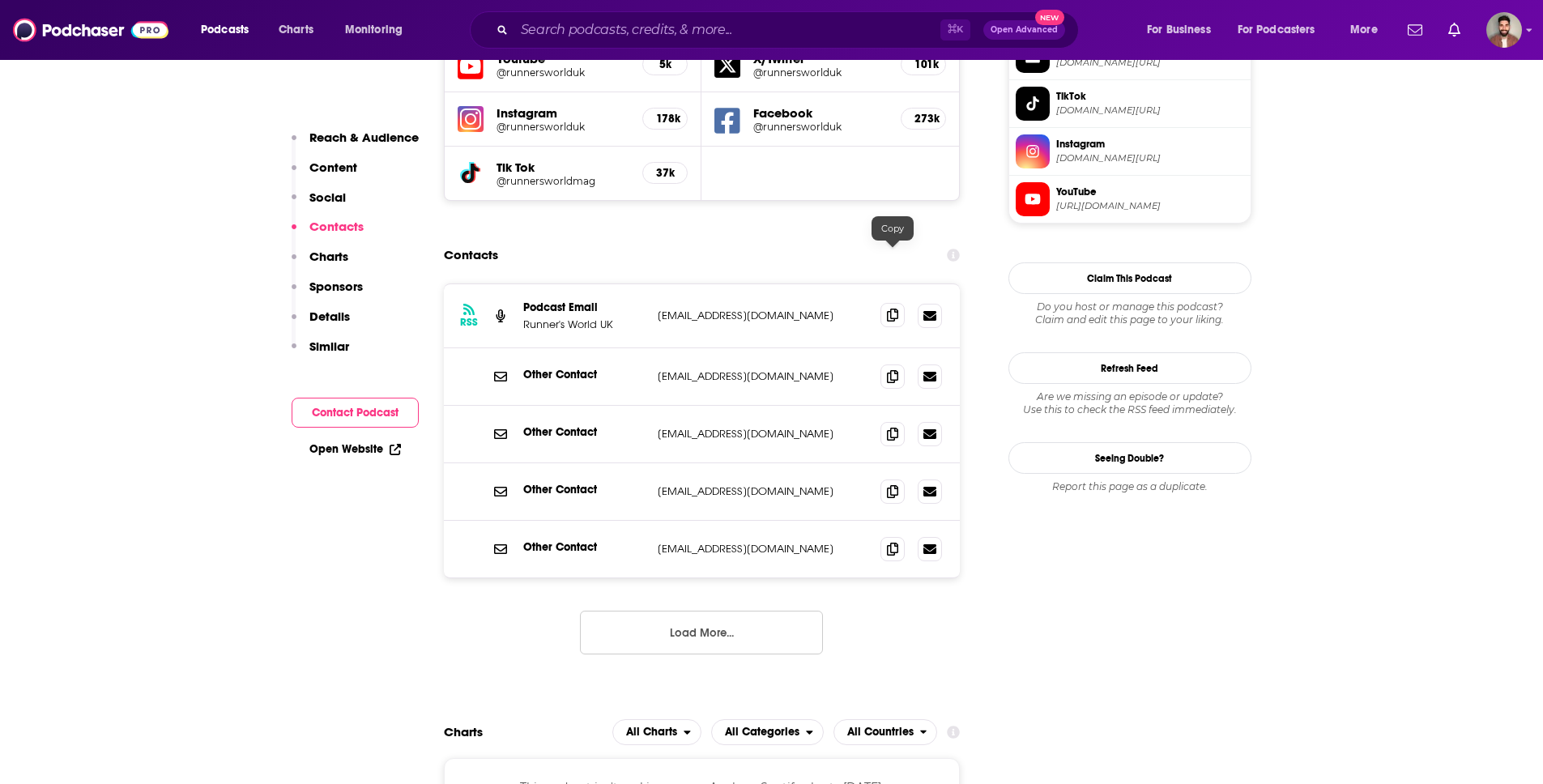 click 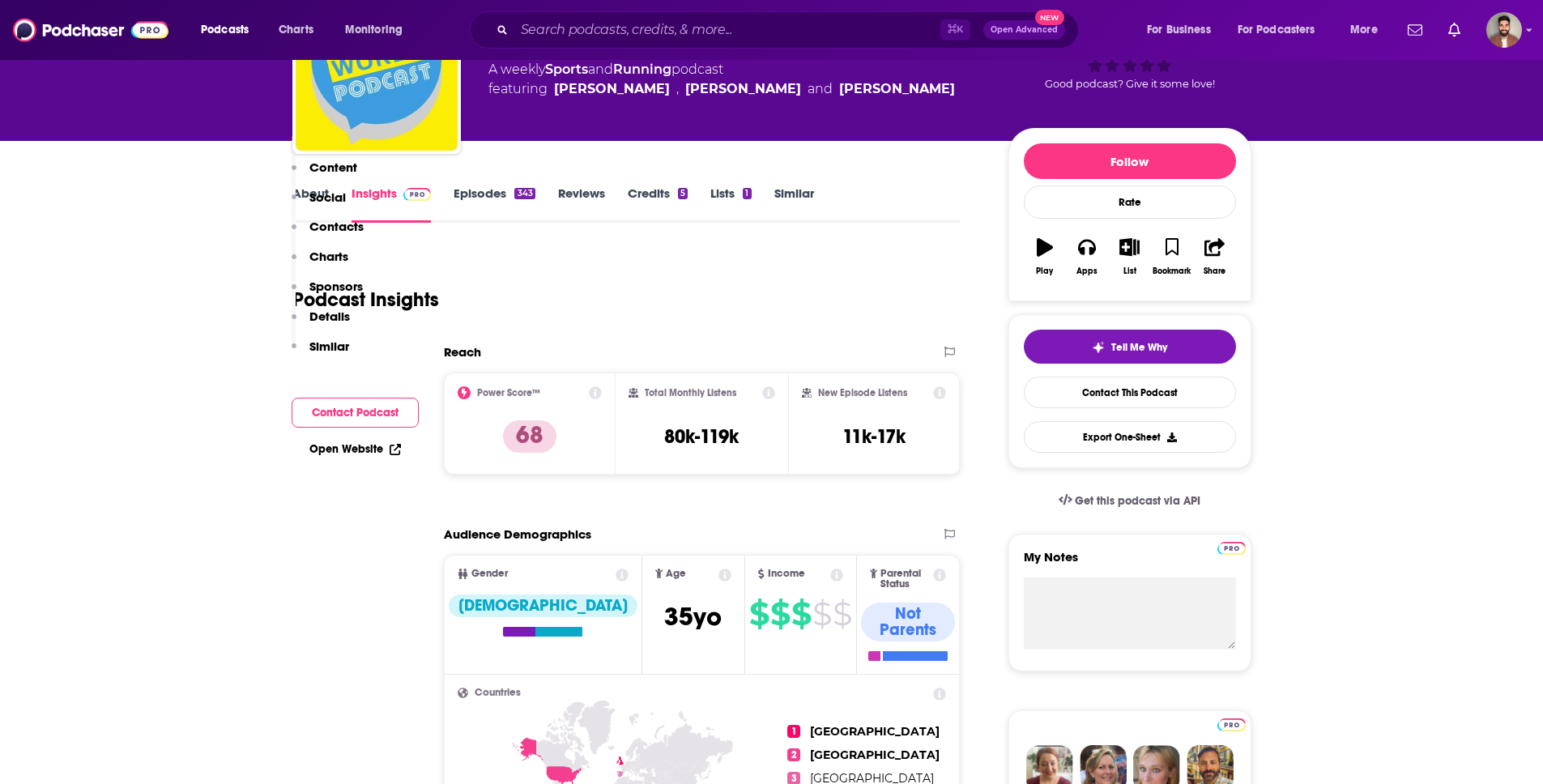 scroll, scrollTop: 120, scrollLeft: 0, axis: vertical 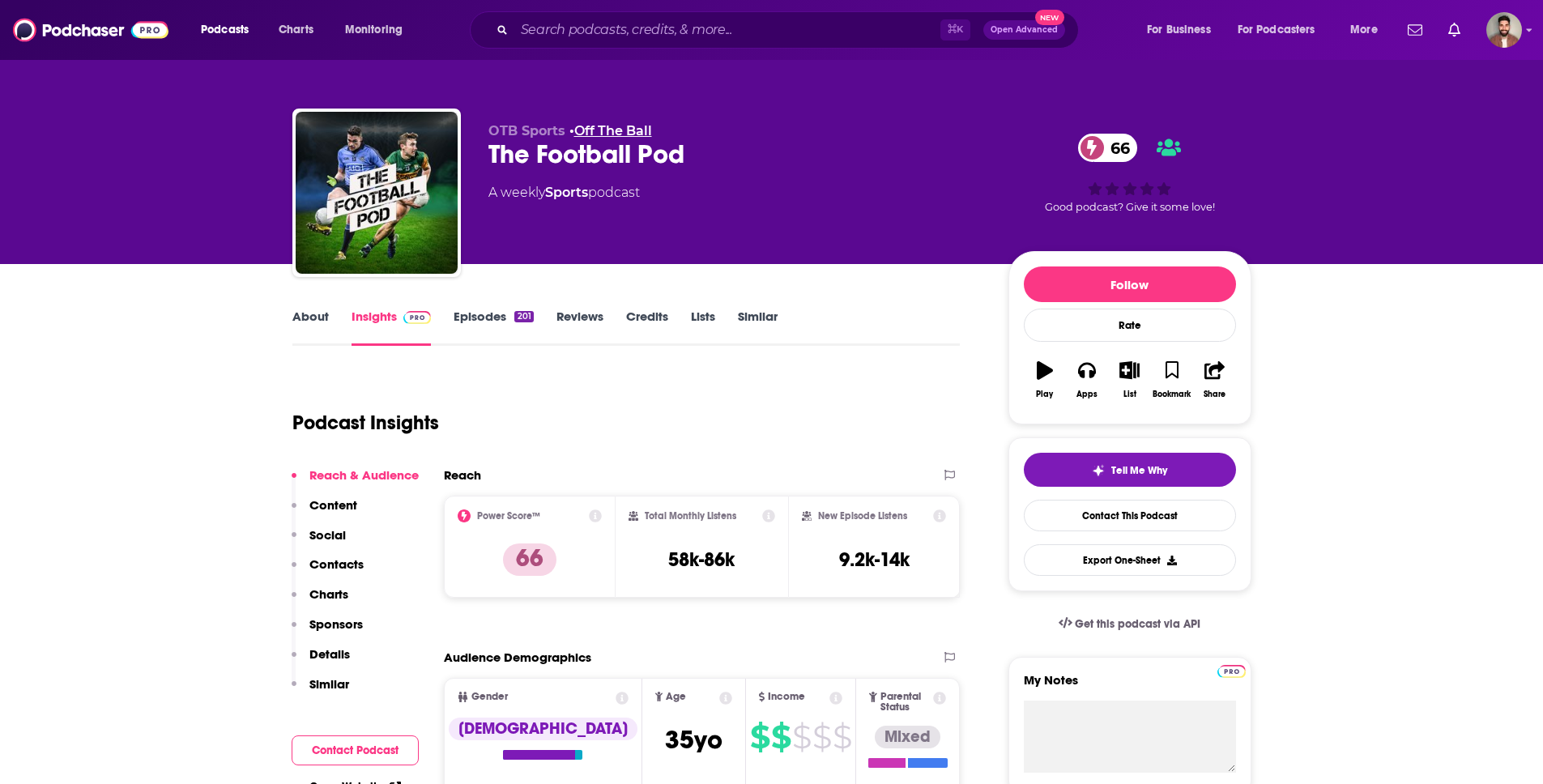 click on "Off The Ball" at bounding box center (613, 130) 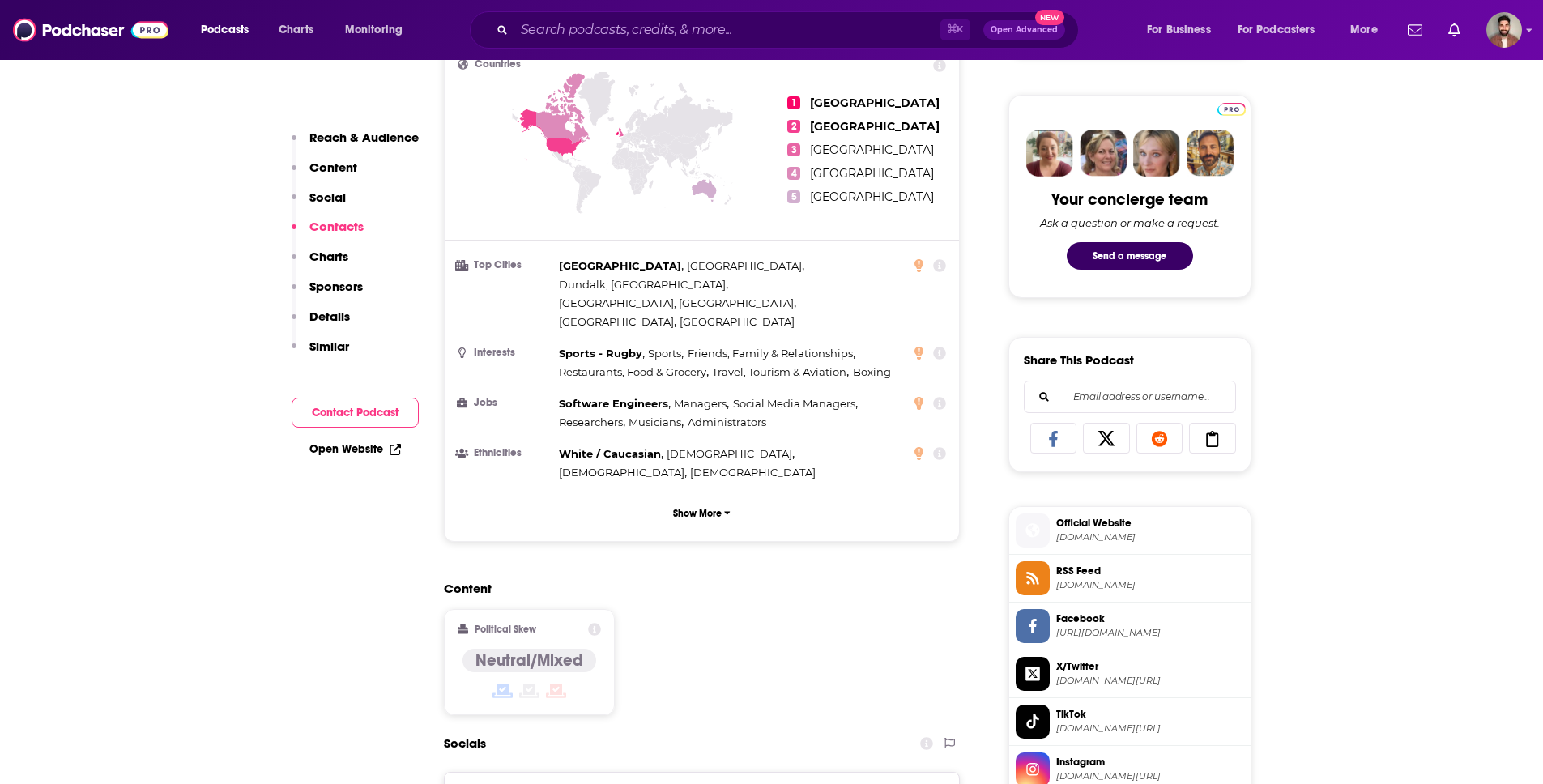 scroll, scrollTop: 0, scrollLeft: 0, axis: both 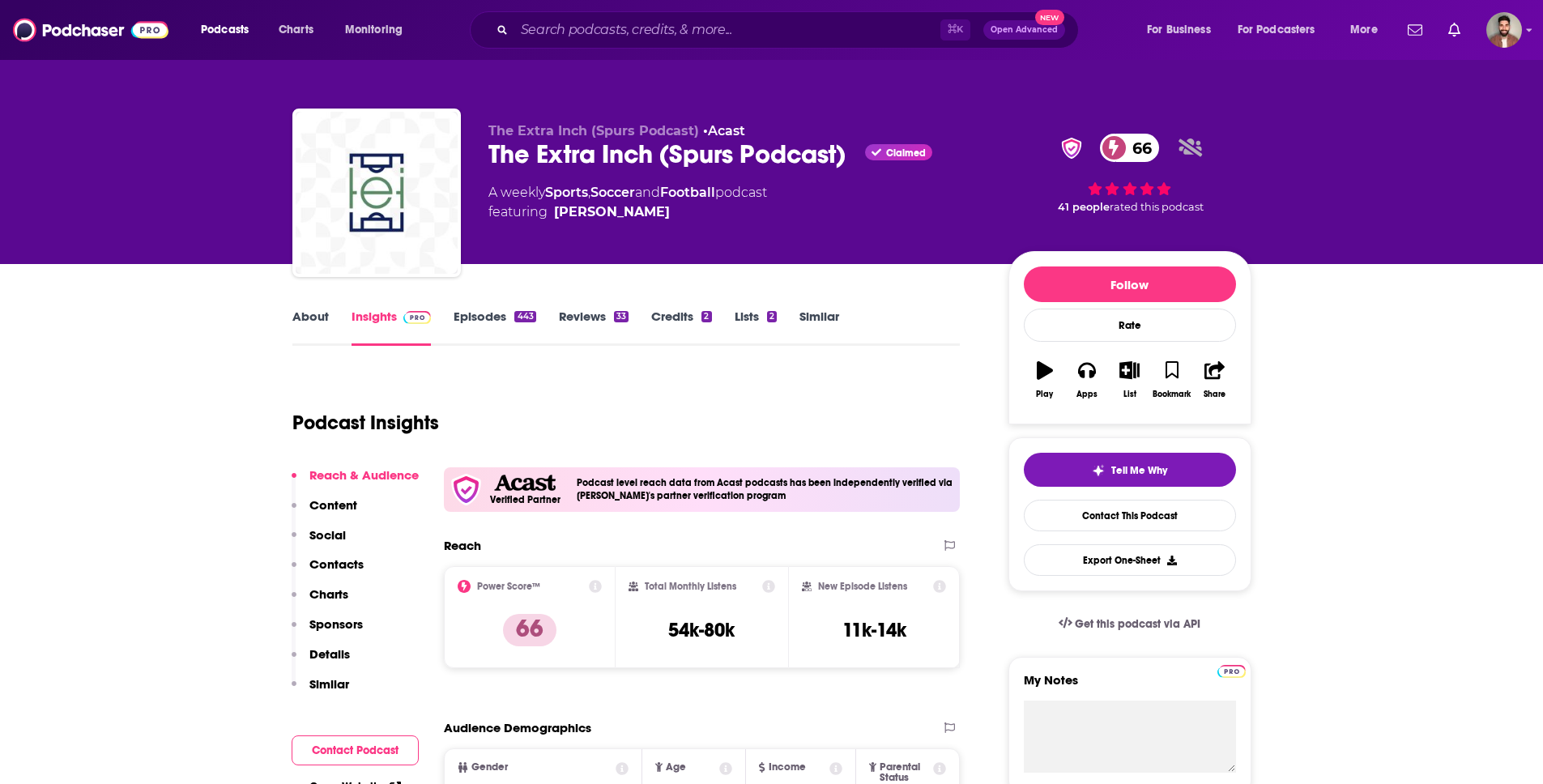 click on "A   weekly  Sports ,  Soccer  and  Football  podcast  featuring  [PERSON_NAME]" at bounding box center [628, 202] 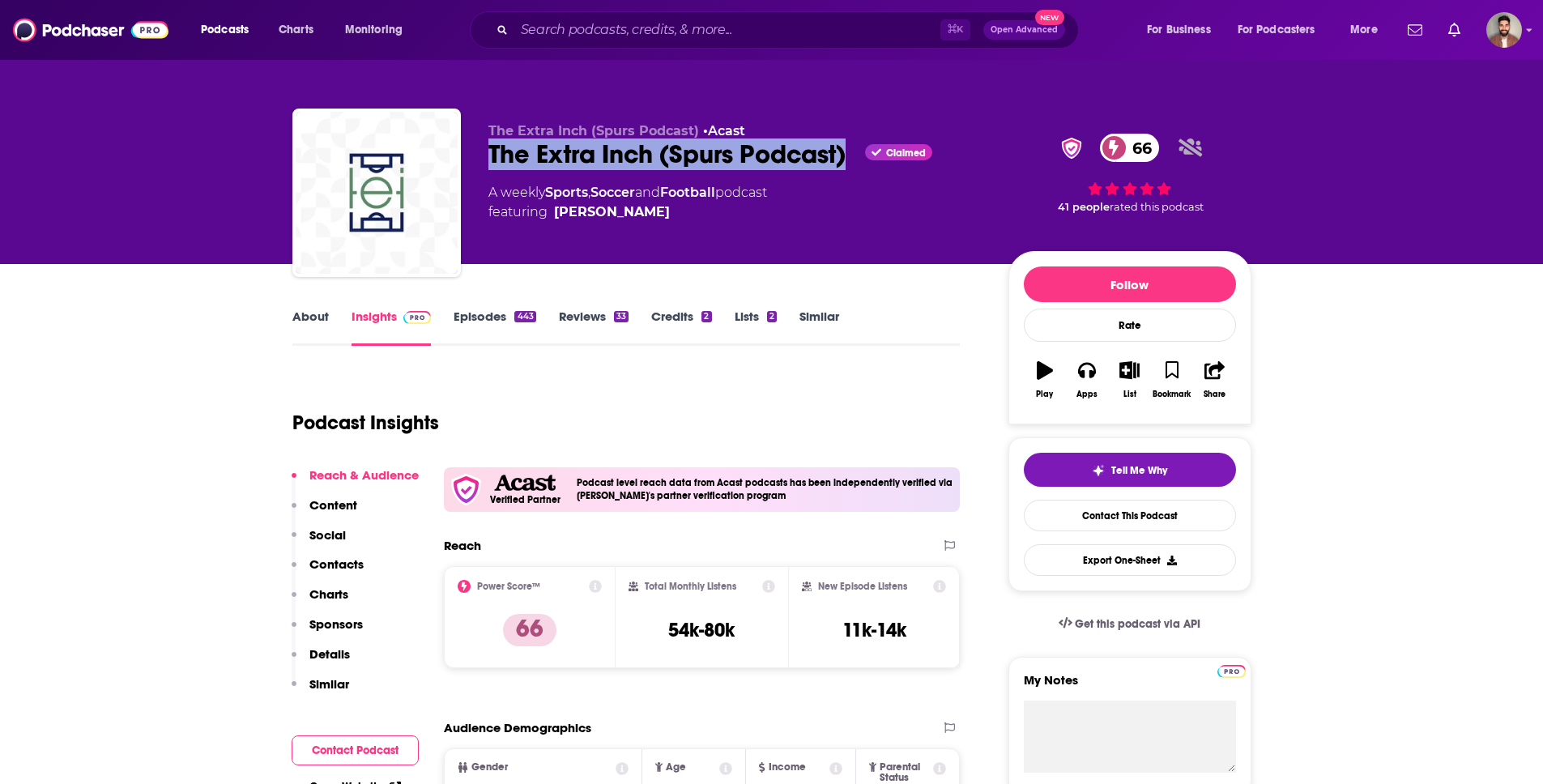drag, startPoint x: 488, startPoint y: 151, endPoint x: 850, endPoint y: 161, distance: 362.1381 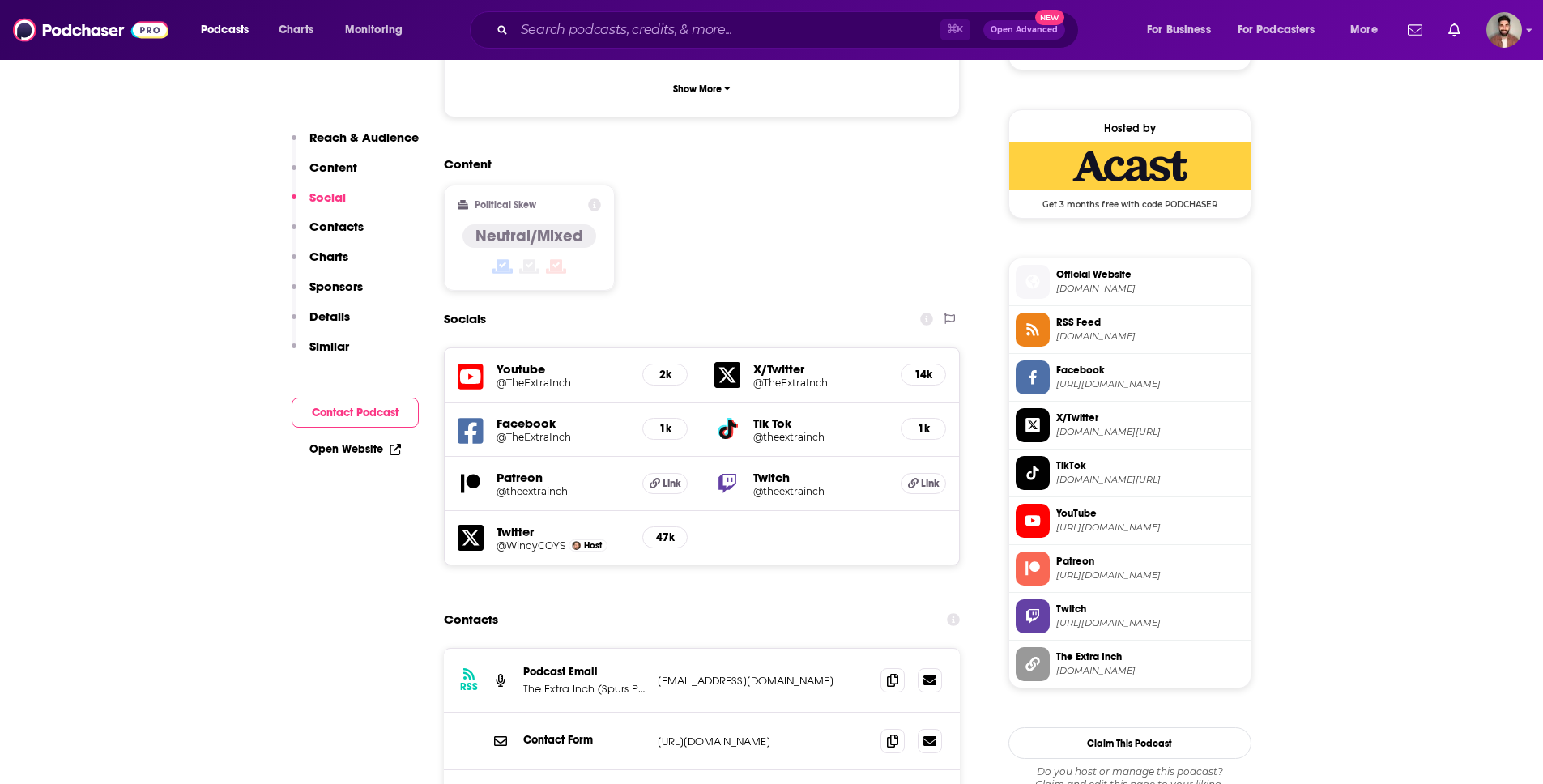 scroll, scrollTop: 1451, scrollLeft: 0, axis: vertical 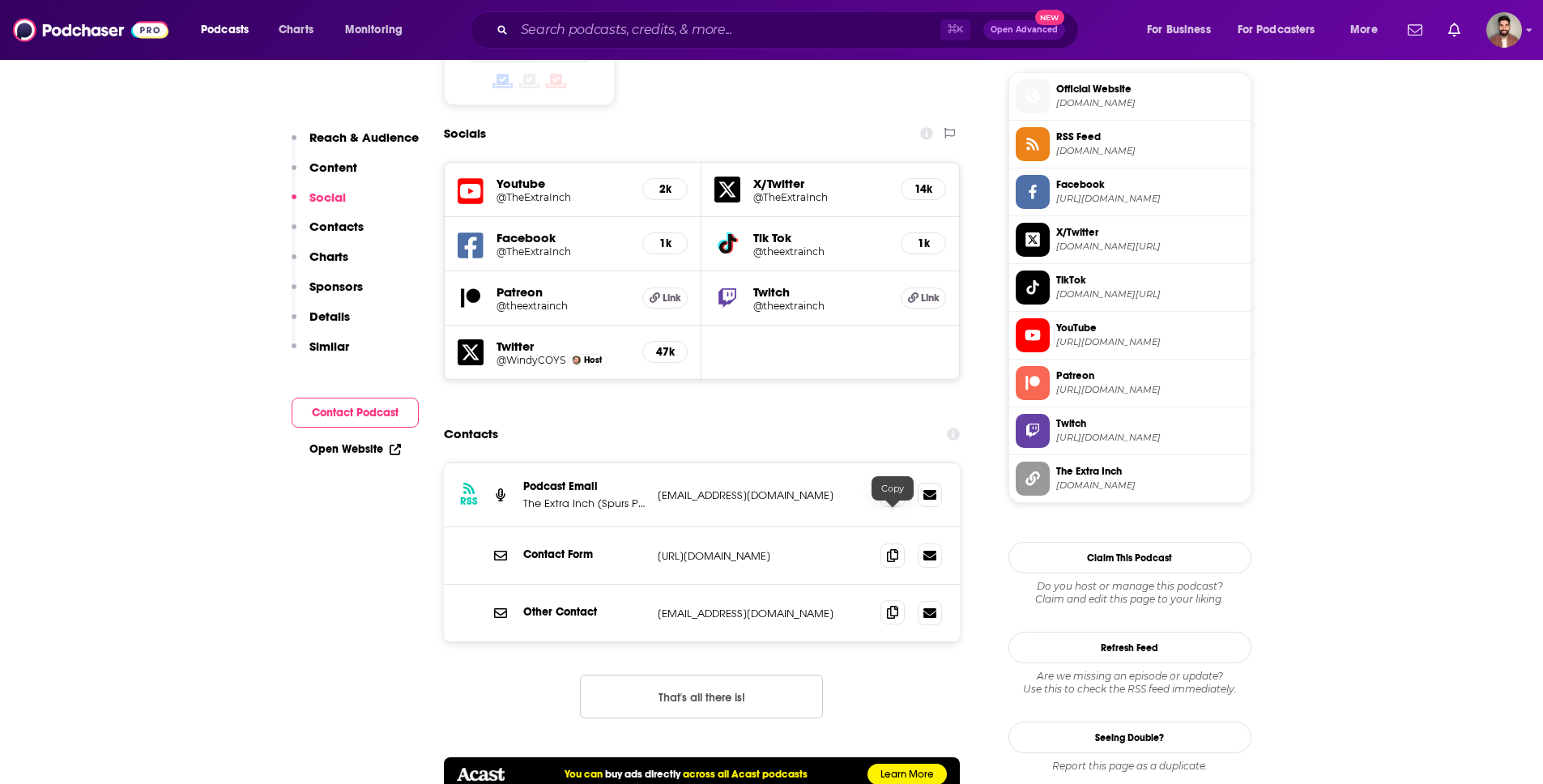 click 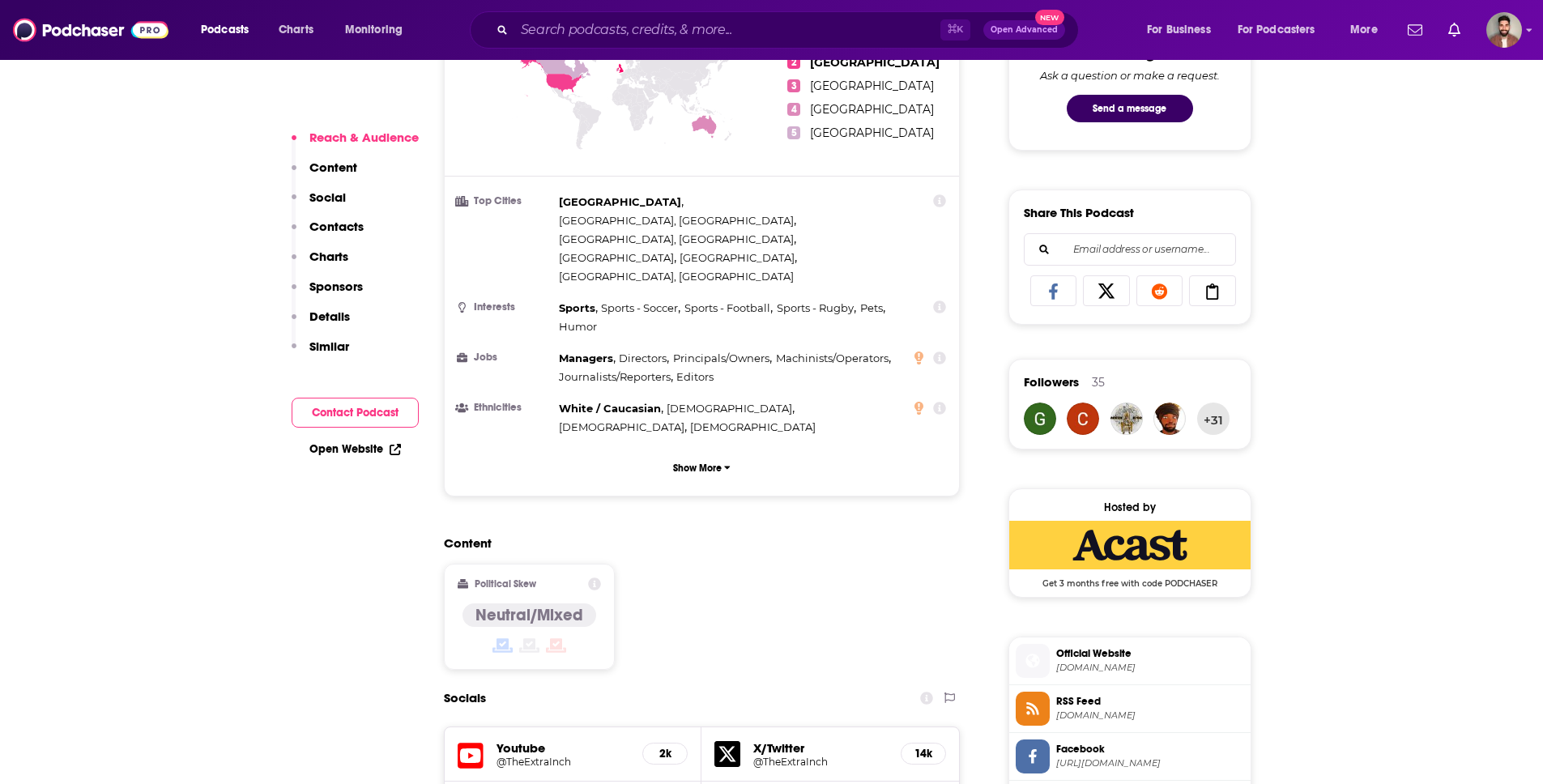scroll, scrollTop: 87, scrollLeft: 0, axis: vertical 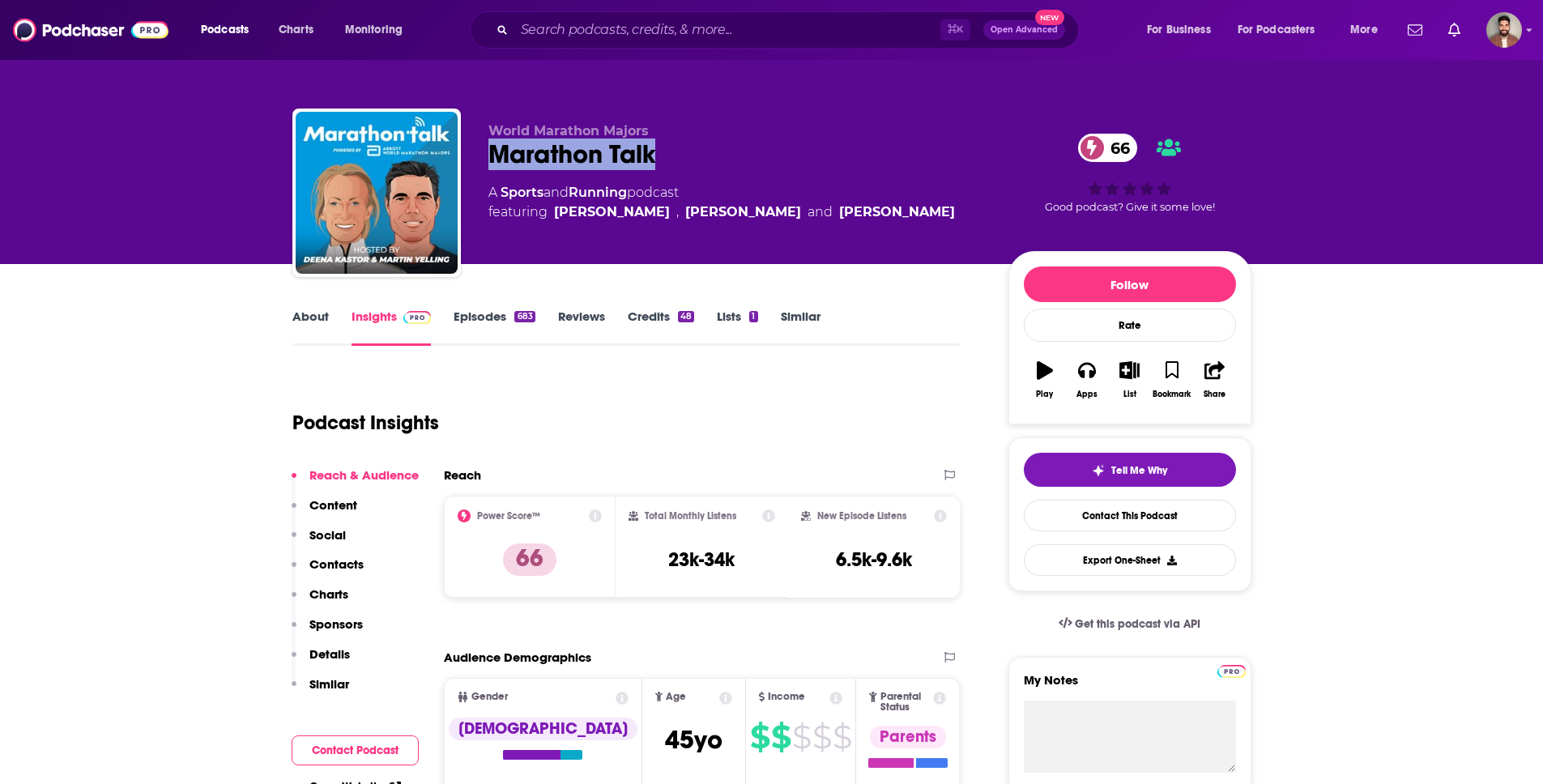 drag, startPoint x: 489, startPoint y: 152, endPoint x: 696, endPoint y: 167, distance: 207.5428 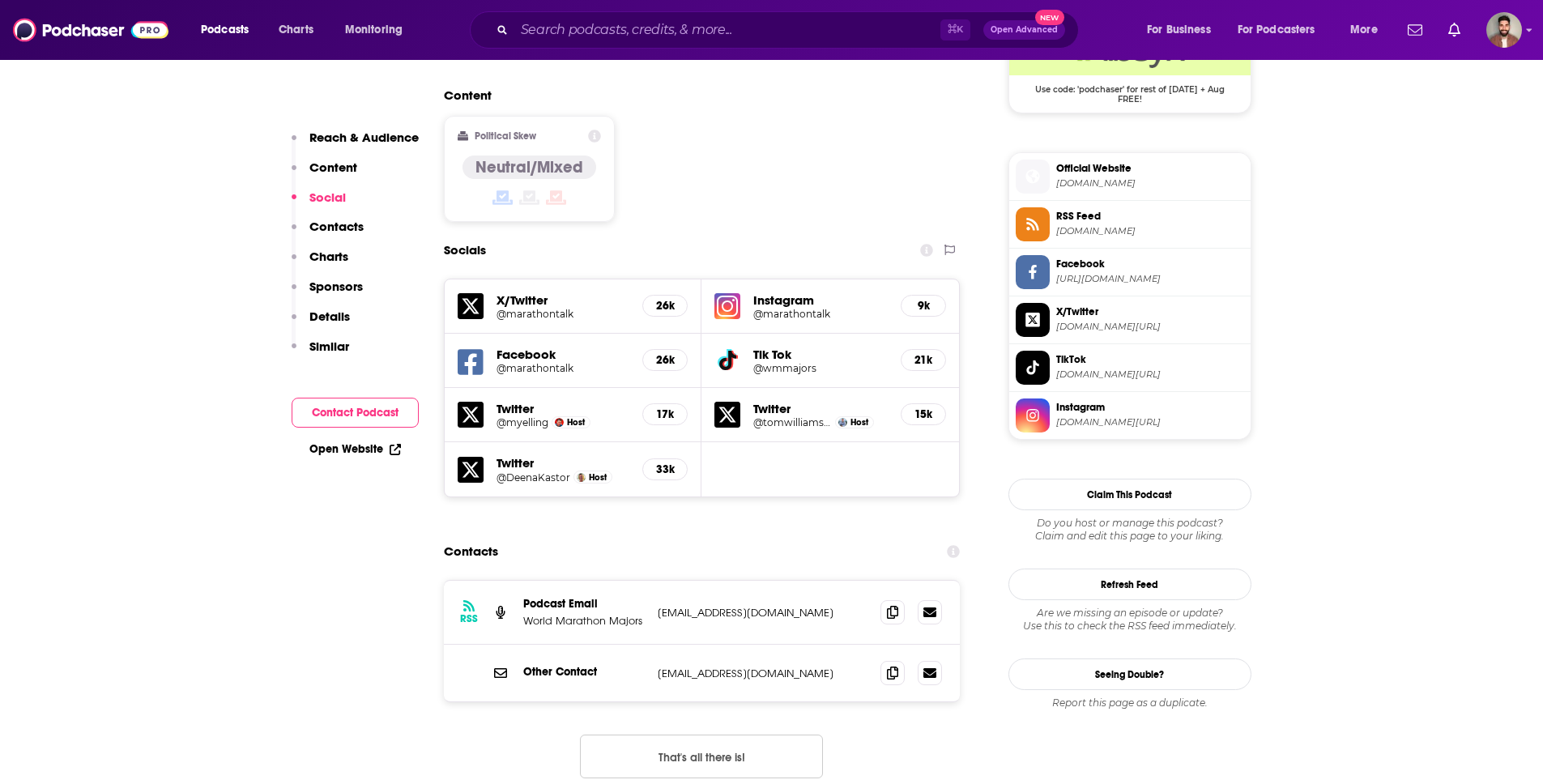 scroll, scrollTop: 1437, scrollLeft: 0, axis: vertical 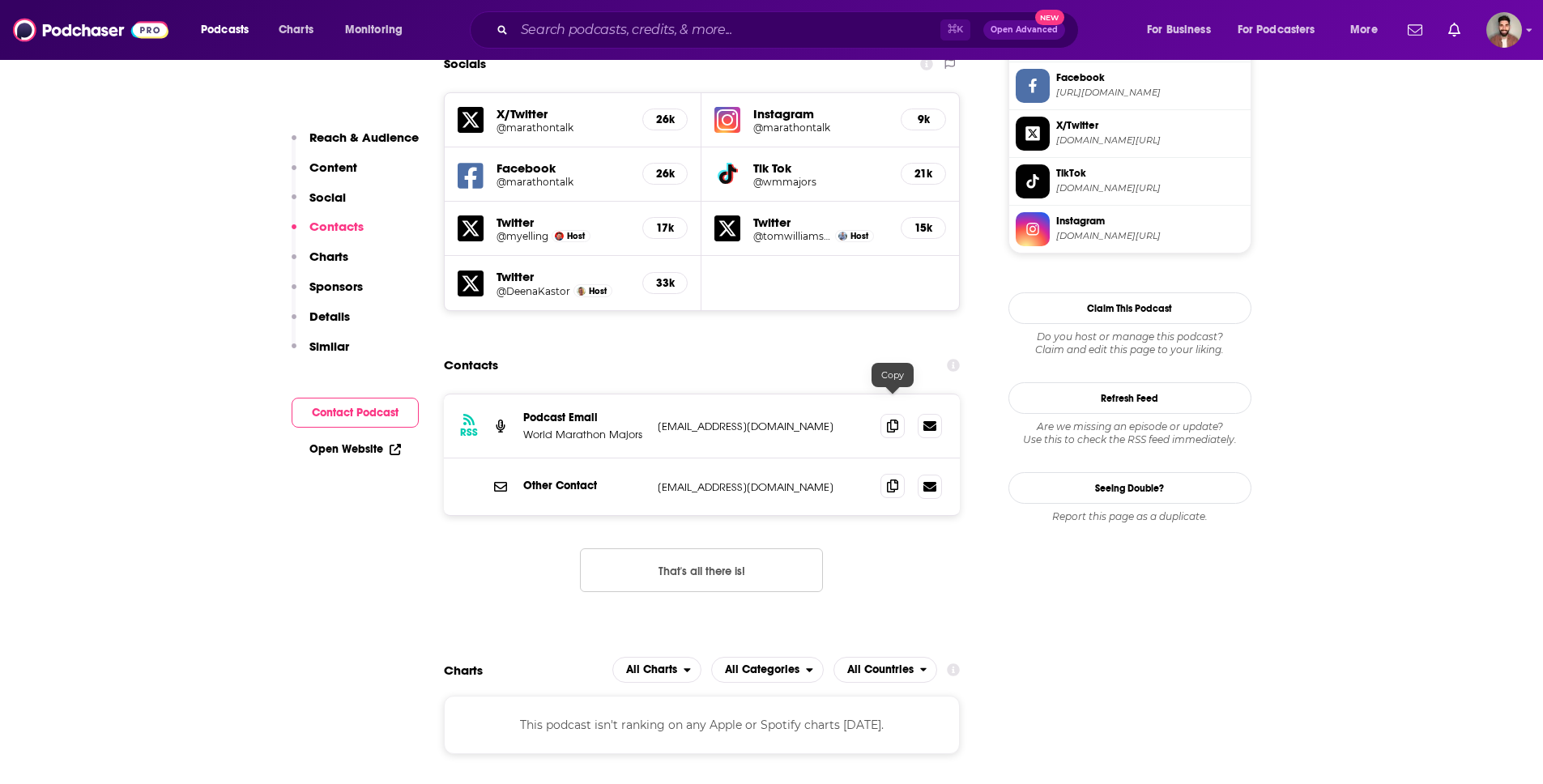 click 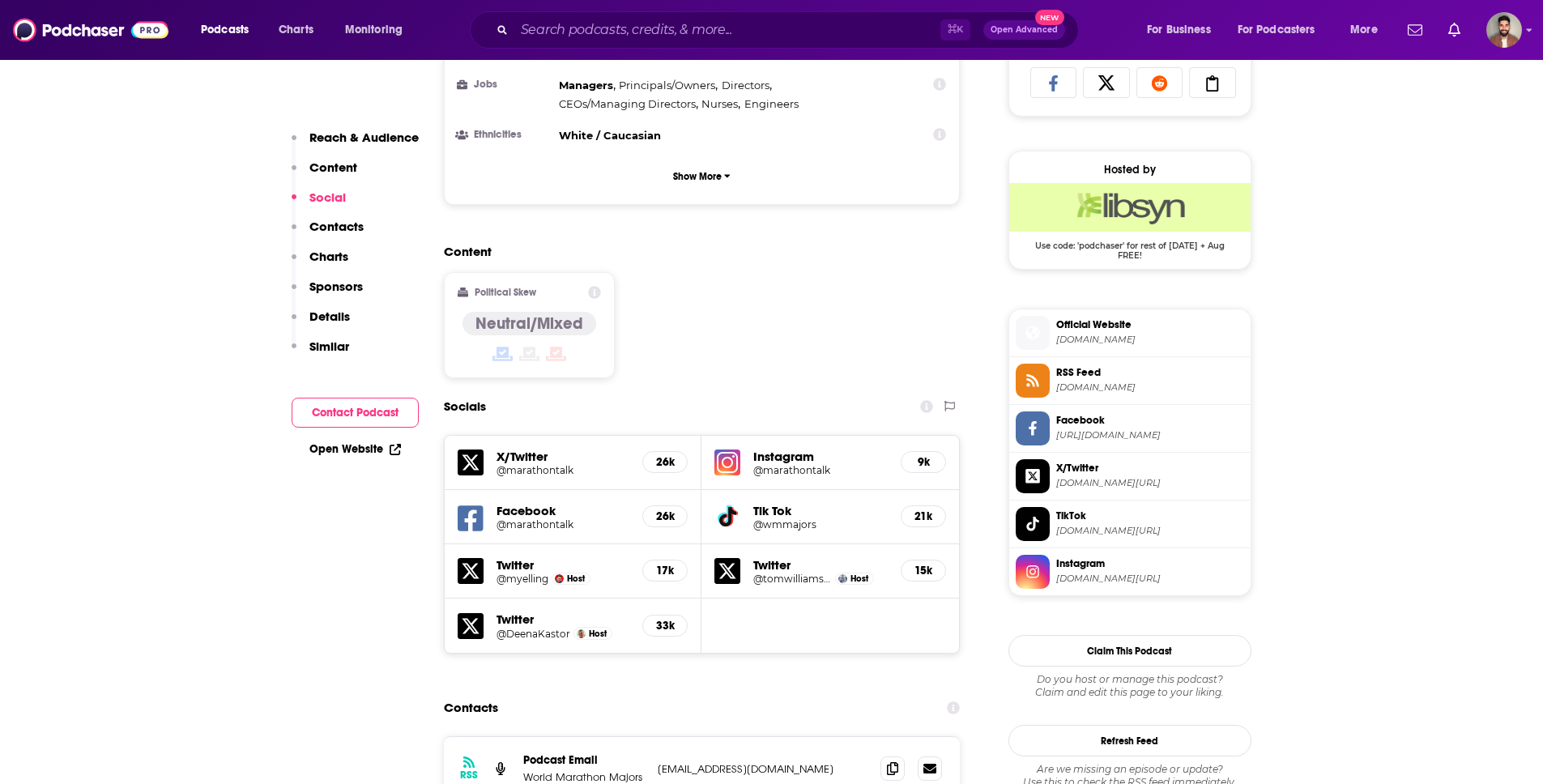 scroll, scrollTop: 1050, scrollLeft: 0, axis: vertical 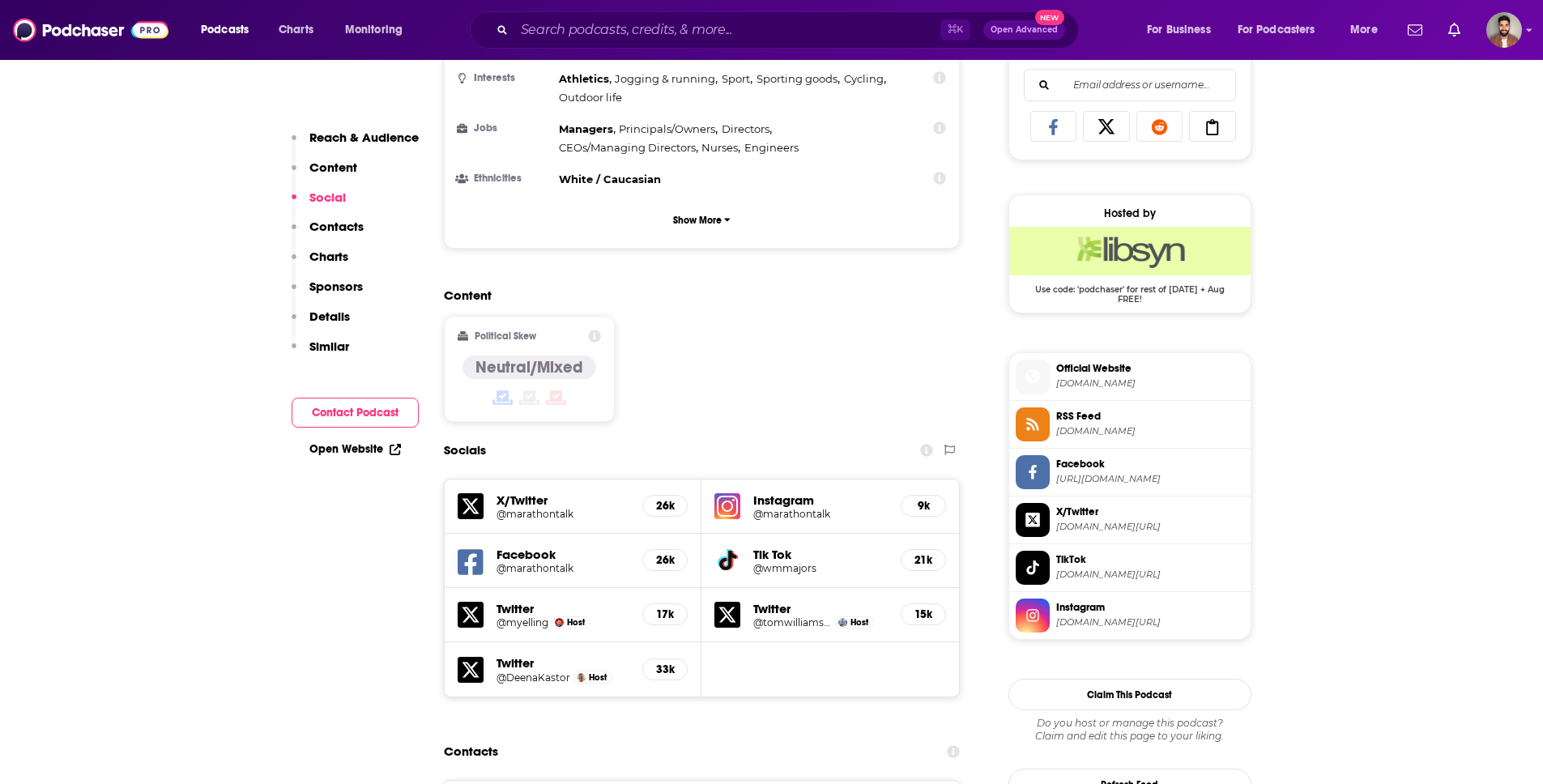 click on "@DeenaKastor" at bounding box center [533, 677] 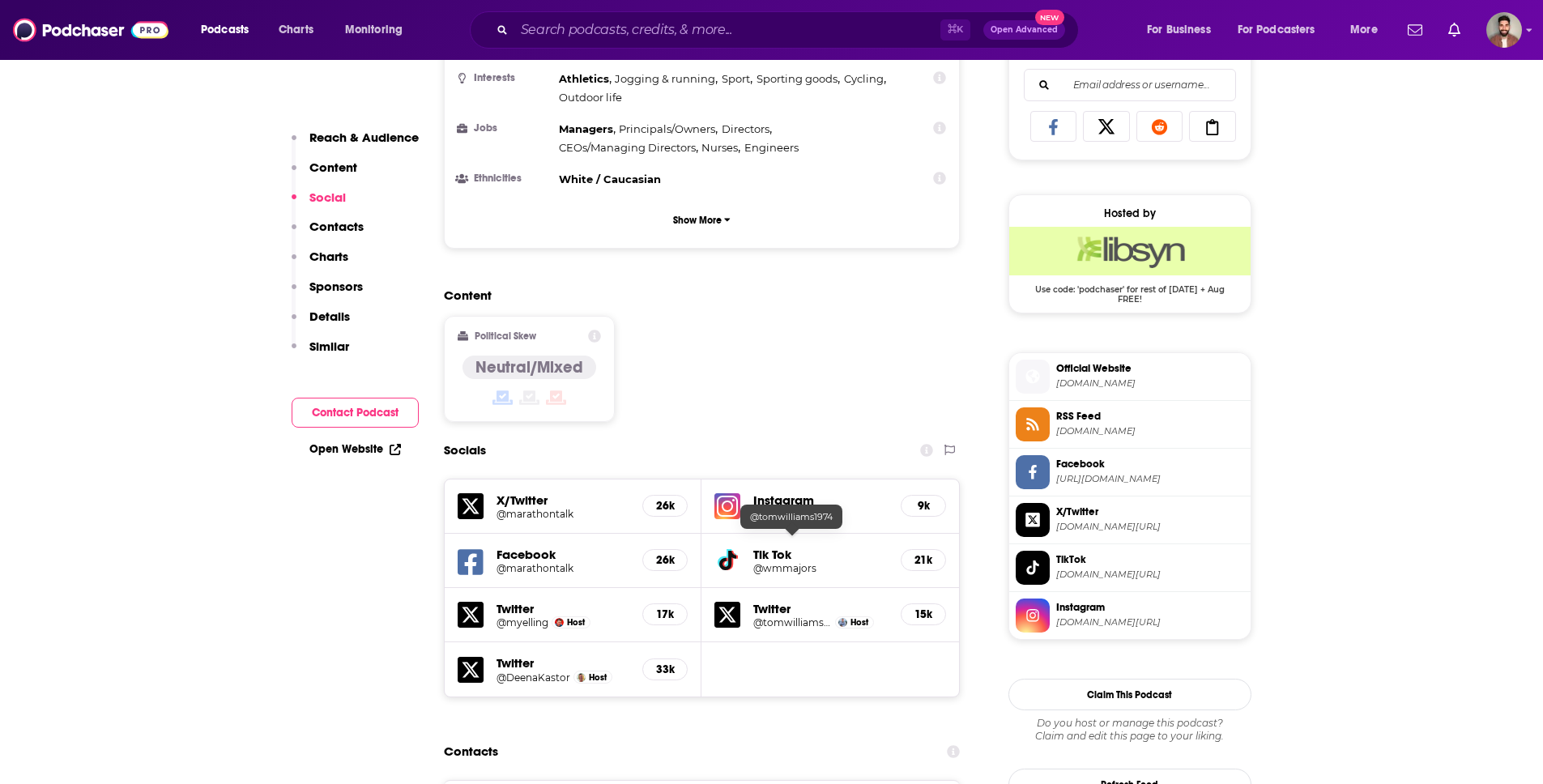 click on "@tomwilliams1974" at bounding box center [792, 622] 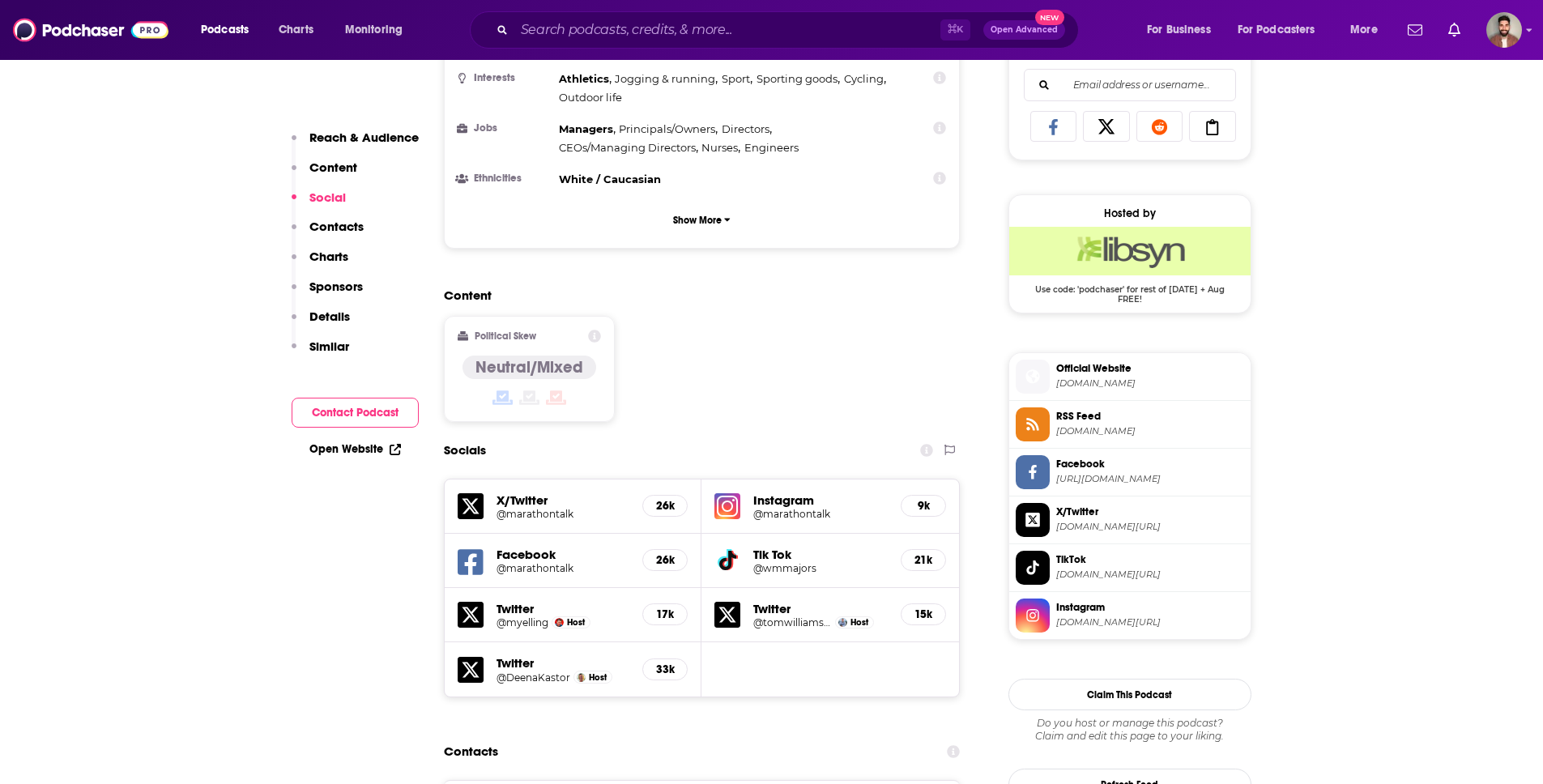 click on "@myelling" at bounding box center (522, 622) 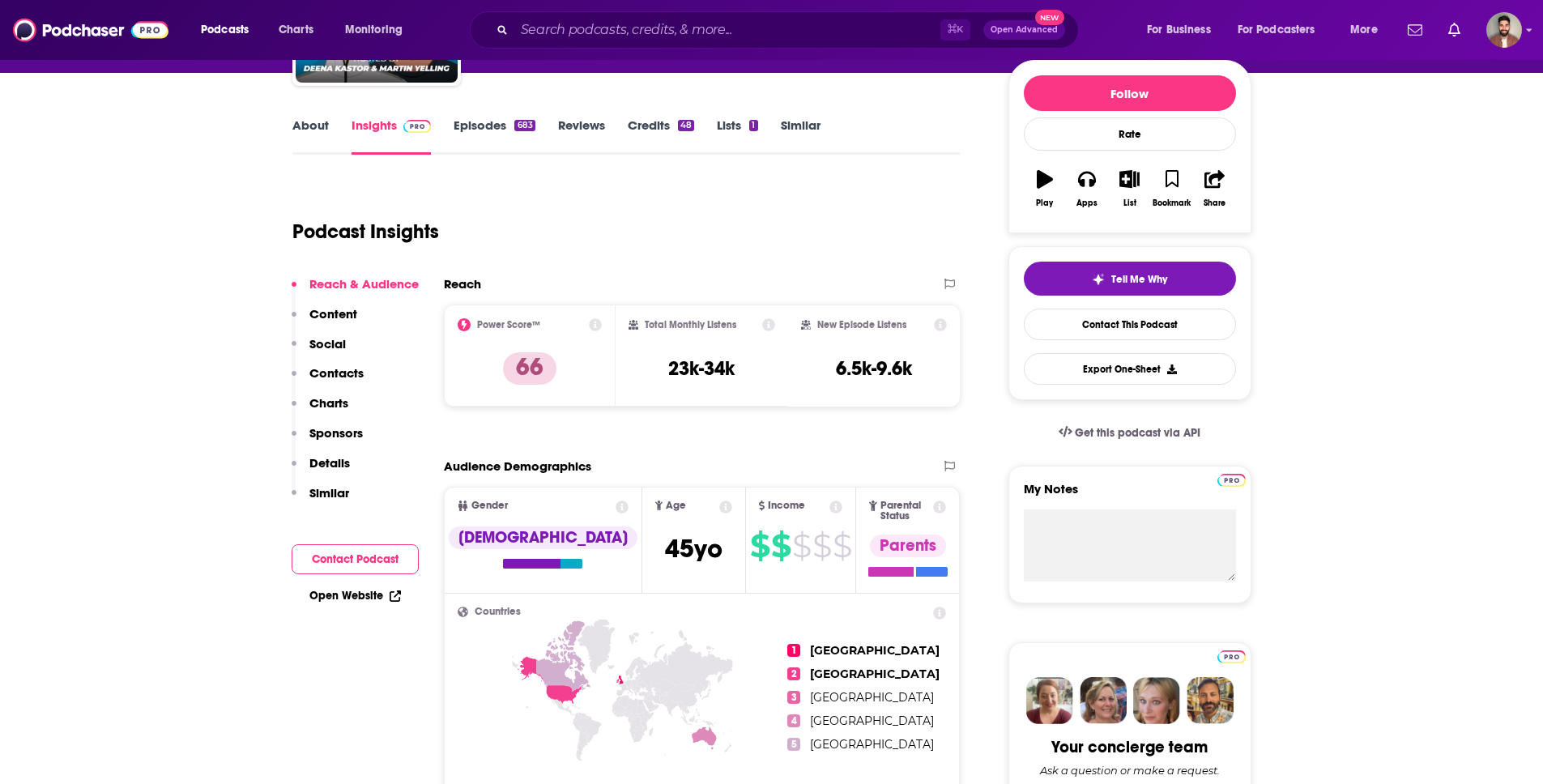 scroll, scrollTop: 0, scrollLeft: 0, axis: both 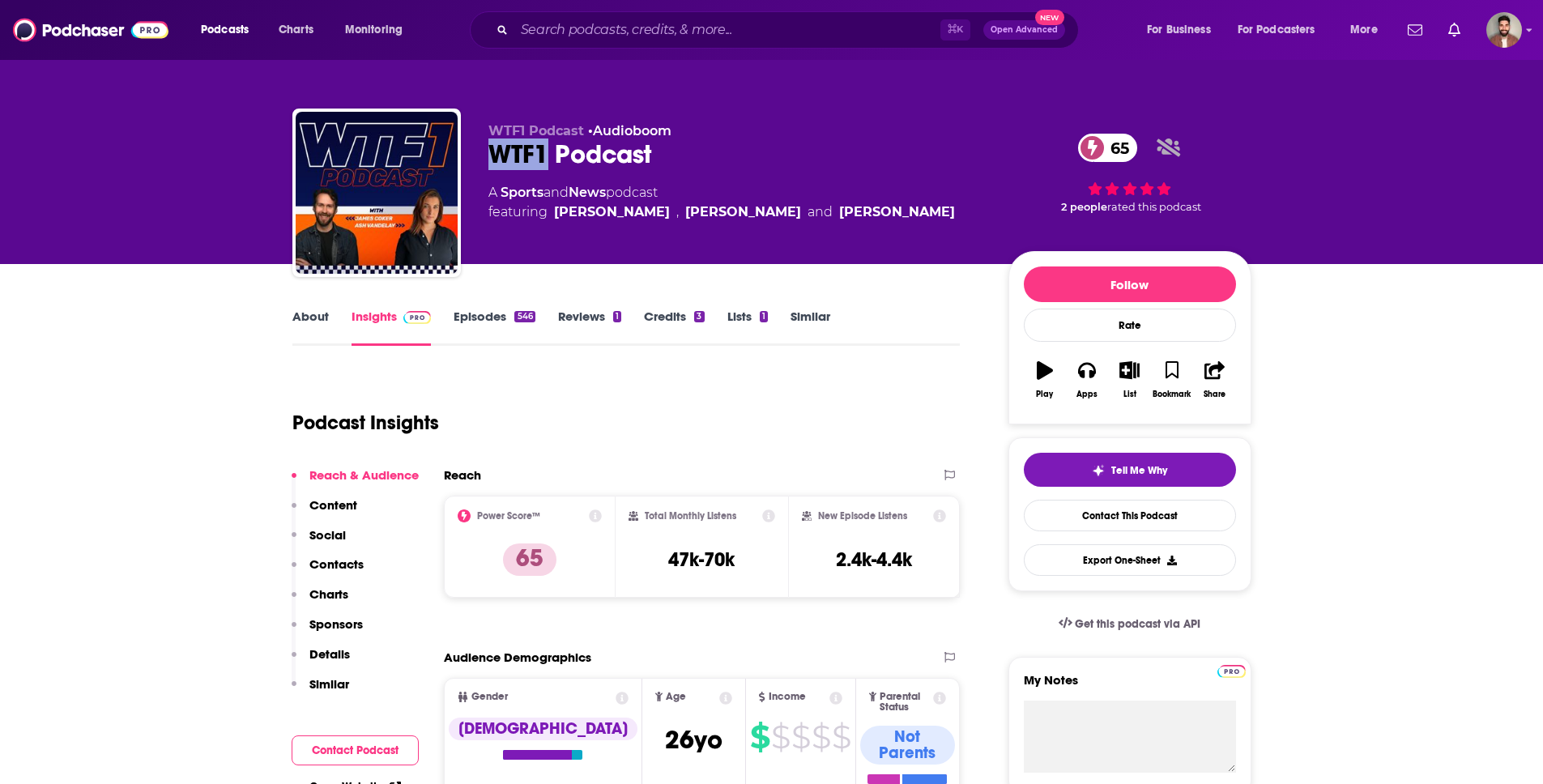 drag, startPoint x: 490, startPoint y: 154, endPoint x: 545, endPoint y: 156, distance: 55.03635 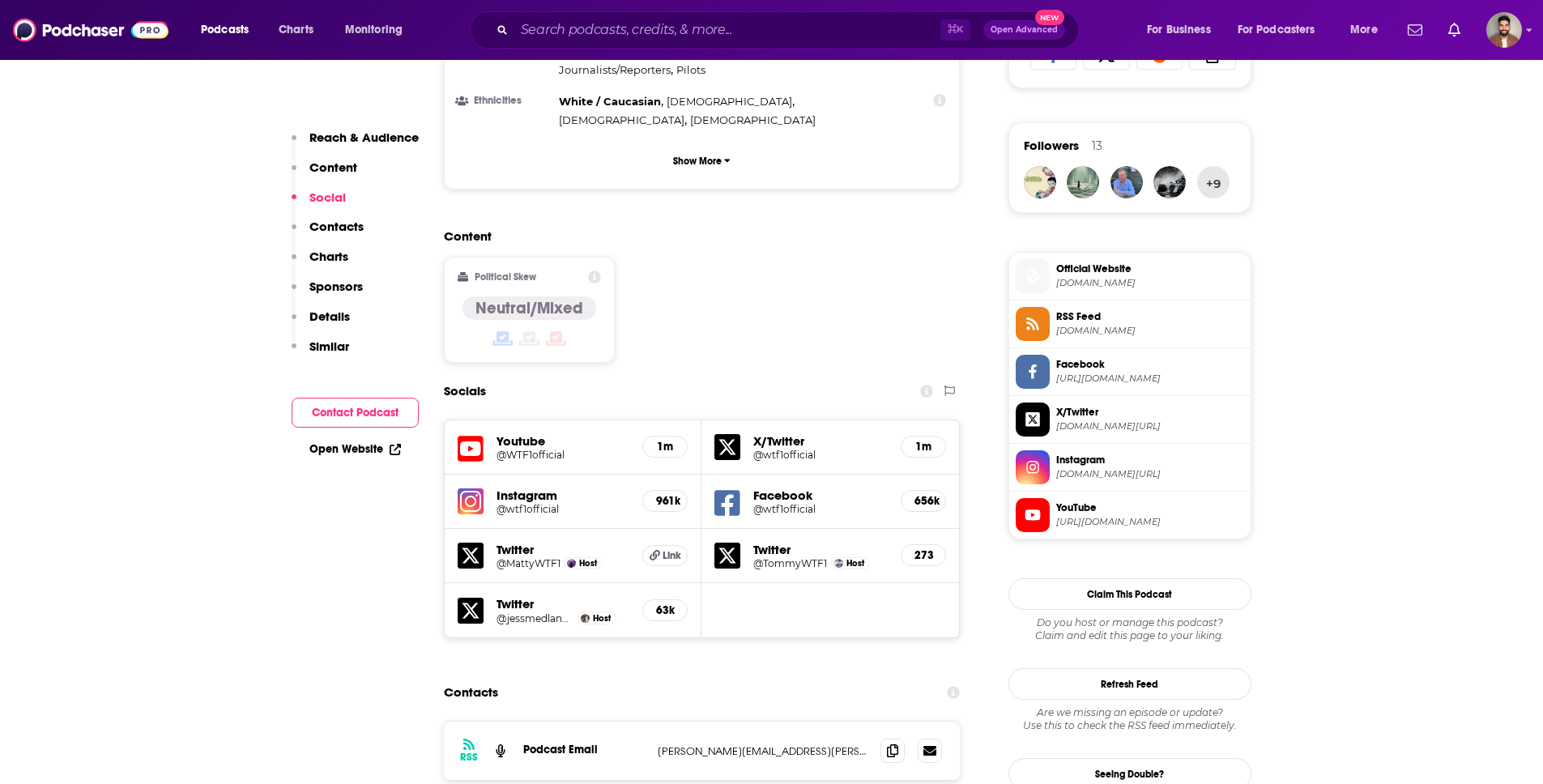 scroll, scrollTop: 1425, scrollLeft: 0, axis: vertical 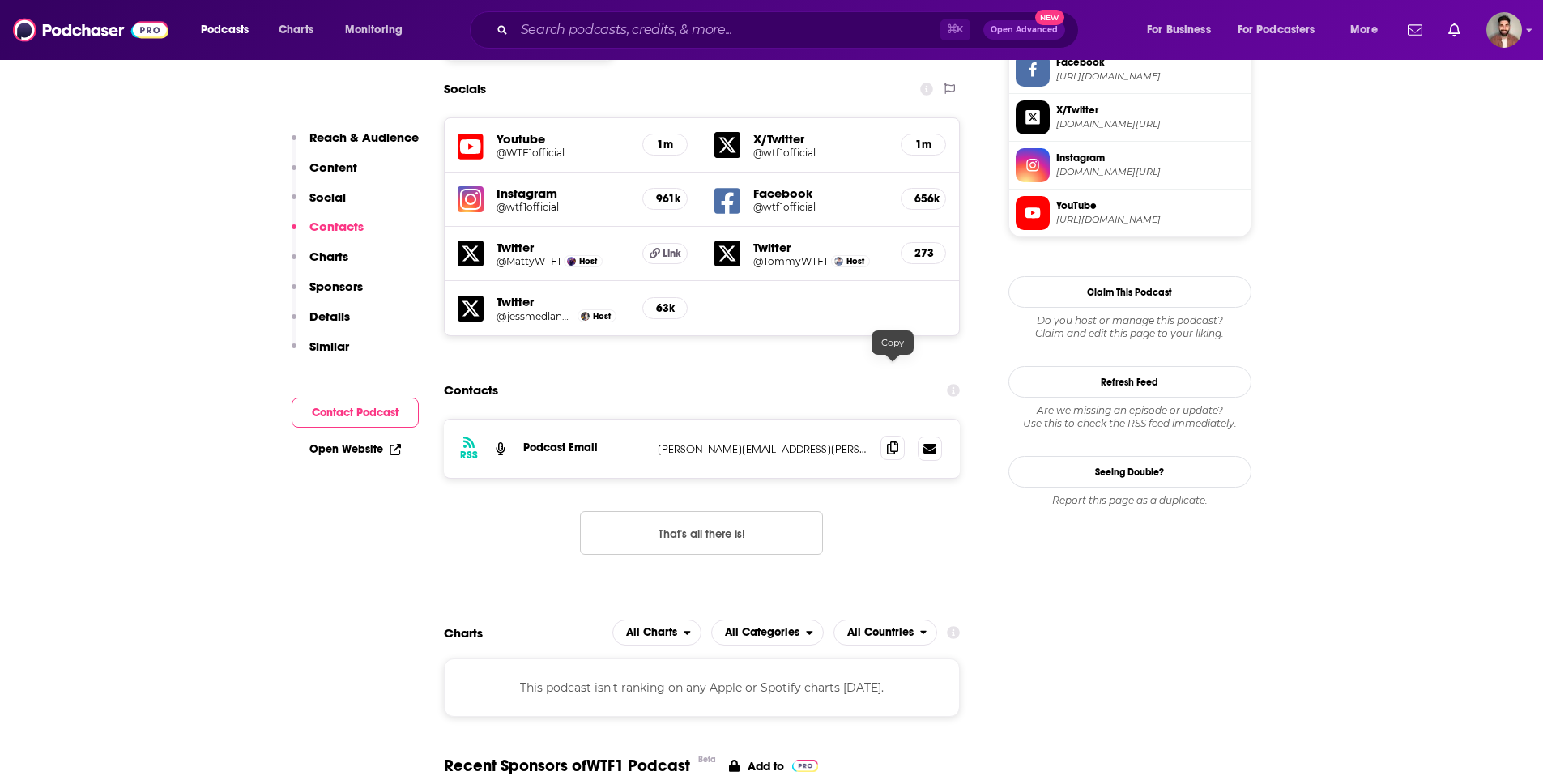 click 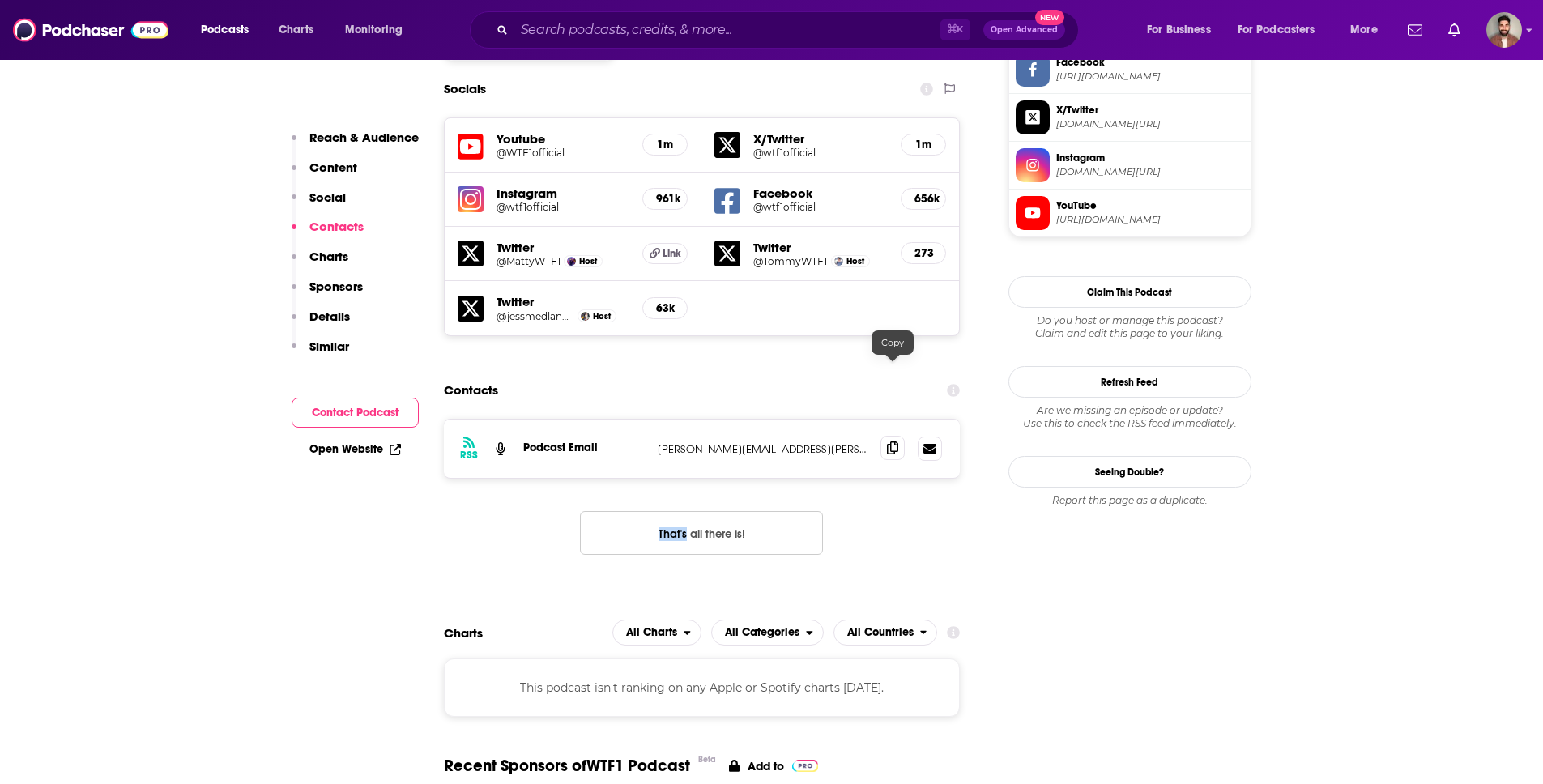 click 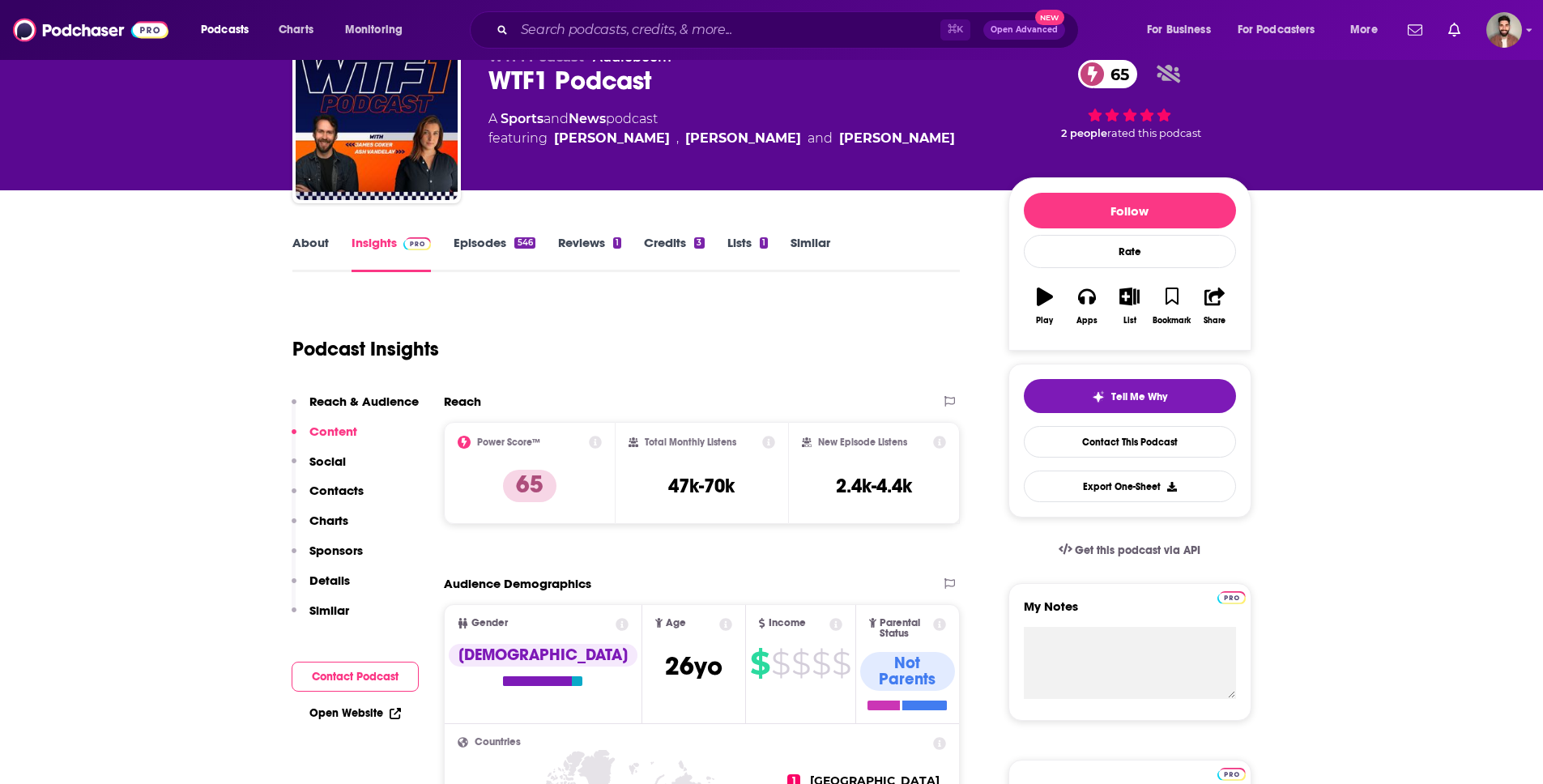 scroll, scrollTop: 0, scrollLeft: 0, axis: both 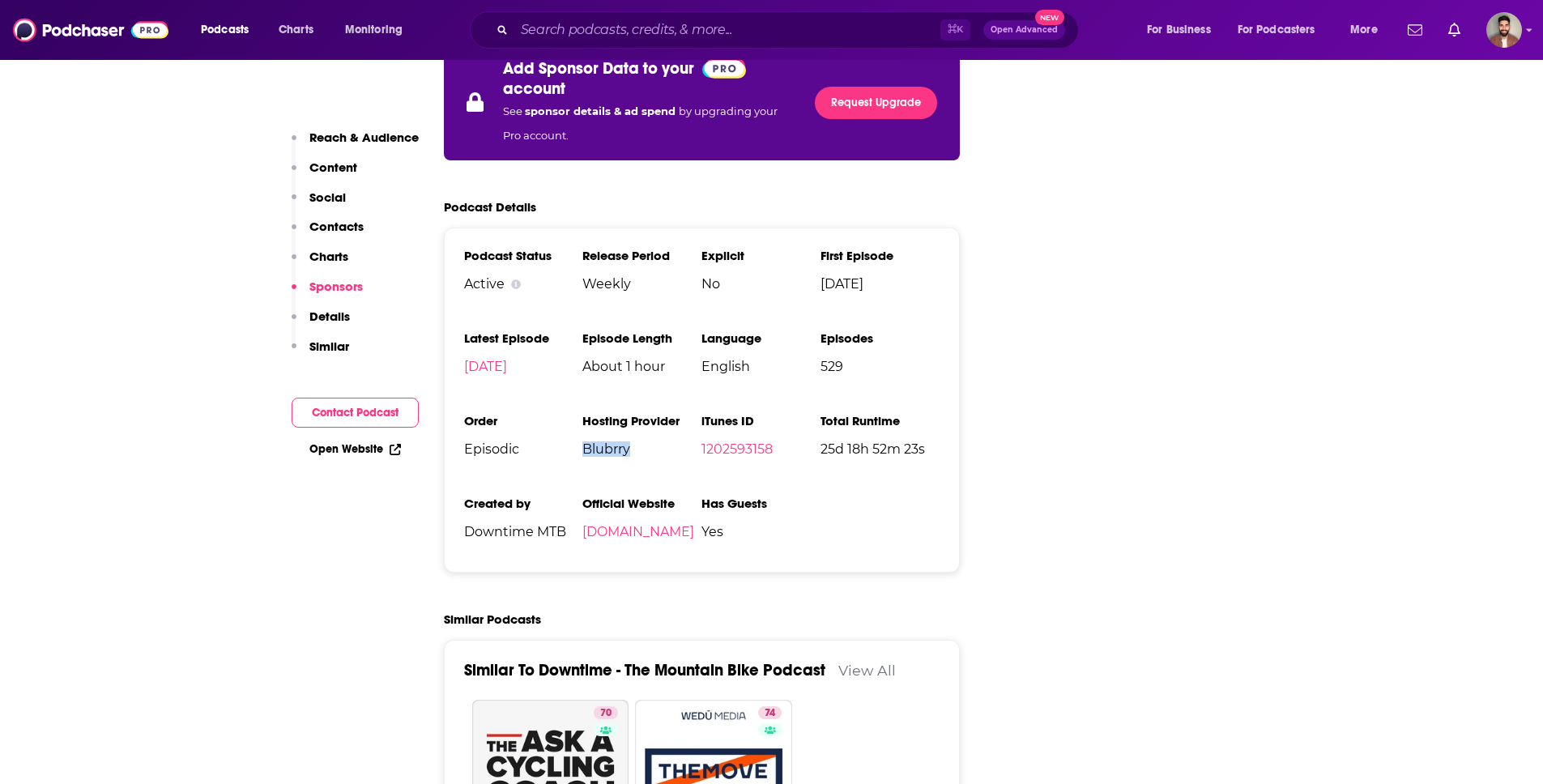 drag, startPoint x: 584, startPoint y: 347, endPoint x: 633, endPoint y: 344, distance: 49.091751 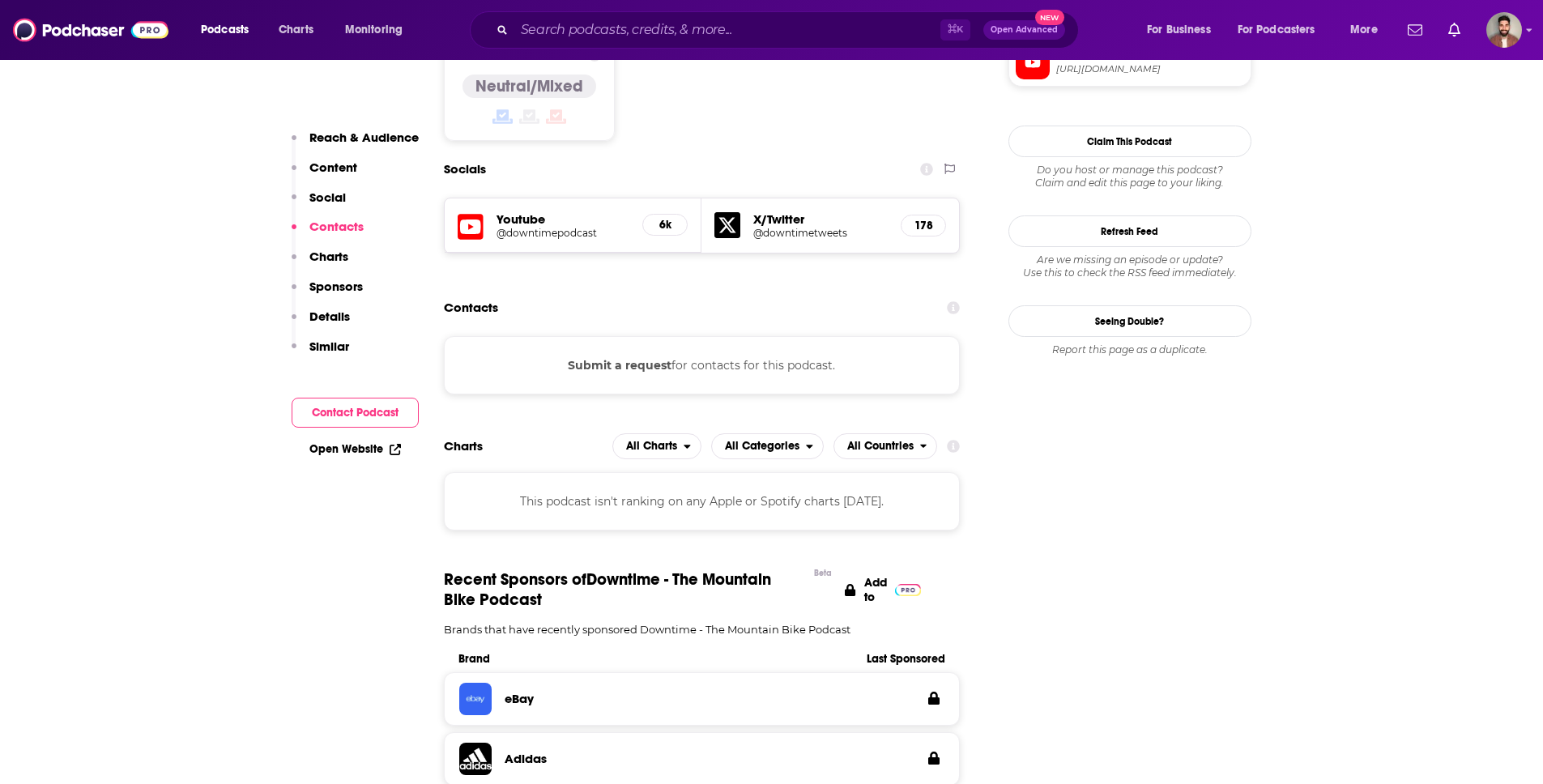 scroll, scrollTop: 1205, scrollLeft: 0, axis: vertical 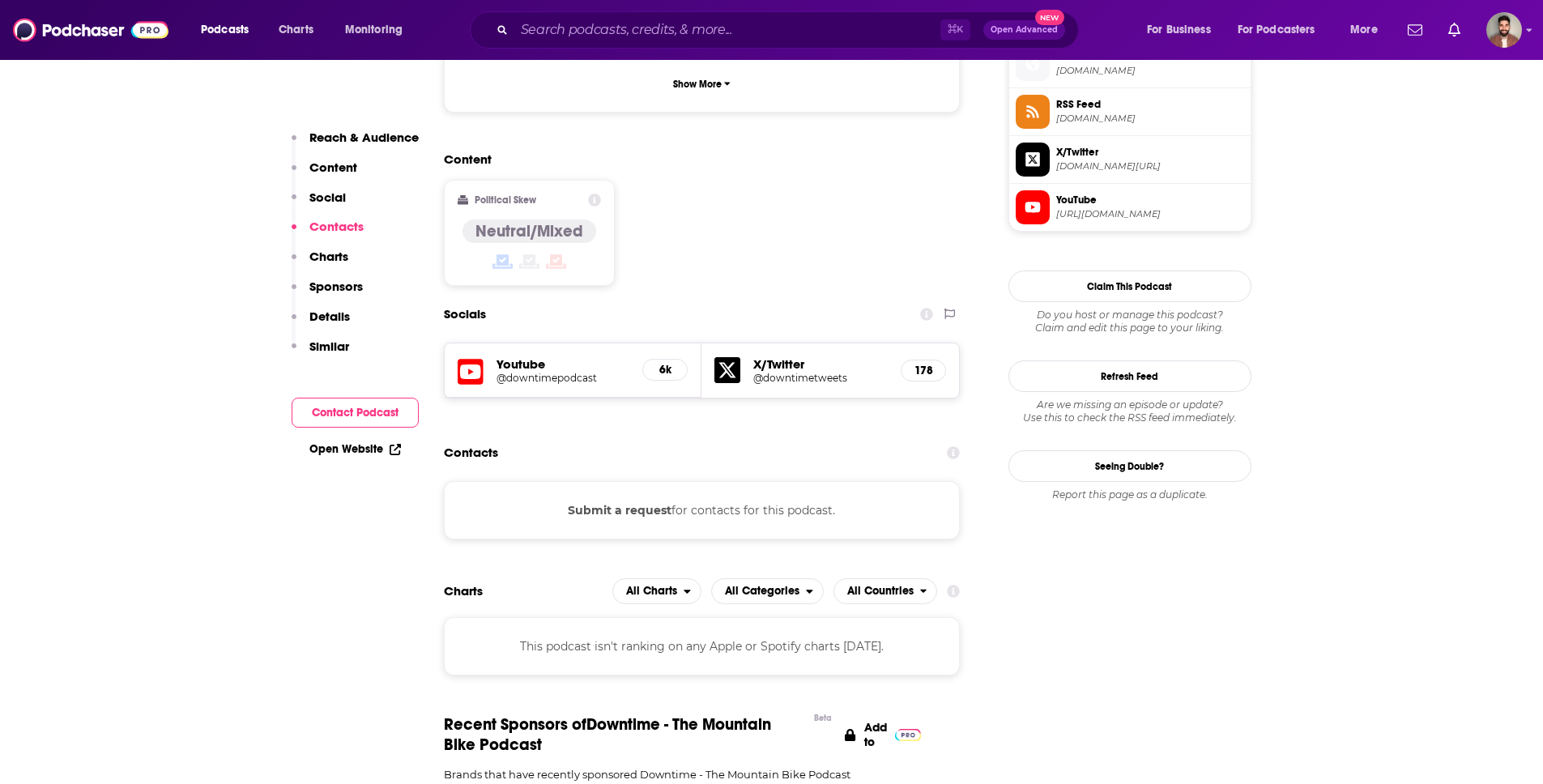 click on "X/Twitter" at bounding box center (821, 364) 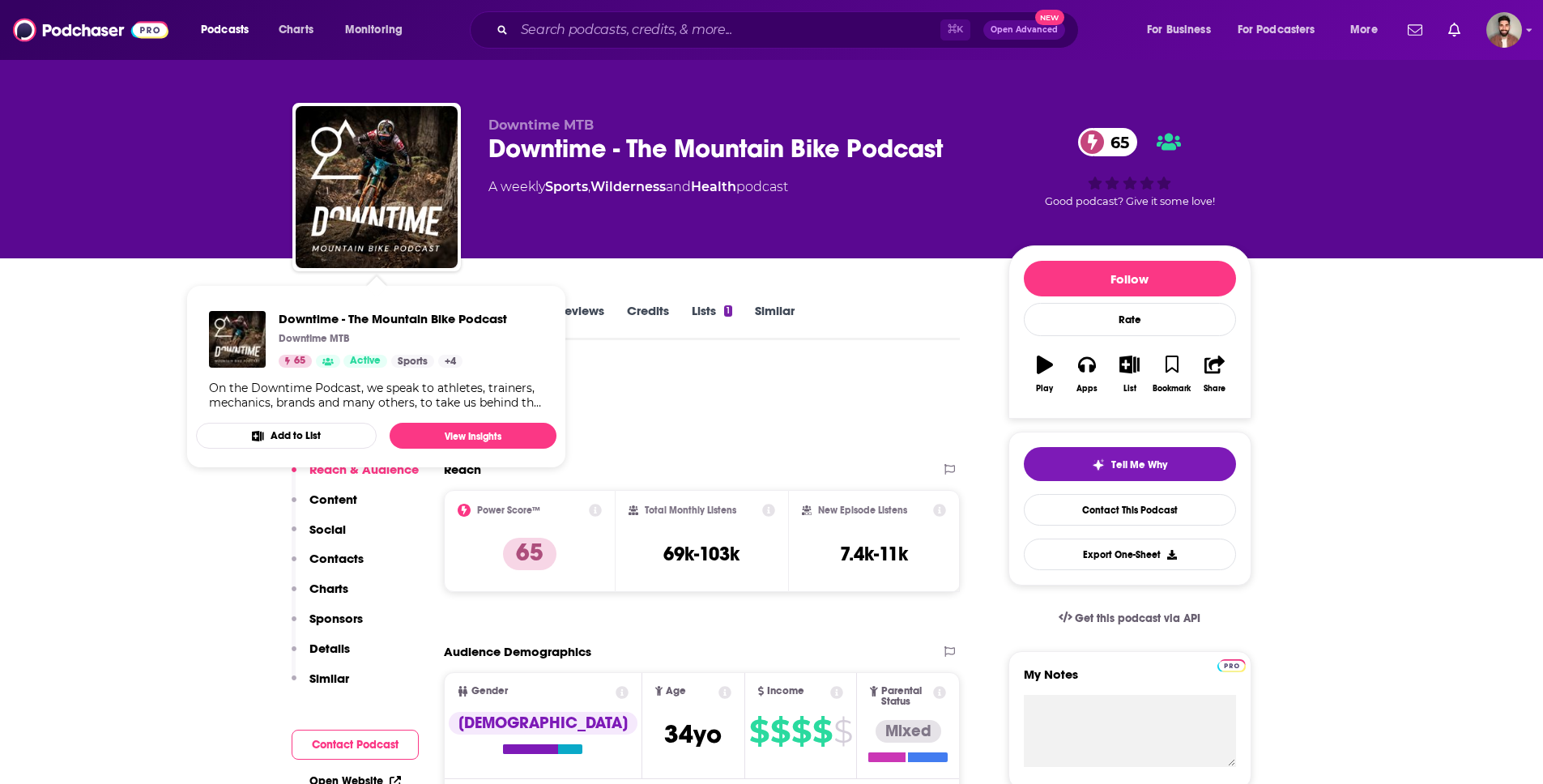 scroll, scrollTop: 0, scrollLeft: 0, axis: both 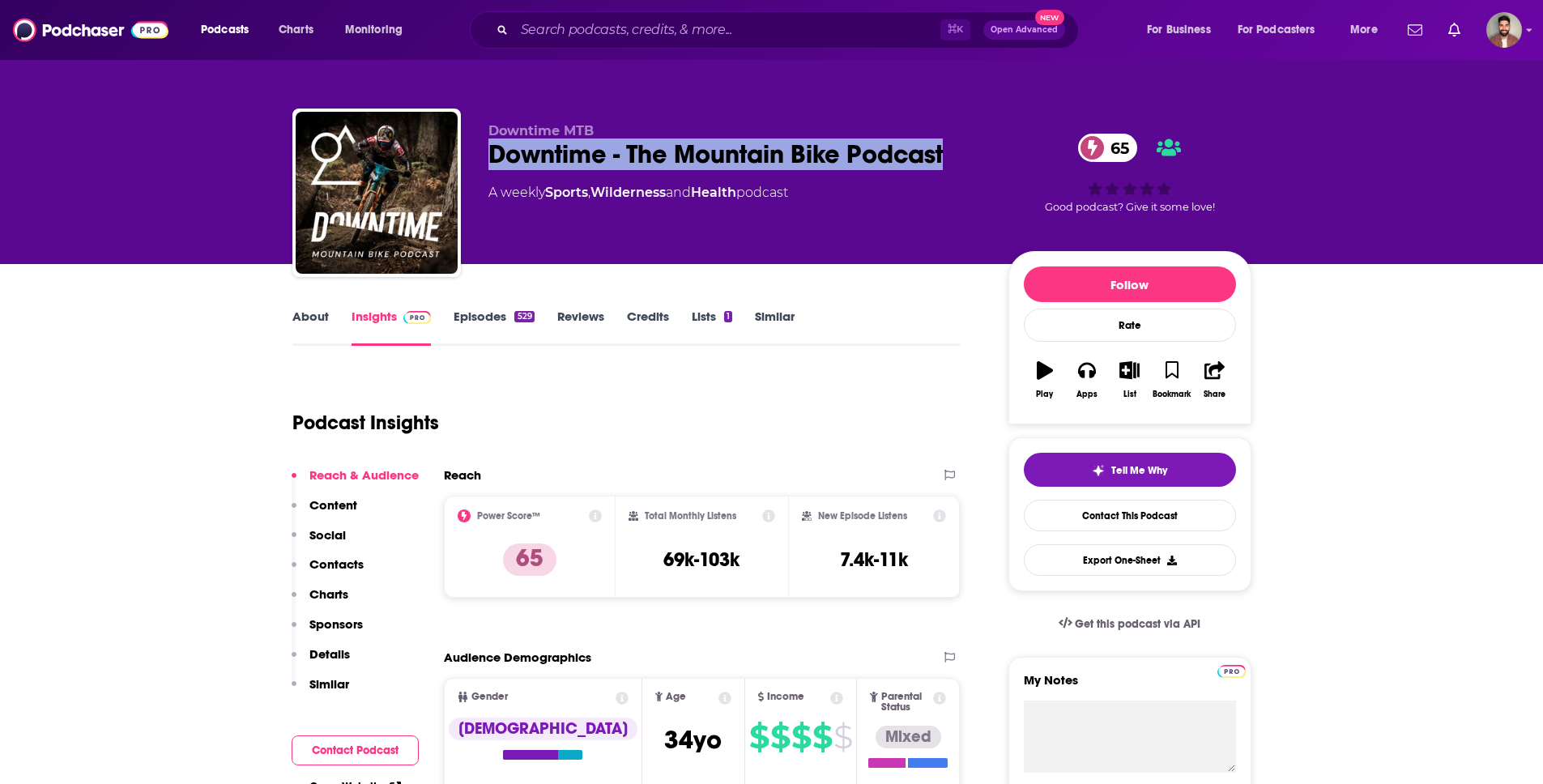 drag, startPoint x: 491, startPoint y: 154, endPoint x: 954, endPoint y: 167, distance: 463.18247 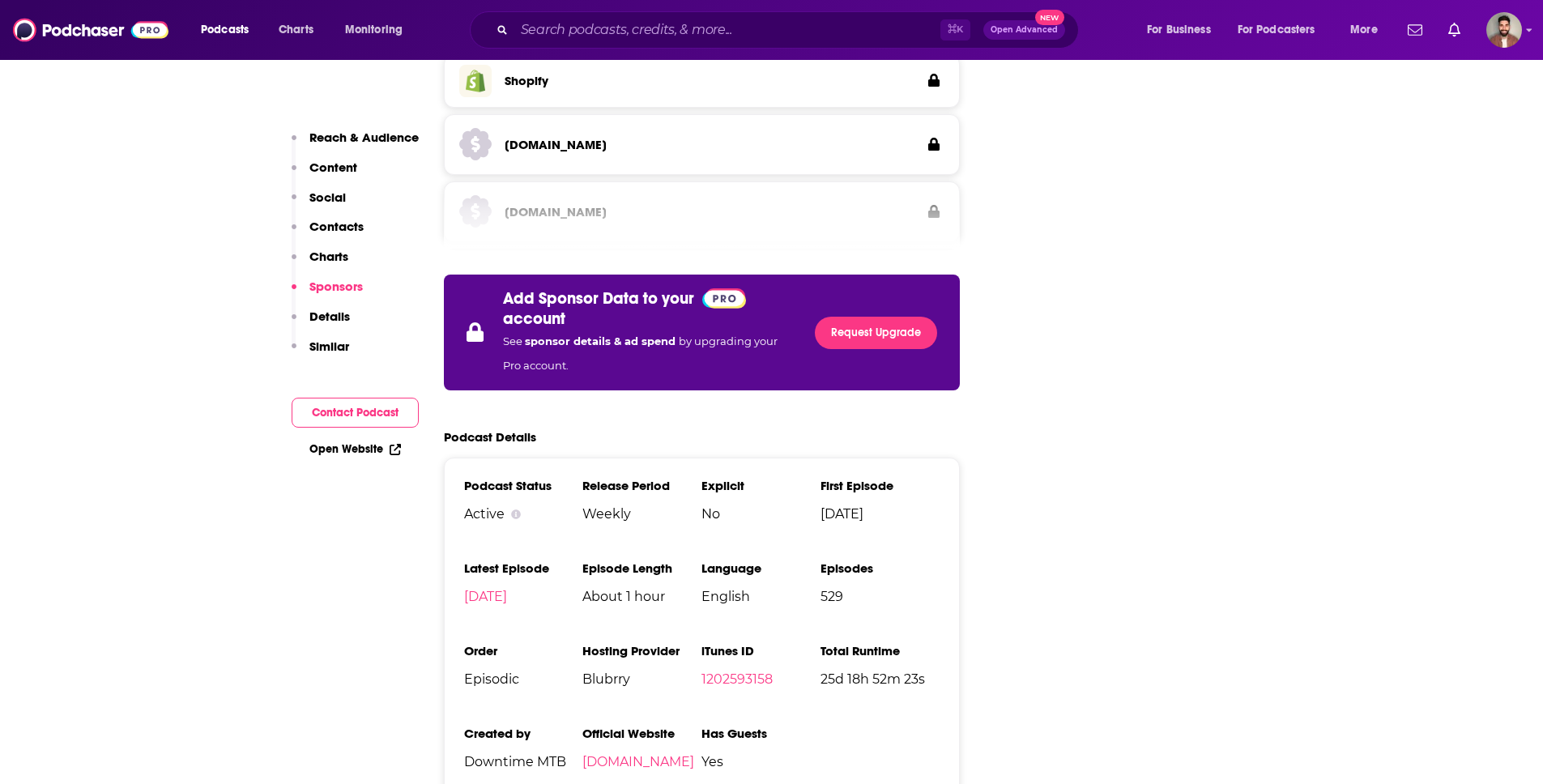 scroll, scrollTop: 1783, scrollLeft: 0, axis: vertical 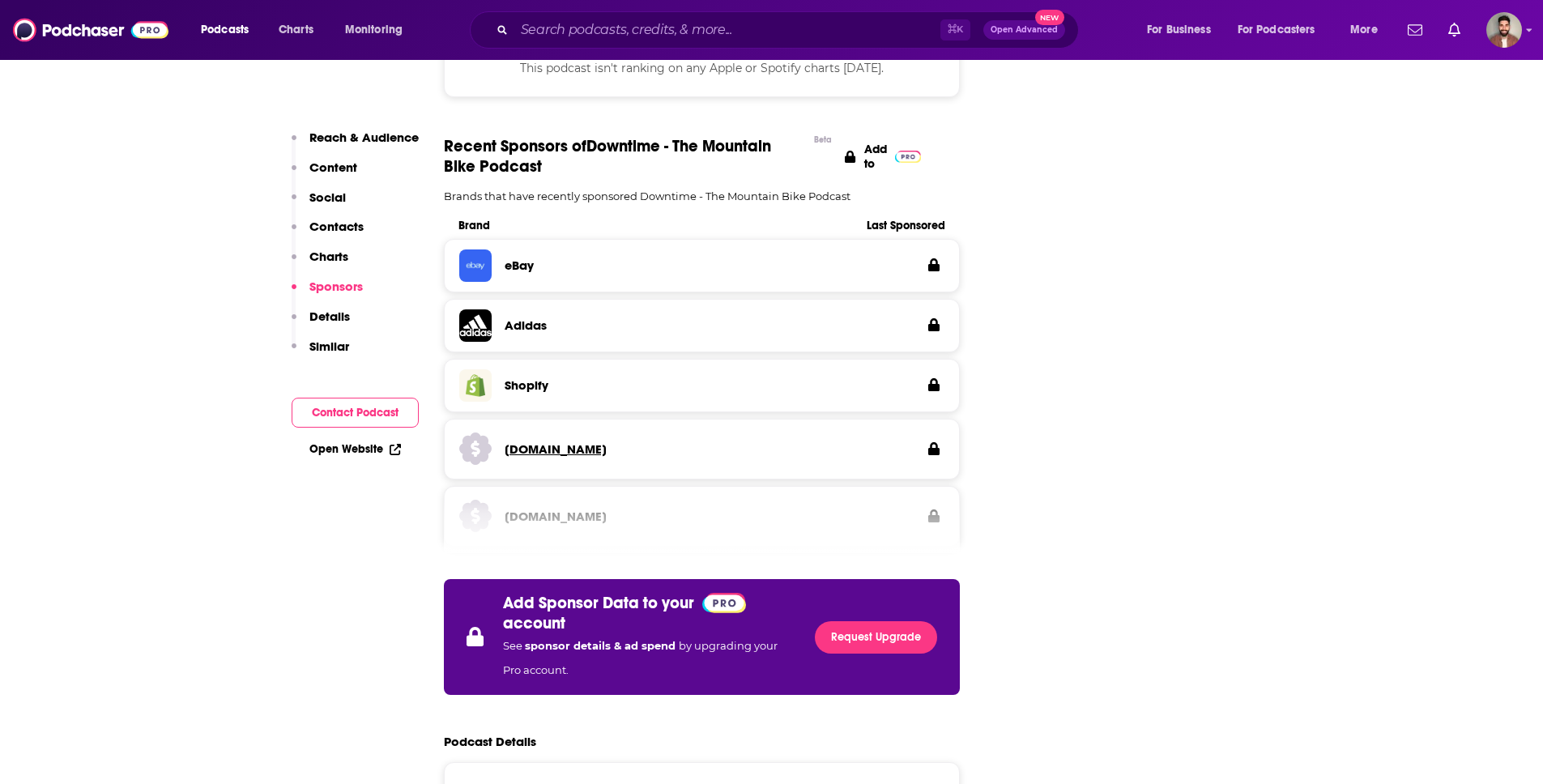 click on "[DOMAIN_NAME]" at bounding box center [556, 449] 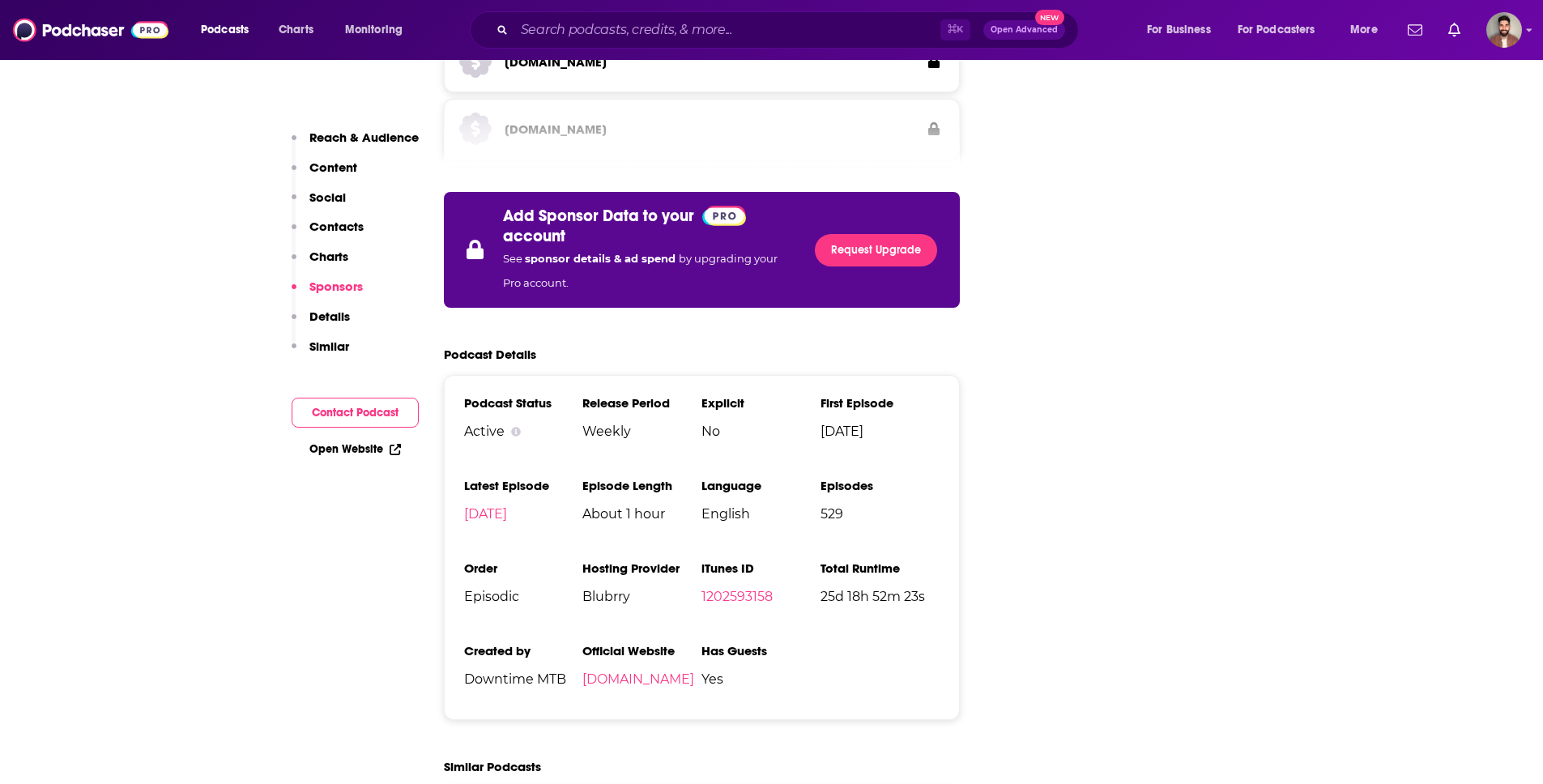 scroll, scrollTop: 2324, scrollLeft: 0, axis: vertical 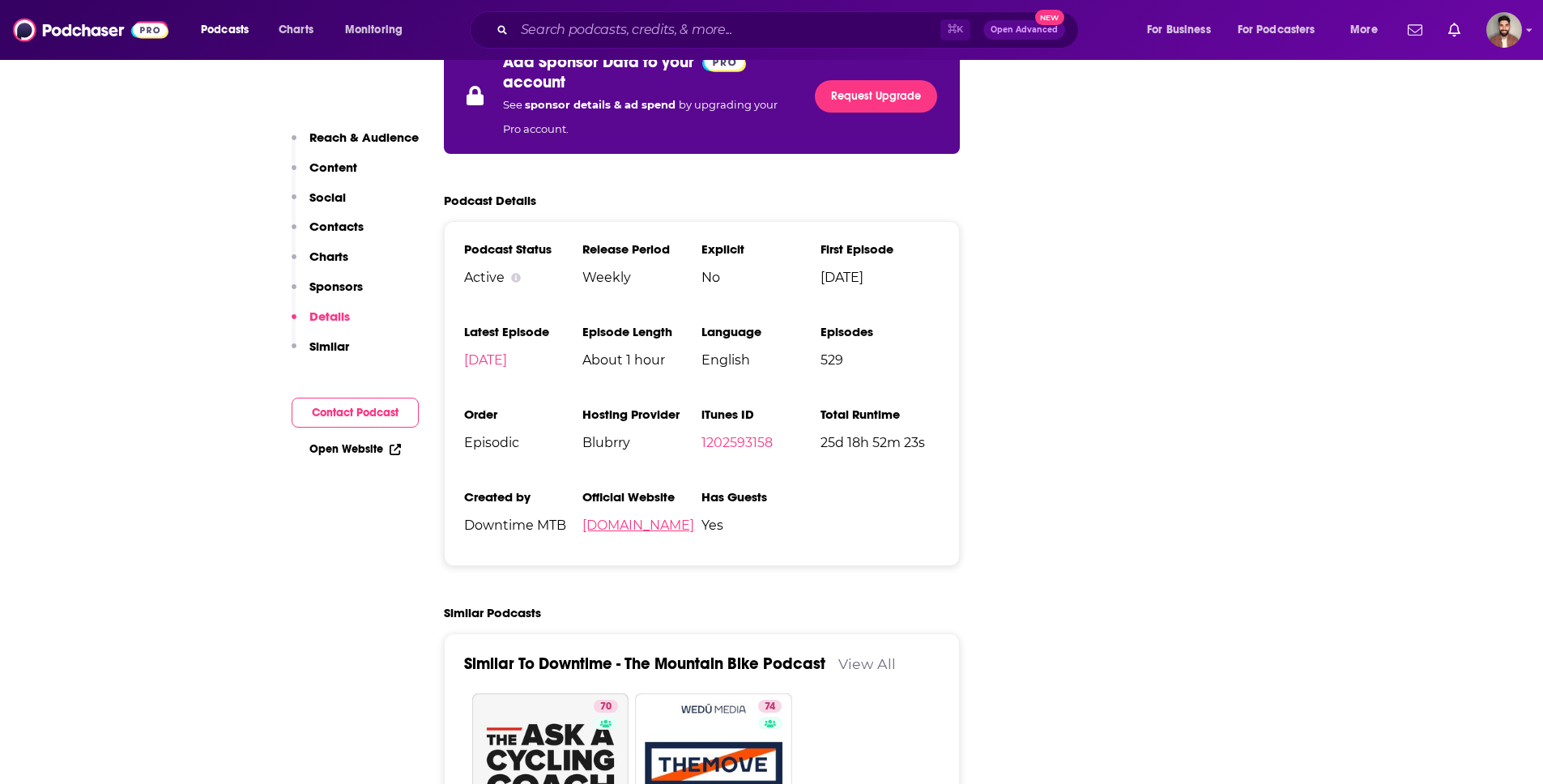 click on "[DOMAIN_NAME]" at bounding box center [638, 525] 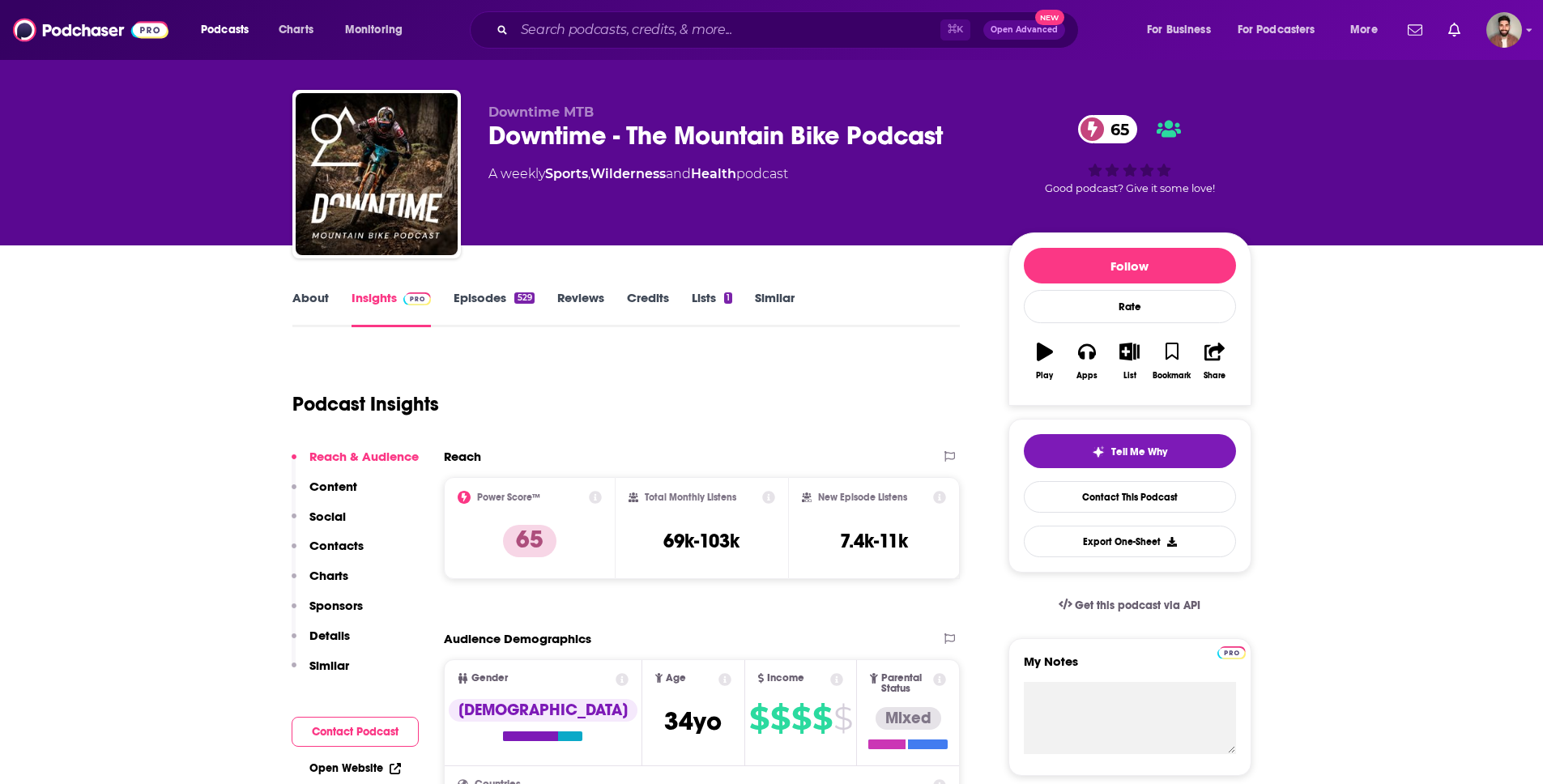 scroll, scrollTop: 31, scrollLeft: 0, axis: vertical 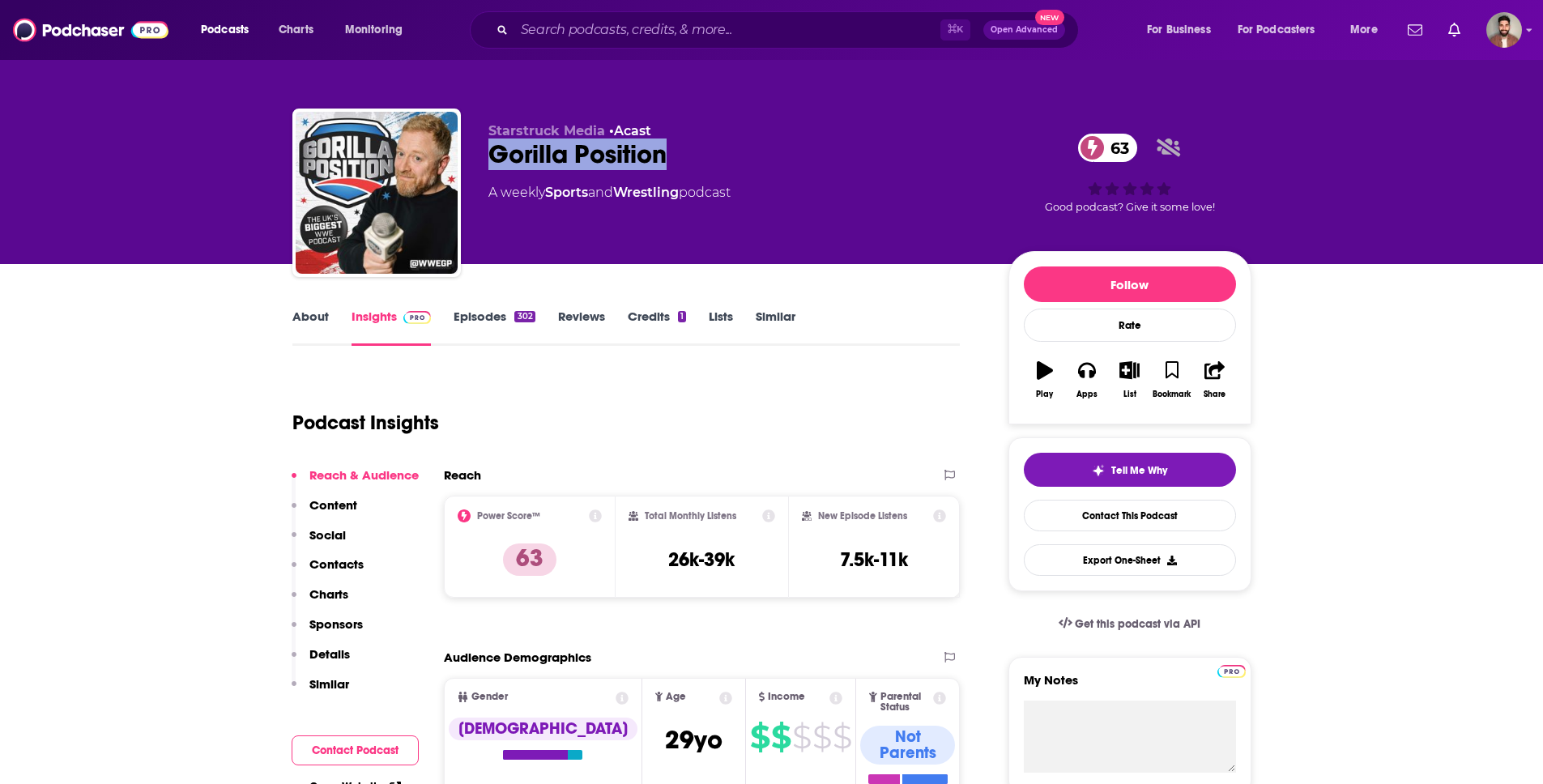 drag, startPoint x: 480, startPoint y: 150, endPoint x: 714, endPoint y: 170, distance: 234.8531 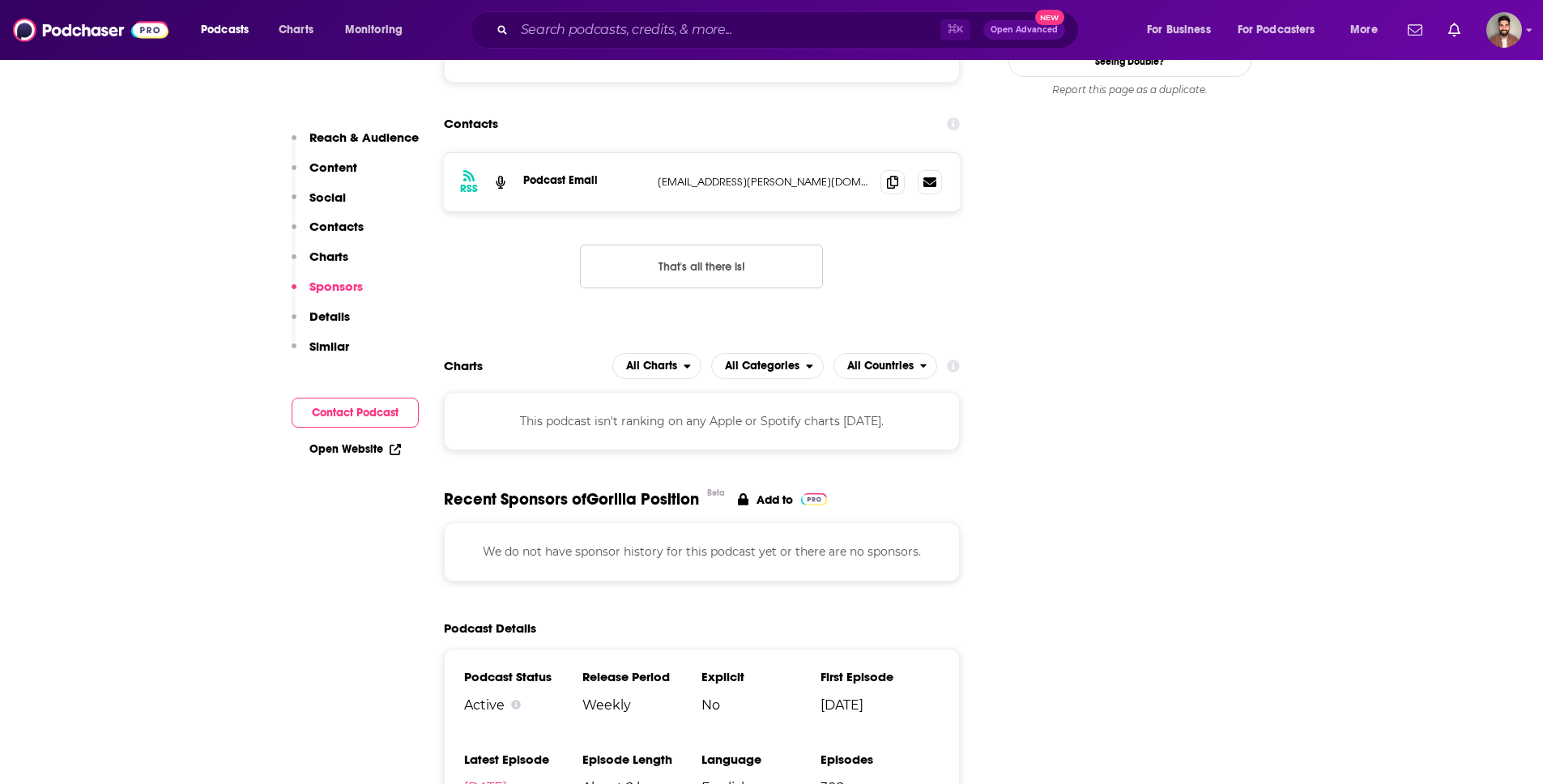 scroll, scrollTop: 1379, scrollLeft: 0, axis: vertical 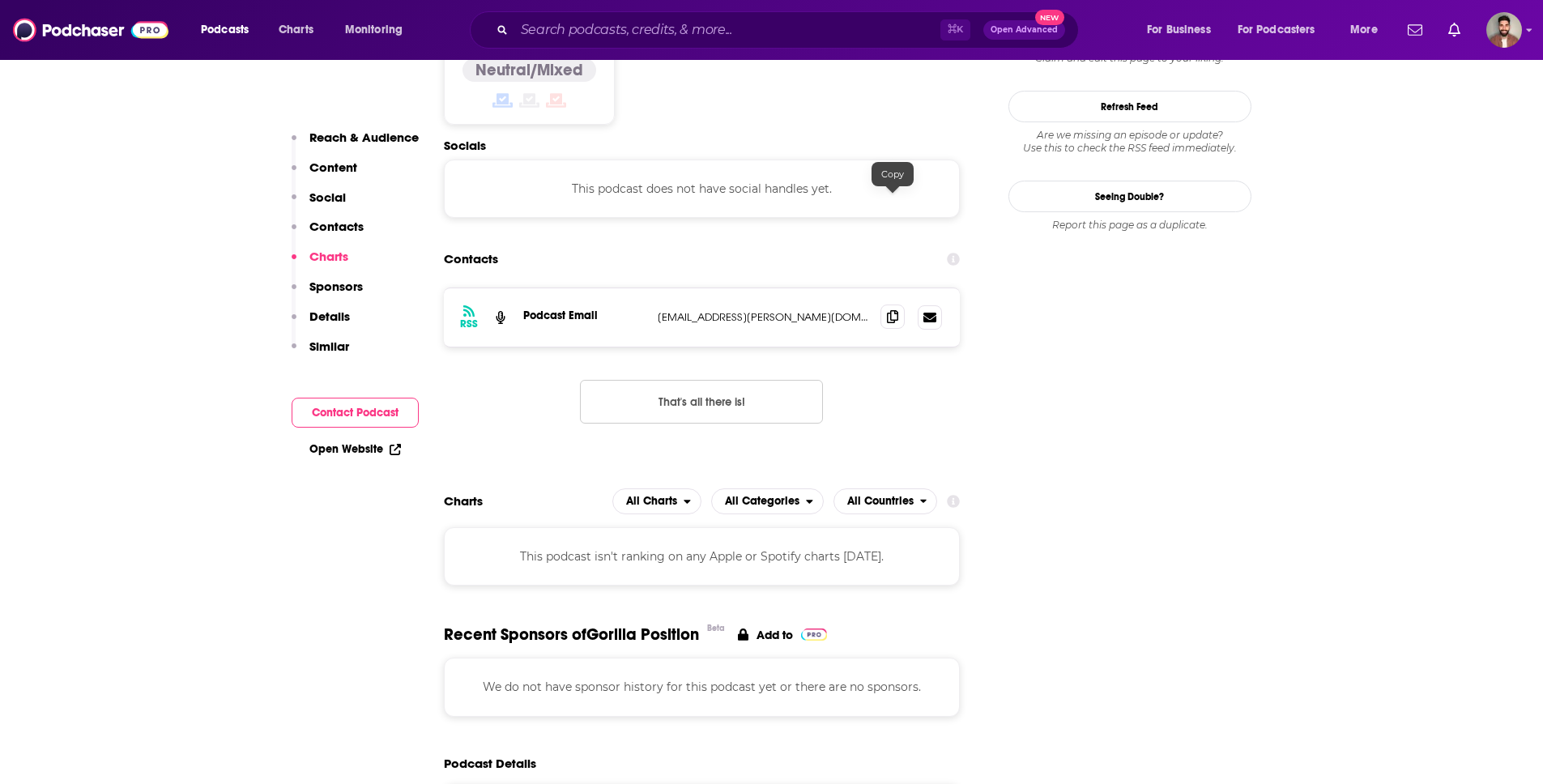 click at bounding box center (893, 317) 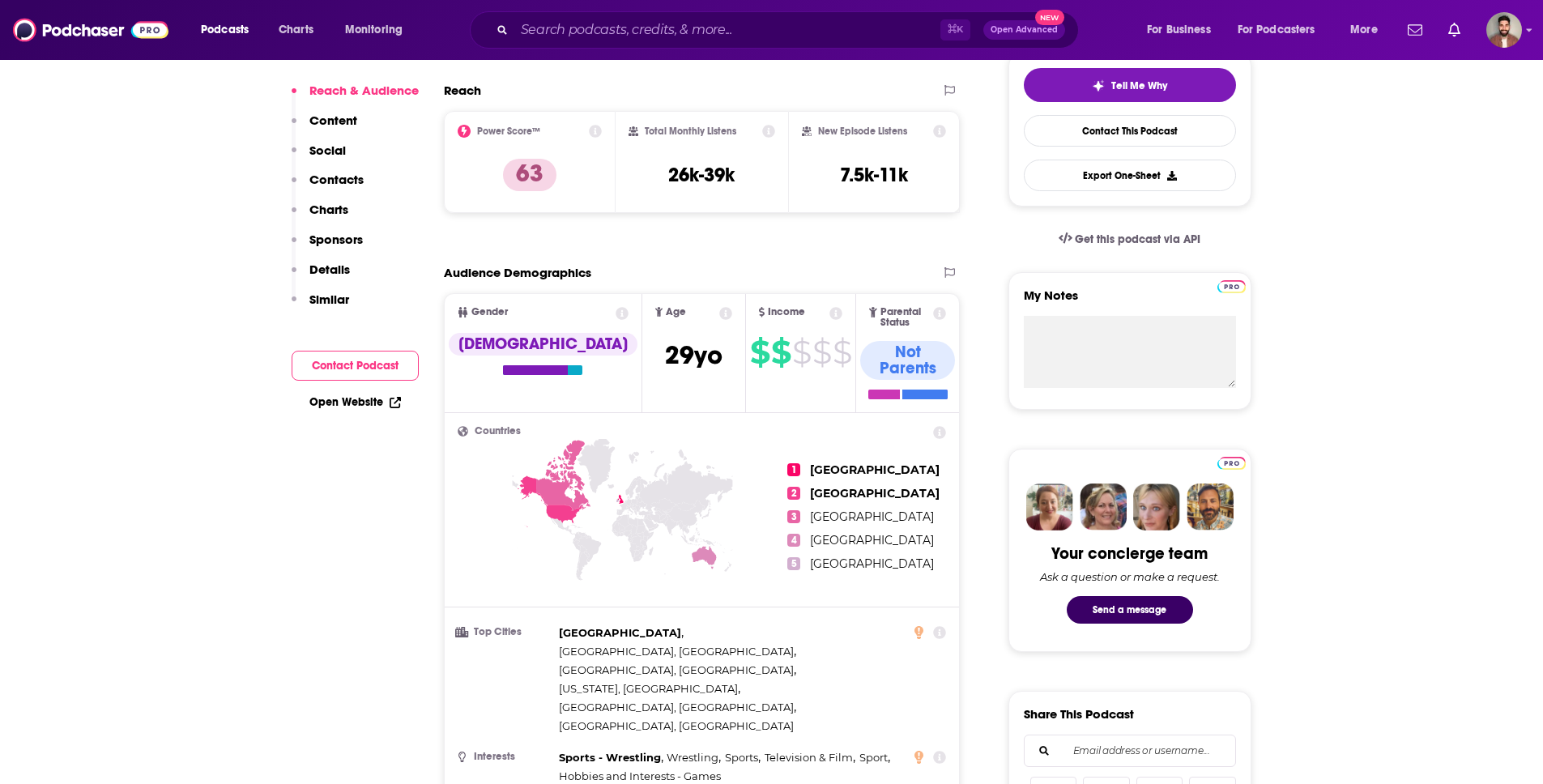 scroll, scrollTop: 110, scrollLeft: 0, axis: vertical 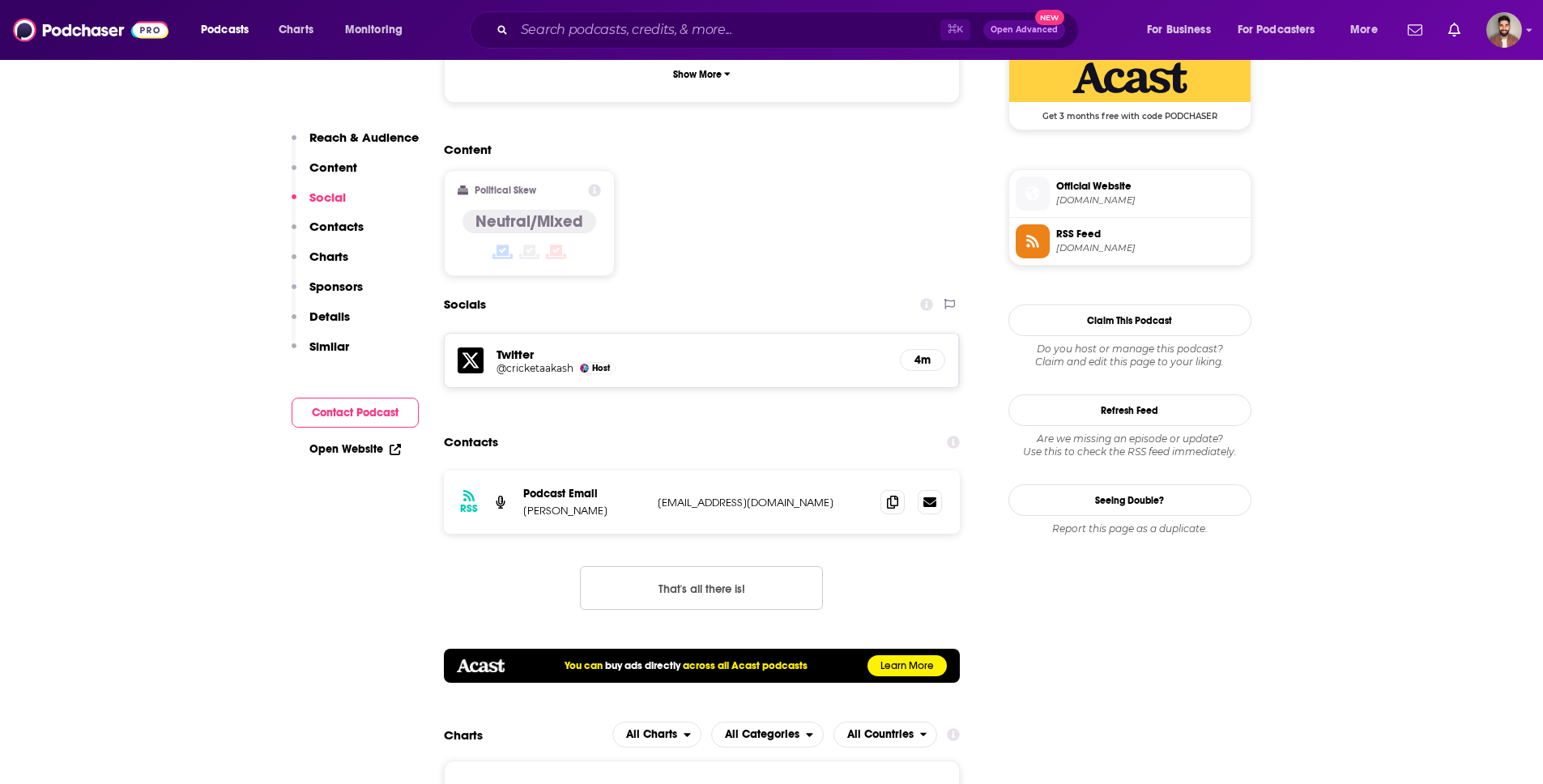 click on "@cricketaakash" at bounding box center (535, 368) 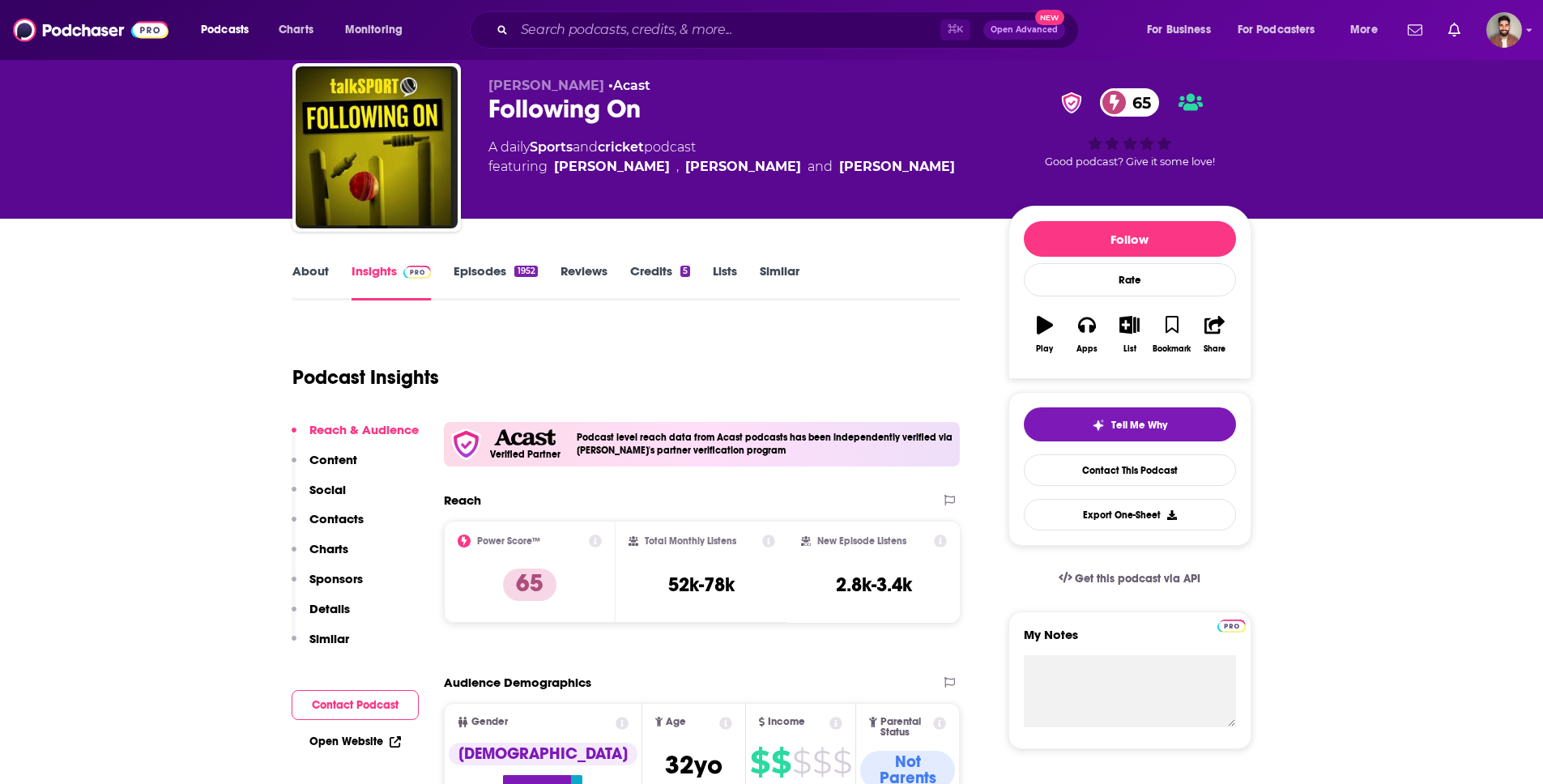 scroll, scrollTop: 0, scrollLeft: 0, axis: both 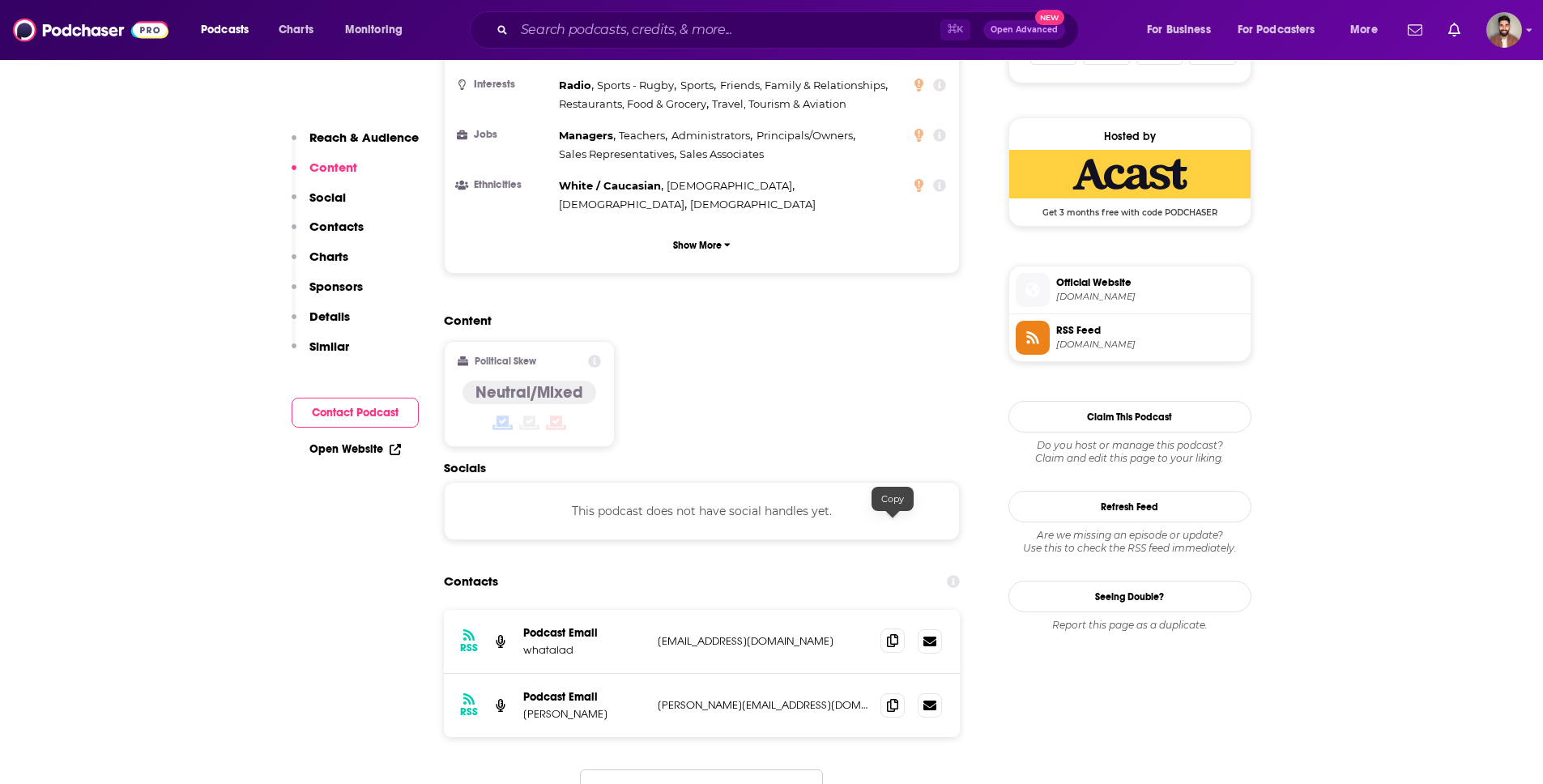 click at bounding box center [893, 641] 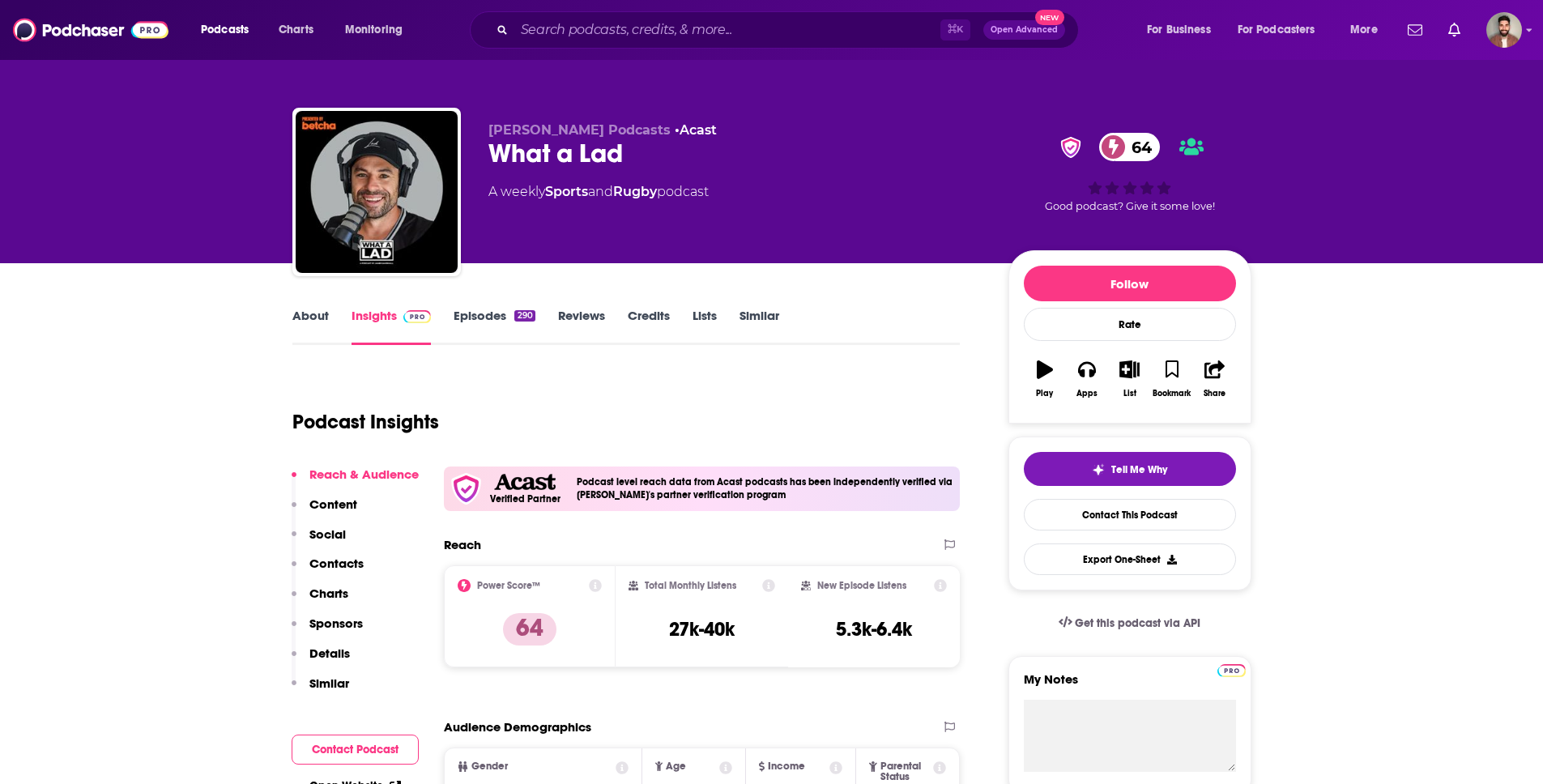 scroll, scrollTop: 0, scrollLeft: 0, axis: both 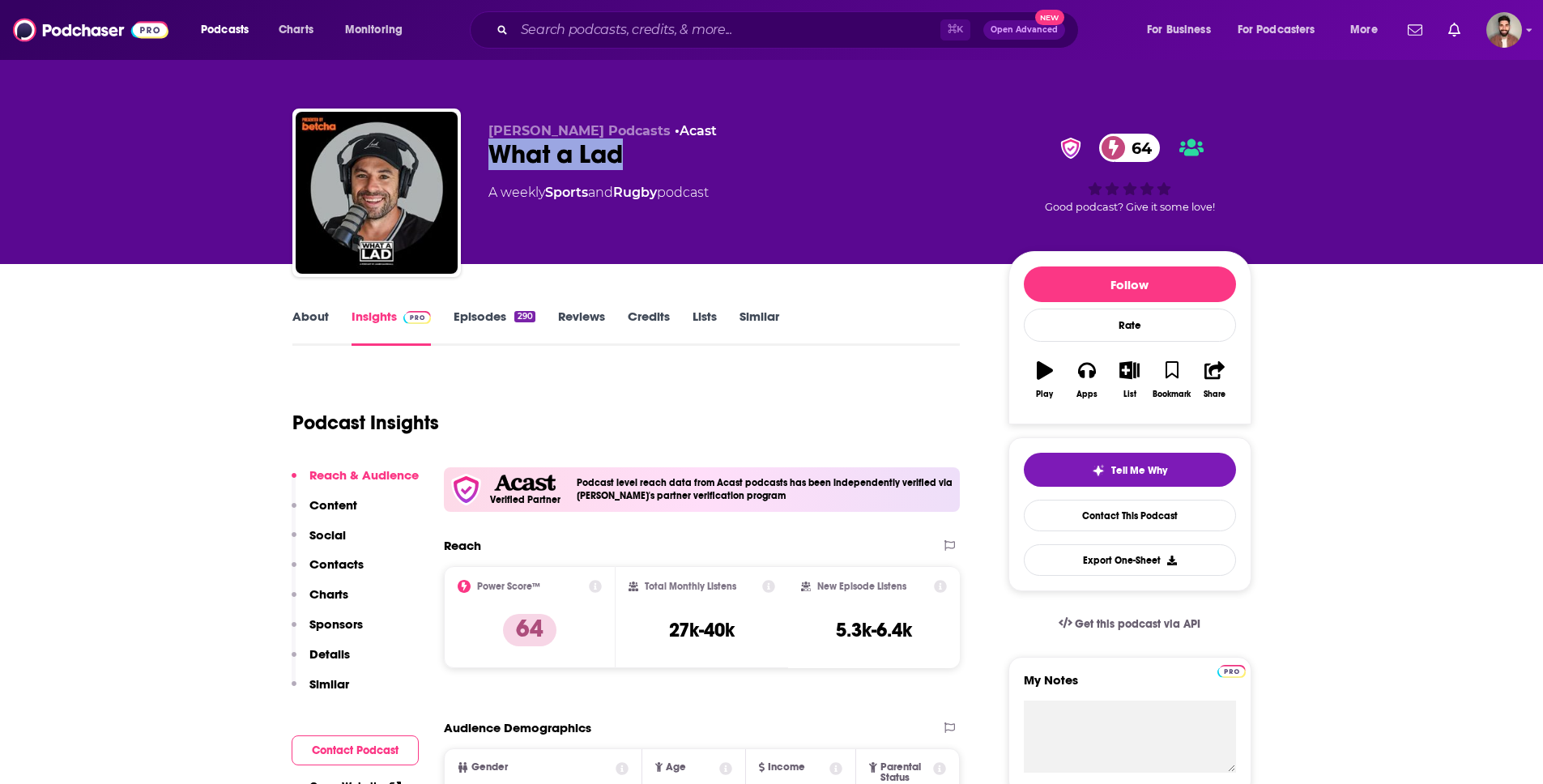 drag, startPoint x: 481, startPoint y: 148, endPoint x: 620, endPoint y: 143, distance: 139.0899 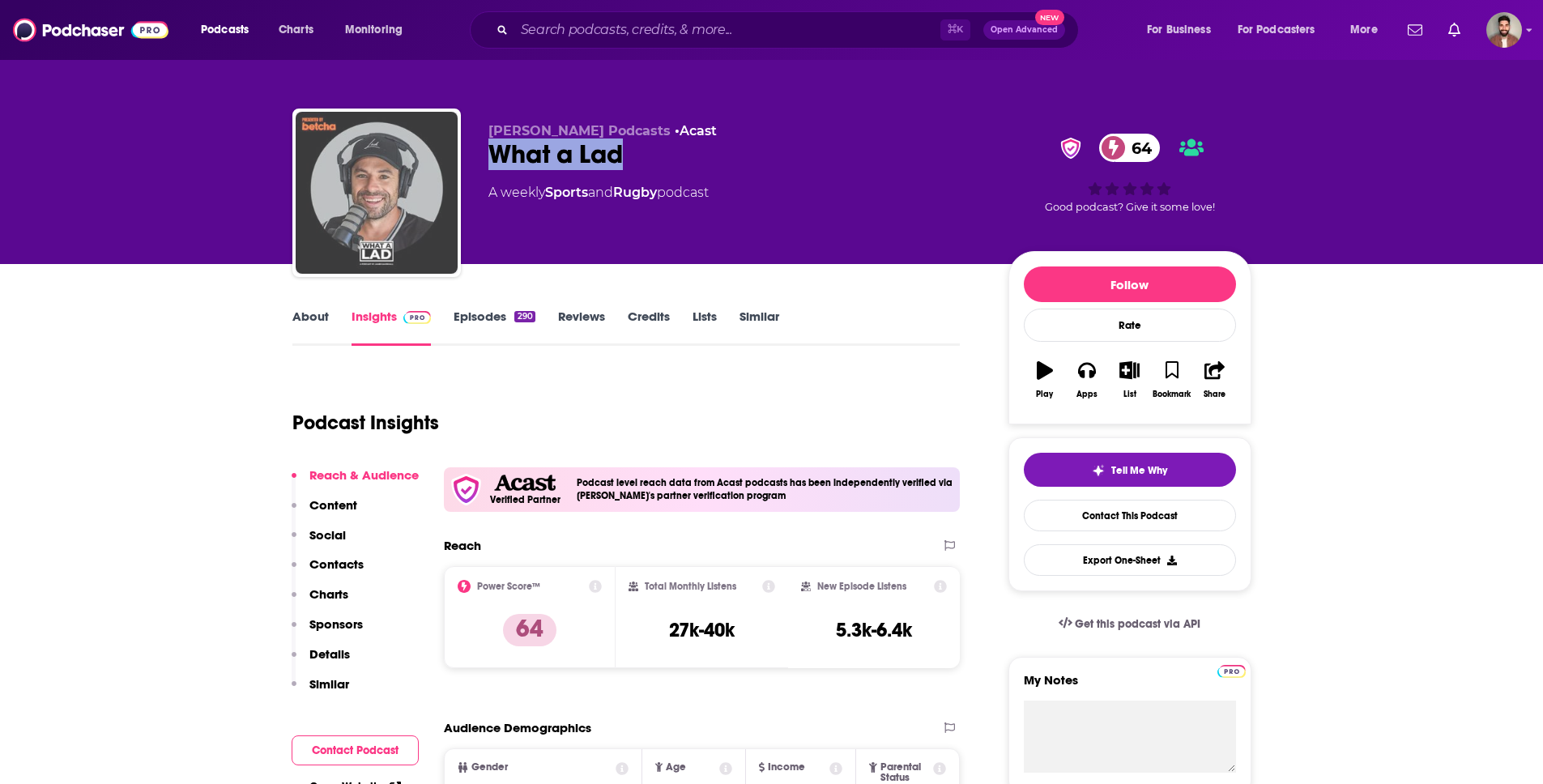 click at bounding box center [377, 193] 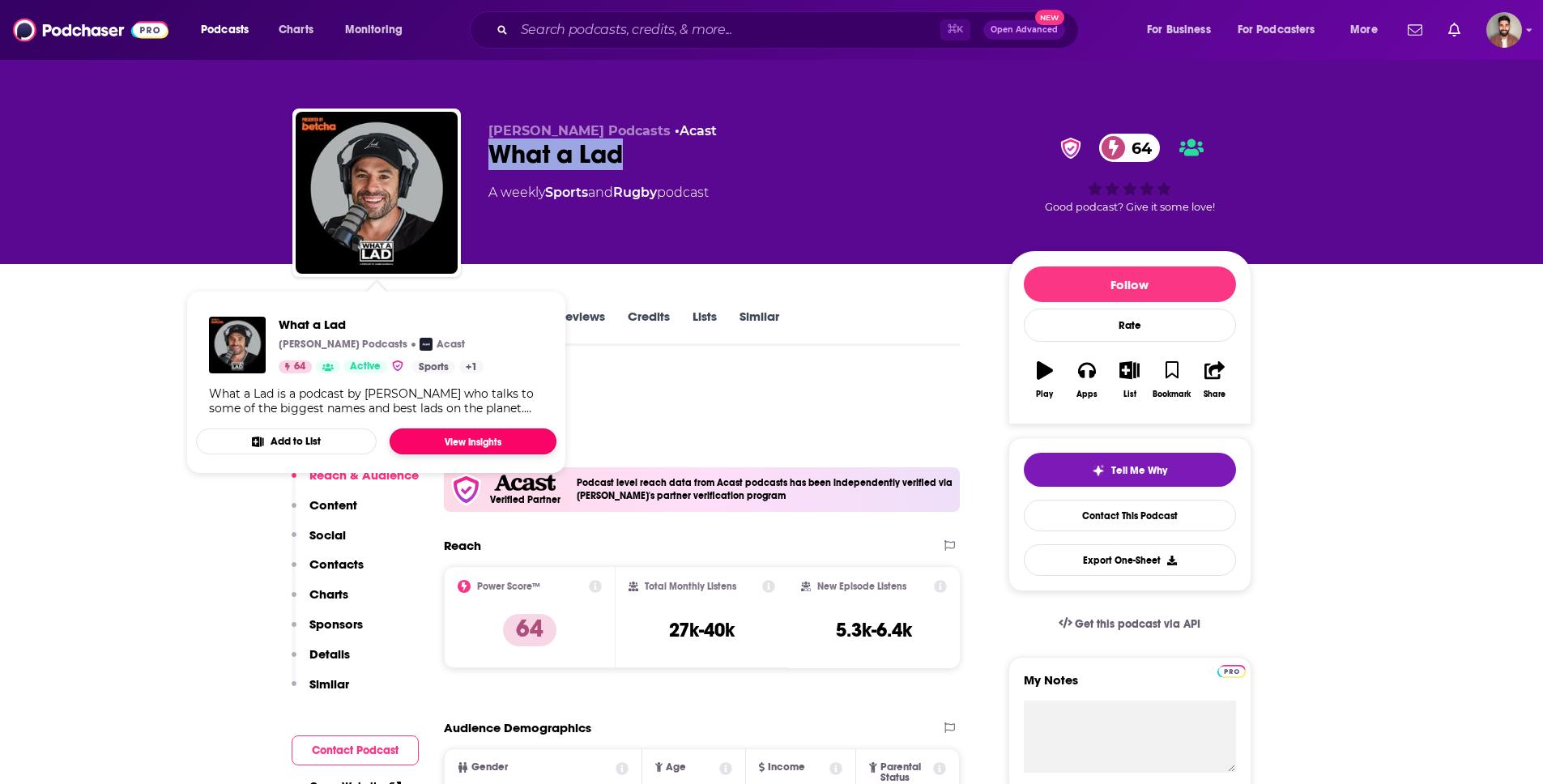 click on "View Insights" at bounding box center [473, 441] 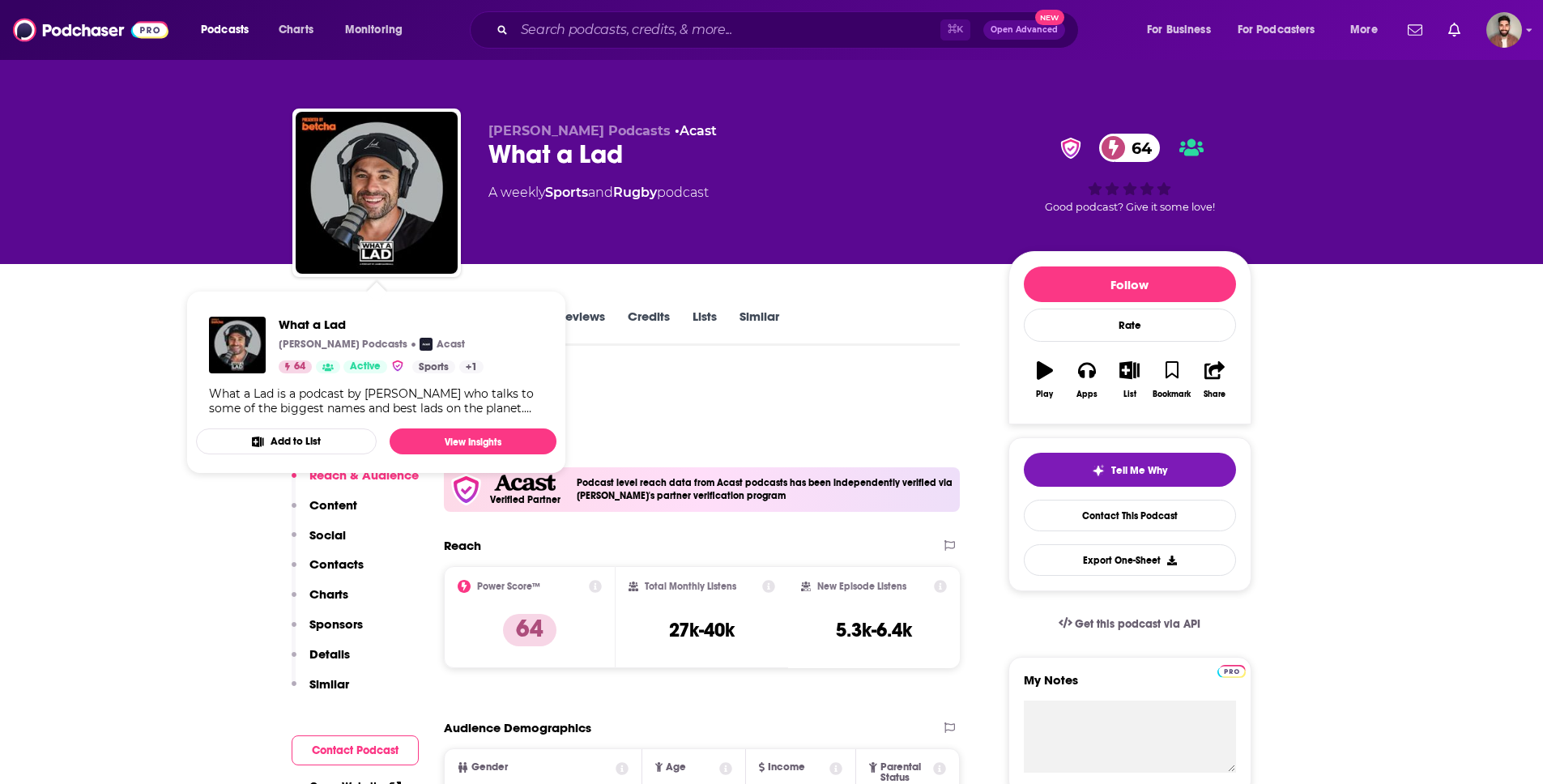 click on "Podcast Insights" at bounding box center [620, 413] 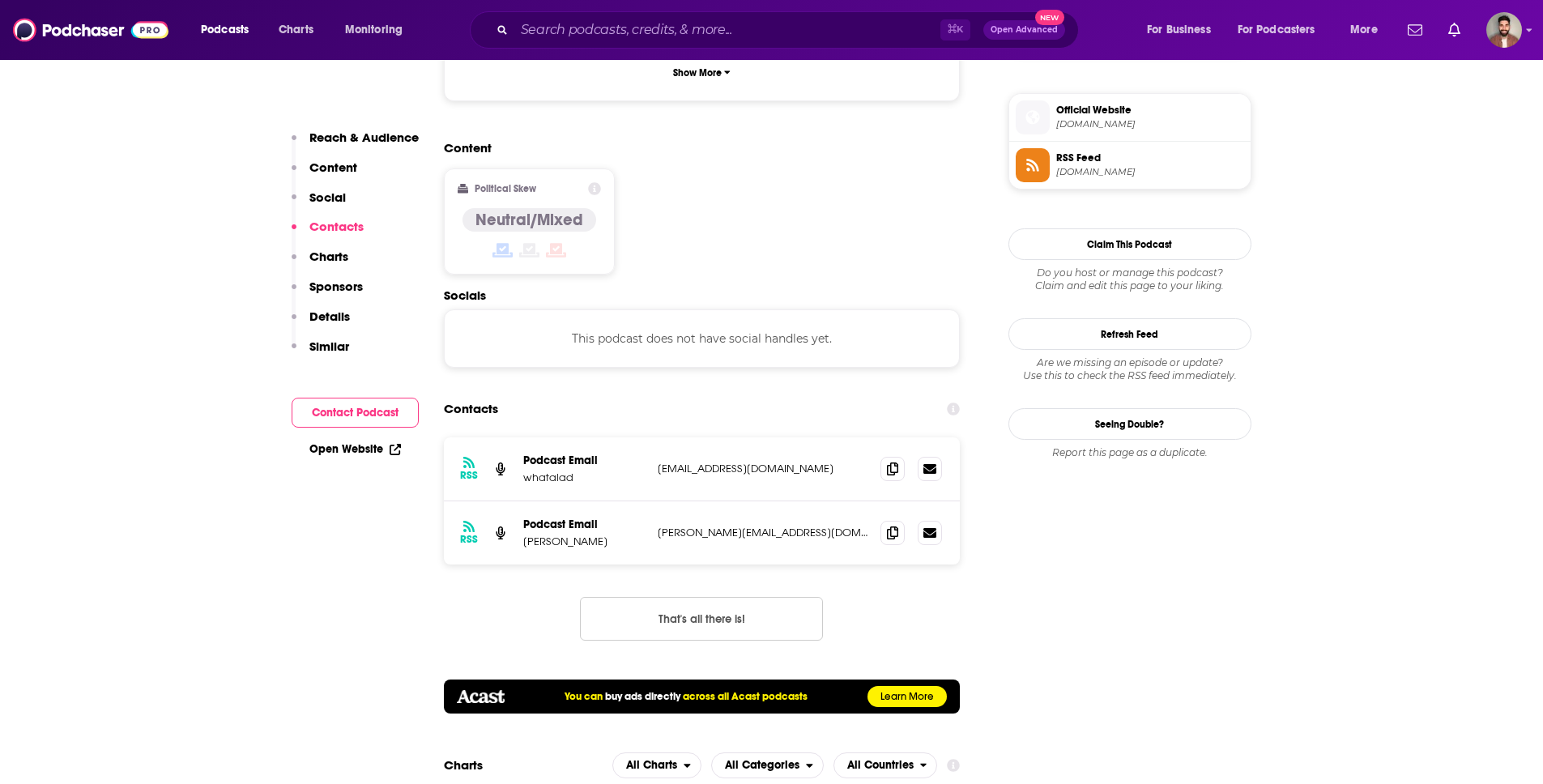 scroll, scrollTop: 1326, scrollLeft: 0, axis: vertical 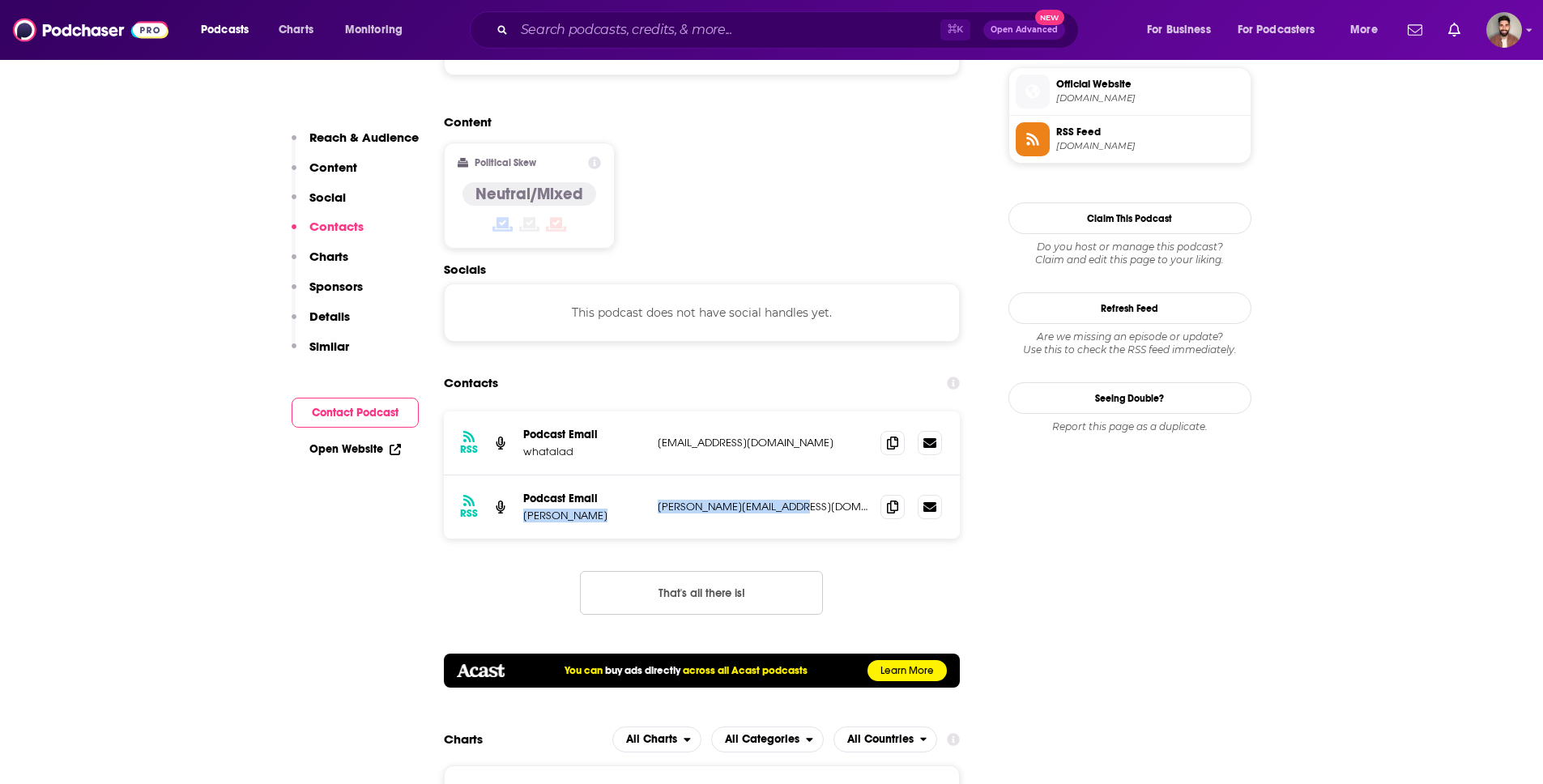 drag, startPoint x: 807, startPoint y: 394, endPoint x: 626, endPoint y: 381, distance: 181.46625 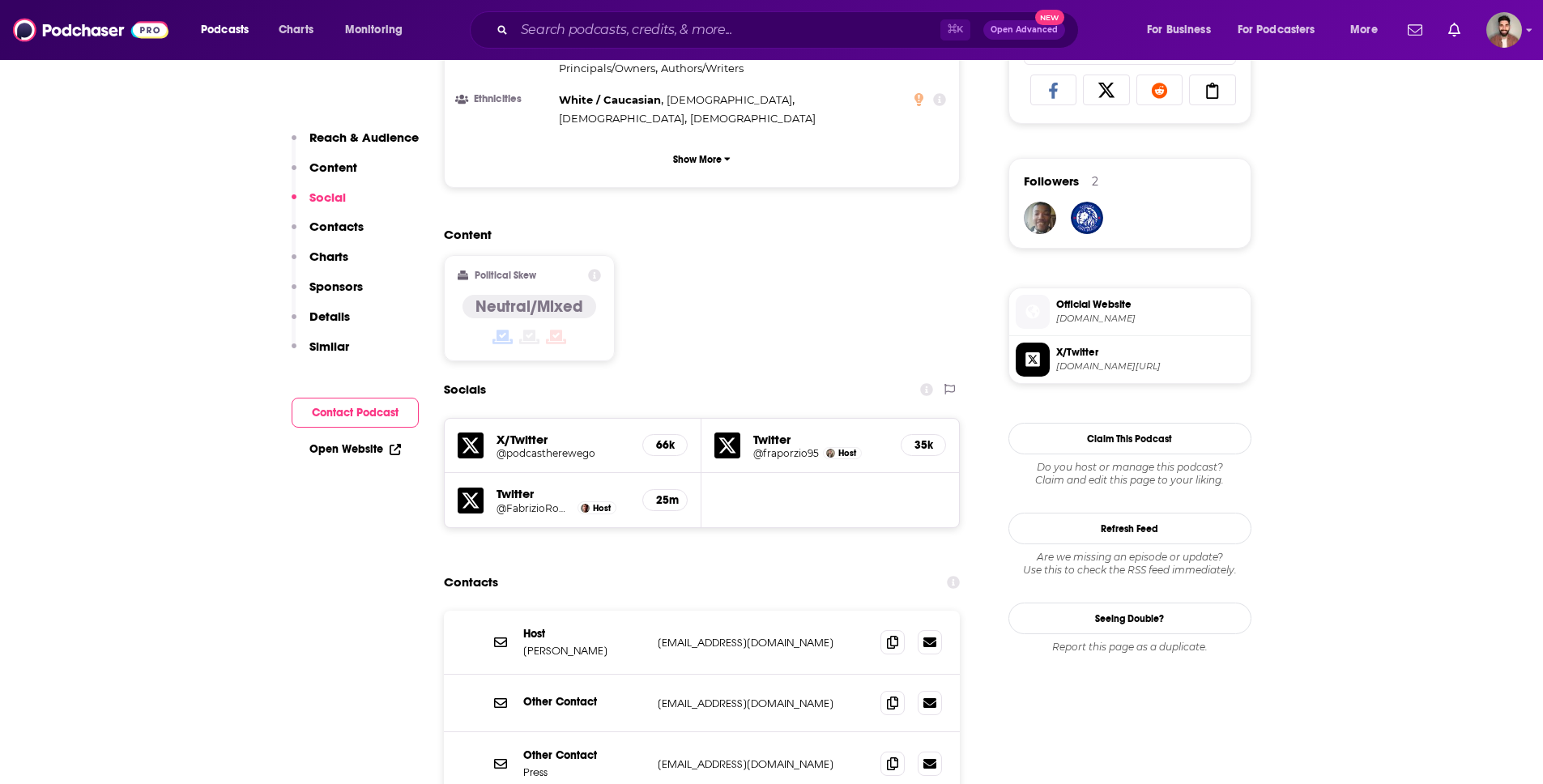 scroll, scrollTop: 1088, scrollLeft: 0, axis: vertical 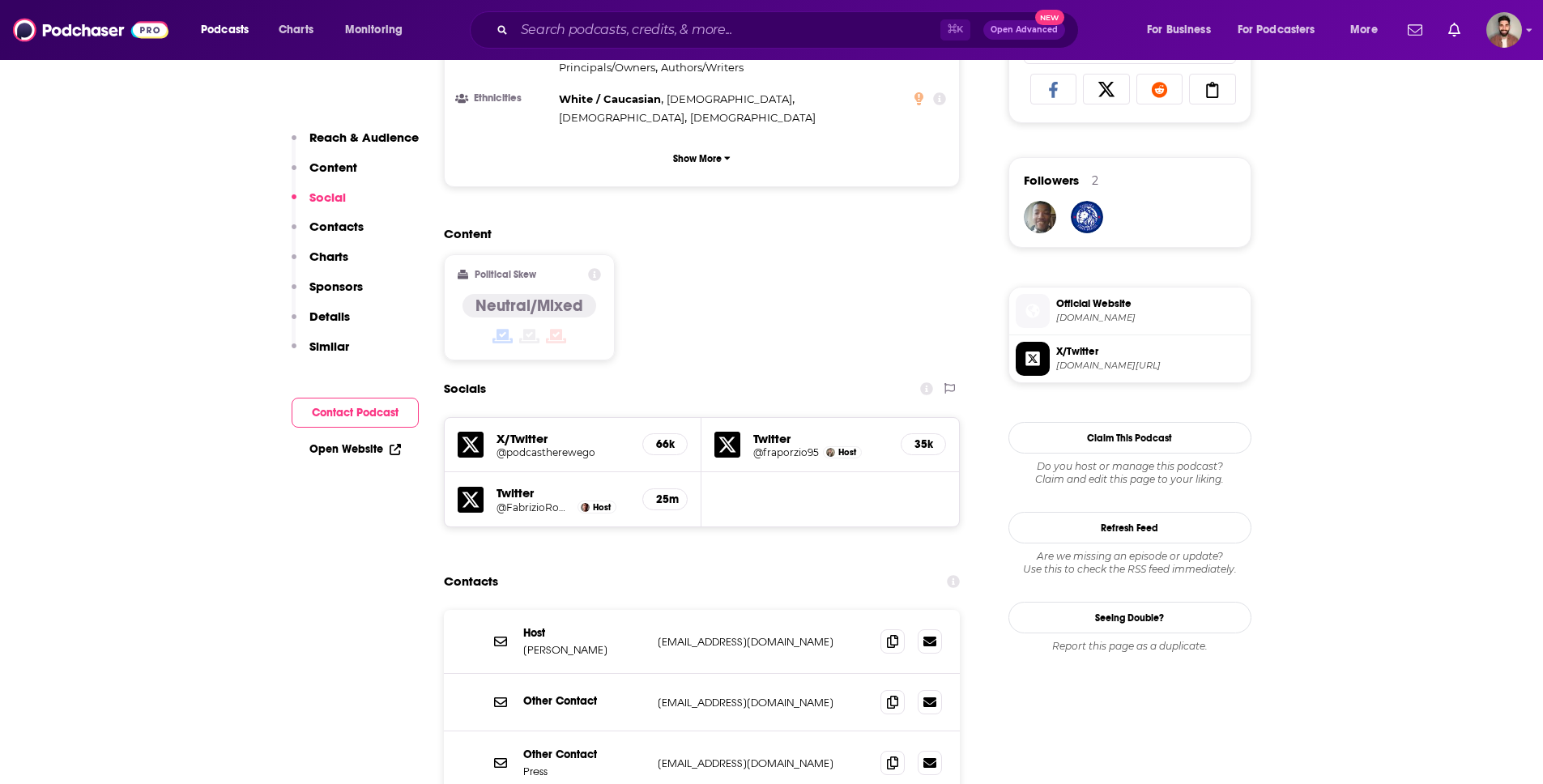 click on "[EMAIL_ADDRESS][DOMAIN_NAME]" at bounding box center (763, 641) 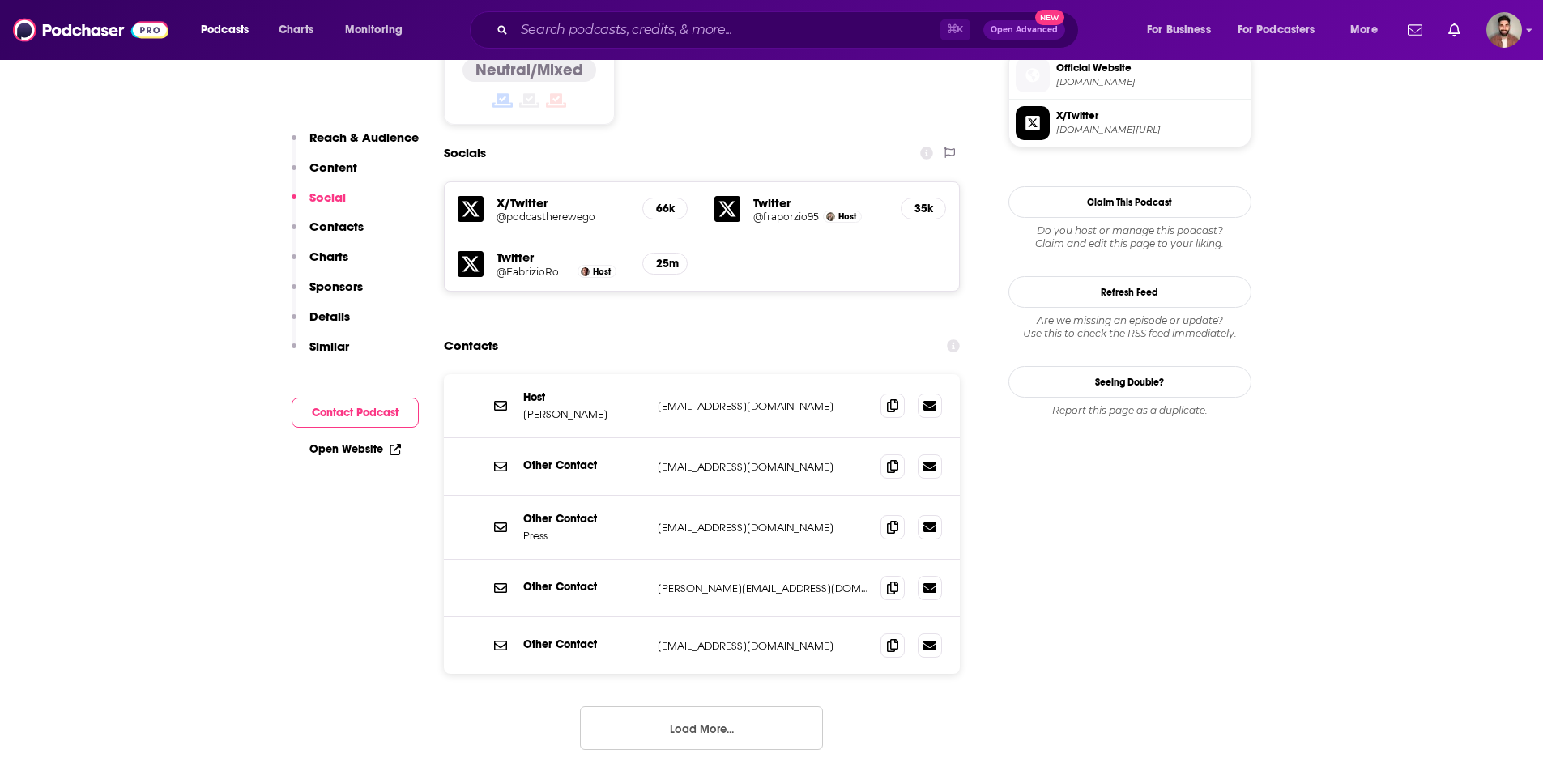 scroll, scrollTop: 1361, scrollLeft: 0, axis: vertical 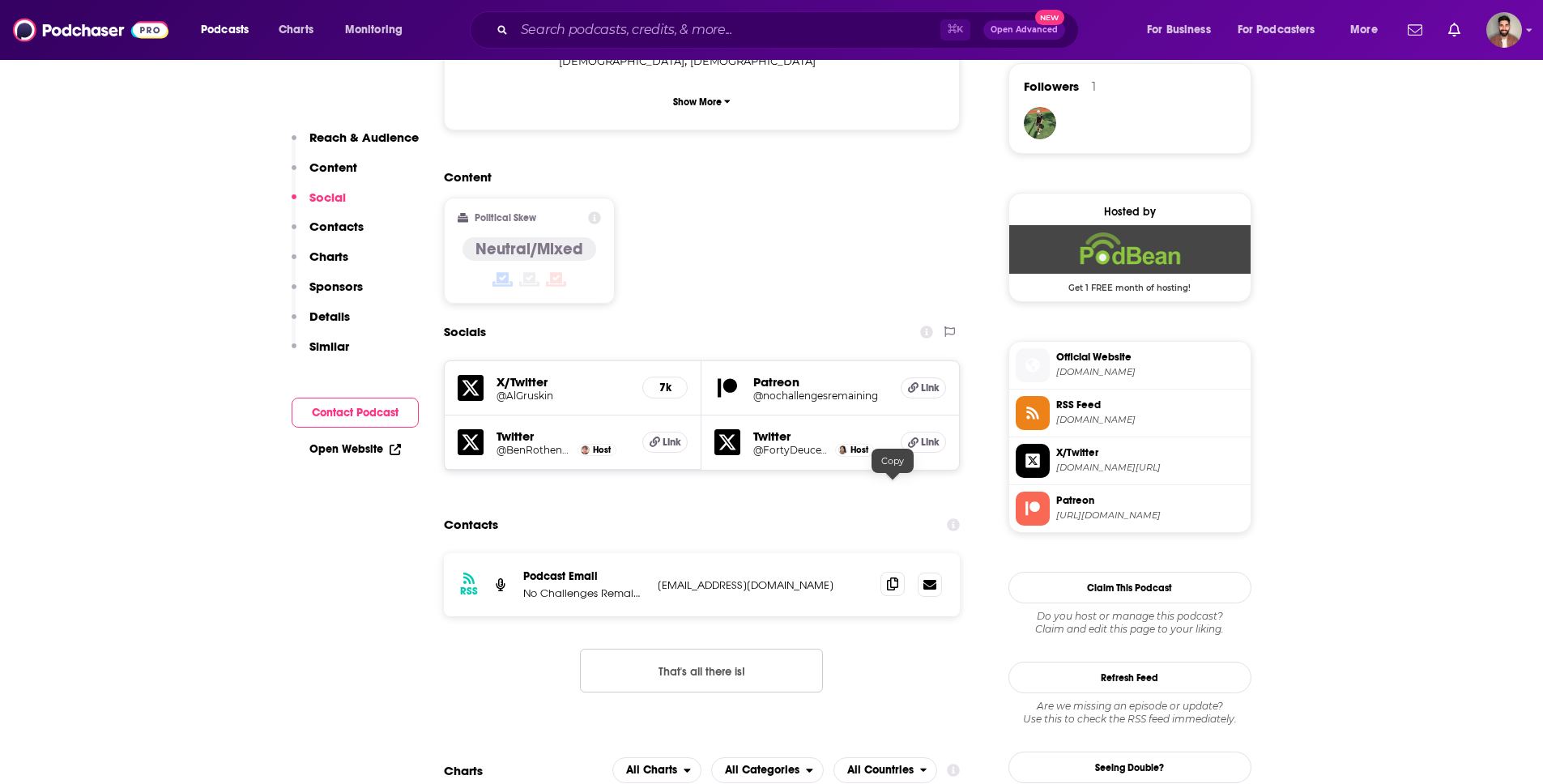 click at bounding box center [893, 584] 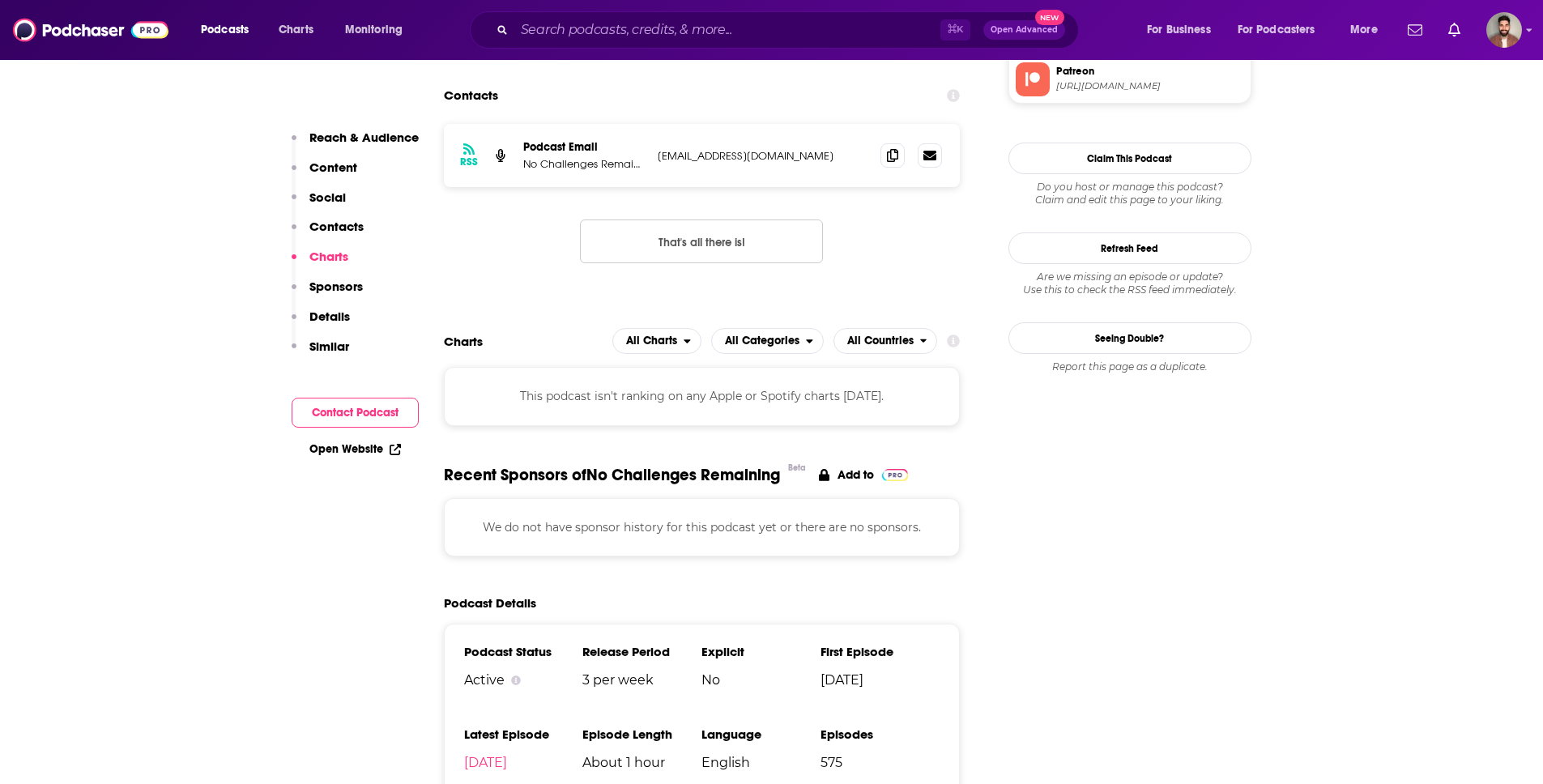 scroll, scrollTop: 1255, scrollLeft: 0, axis: vertical 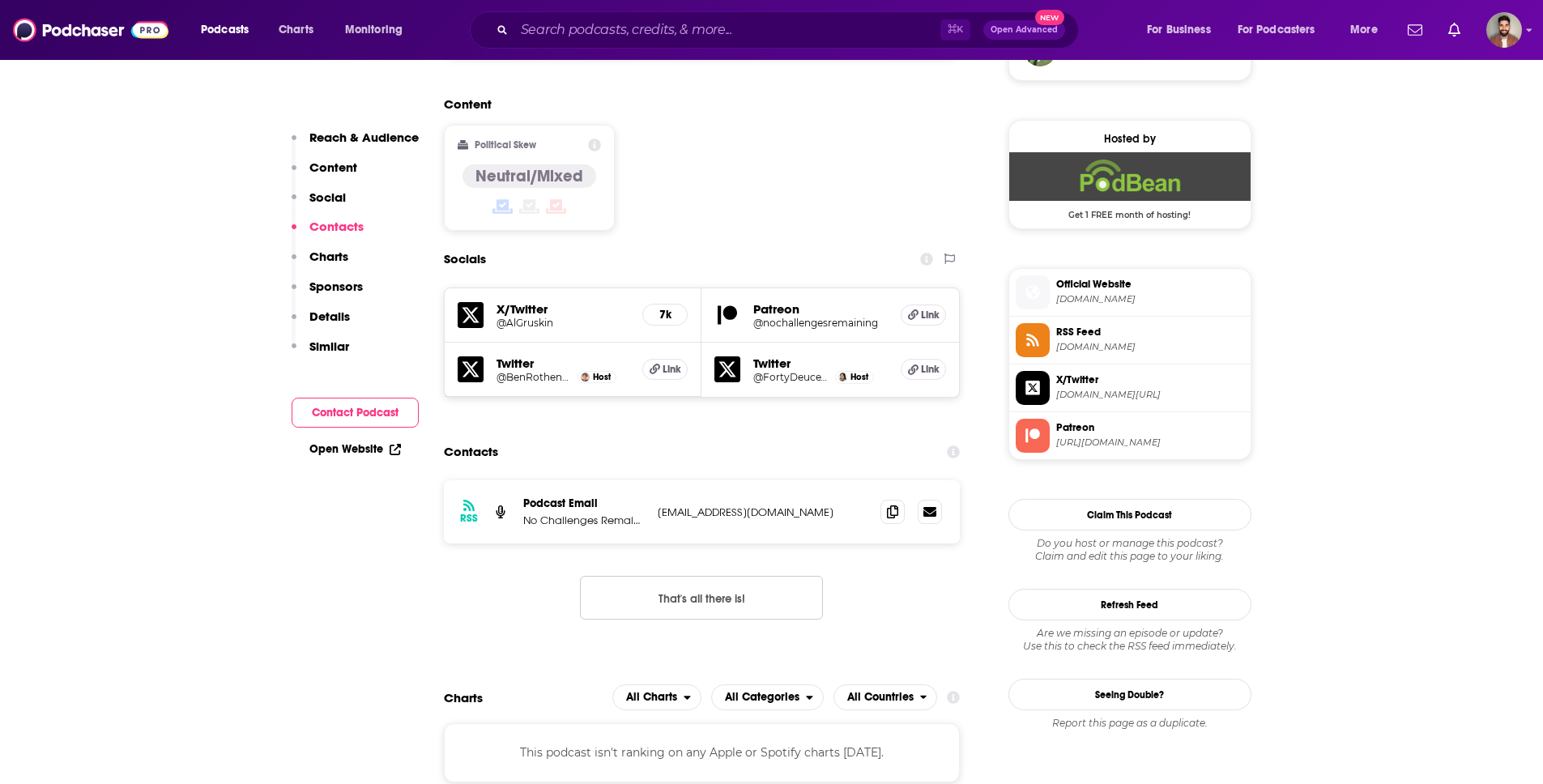 click on "@AlGruskin" at bounding box center (563, 322) 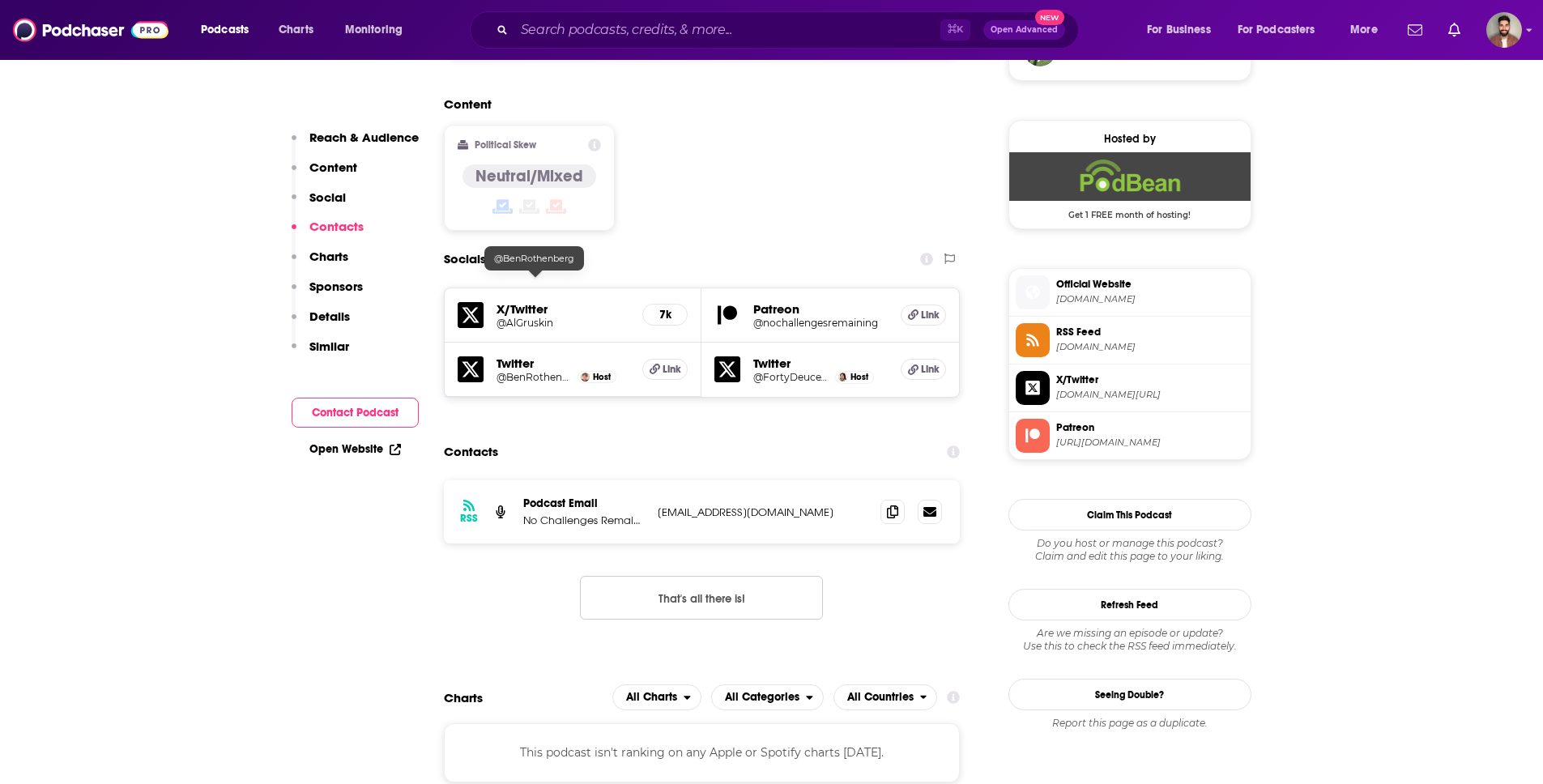 click on "@BenRothenberg" at bounding box center (535, 377) 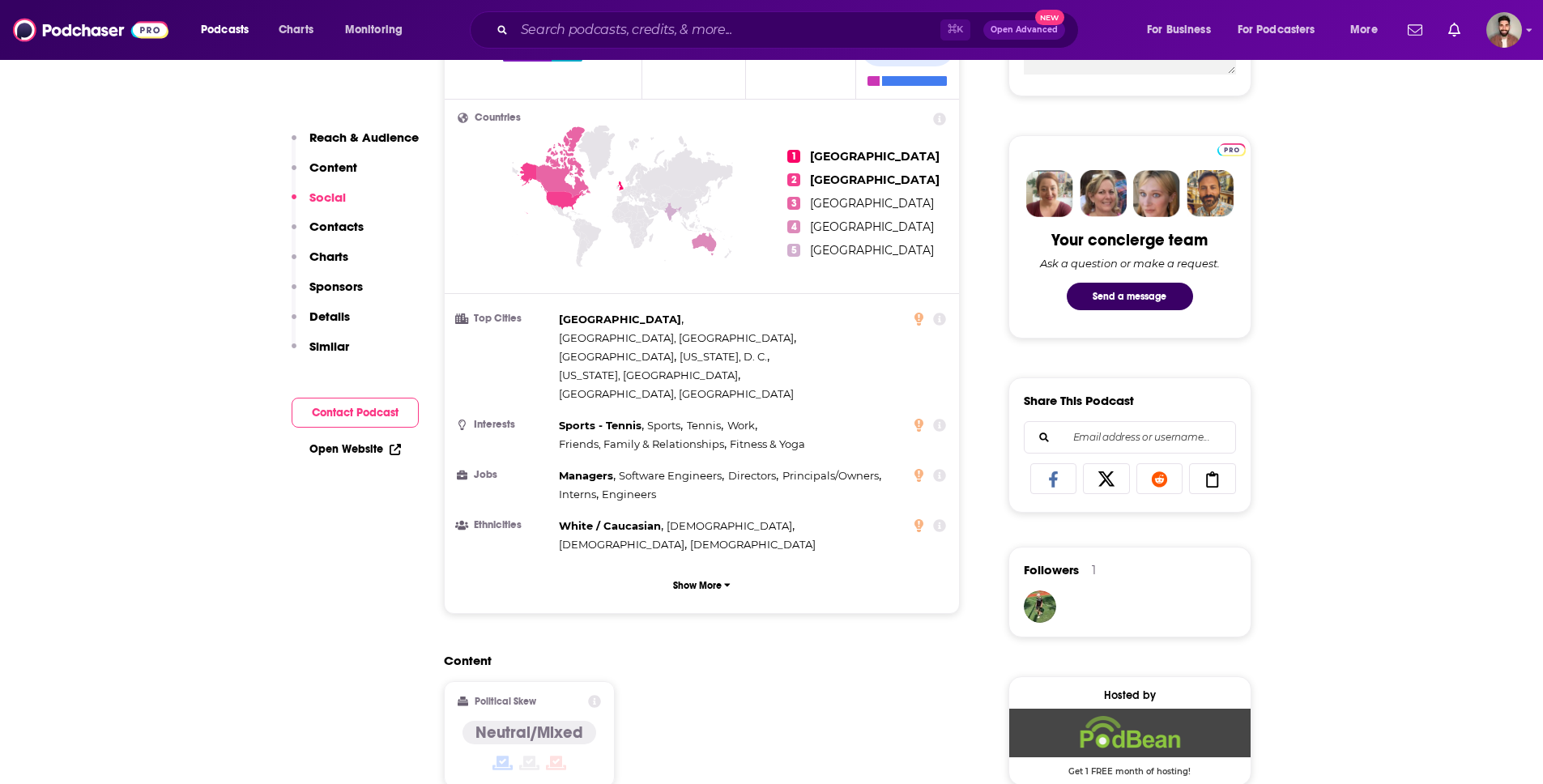 scroll, scrollTop: 10, scrollLeft: 0, axis: vertical 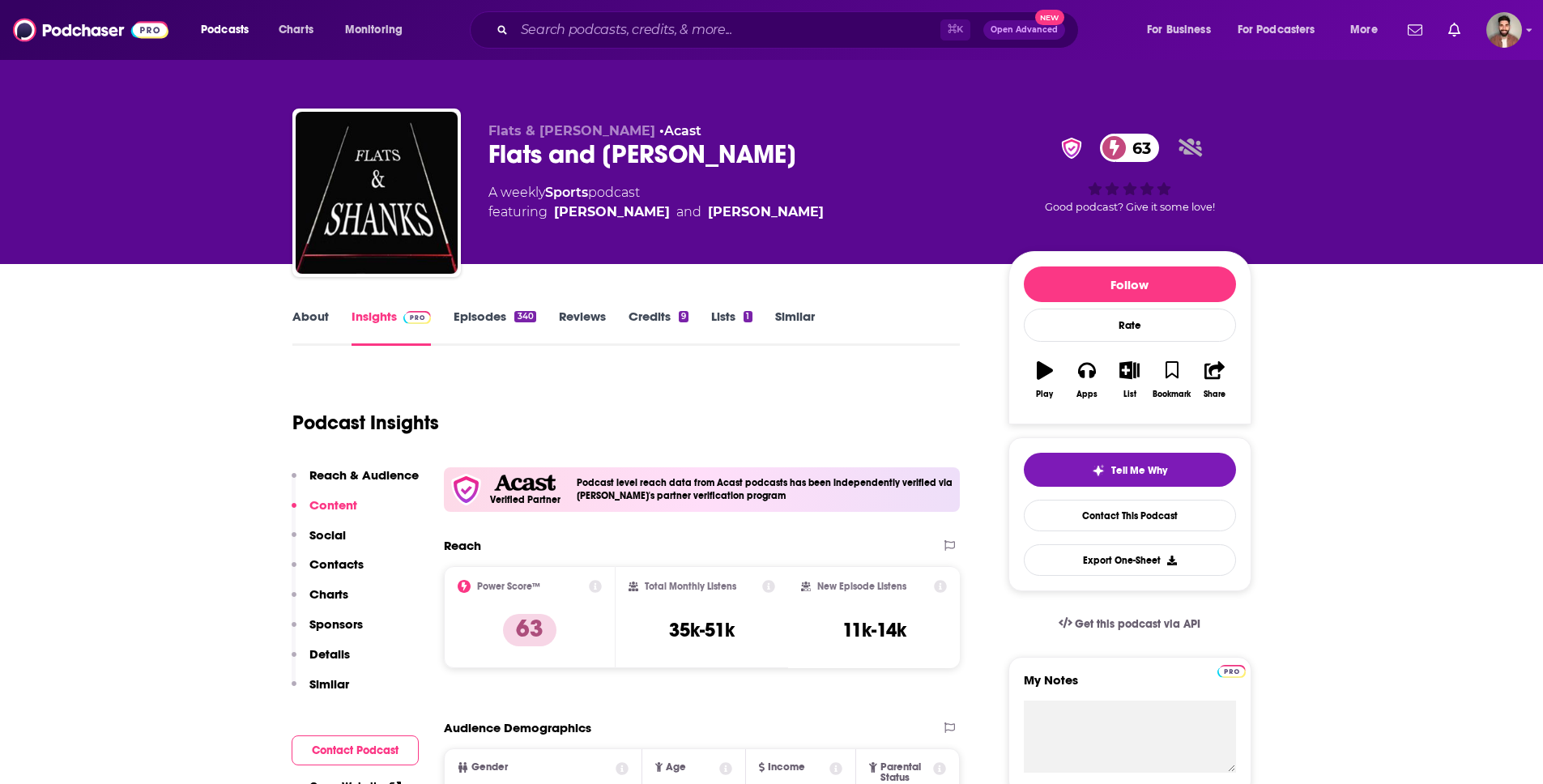 click on "About" at bounding box center (310, 327) 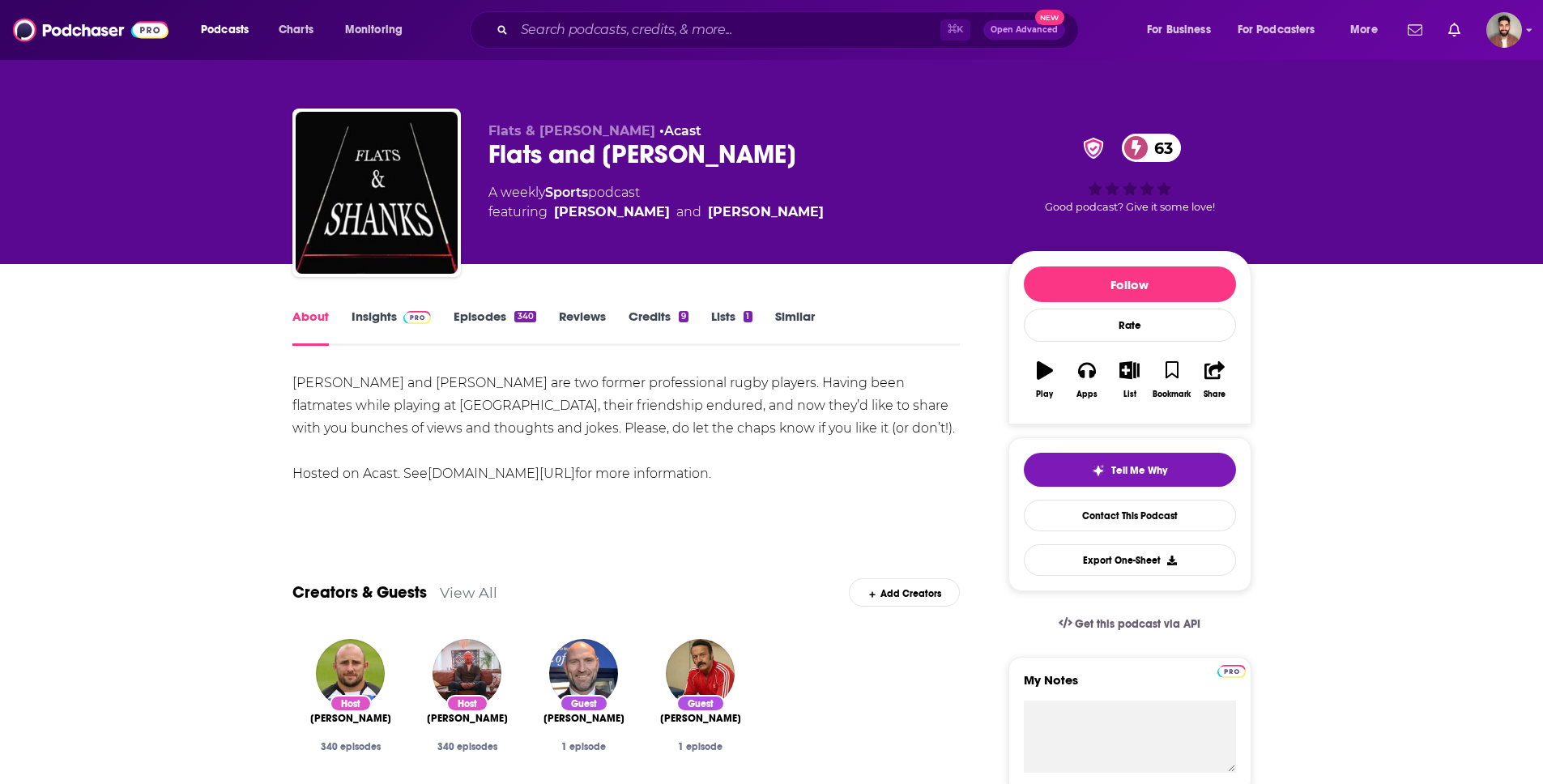 click on "Insights" at bounding box center (391, 327) 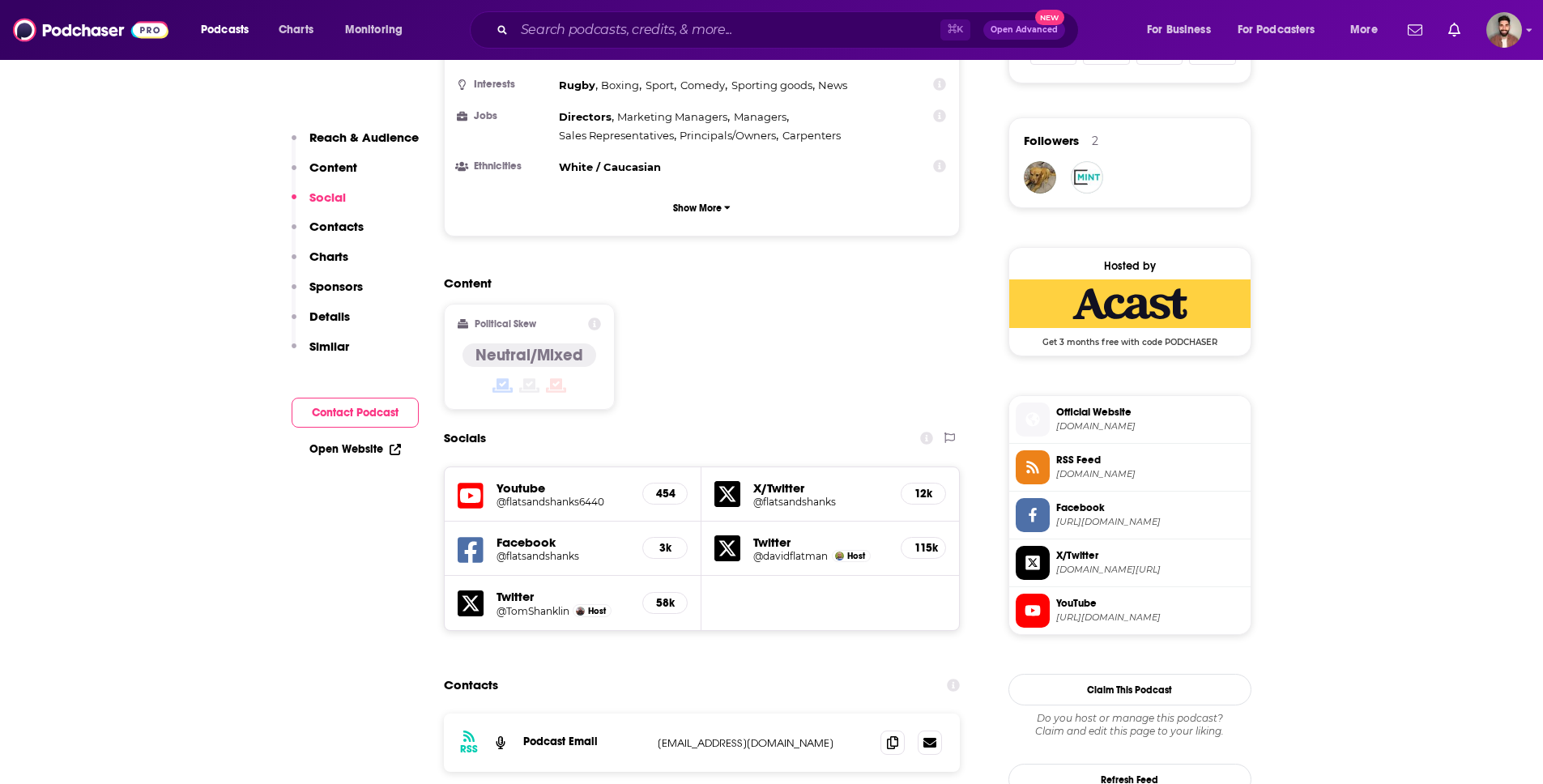 scroll, scrollTop: 1161, scrollLeft: 0, axis: vertical 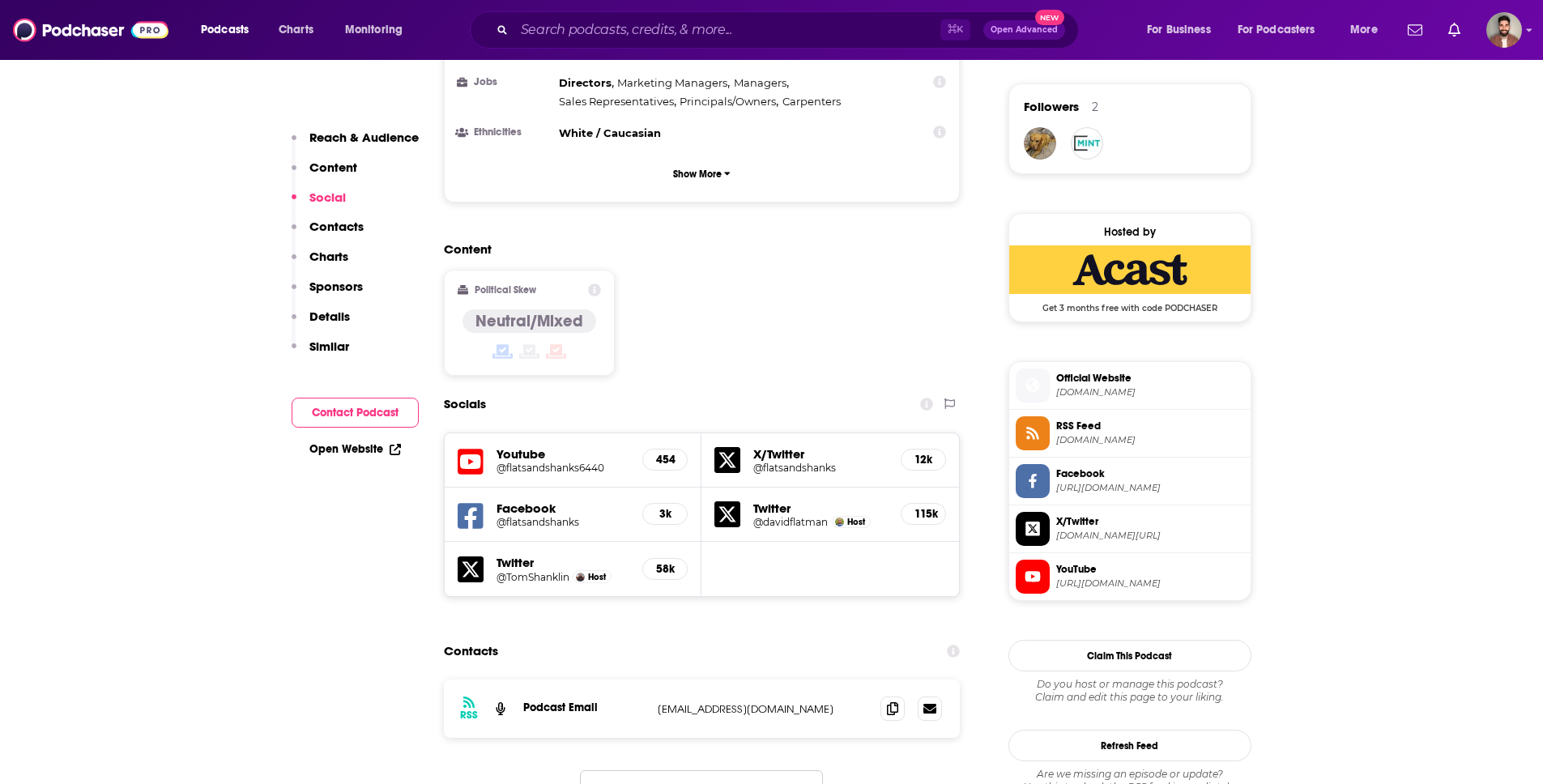 click on "@flatsandshanks" at bounding box center (821, 467) 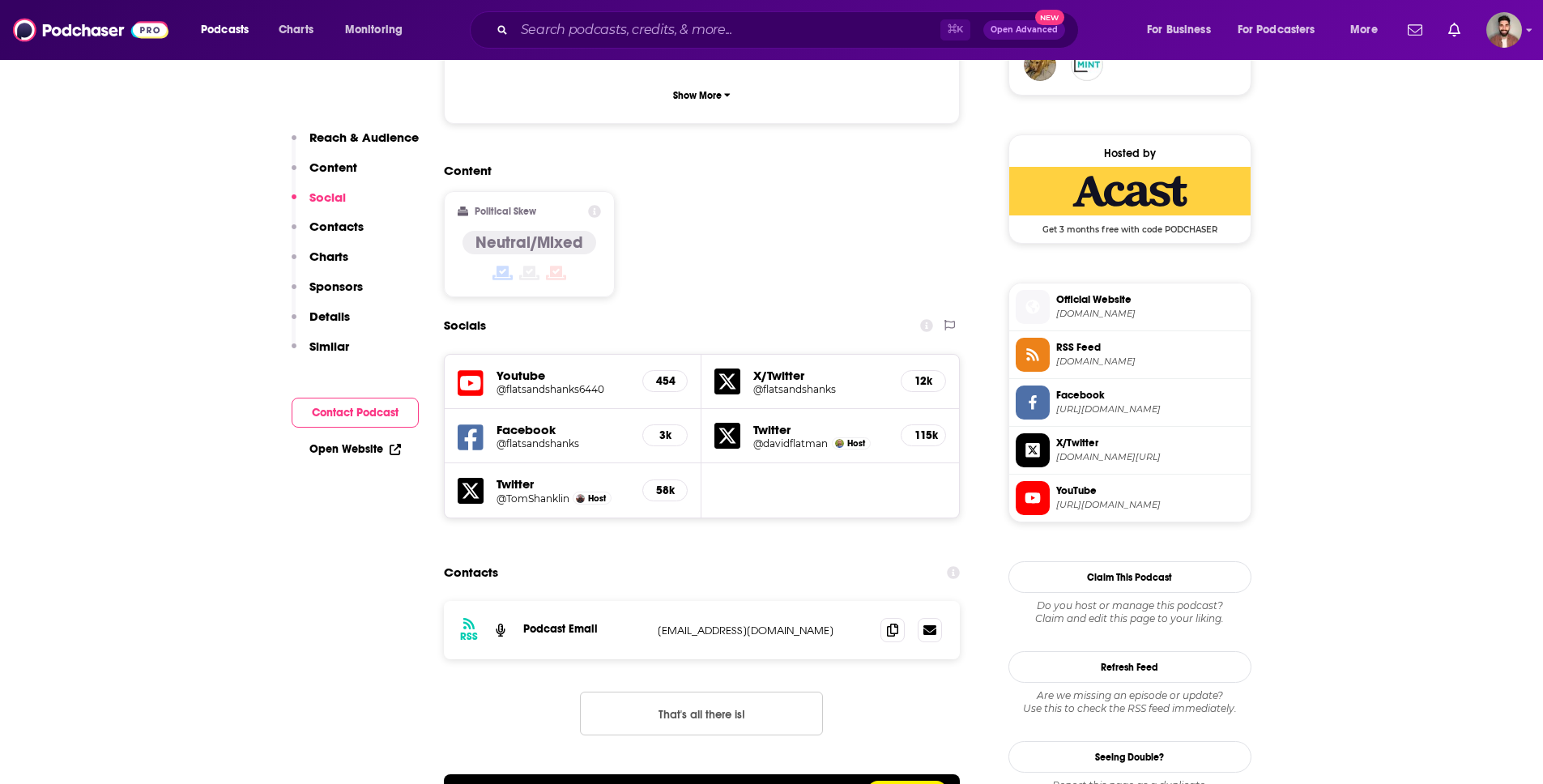 scroll, scrollTop: 1306, scrollLeft: 0, axis: vertical 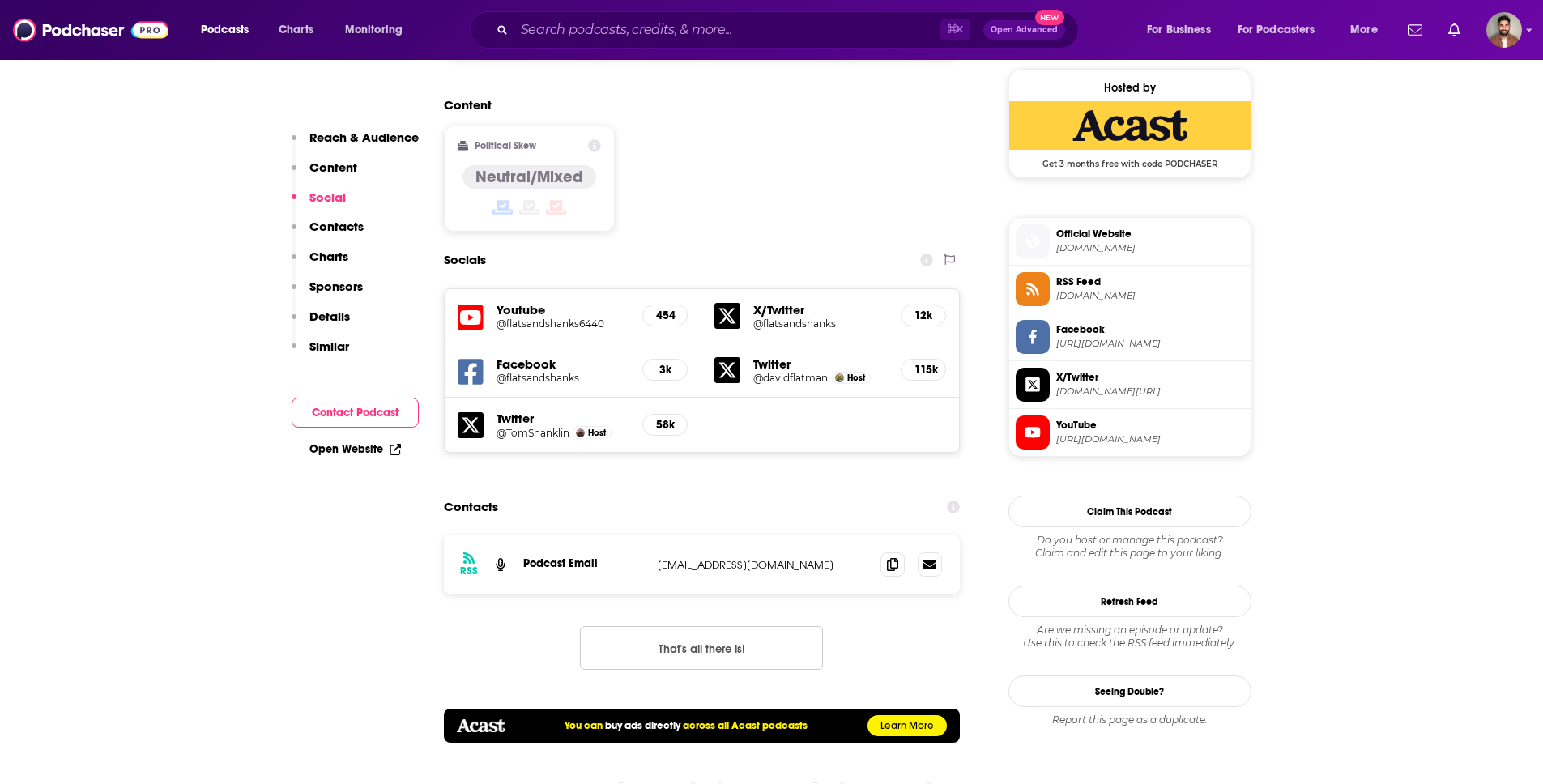 click on "@TomShanklin" at bounding box center [533, 432] 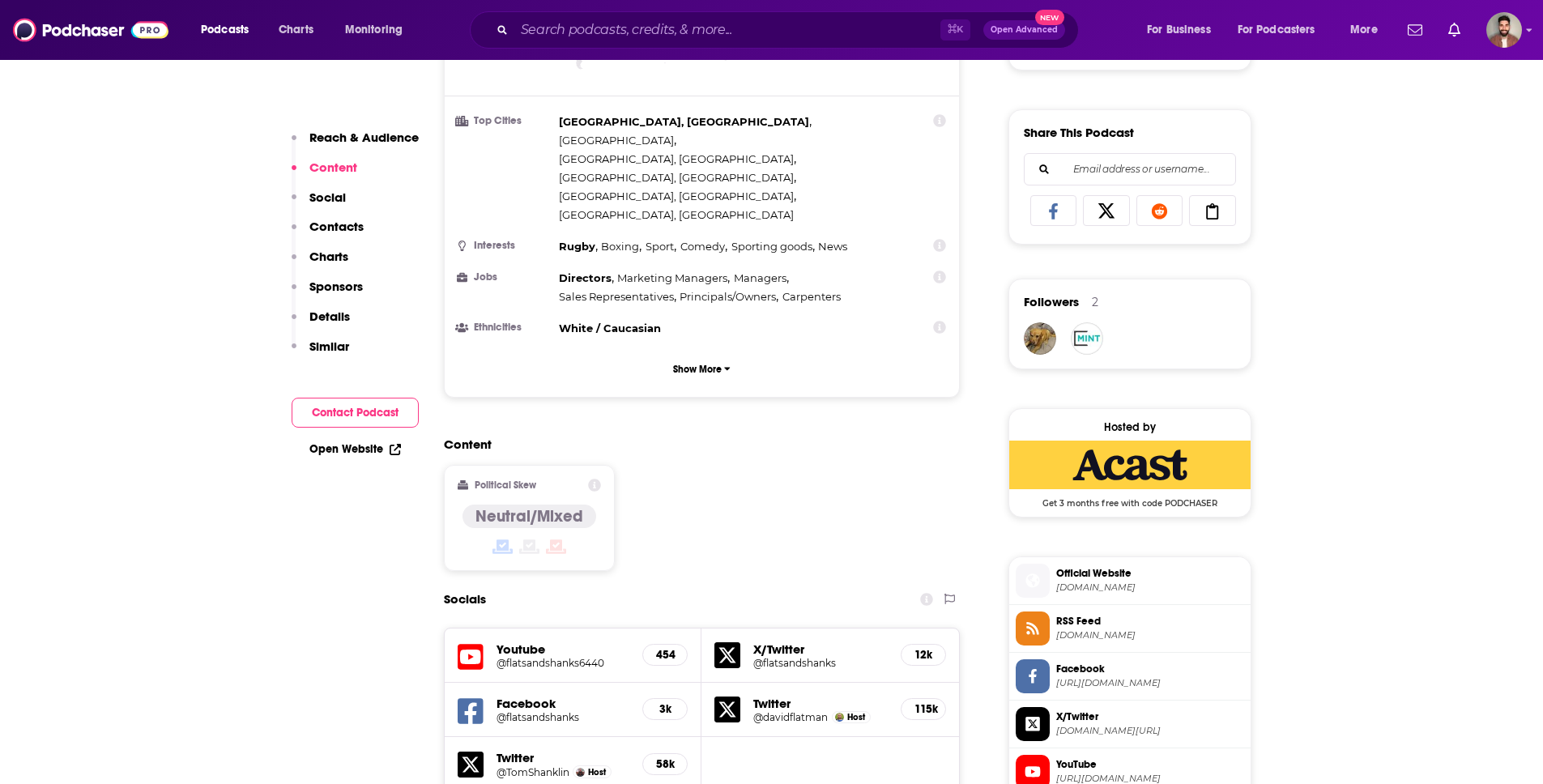 scroll, scrollTop: 1063, scrollLeft: 0, axis: vertical 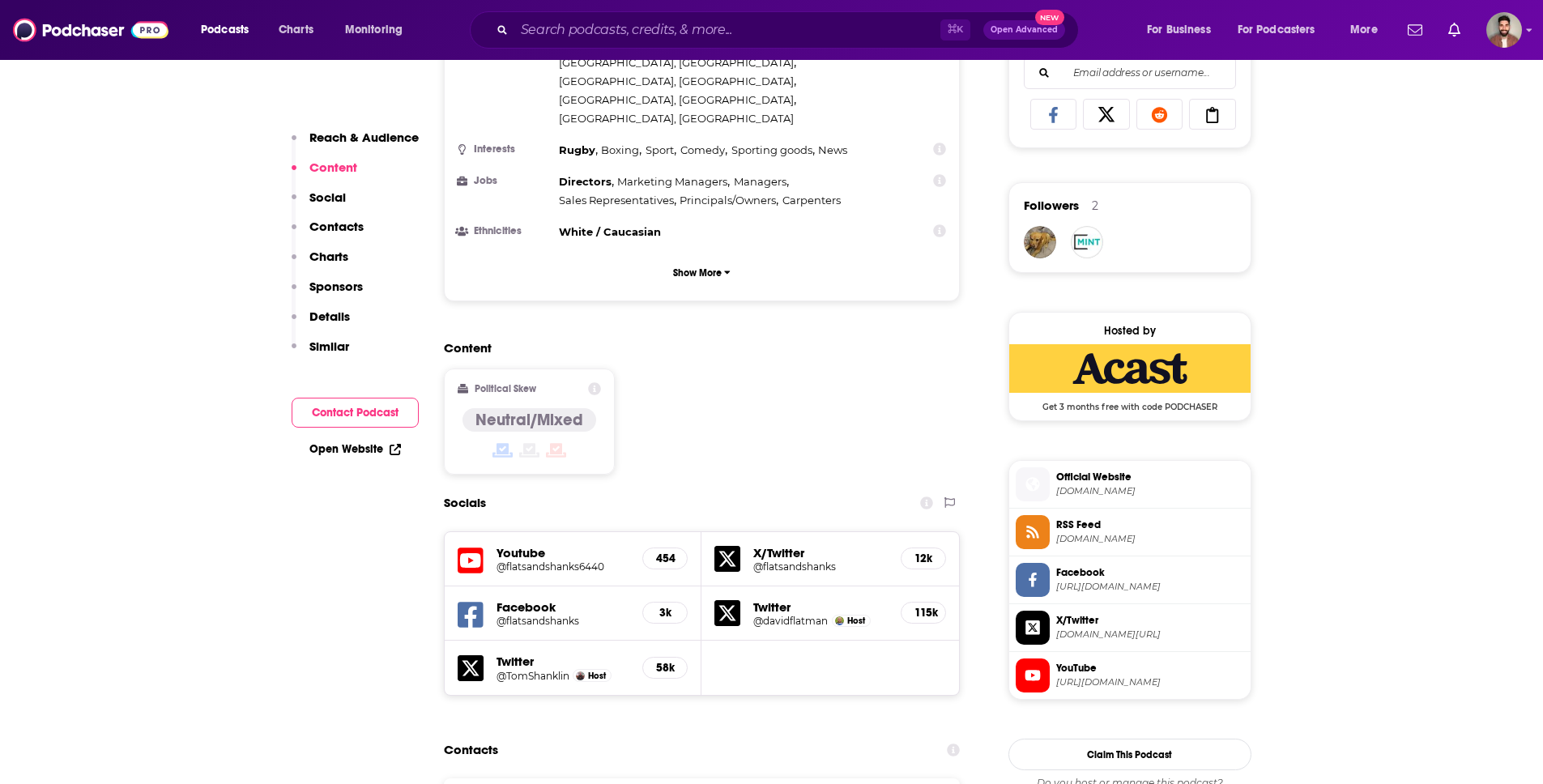 click on "@davidflatman" at bounding box center (791, 620) 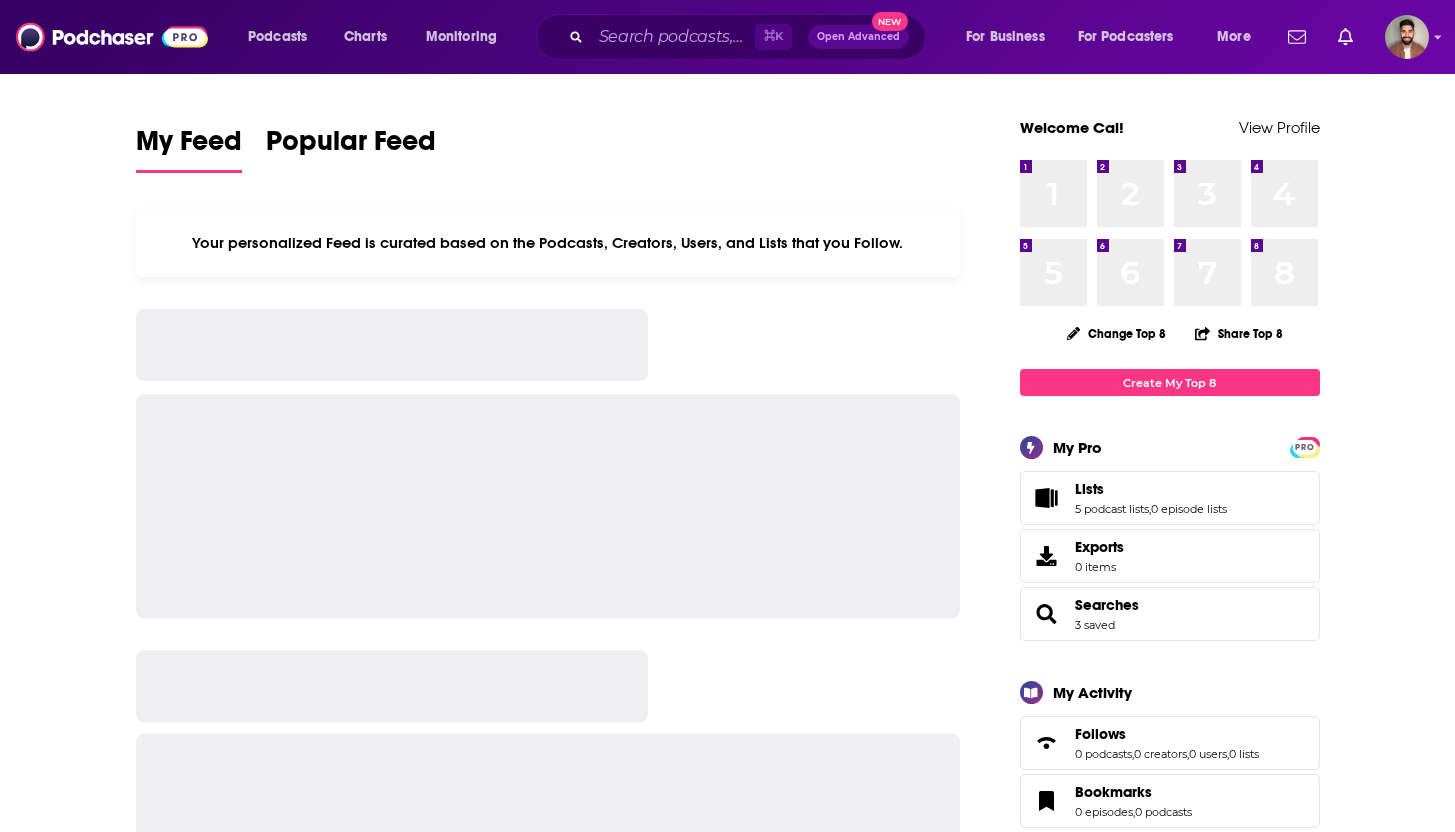 scroll, scrollTop: 0, scrollLeft: 0, axis: both 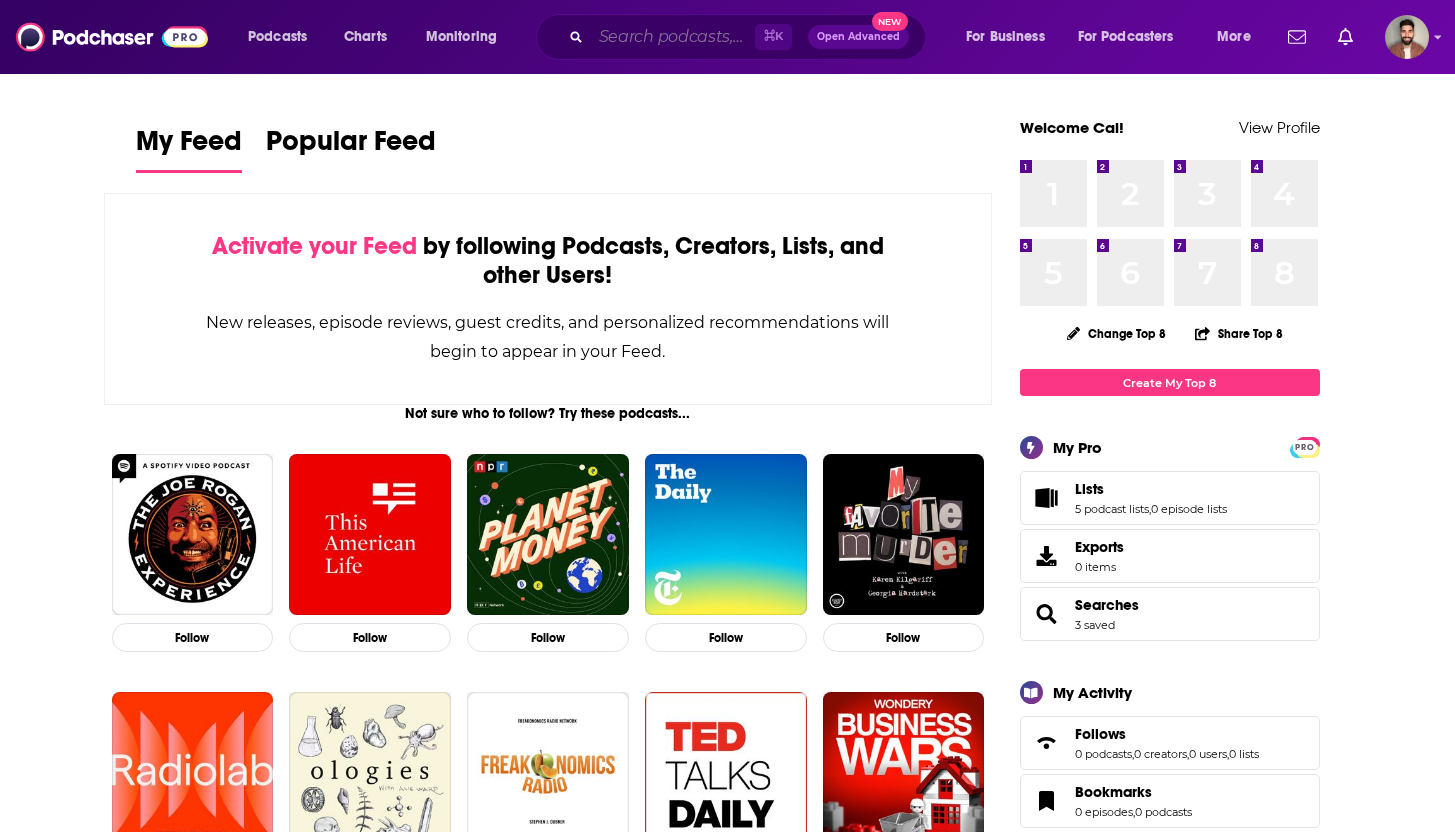 click at bounding box center (673, 37) 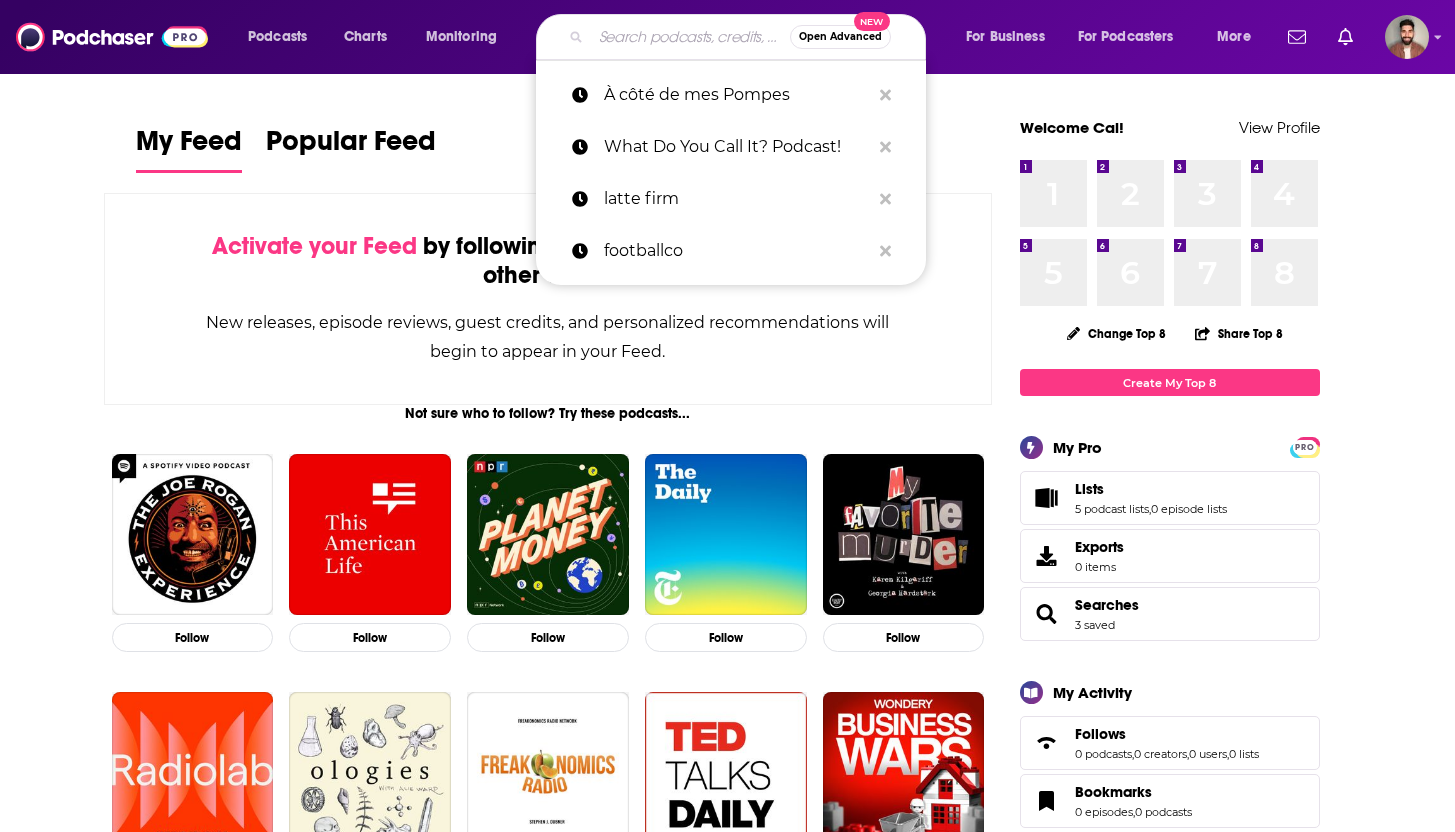 click at bounding box center [690, 37] 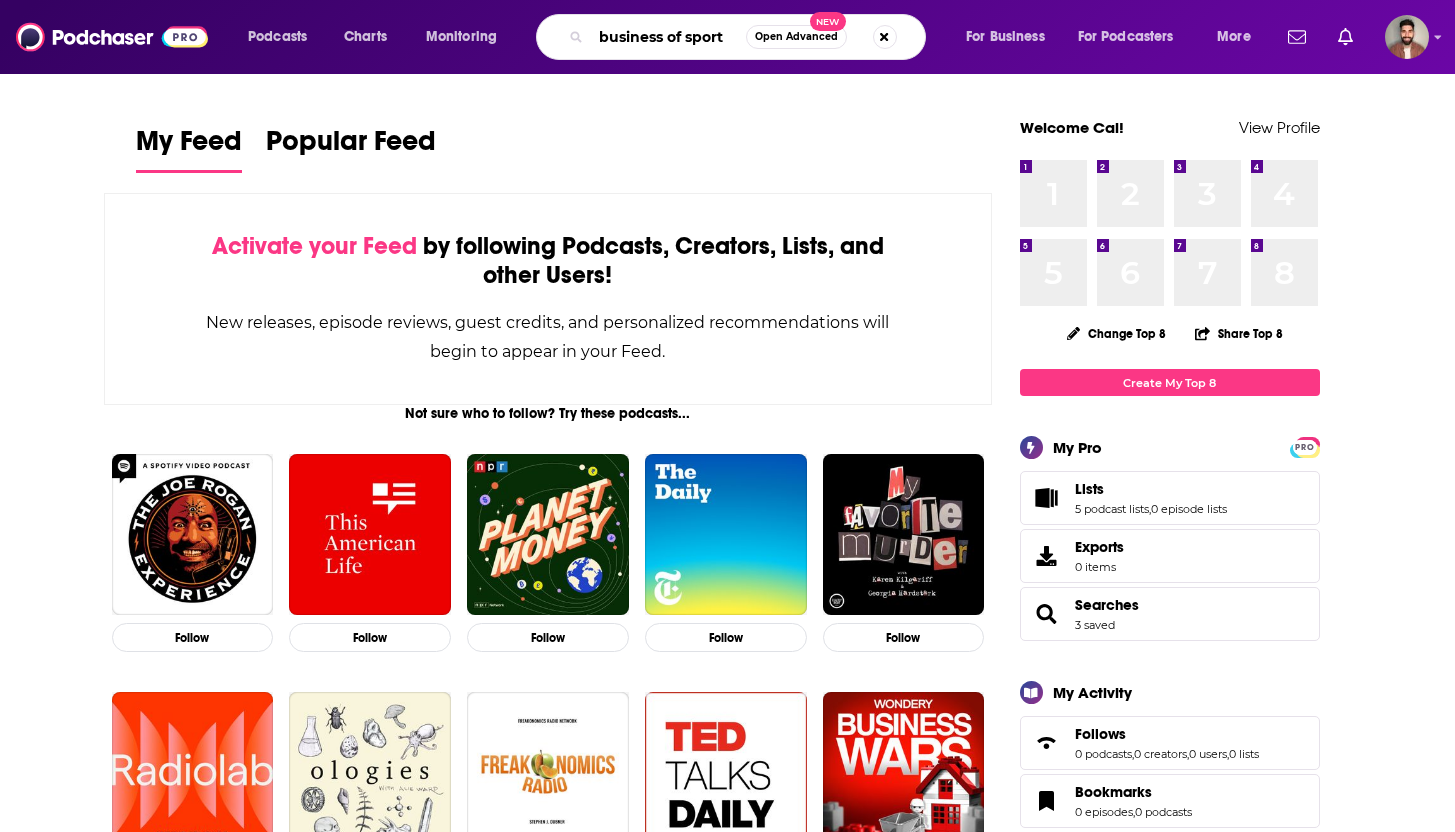 type on "business of sport" 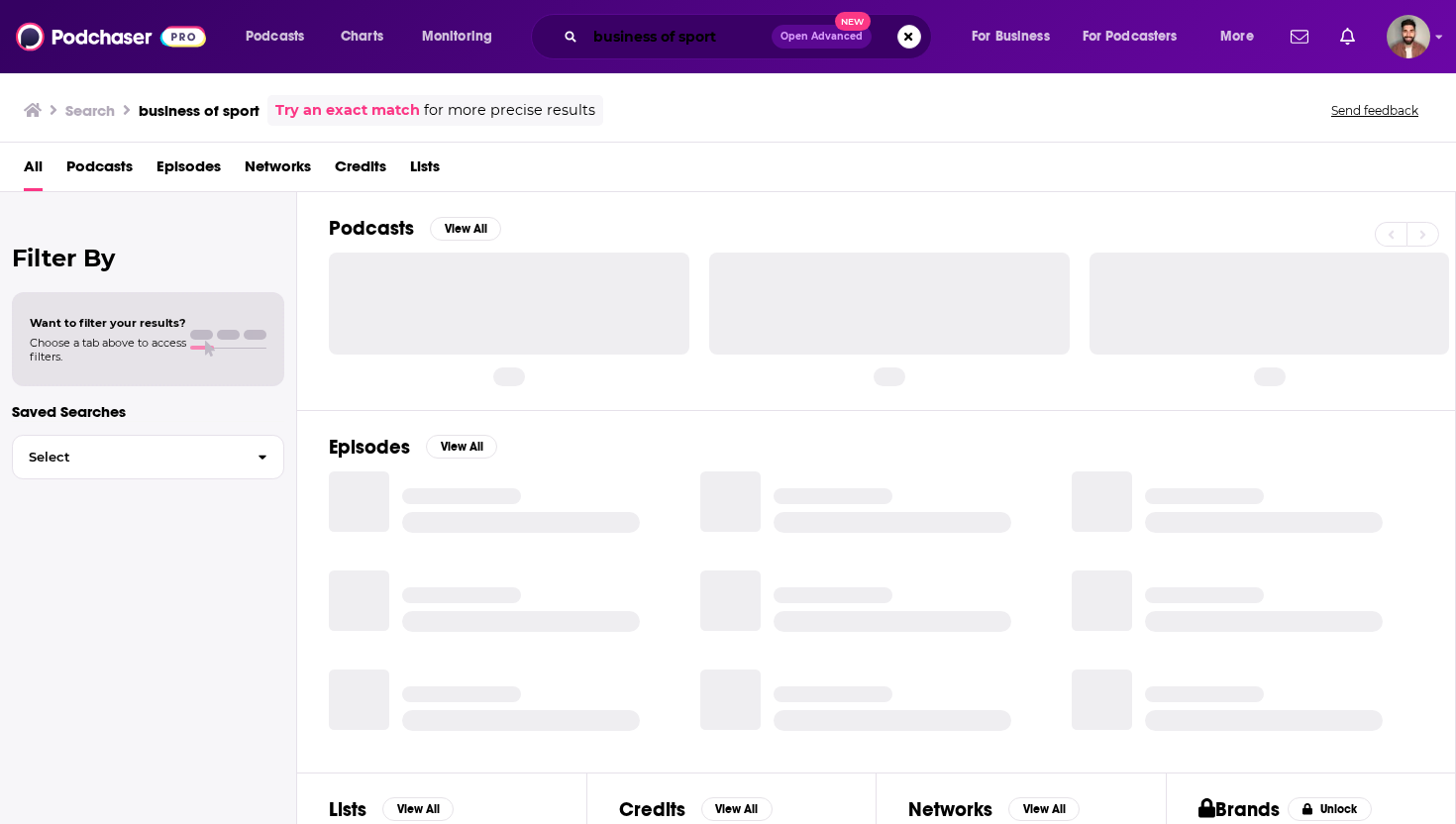 click on "business of sport" at bounding box center [678, 37] 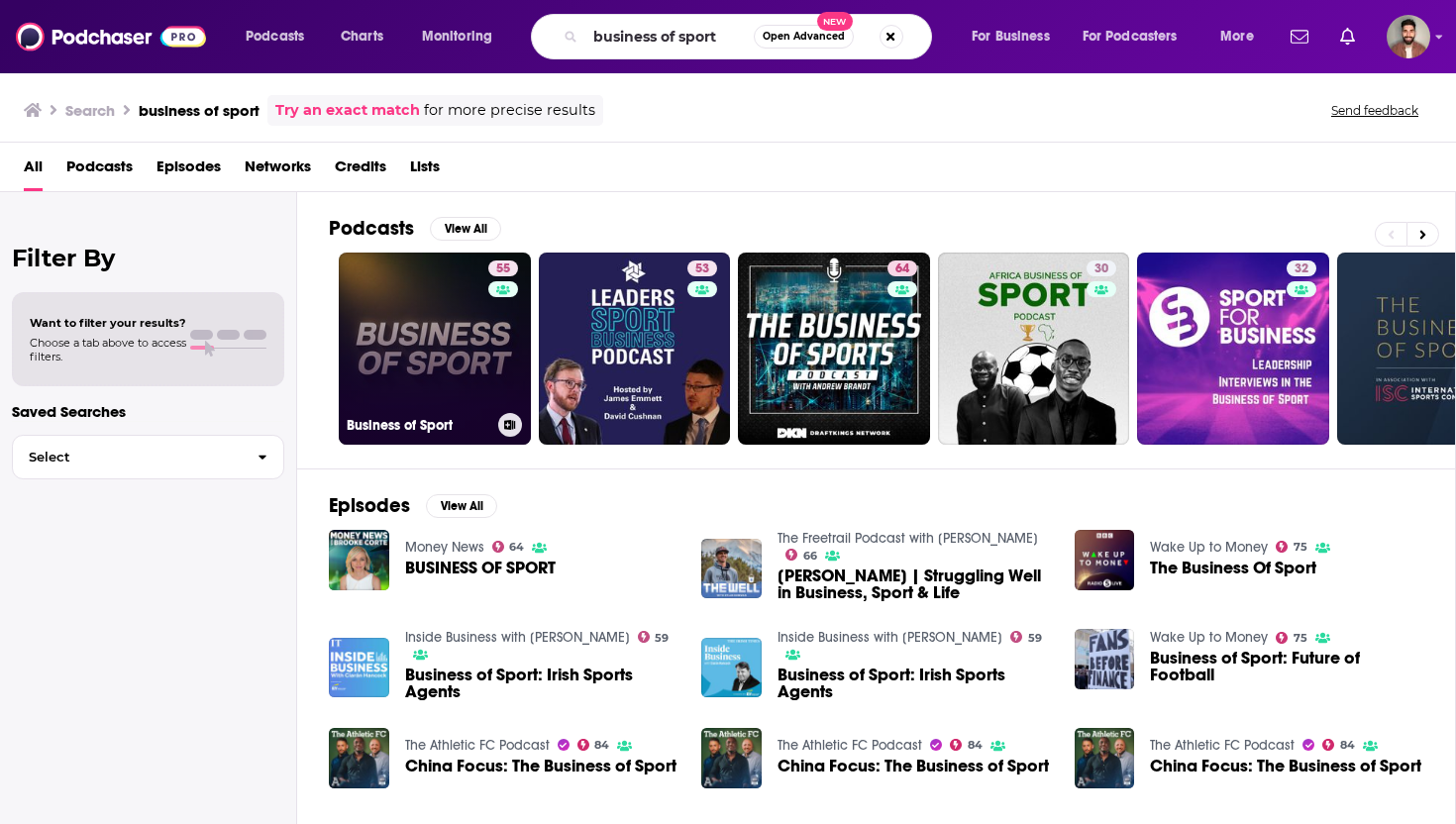 click on "55 Business of Sport" at bounding box center [435, 349] 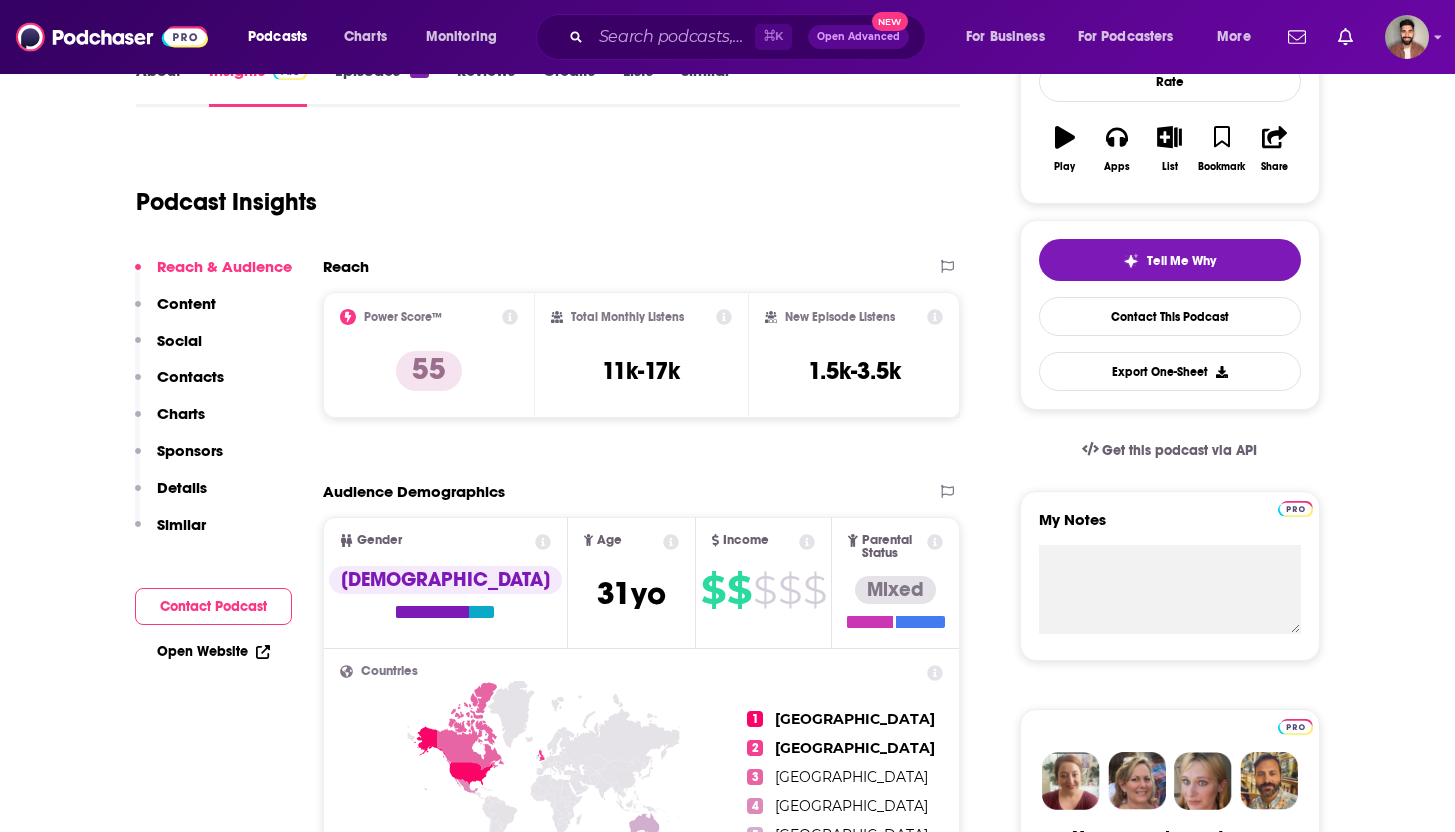 scroll, scrollTop: 0, scrollLeft: 0, axis: both 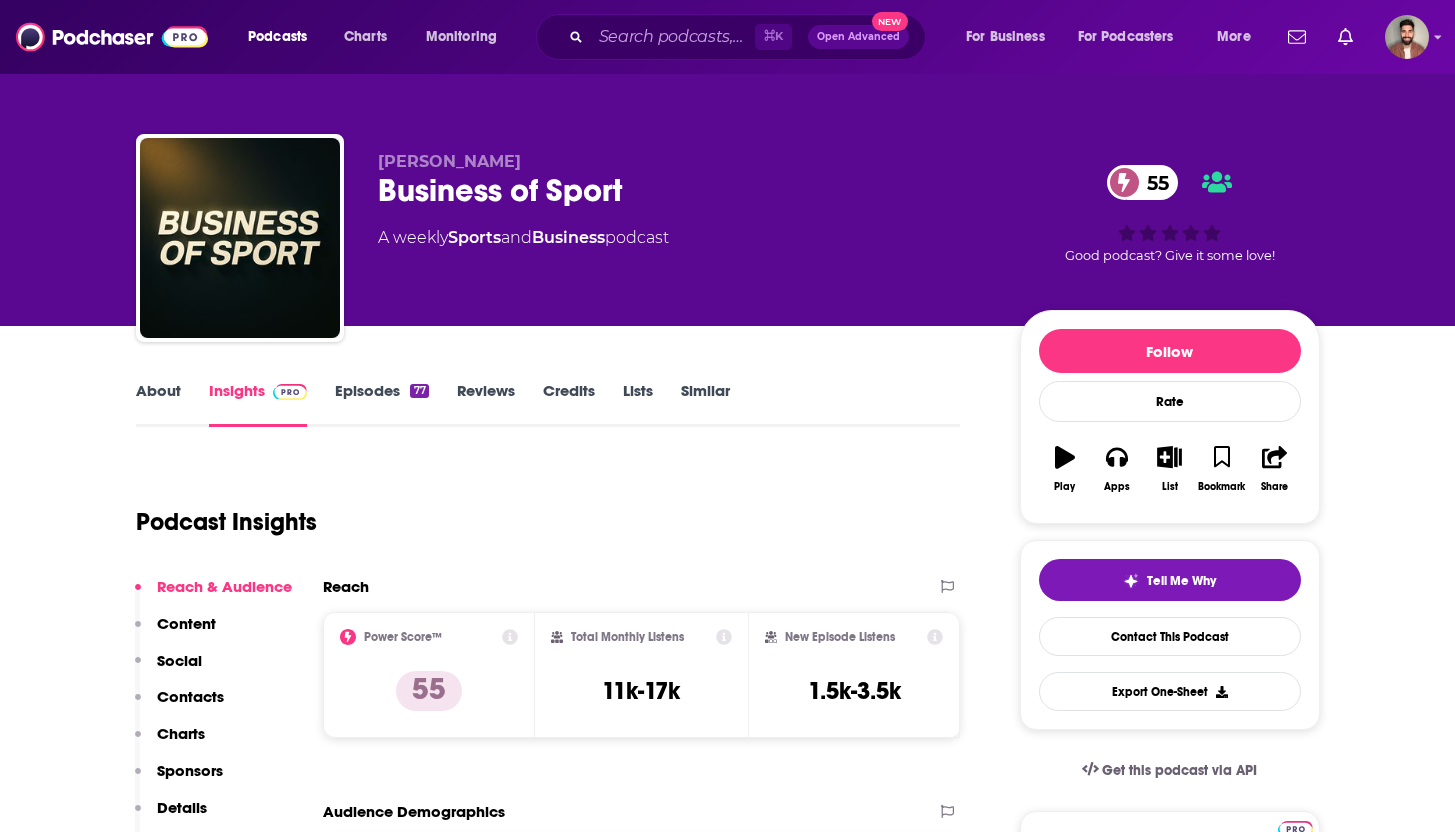 drag, startPoint x: 373, startPoint y: 194, endPoint x: 806, endPoint y: 226, distance: 434.18085 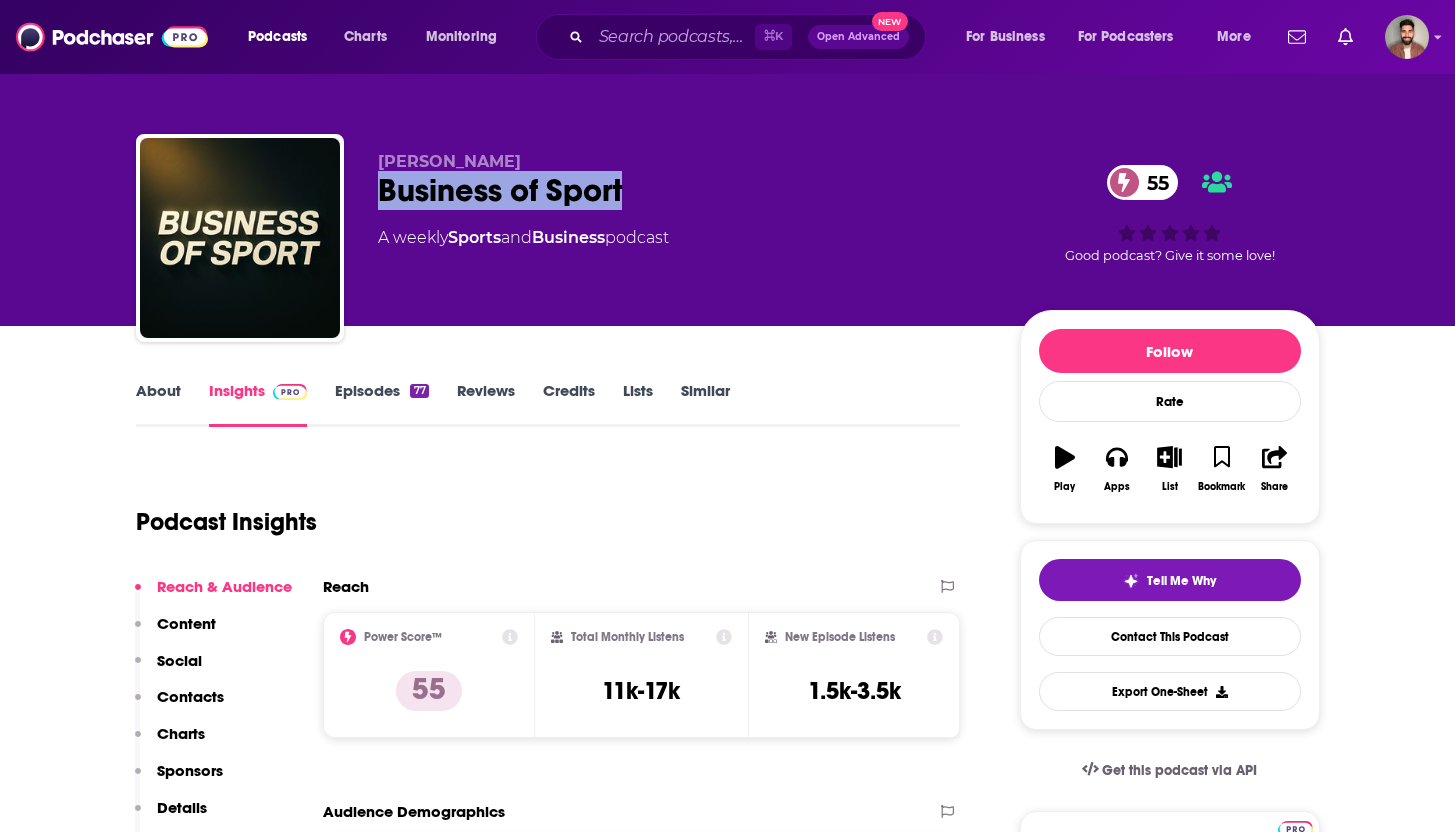 drag, startPoint x: 639, startPoint y: 202, endPoint x: 372, endPoint y: 188, distance: 267.3668 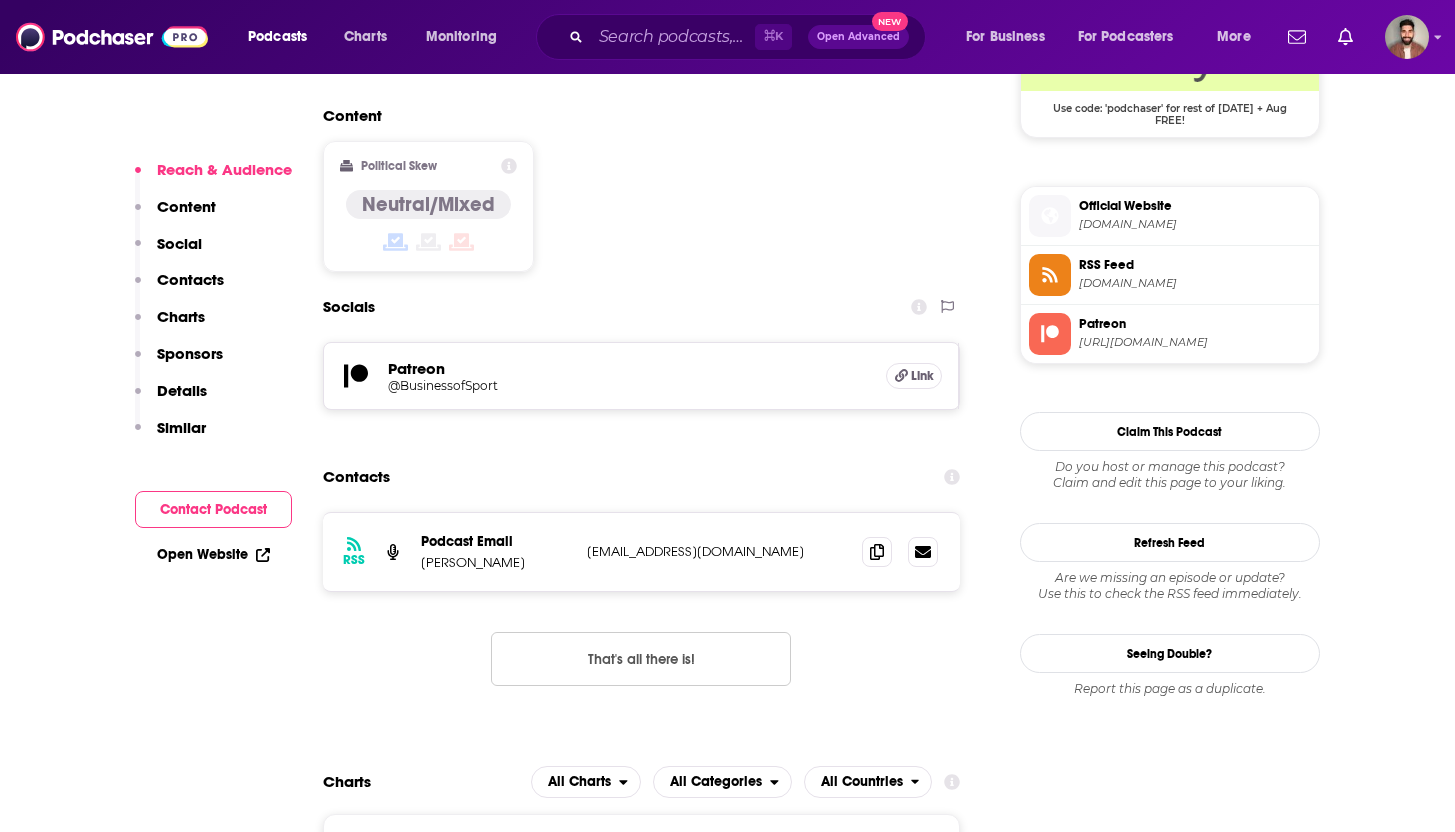 scroll, scrollTop: 1552, scrollLeft: 0, axis: vertical 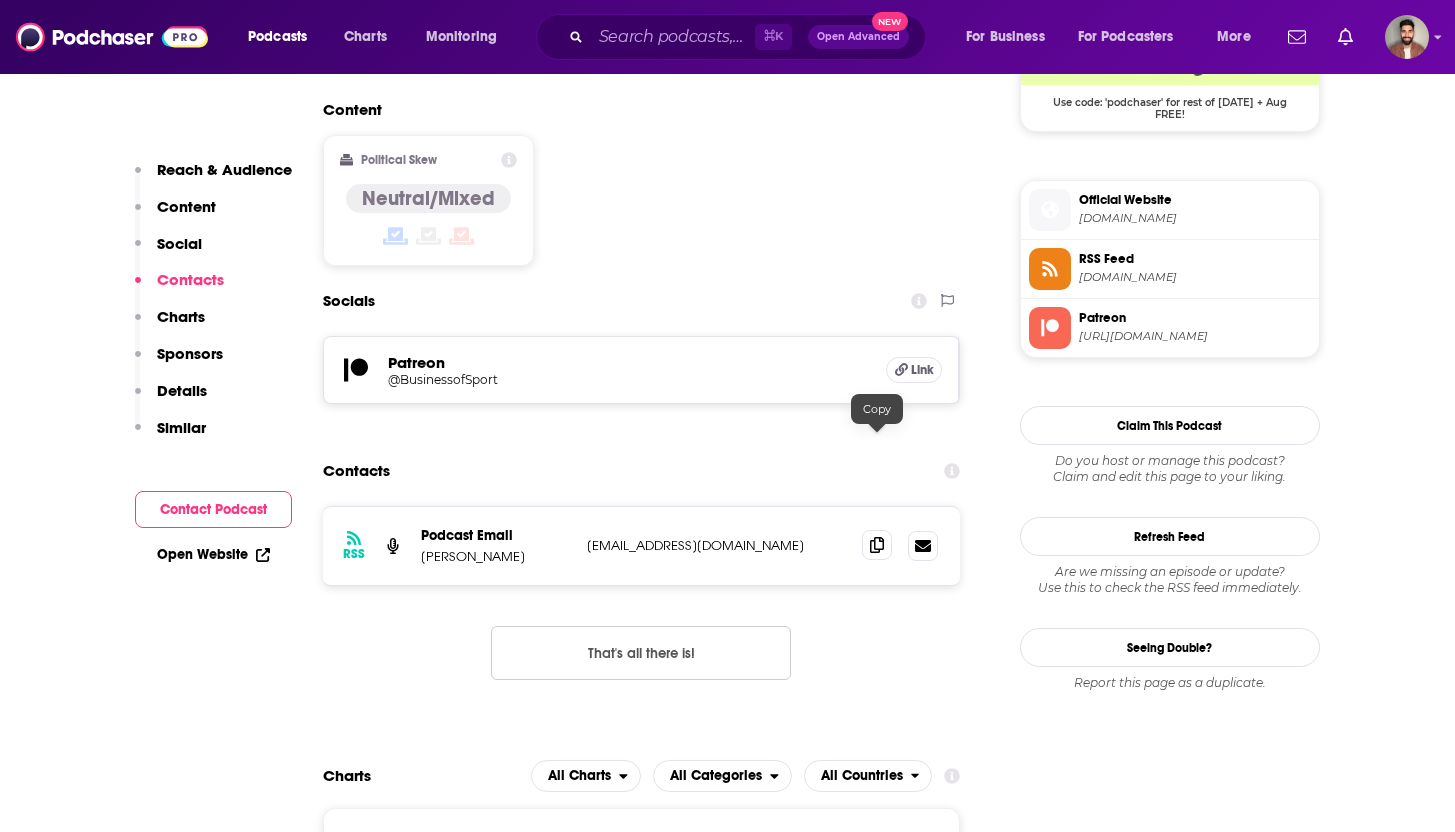 click at bounding box center (877, 545) 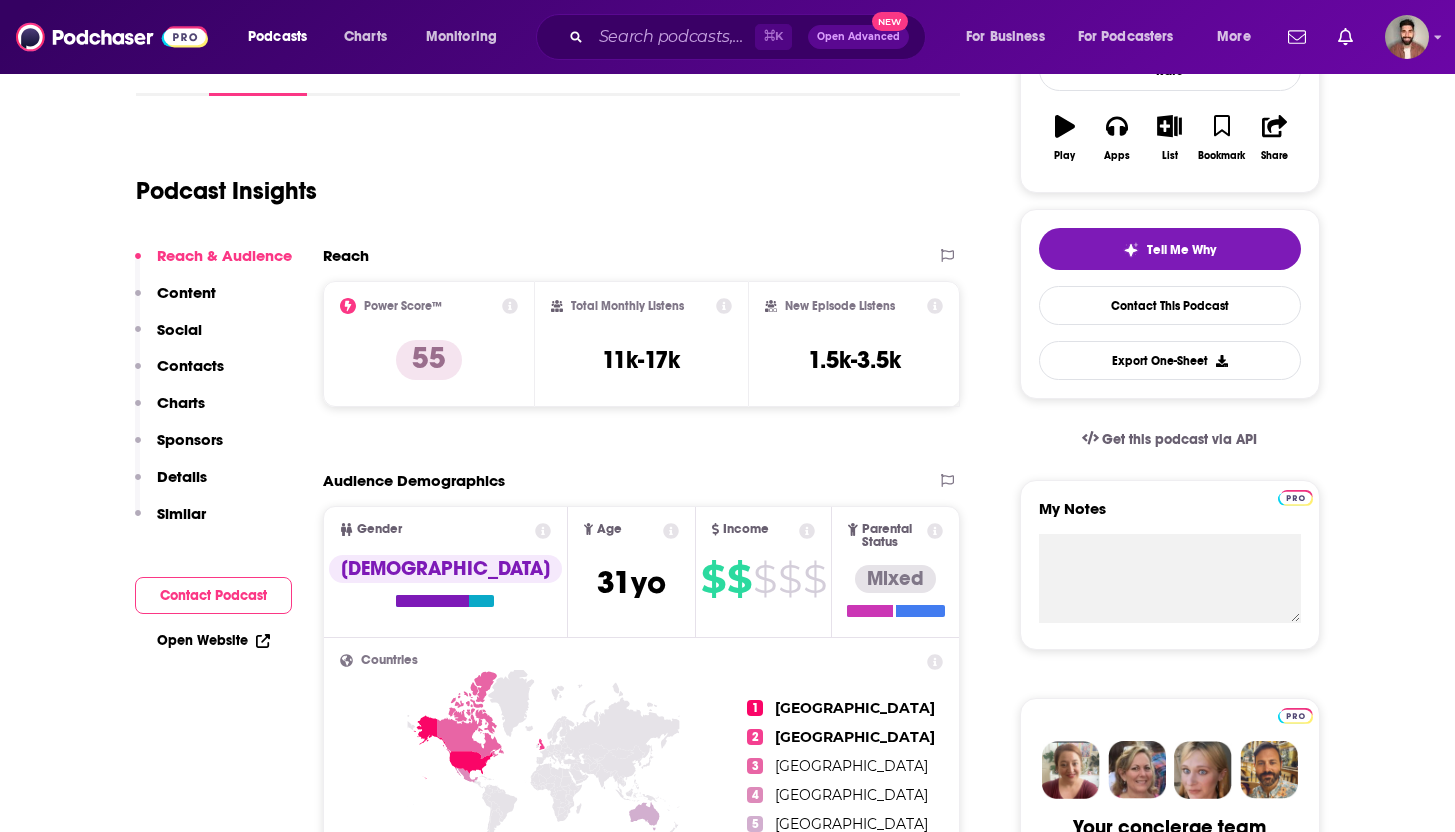 scroll, scrollTop: 435, scrollLeft: 0, axis: vertical 